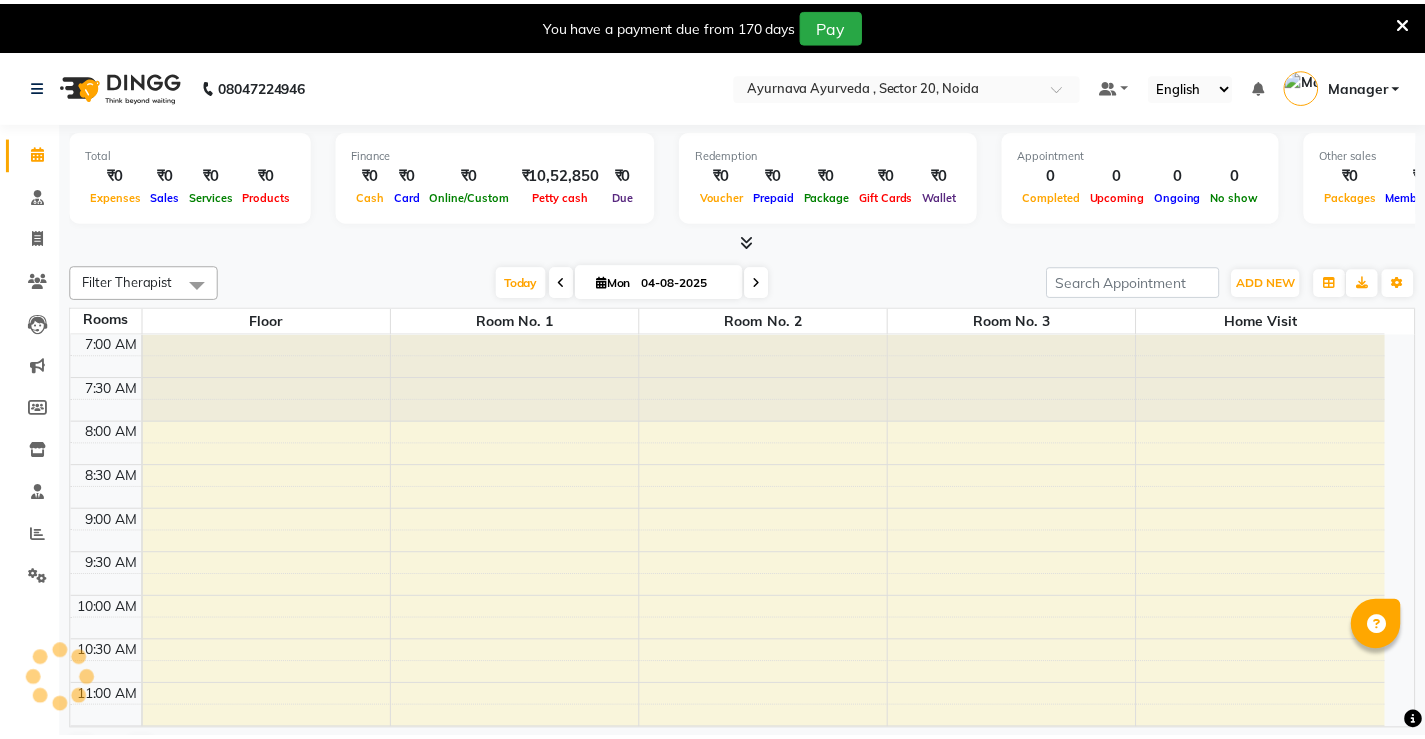scroll, scrollTop: 0, scrollLeft: 0, axis: both 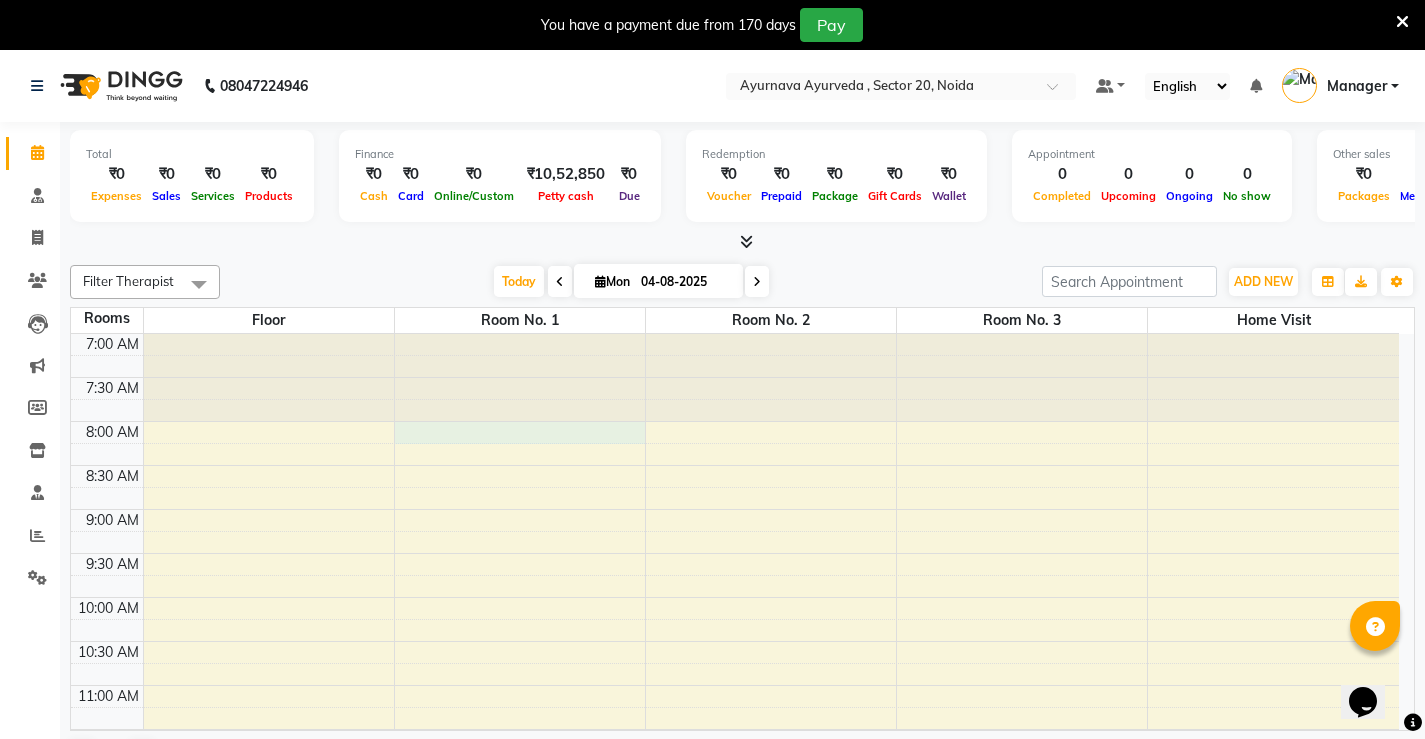 click on "7:00 AM 7:30 AM 8:00 AM 8:30 AM 9:00 AM 9:30 AM 10:00 AM 10:30 AM 11:00 AM 11:30 AM 12:00 PM 12:30 PM 1:00 PM 1:30 PM 2:00 PM 2:30 PM 3:00 PM 3:30 PM 4:00 PM 4:30 PM 5:00 PM 5:30 PM 6:00 PM 6:30 PM 7:00 PM 7:30 PM 8:00 PM 8:30 PM" at bounding box center (735, 949) 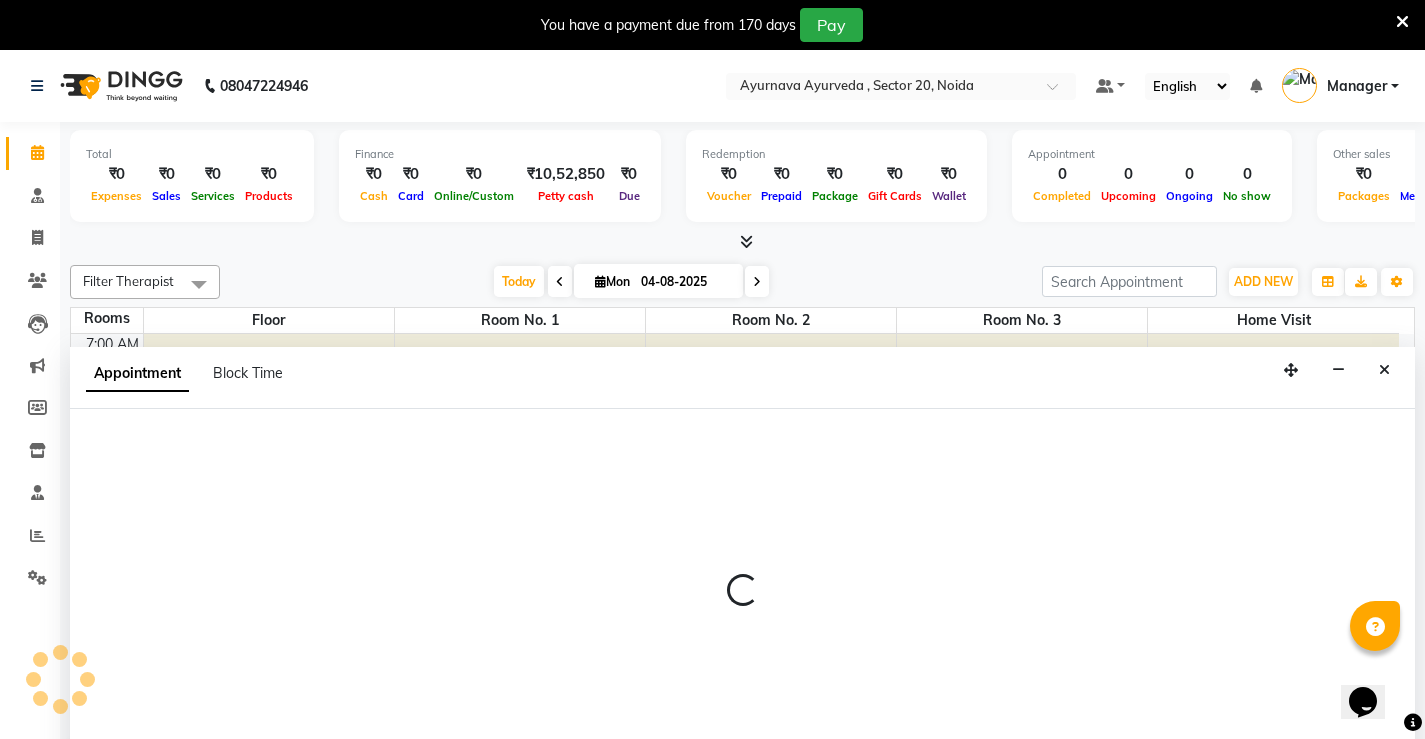 scroll, scrollTop: 51, scrollLeft: 0, axis: vertical 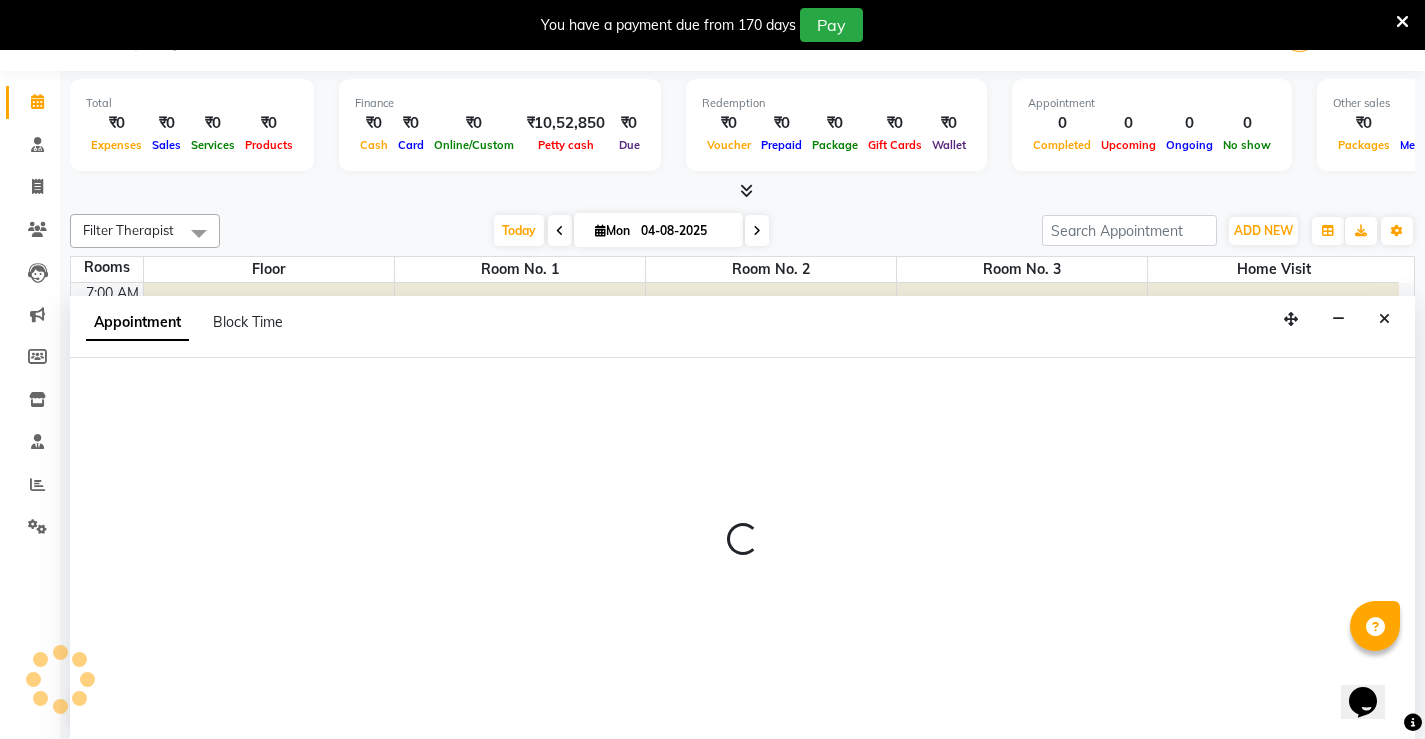 select on "tentative" 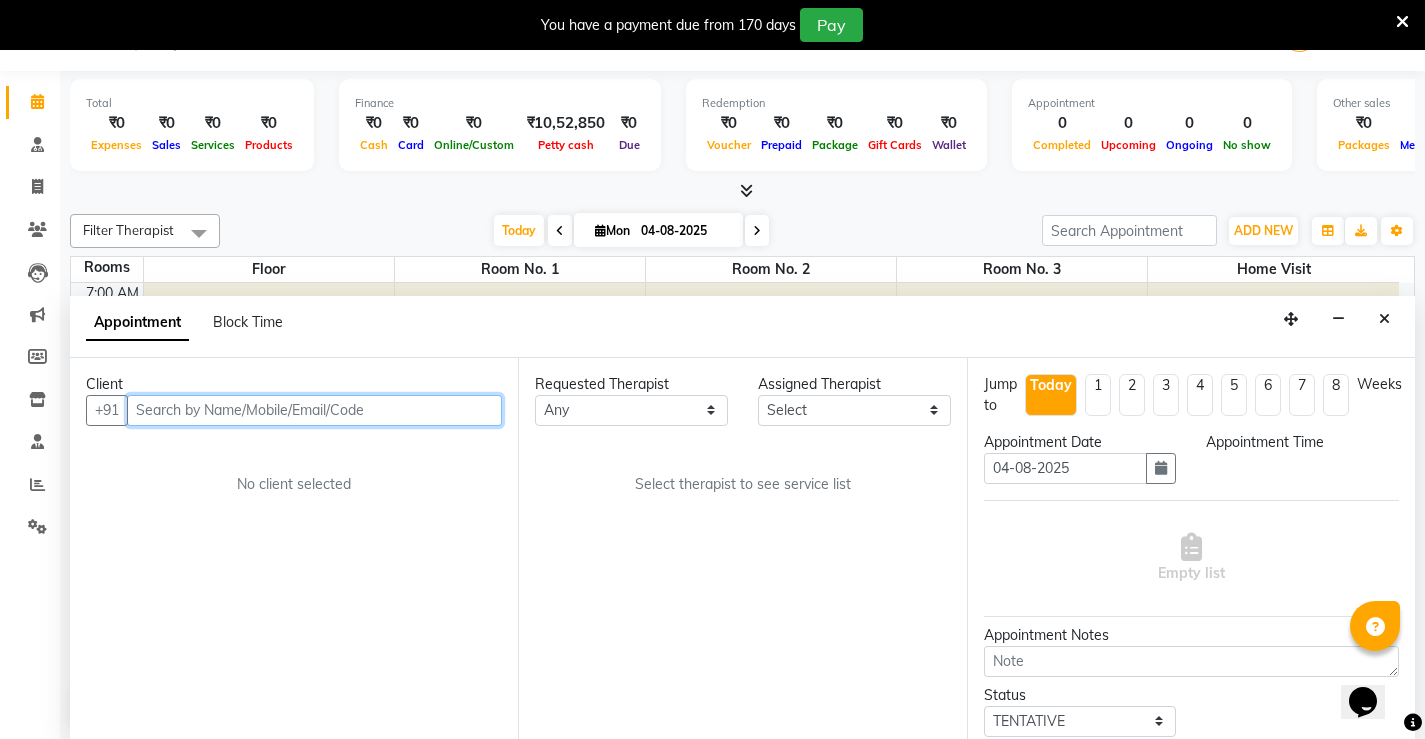 select on "480" 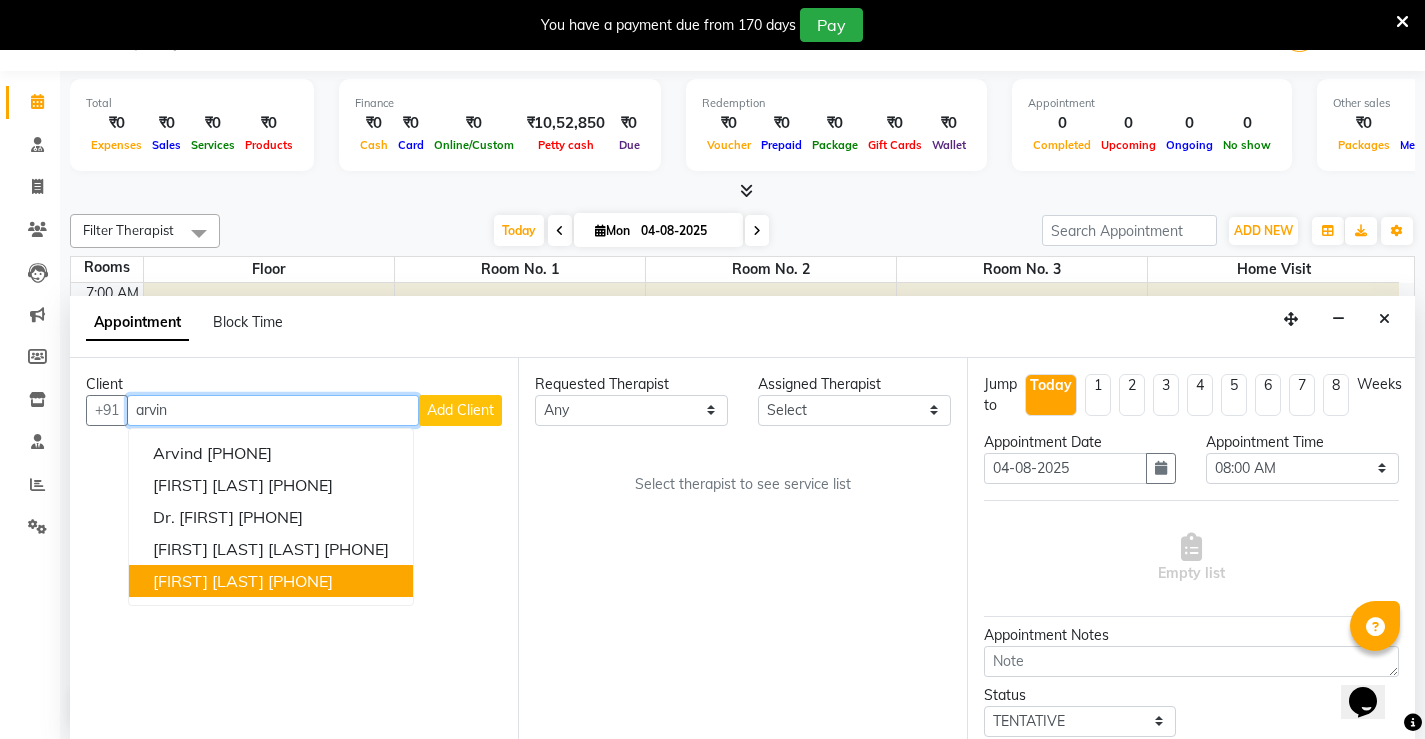 click on "[PHONE]" at bounding box center [300, 581] 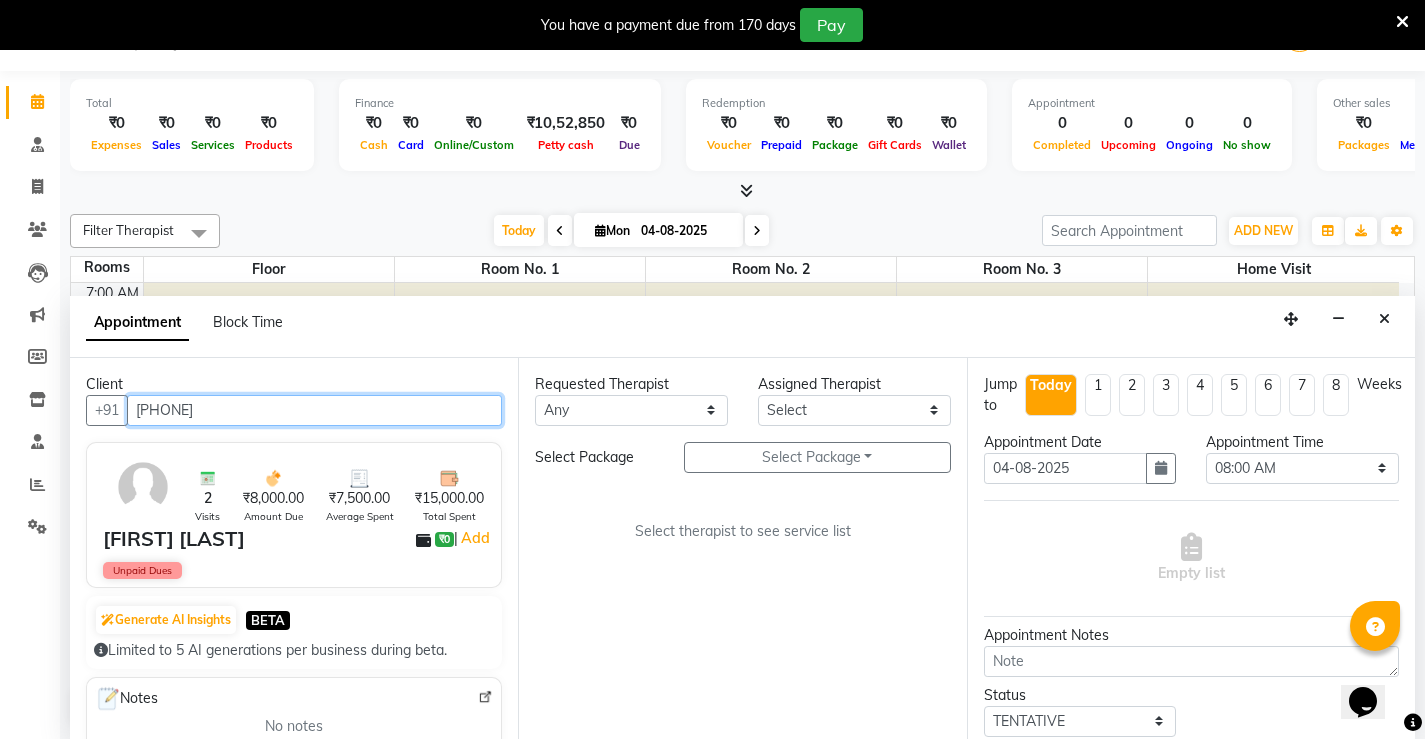 type on "[PHONE]" 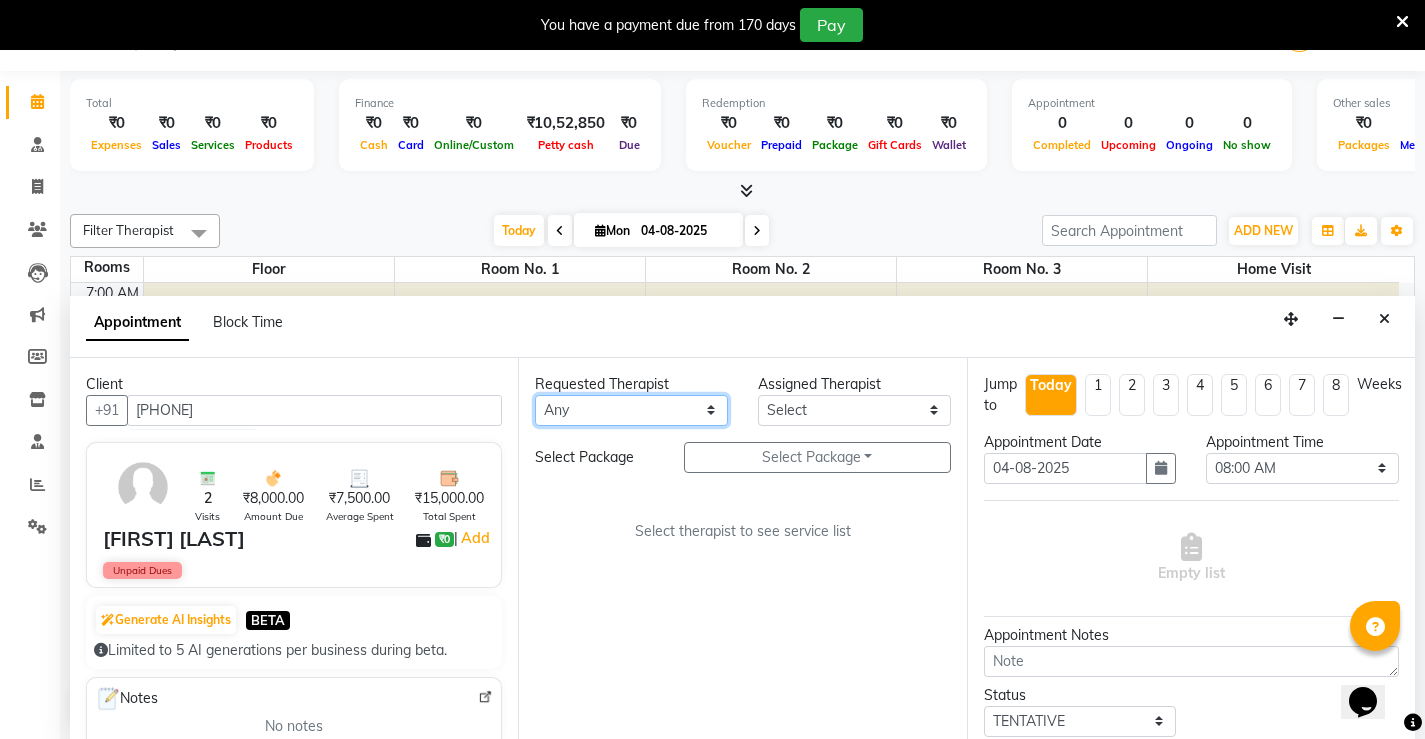 click on "Any [NAME] [NAME] [NAME] Dr [LAST] Dr [LAST] Dr. [LAST] [LAST] [LAST] [LAST] [LAST] [LAST] [LAST] [LAST] [LAST] [LAST] [LAST] [LAST] [LAST] [LAST] [LAST] [LAST]" at bounding box center (631, 410) 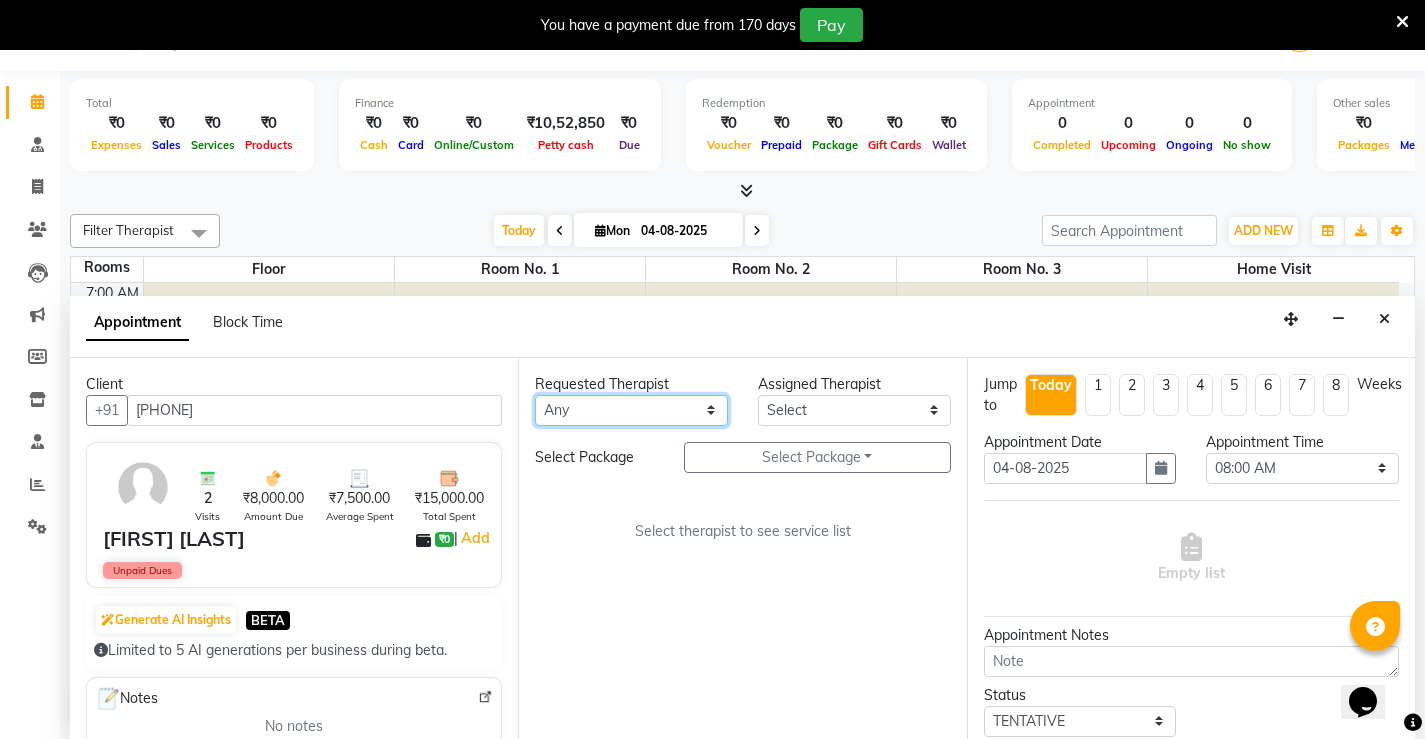 select on "62346" 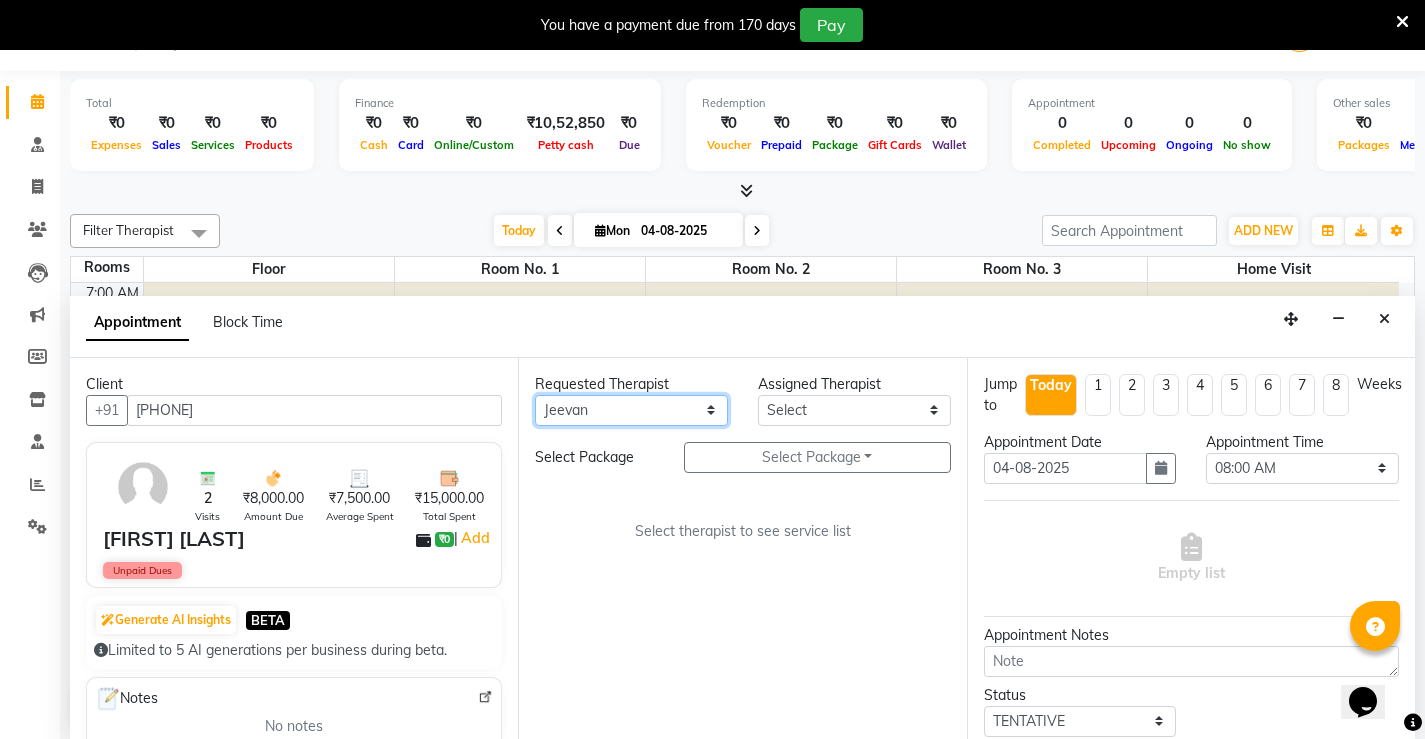 click on "With [FIRST] [FIRST] [FIRST] [FIRST] [FIRST] [FIRST] [FIRST] [FIRST] [FIRST] [FIRST] [FIRST] [FIRST] [FIRST] [FIRST] [FIRST] [FIRST] [FIRST] [FIRST] [FIRST] [FIRST] [FIRST] [FIRST] [FIRST] [FIRST] [FIRST] [FIRST] [FIRST] [FIRST]" at bounding box center [631, 410] 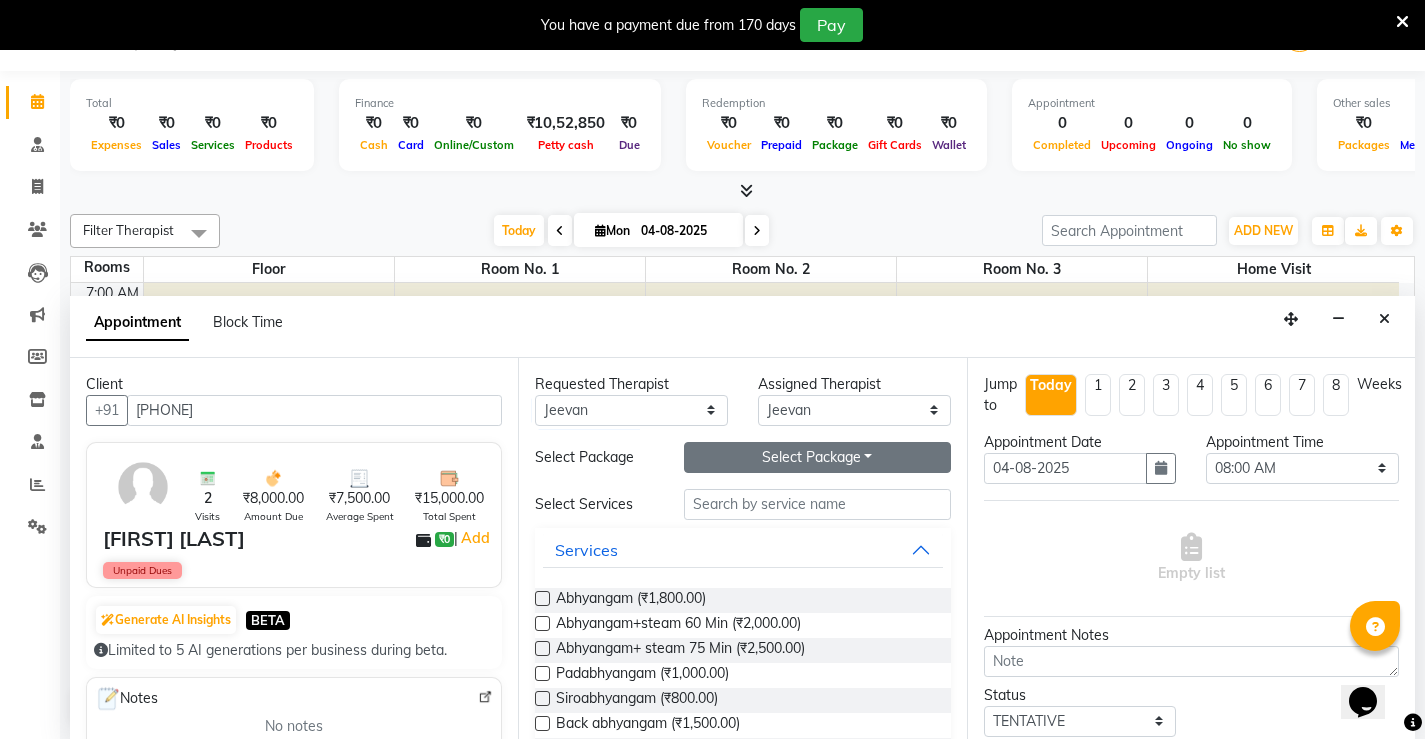 click on "Select Package  Toggle Dropdown" at bounding box center (817, 457) 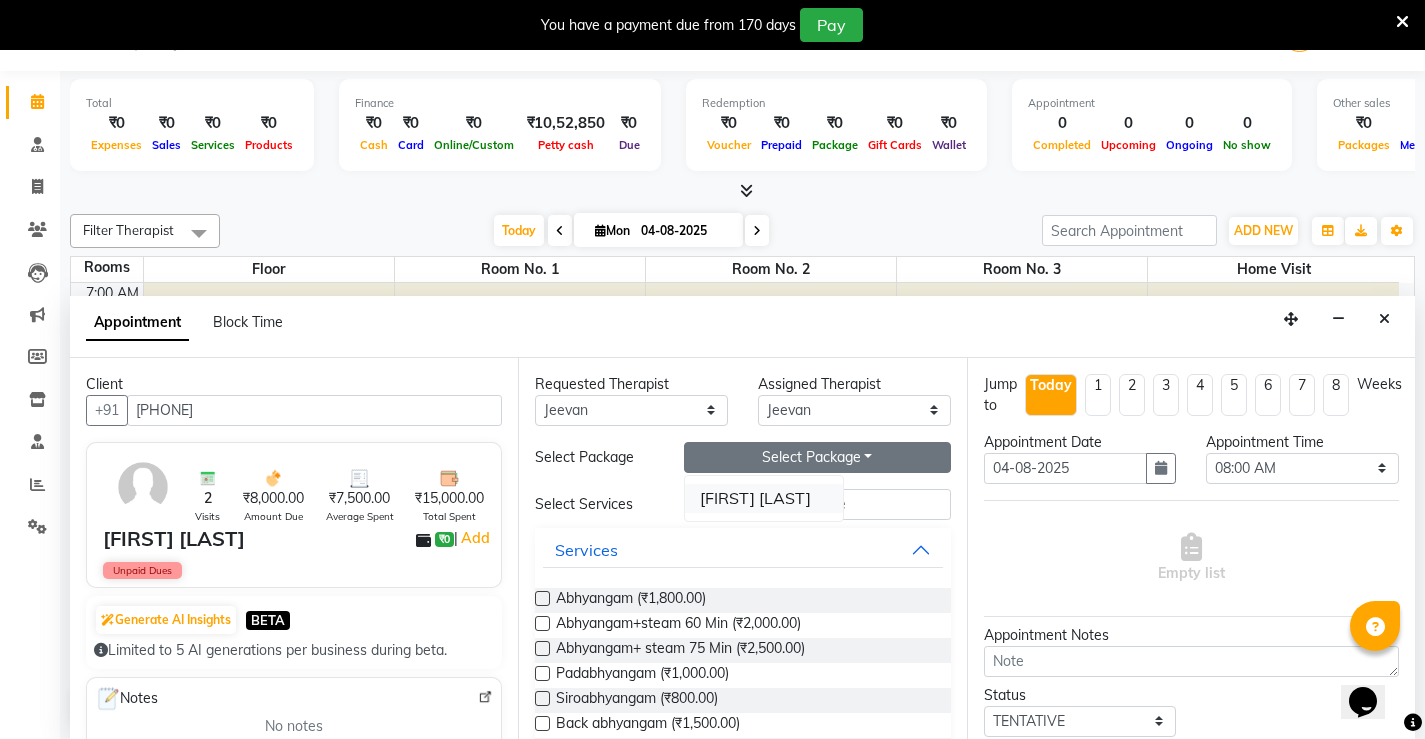 click on "Arvind kumar Maurya" at bounding box center (764, 498) 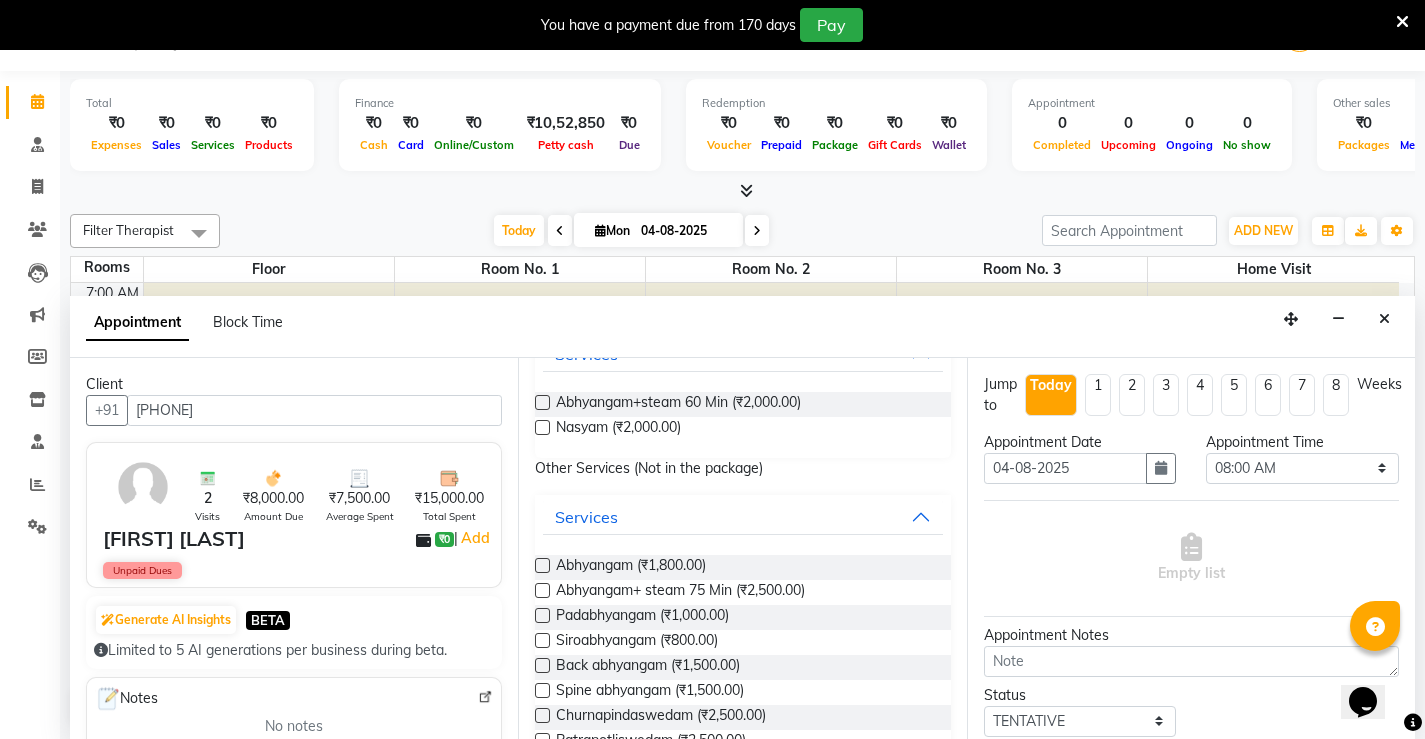 scroll, scrollTop: 200, scrollLeft: 0, axis: vertical 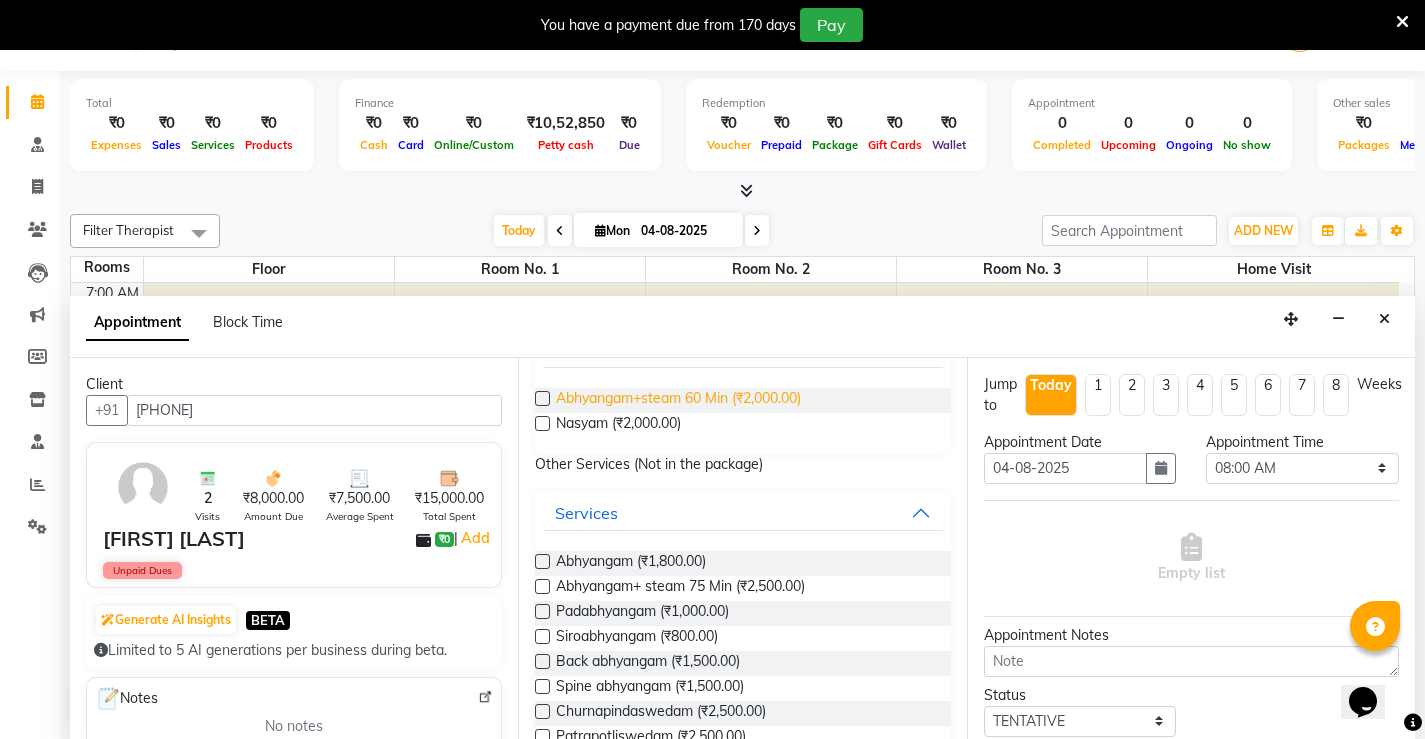 click on "Abhyangam+steam 60 Min (₹2,000.00)" at bounding box center (678, 400) 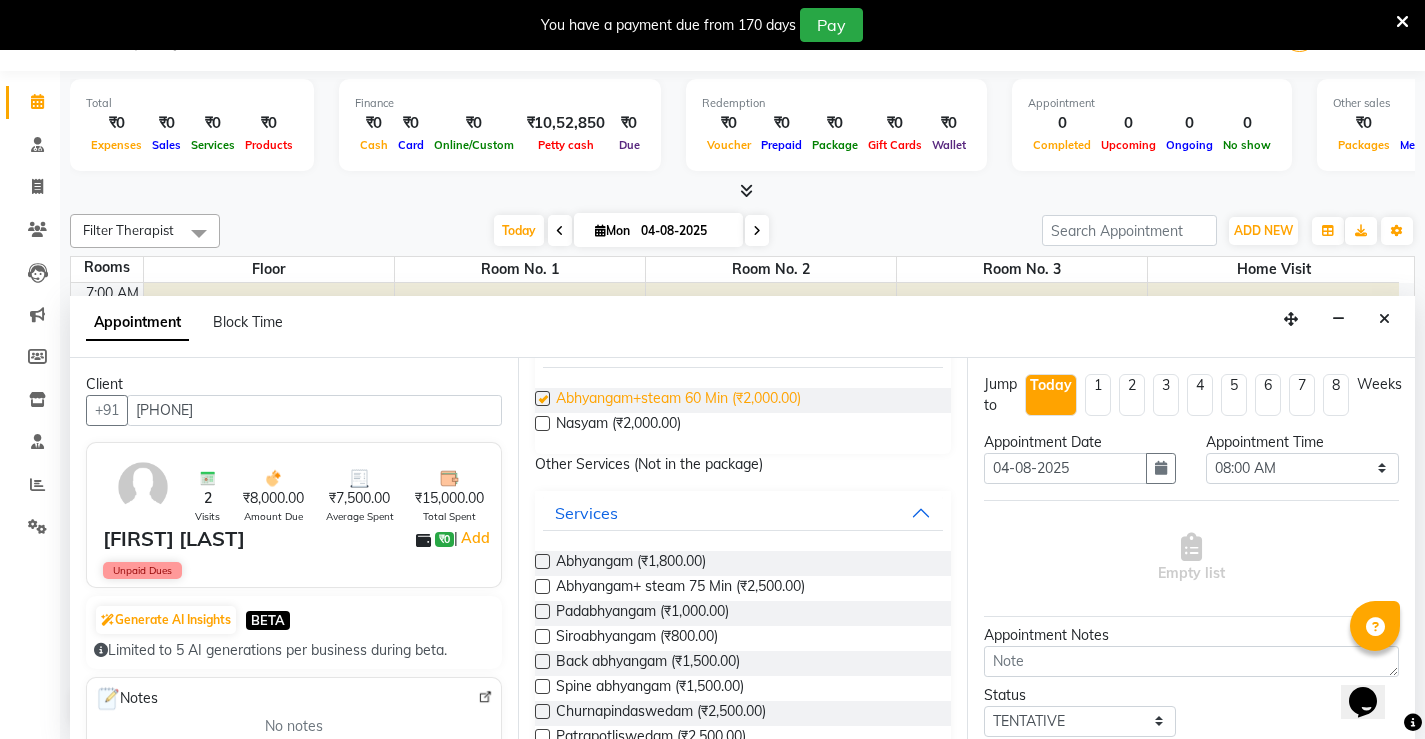 checkbox on "true" 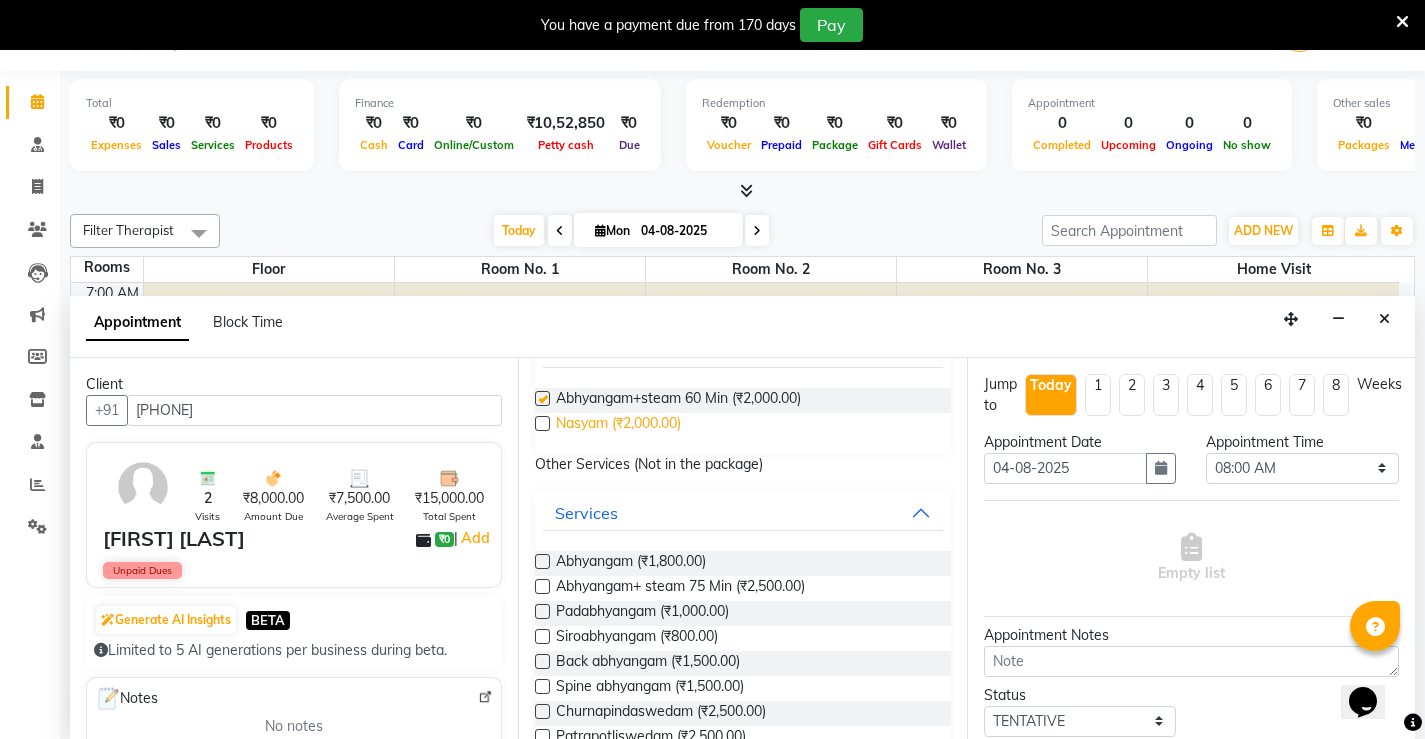 select on "2651" 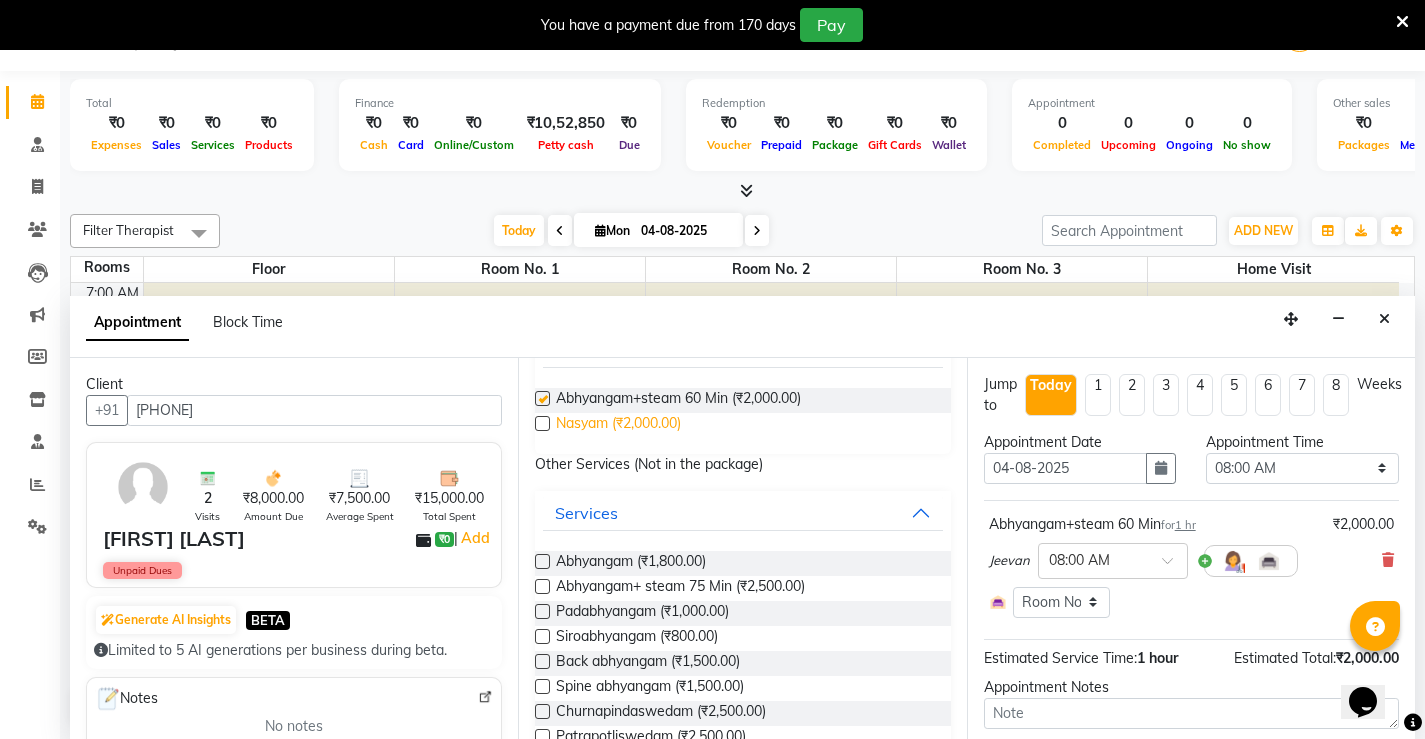 checkbox on "false" 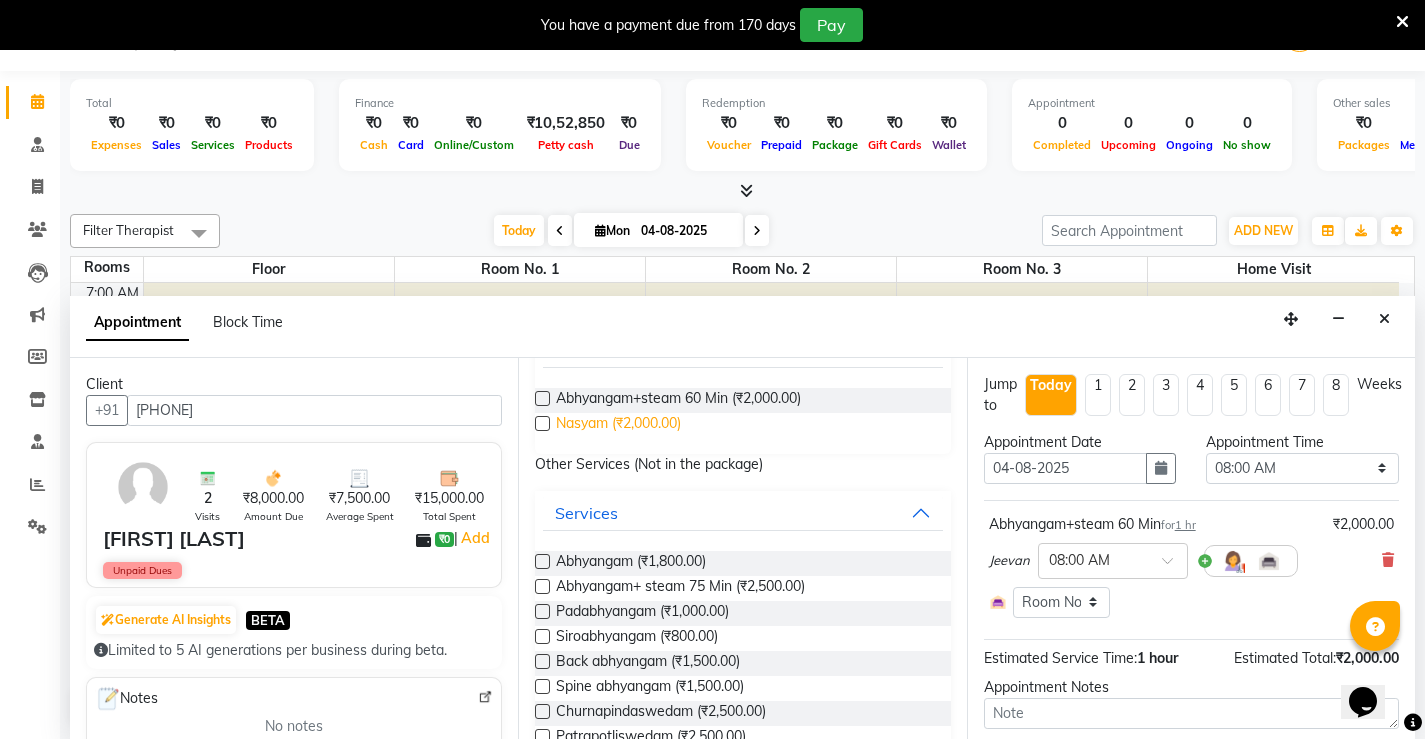 click on "Nasyam (₹2,000.00)" at bounding box center (618, 425) 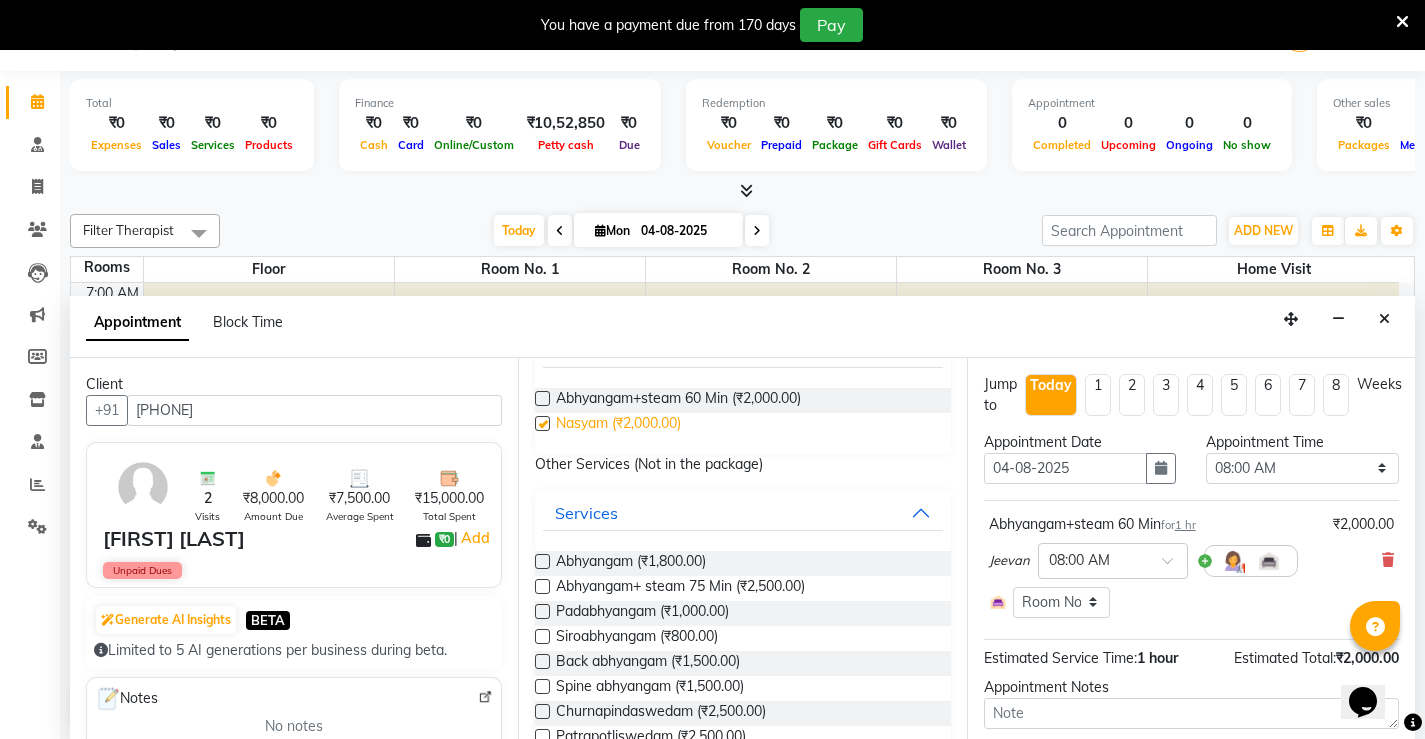 checkbox on "true" 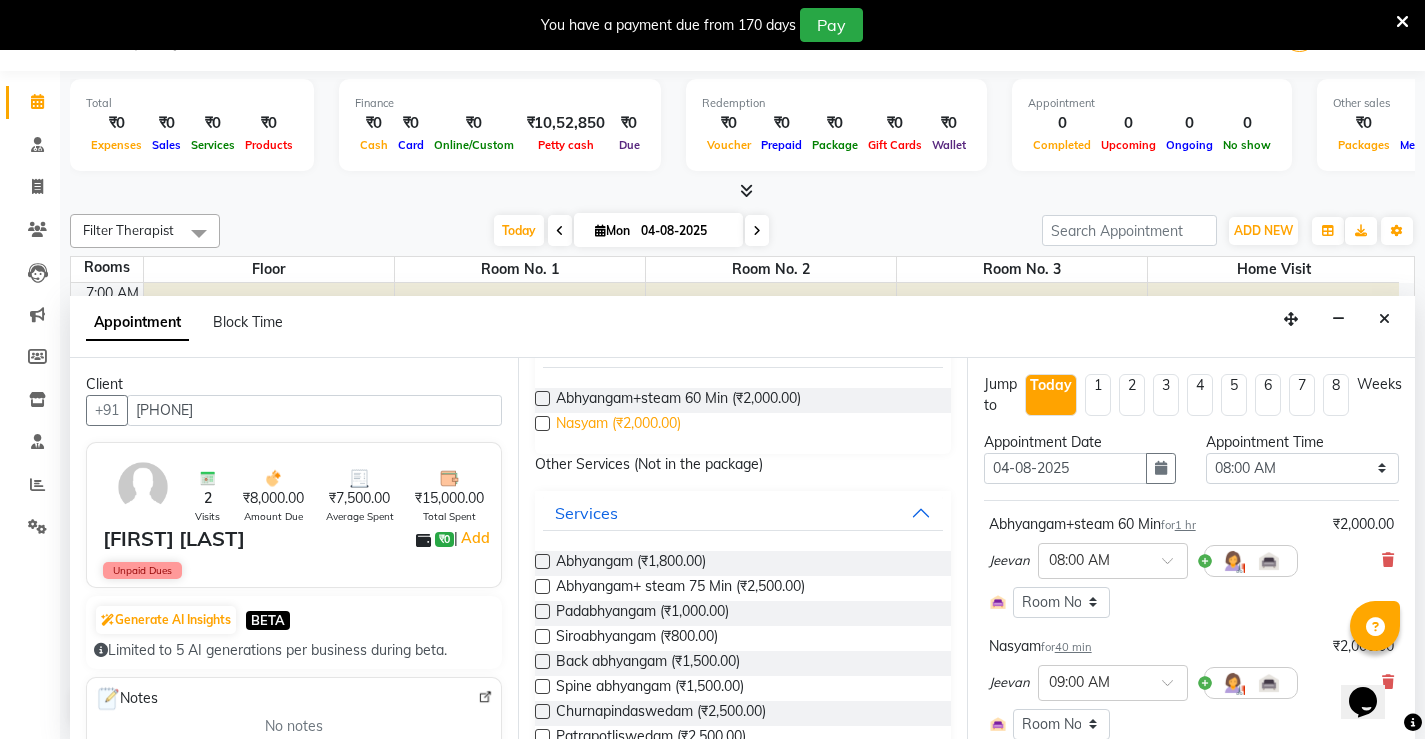 checkbox on "false" 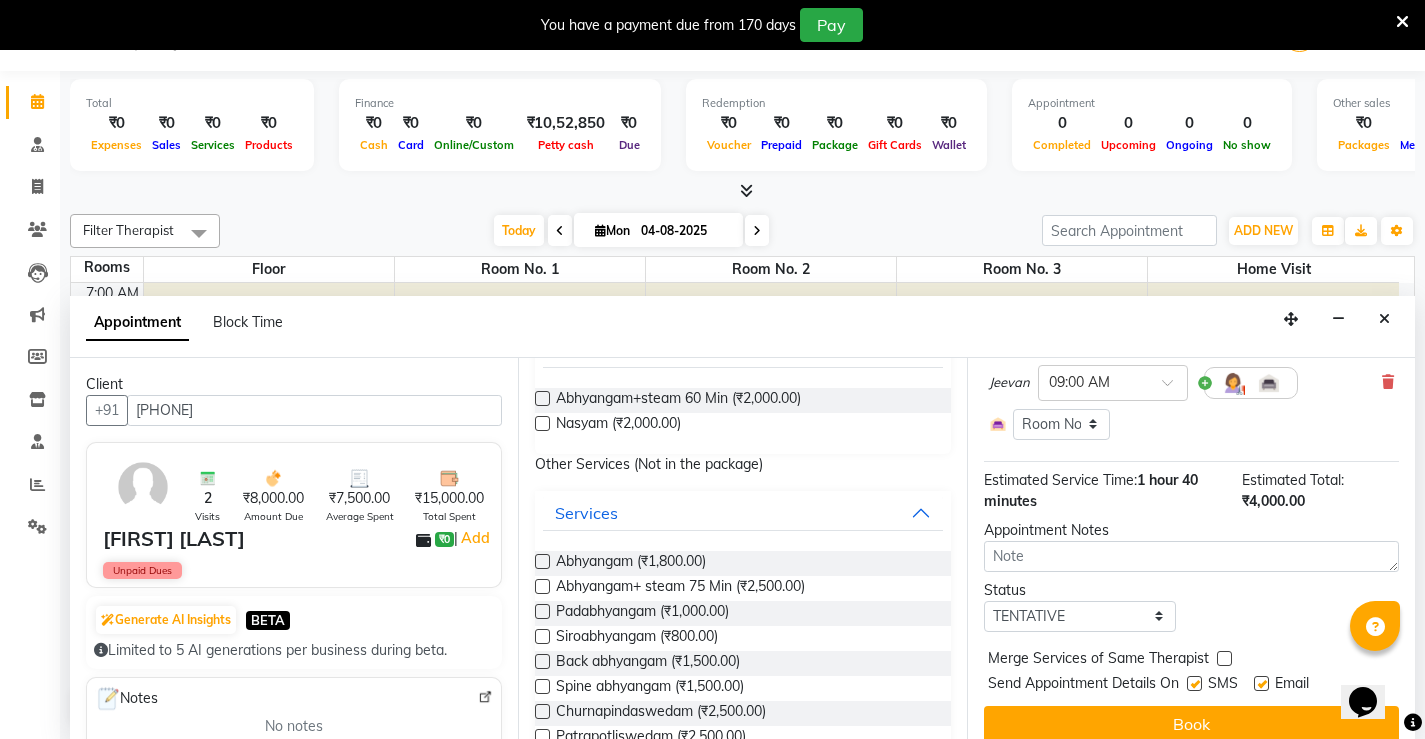 scroll, scrollTop: 319, scrollLeft: 0, axis: vertical 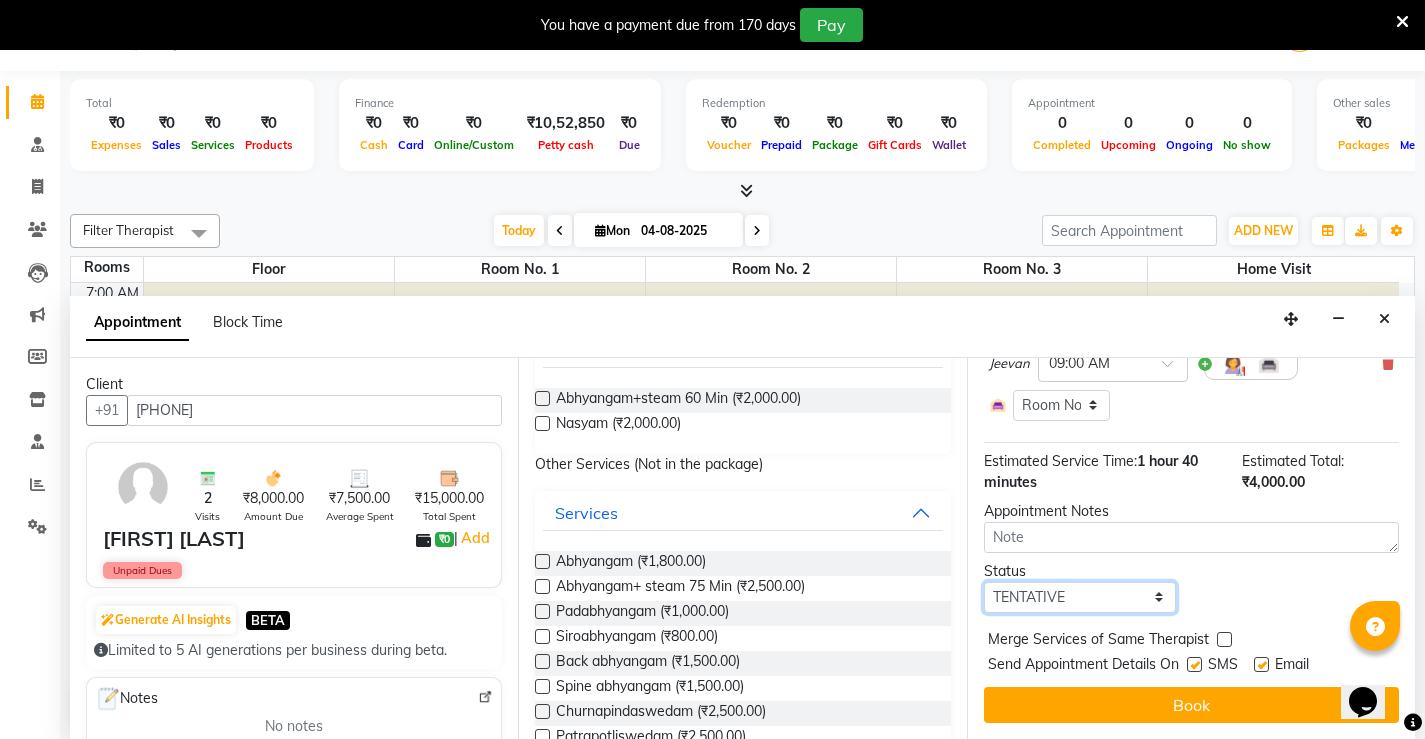 click on "Select TENTATIVE CONFIRM CHECK-IN UPCOMING" at bounding box center (1080, 597) 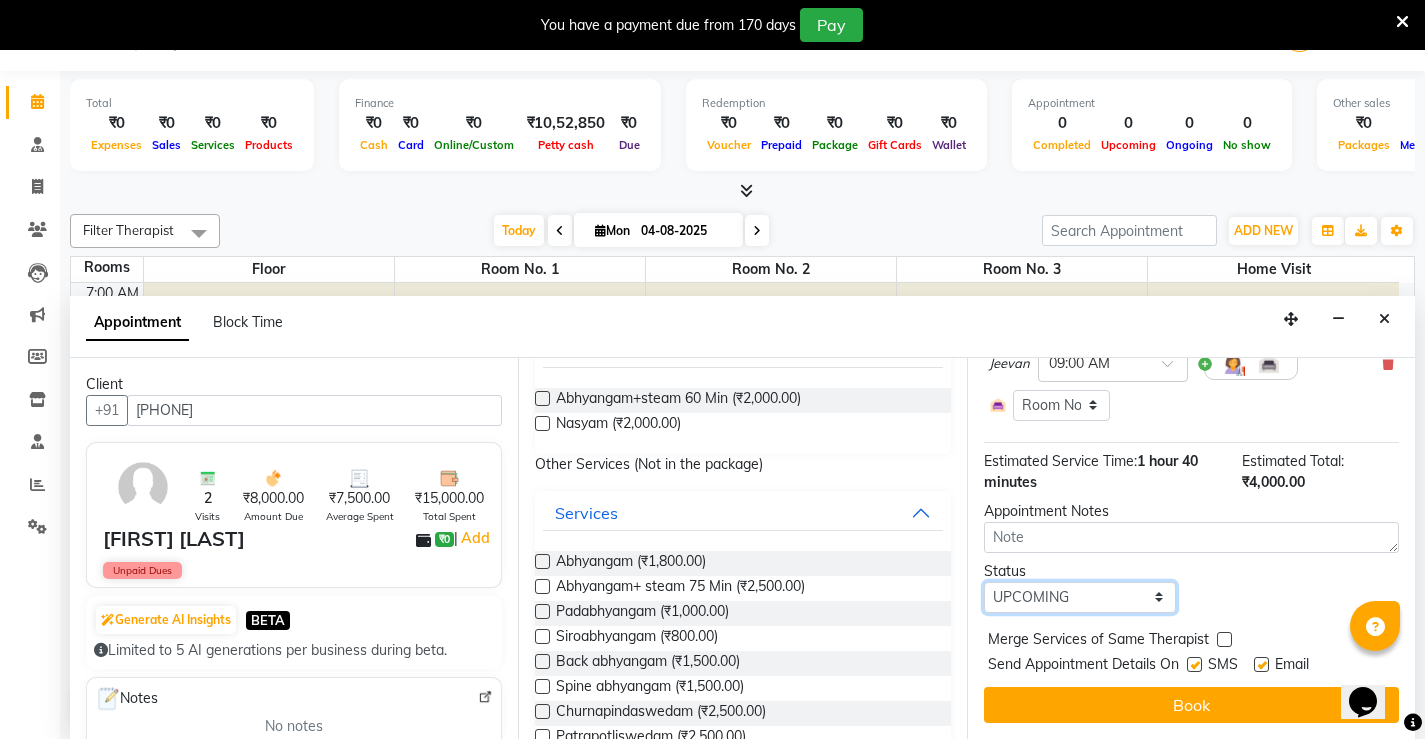 click on "Select TENTATIVE CONFIRM CHECK-IN UPCOMING" at bounding box center (1080, 597) 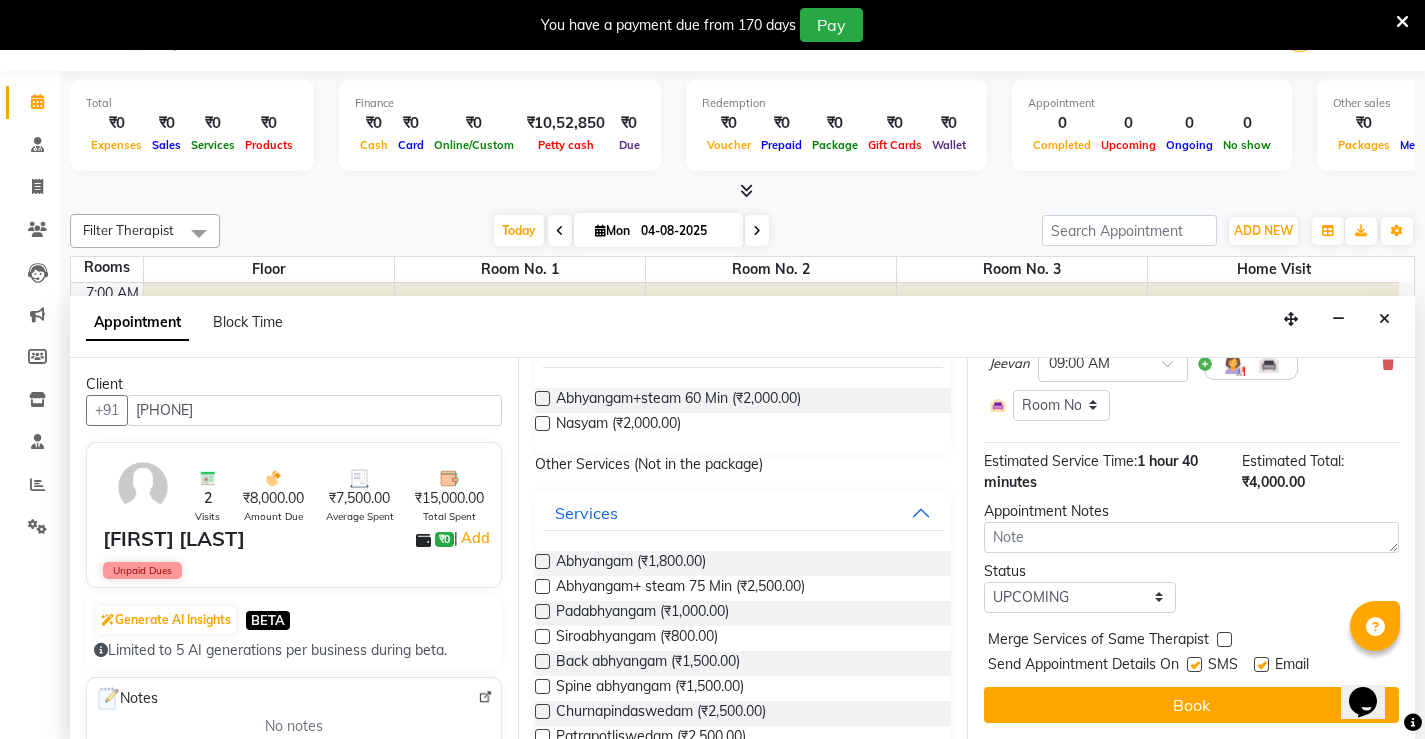 click at bounding box center (1194, 664) 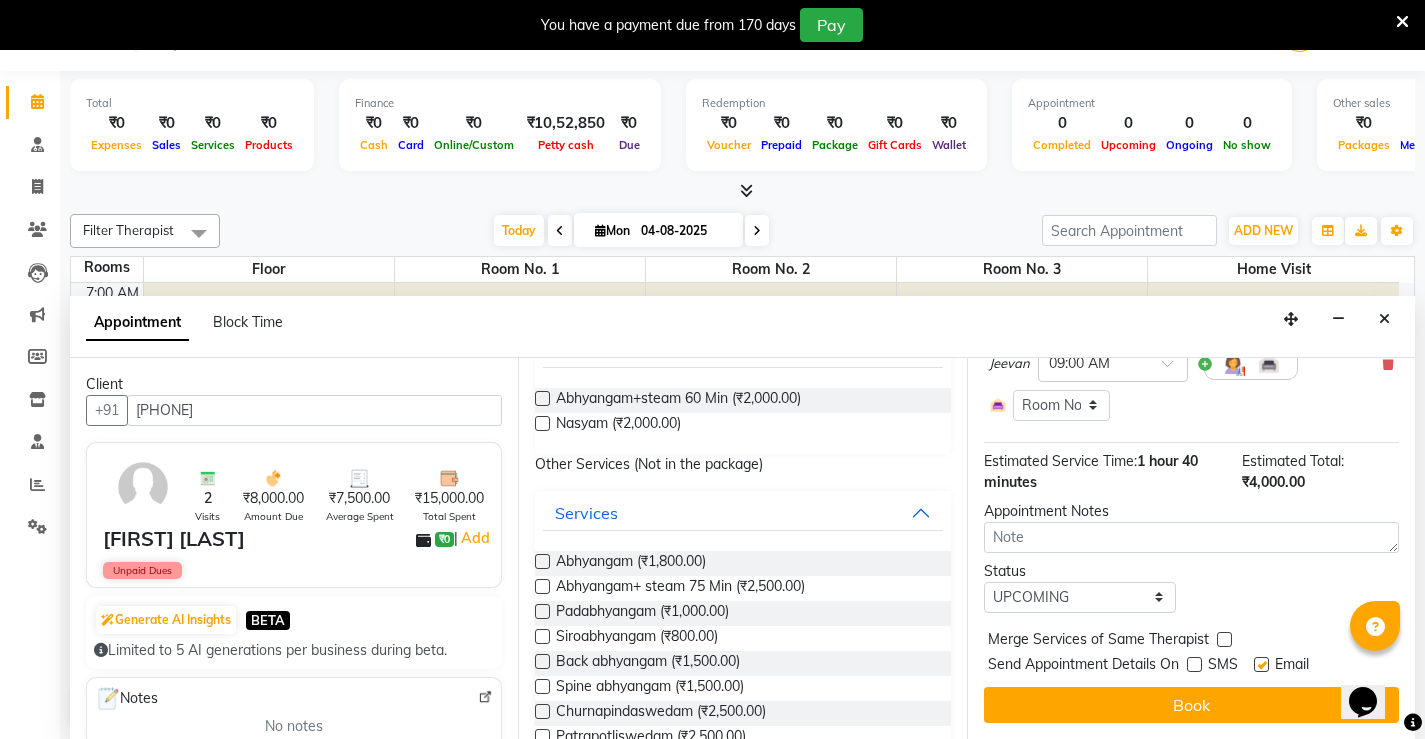 click at bounding box center (1261, 664) 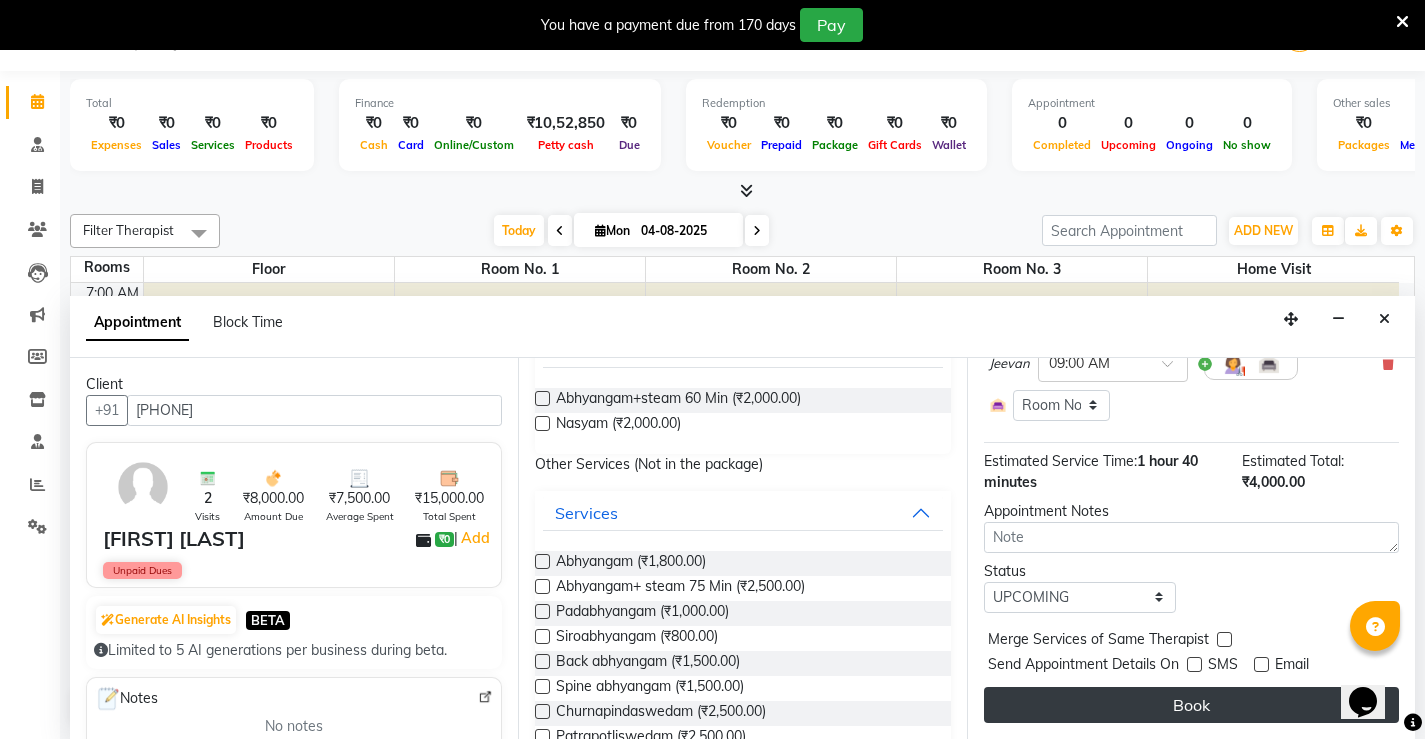 click on "Book" at bounding box center (1191, 705) 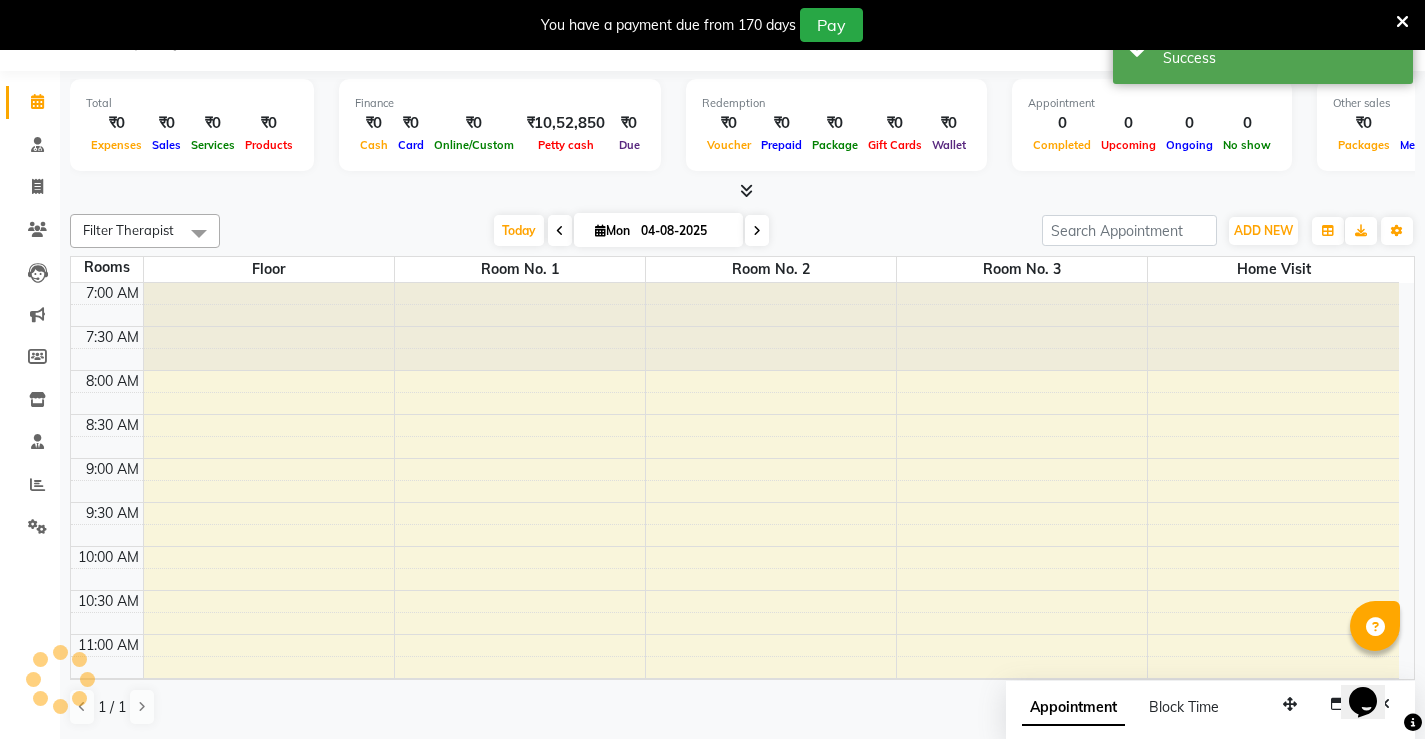 scroll, scrollTop: 0, scrollLeft: 0, axis: both 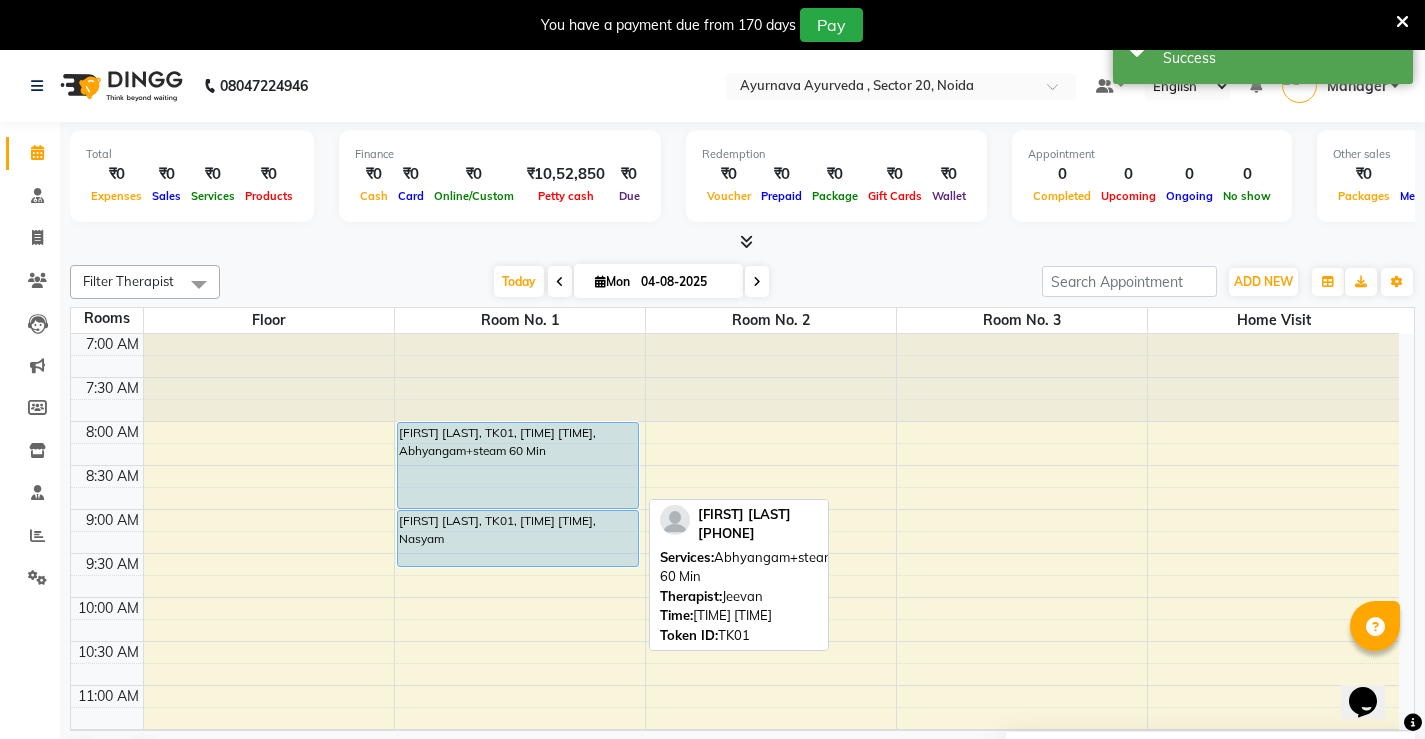click on "[FIRST] [LAST] [LAST], TK01, 08:00 AM-09:00 AM, Abhyangam+steam 60 Min" at bounding box center (518, 465) 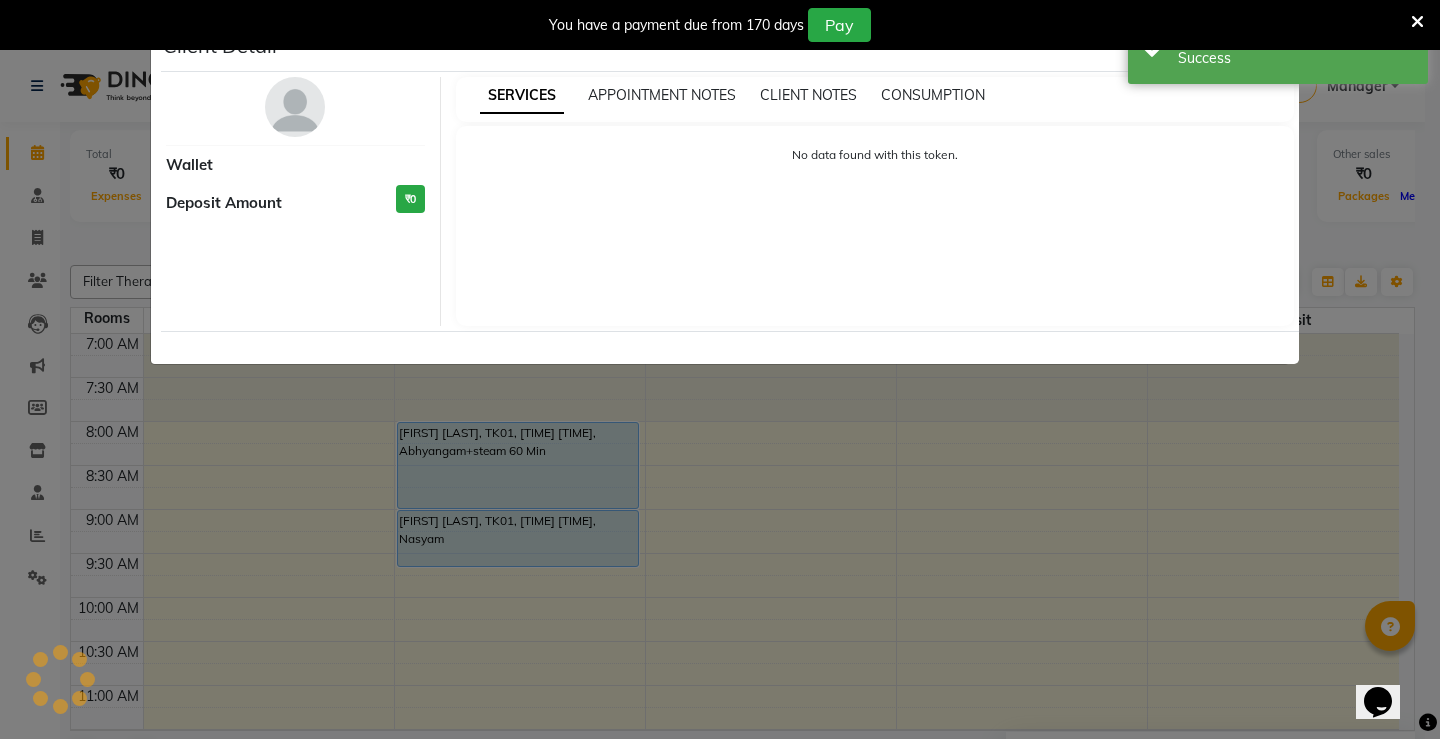 select on "5" 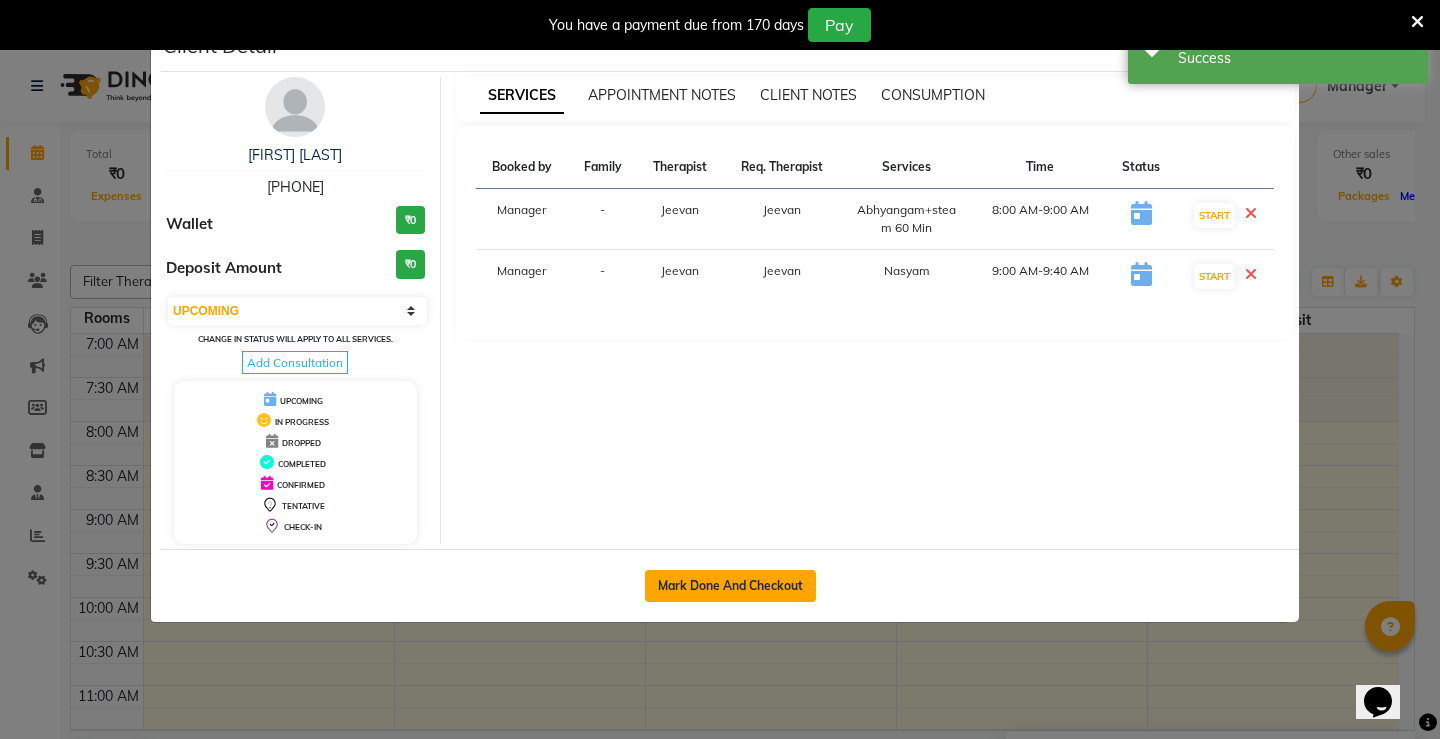 click on "Mark Done And Checkout" 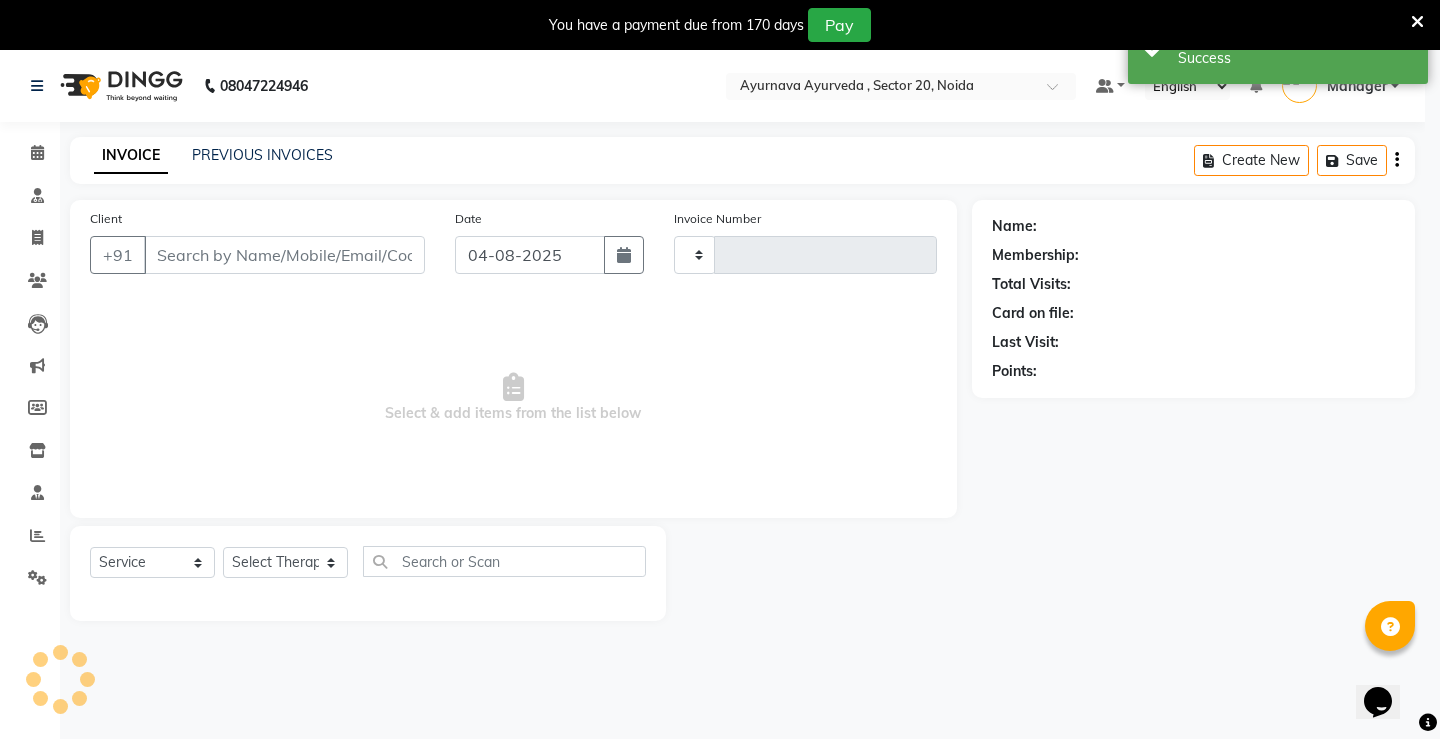 type on "1101" 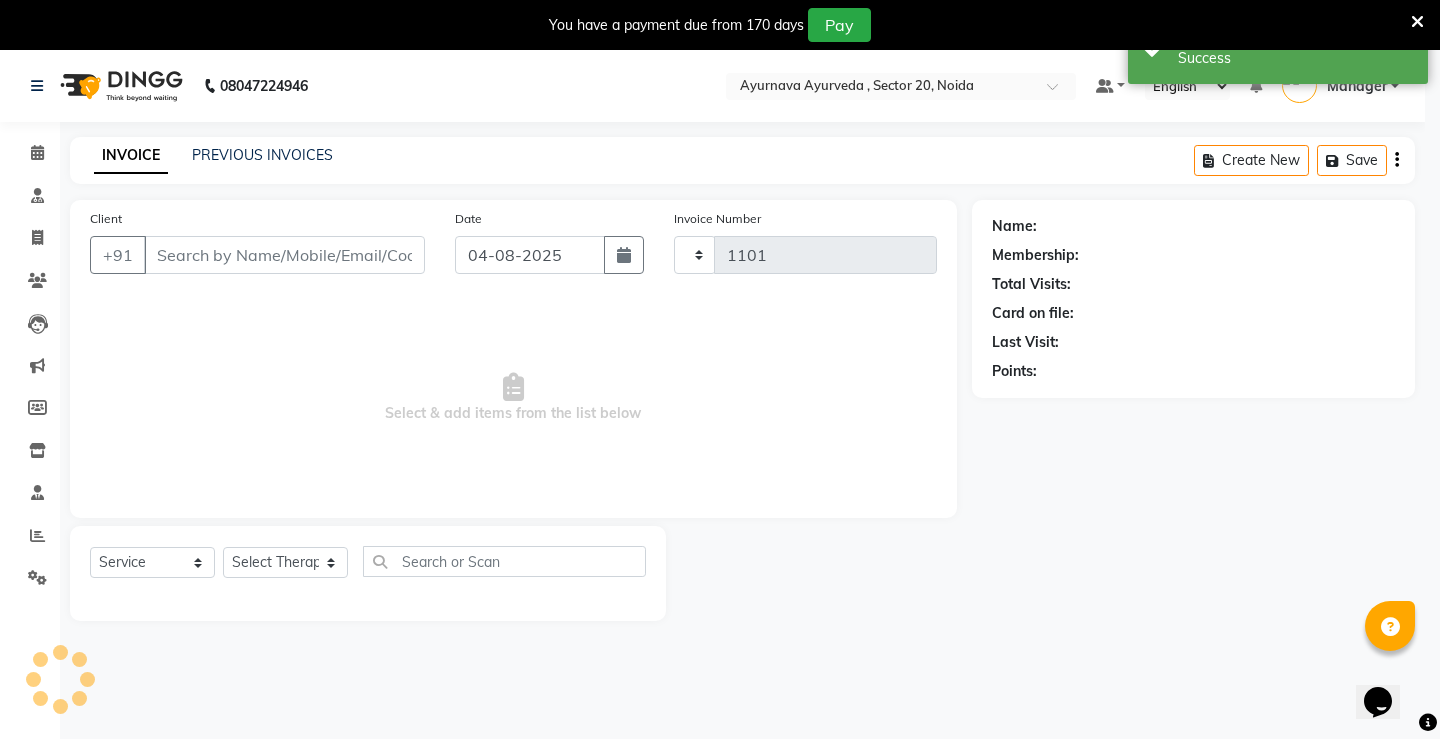 select on "[NUMBER]" 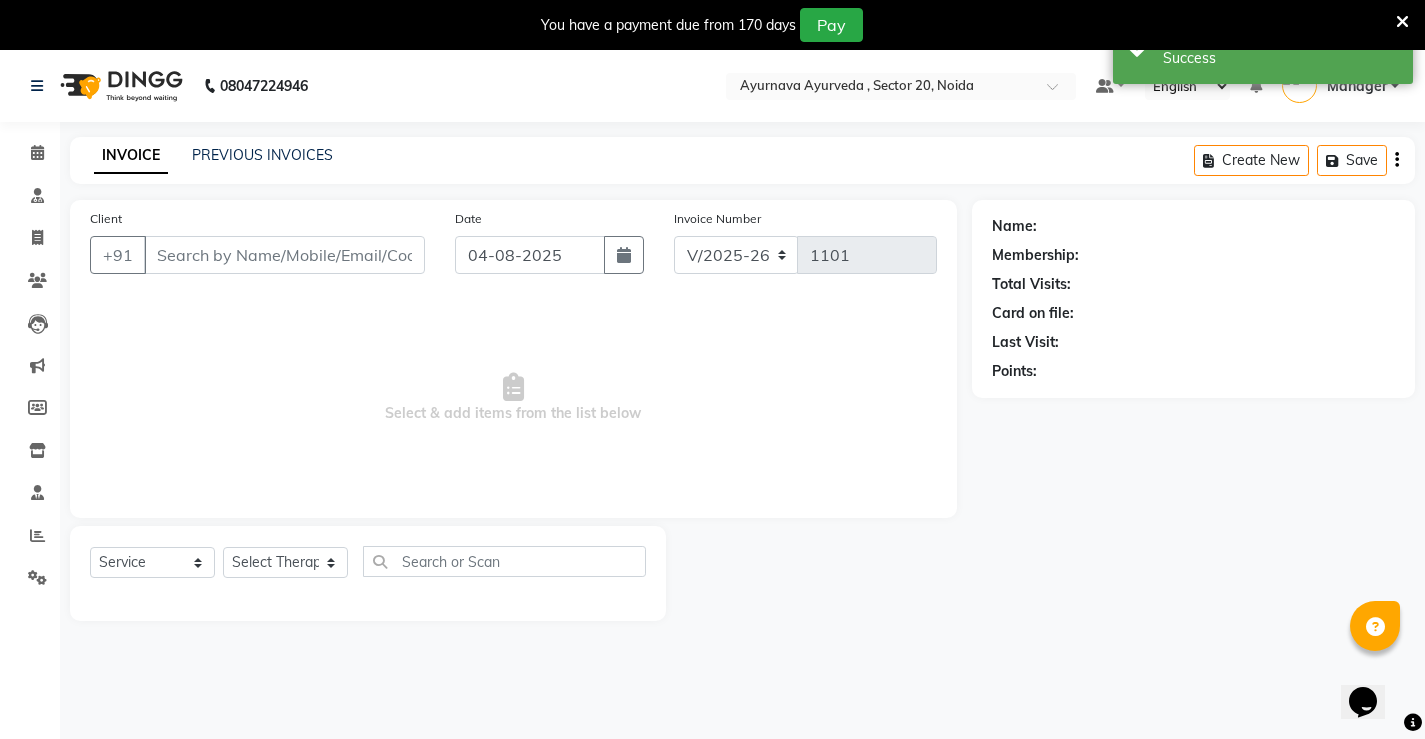 type on "[PHONE]" 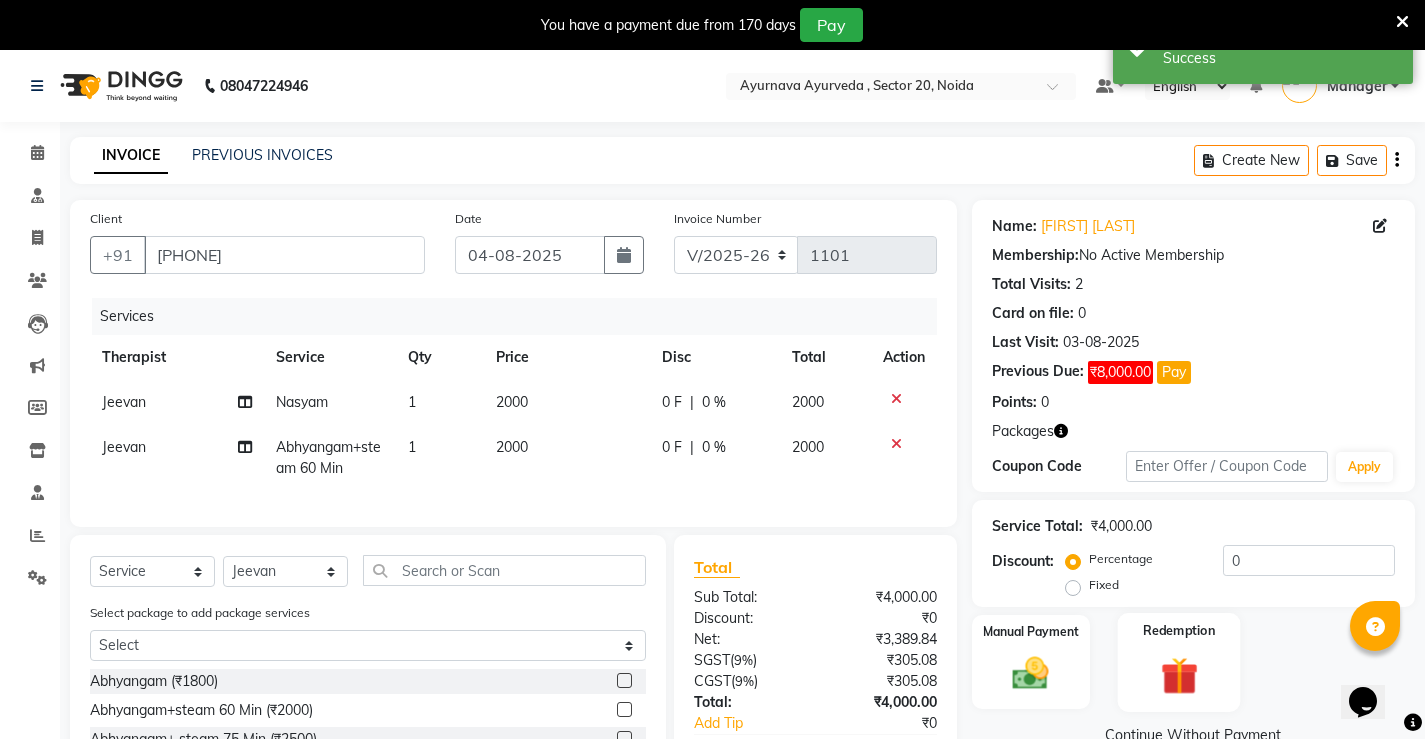 click 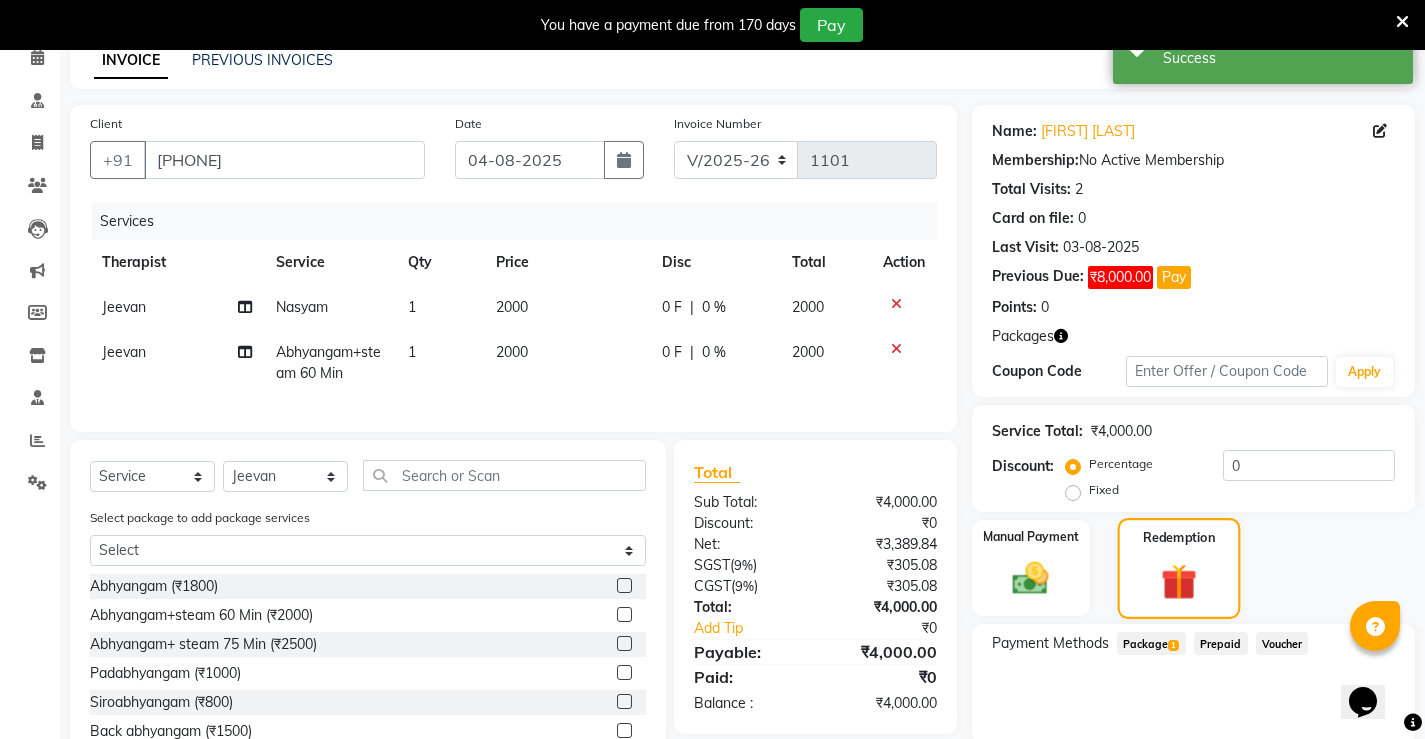 scroll, scrollTop: 203, scrollLeft: 0, axis: vertical 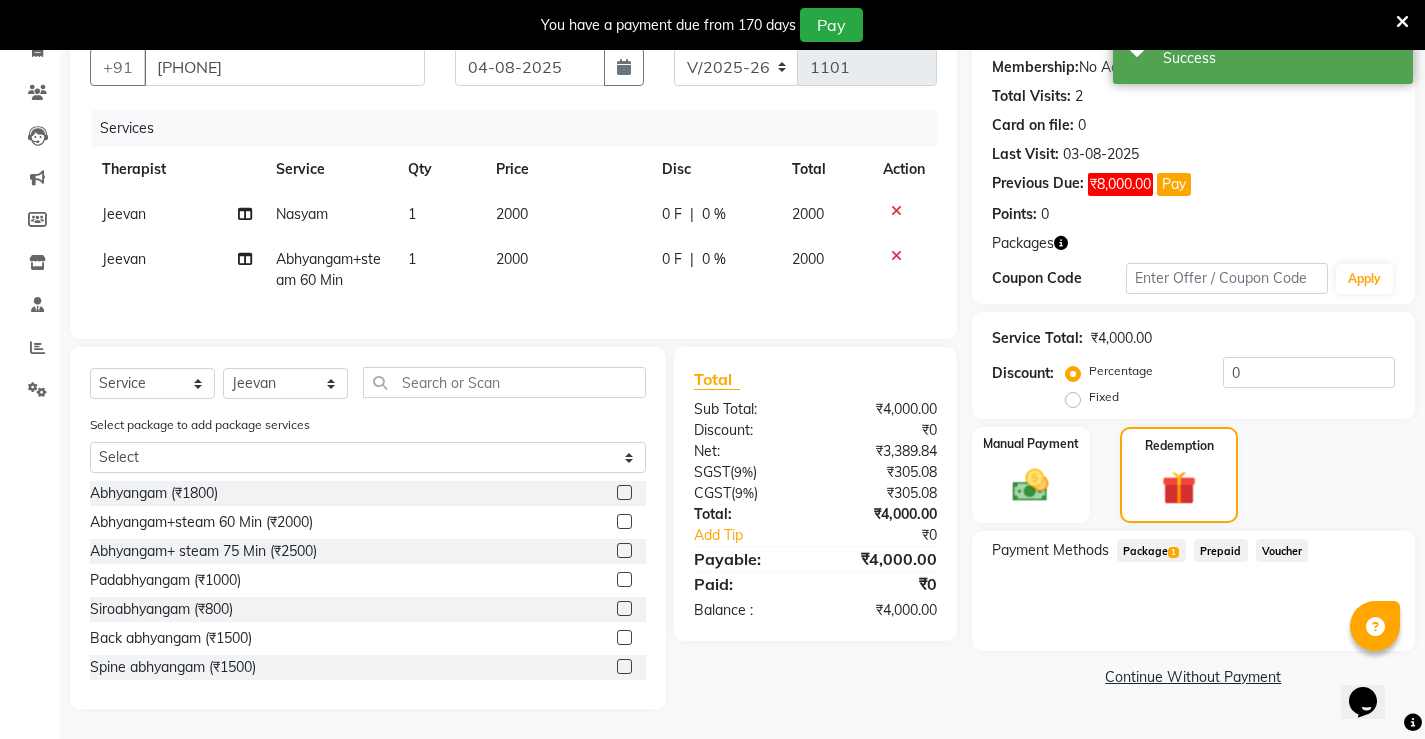 click on "Package  1" 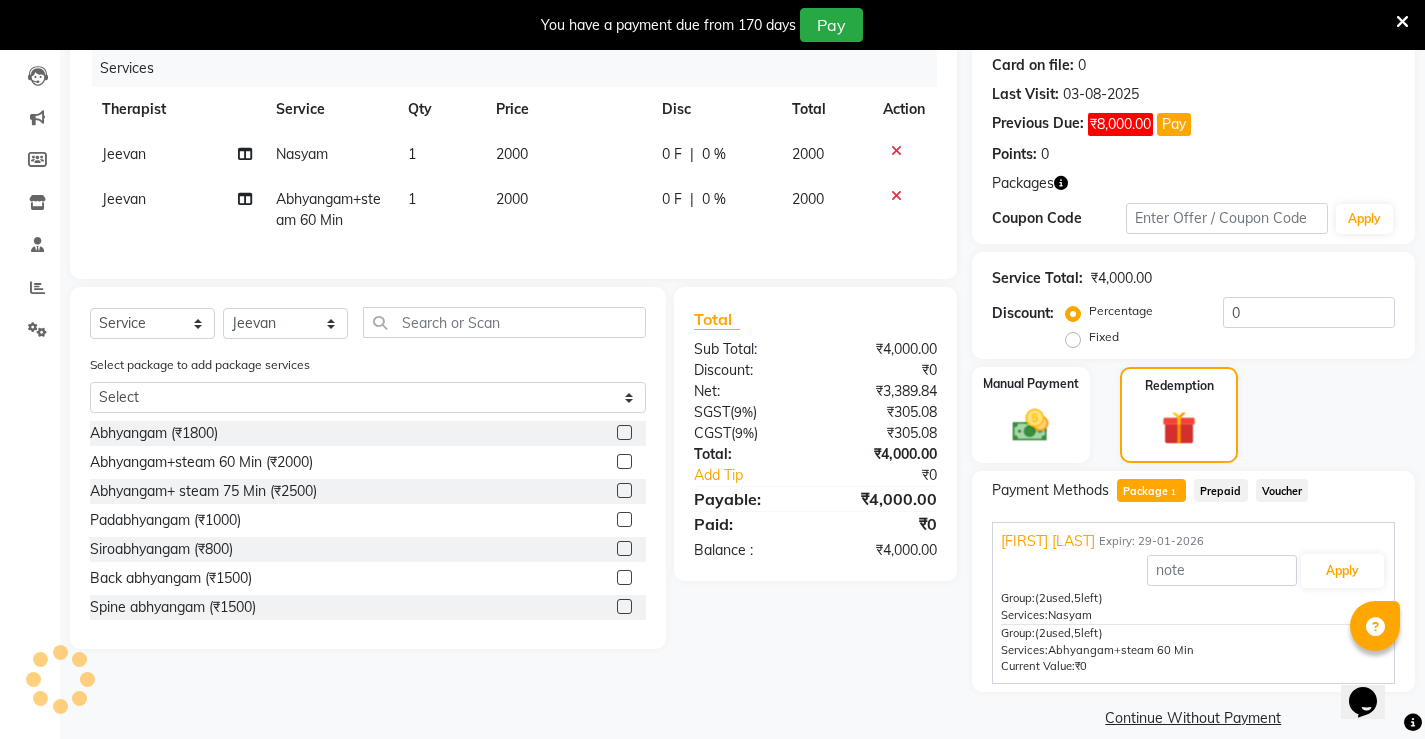 scroll, scrollTop: 272, scrollLeft: 0, axis: vertical 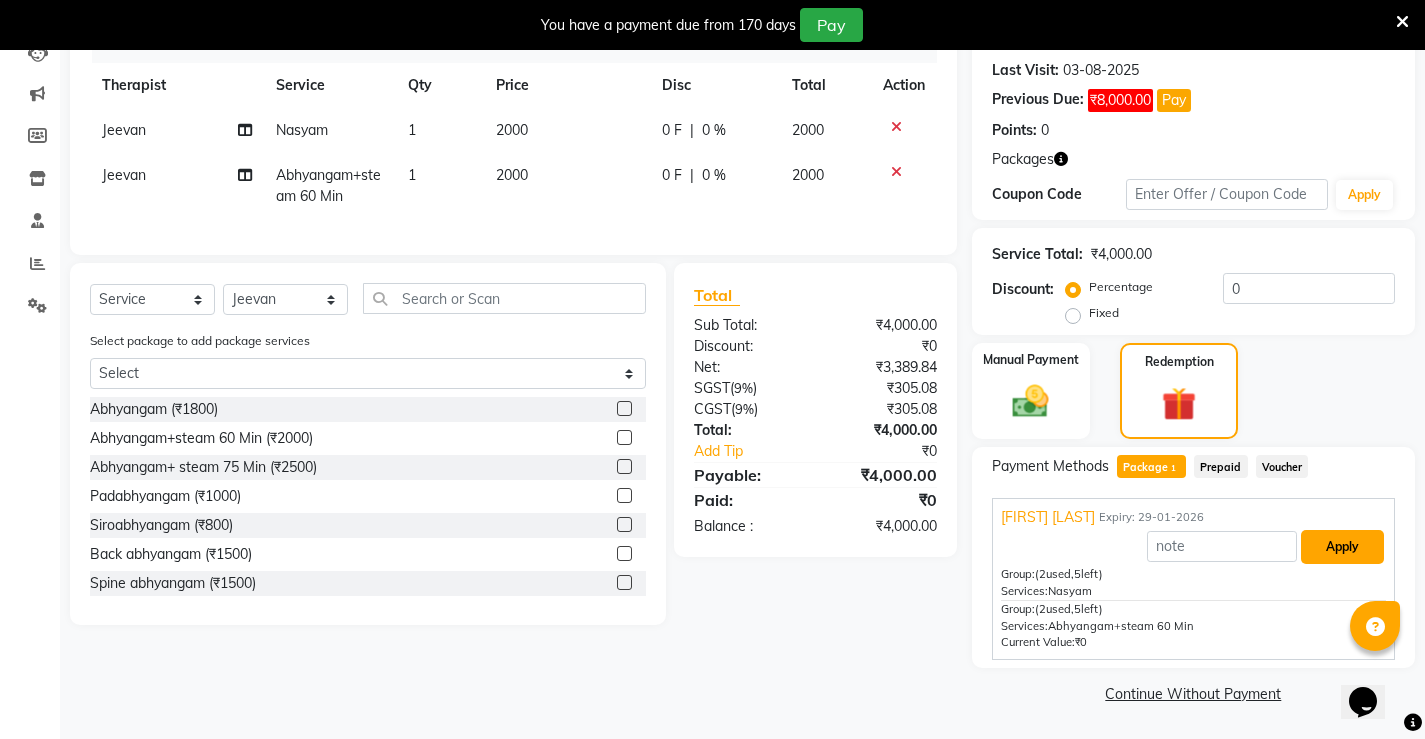 click on "Apply" at bounding box center (1342, 547) 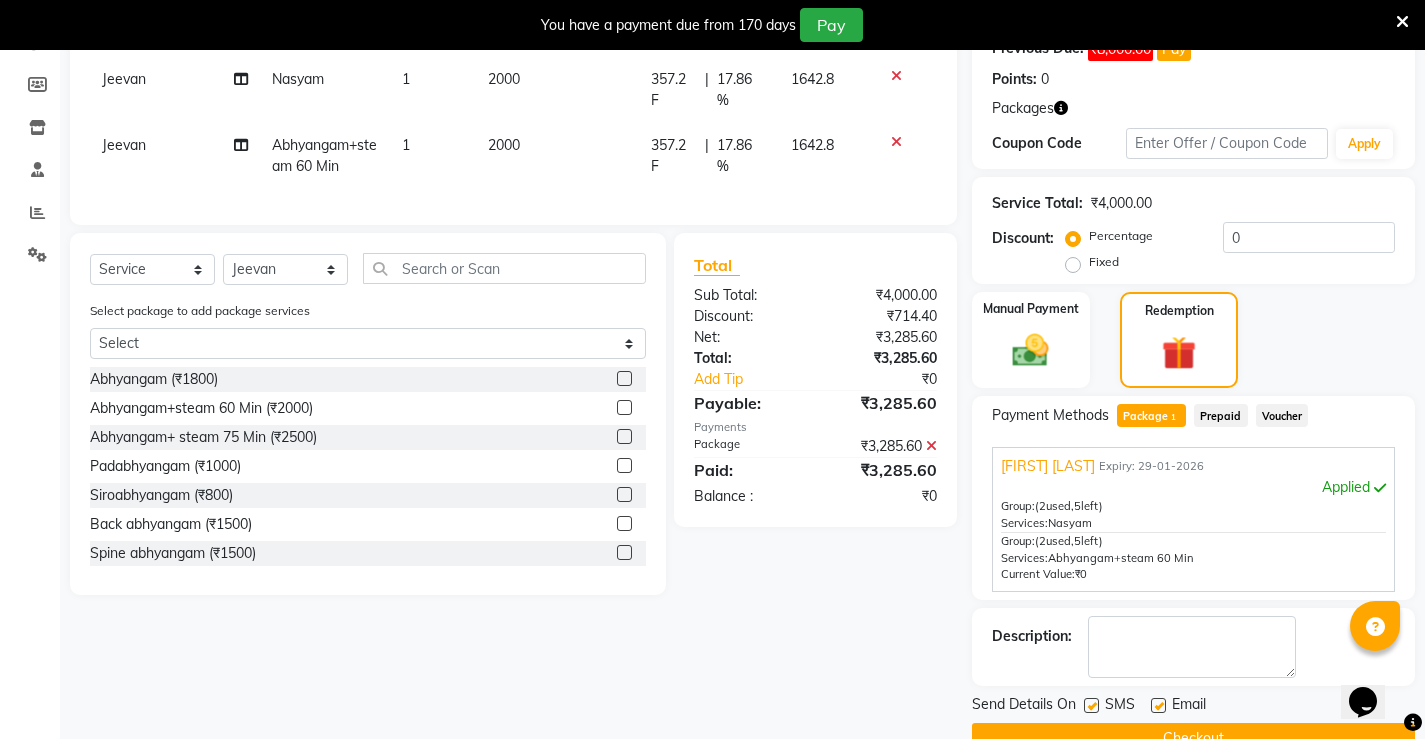 scroll, scrollTop: 368, scrollLeft: 0, axis: vertical 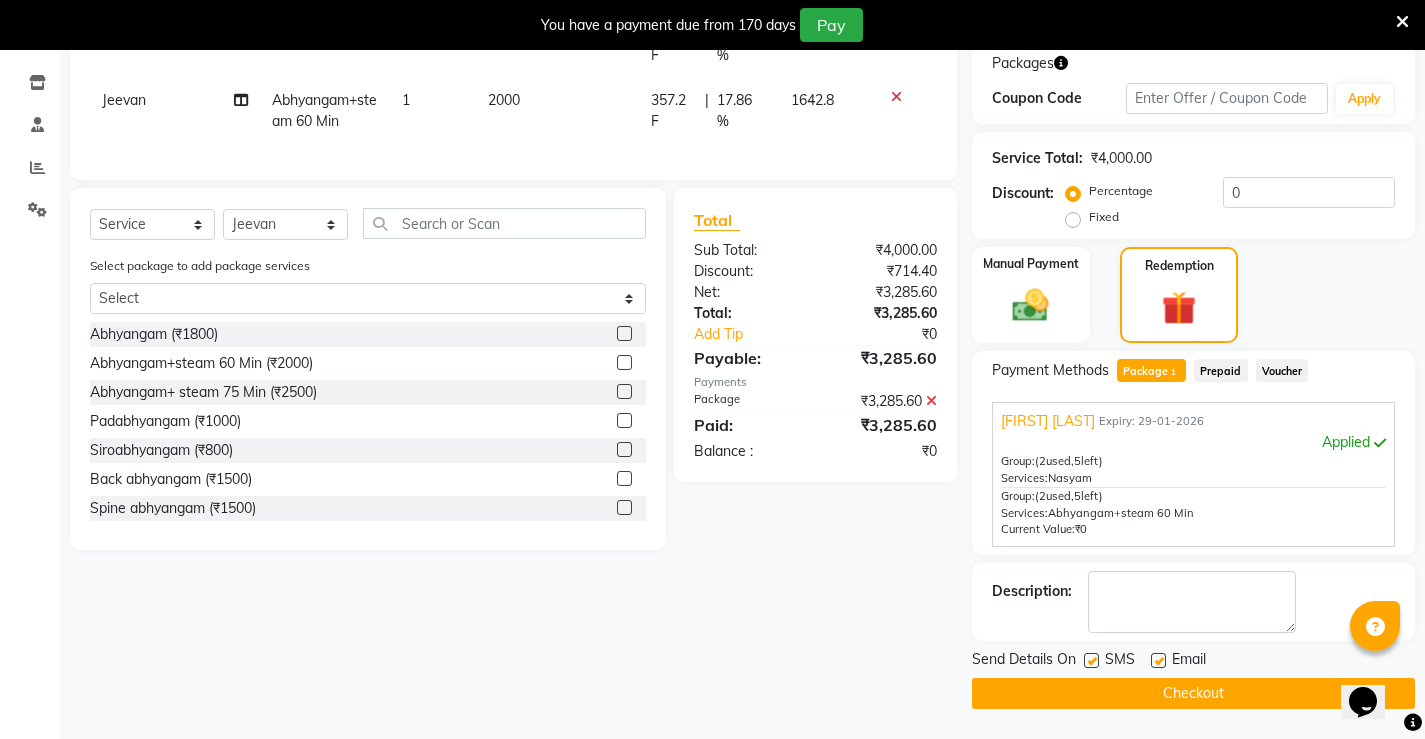 click 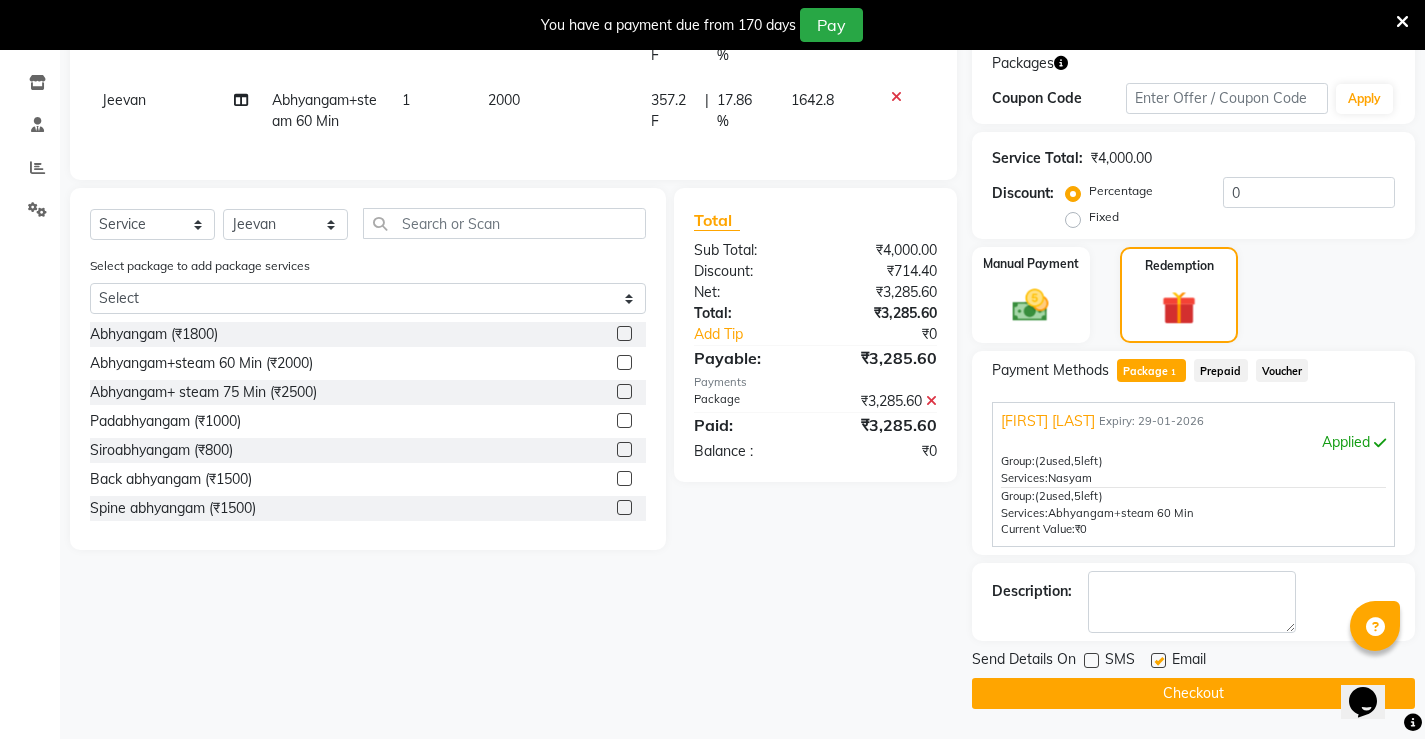 click 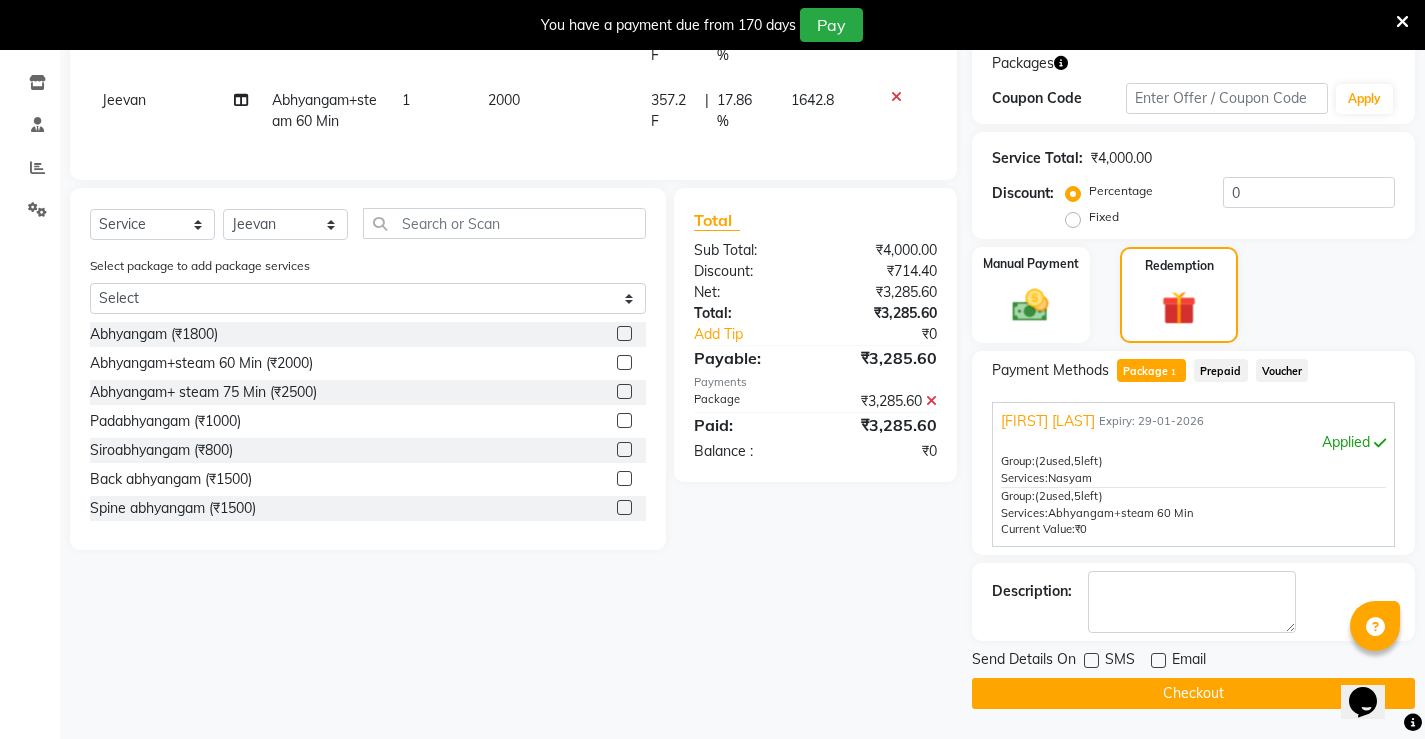 click on "Checkout" 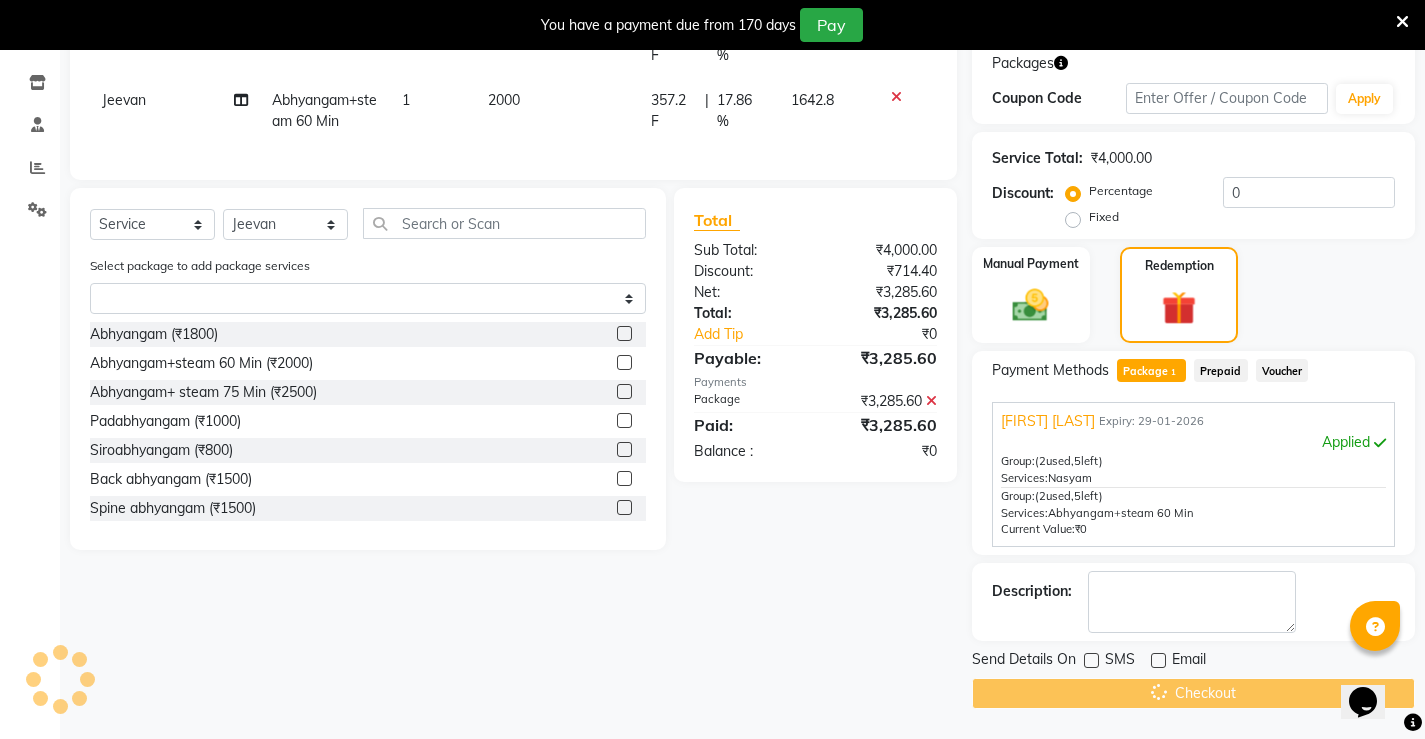 scroll, scrollTop: 50, scrollLeft: 0, axis: vertical 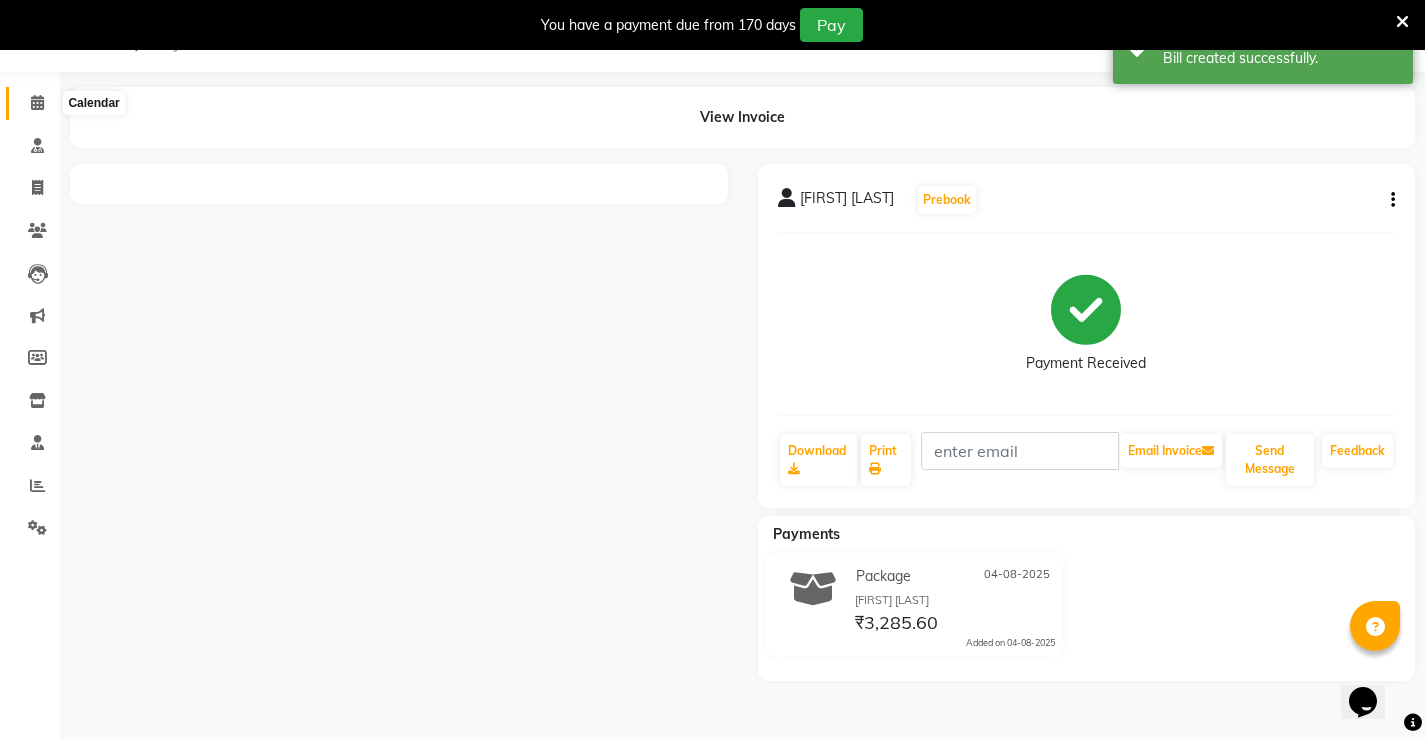 click 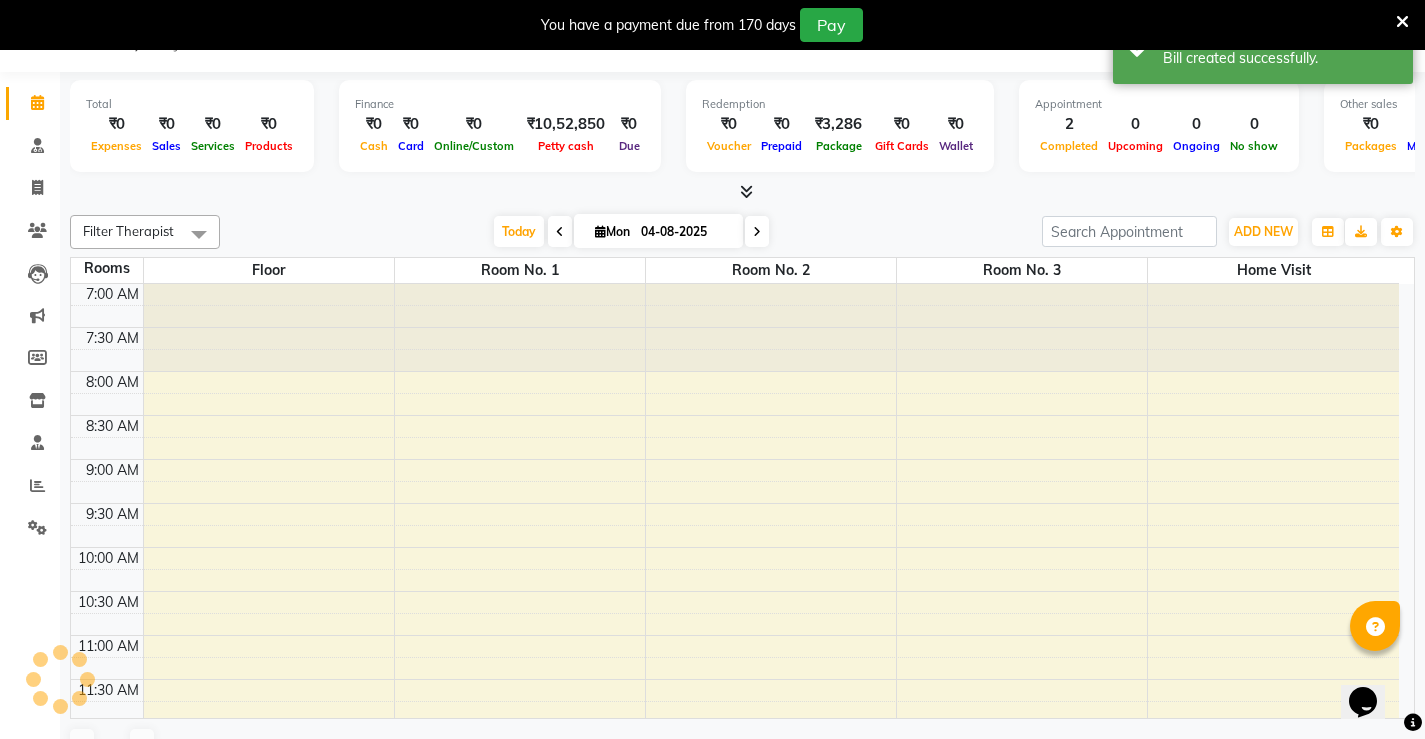 scroll, scrollTop: 0, scrollLeft: 0, axis: both 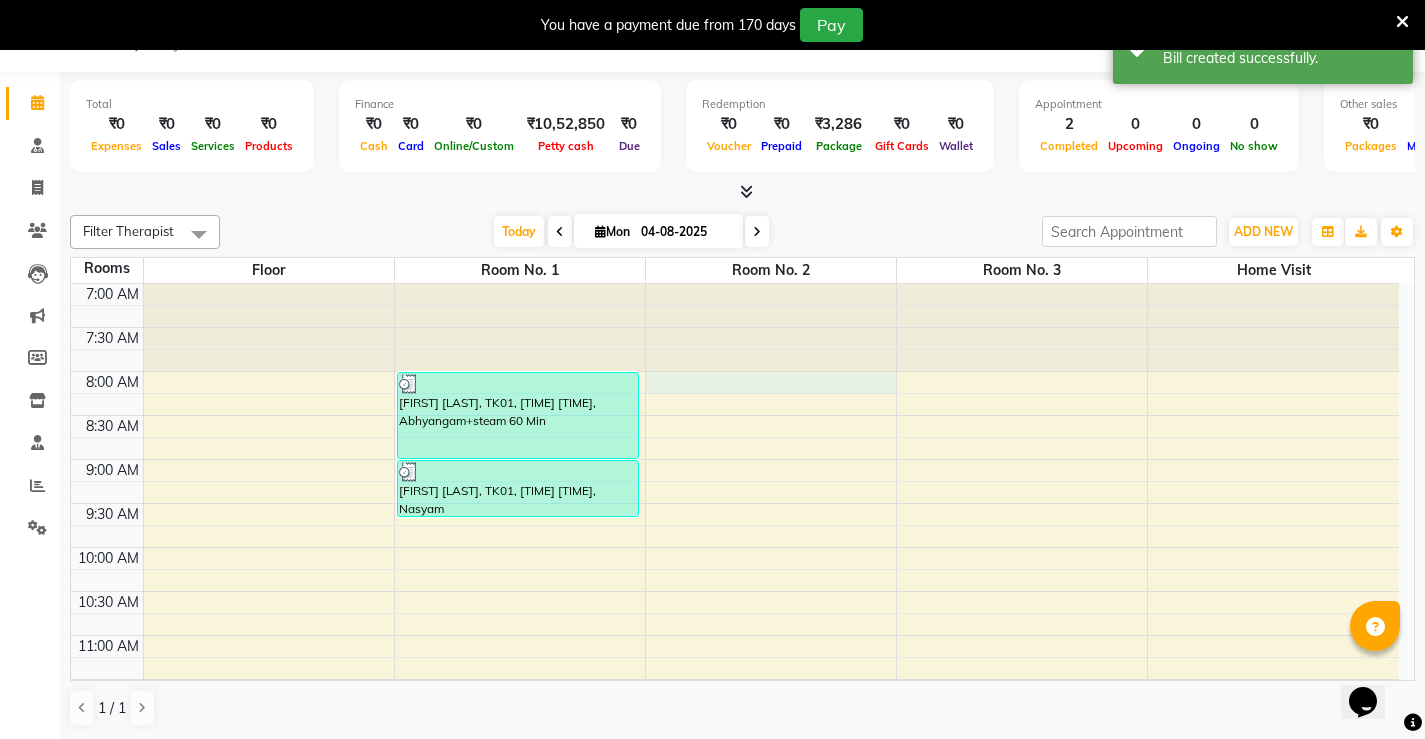click on "7:00 AM 7:30 AM 8:00 AM 8:30 AM 9:00 AM 9:30 AM 10:00 AM 10:30 AM 11:00 AM 11:30 AM 12:00 PM 12:30 PM 1:00 PM 1:30 PM 2:00 PM 2:30 PM 3:00 PM 3:30 PM 4:00 PM 4:30 PM 5:00 PM 5:30 PM 6:00 PM 6:30 PM 7:00 PM 7:30 PM 8:00 PM 8:30 PM     [FIRST] [LAST] [LAST], TK01, 08:00 AM-09:00 AM, Abhyangam+steam 60 Min     [FIRST] [LAST] [LAST], TK01, 09:00 AM-09:40 AM, Nasyam" at bounding box center (735, 899) 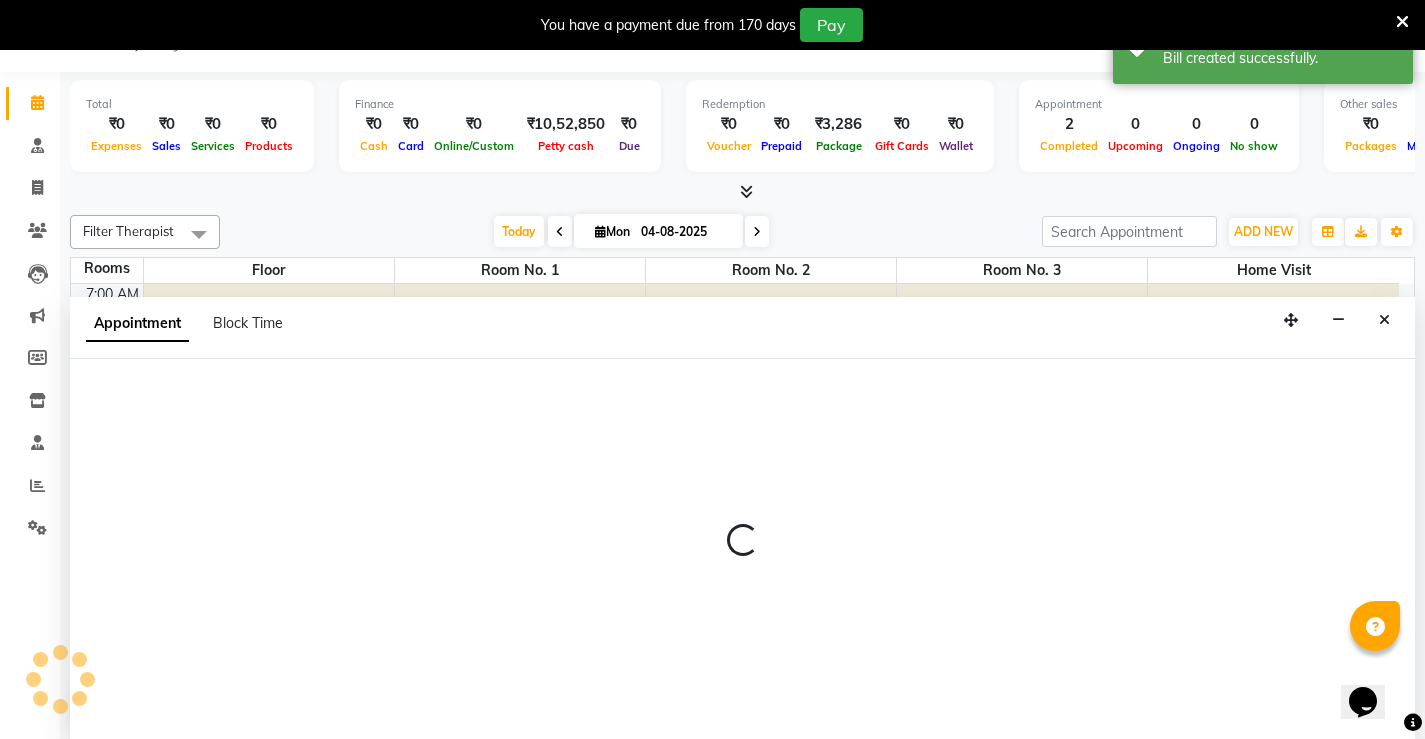 scroll, scrollTop: 51, scrollLeft: 0, axis: vertical 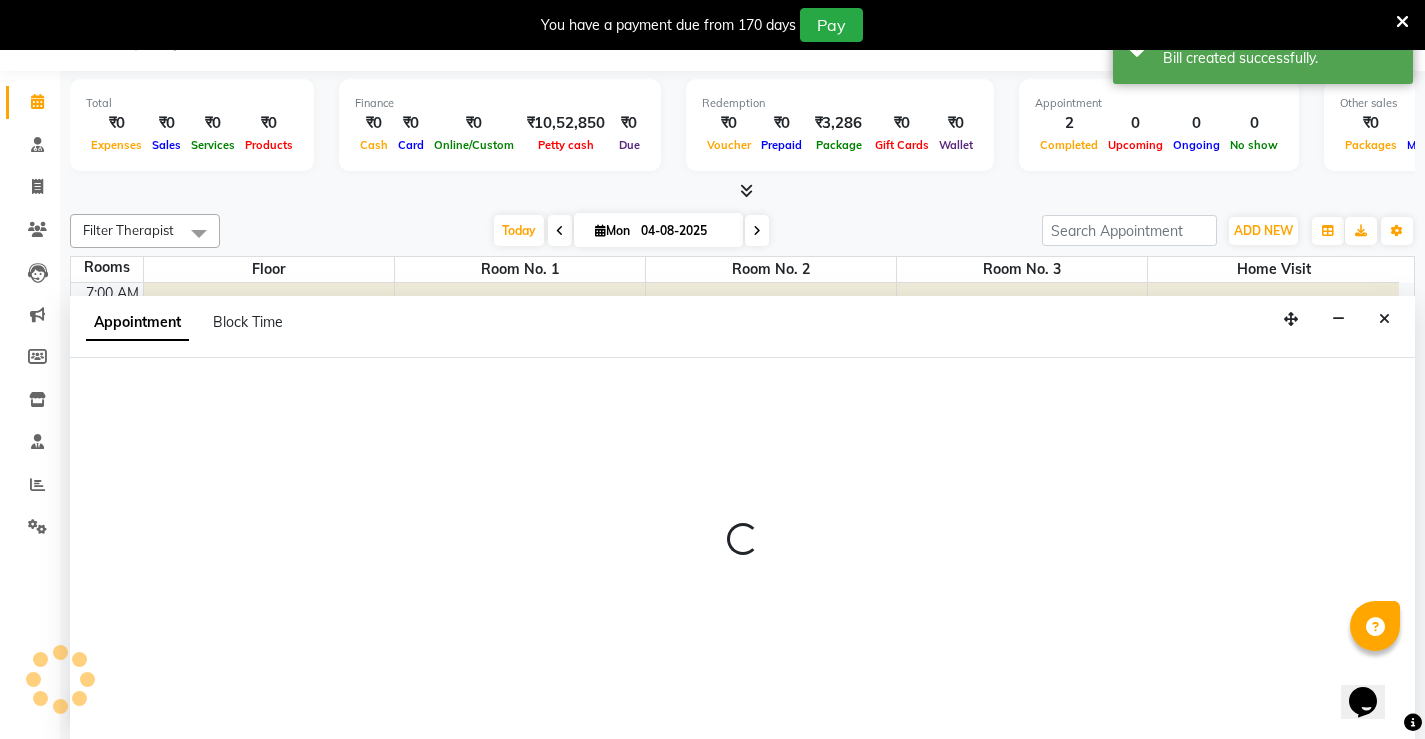 select on "480" 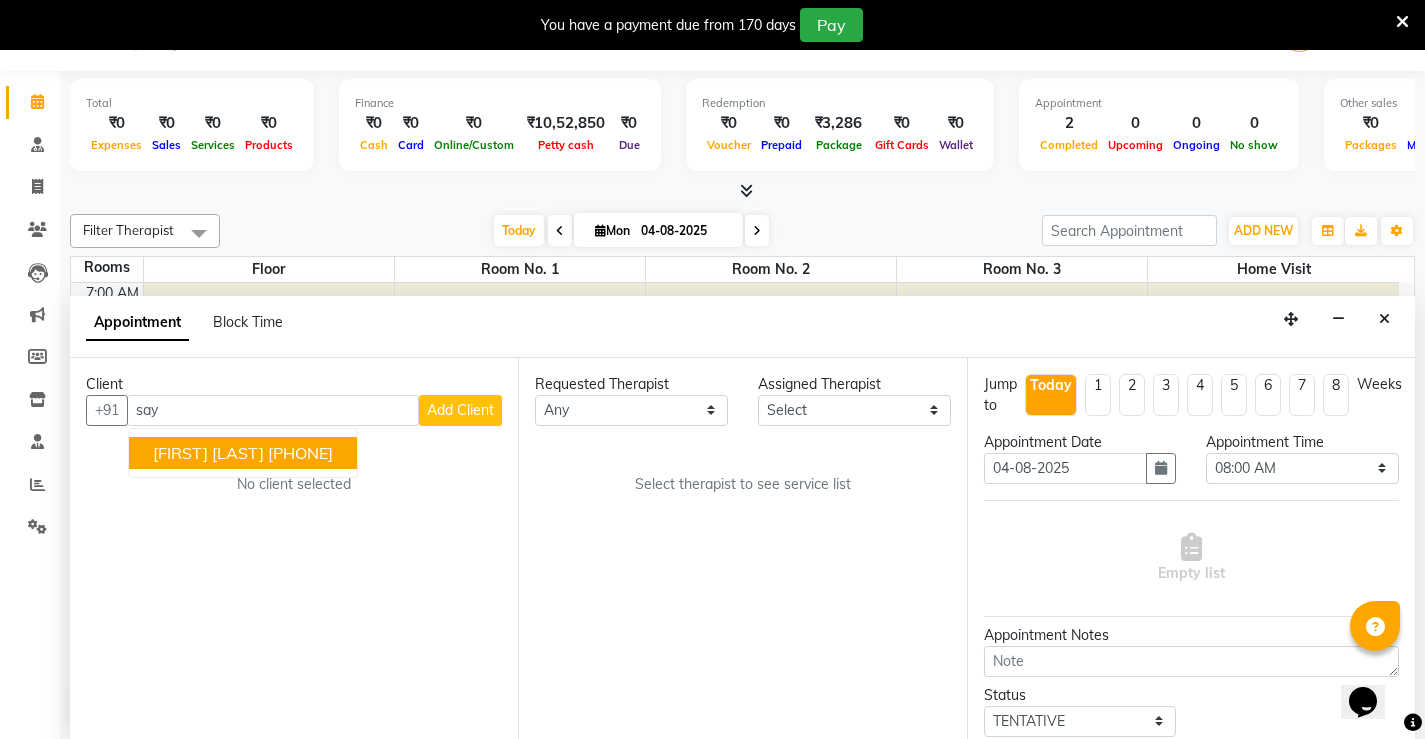 click on "[PHONE]" at bounding box center (300, 453) 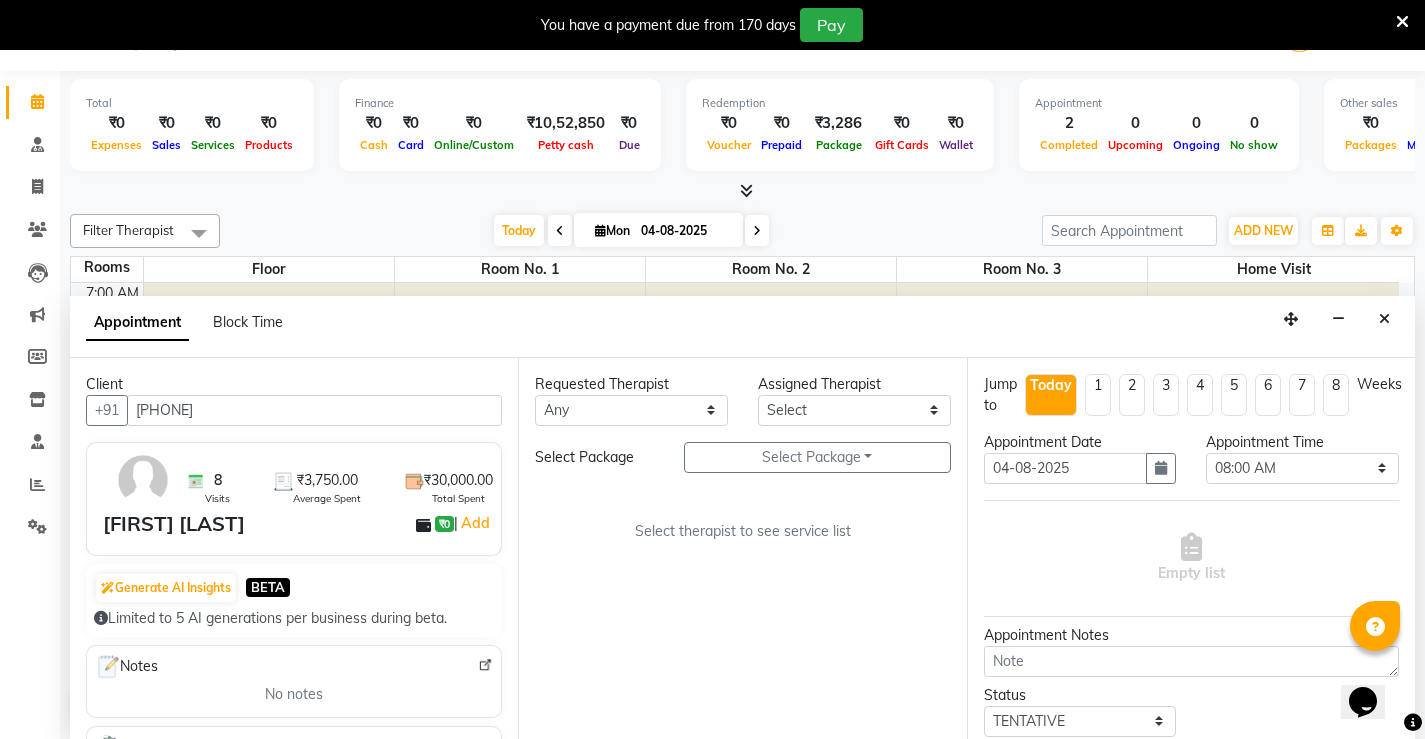 type on "[PHONE]" 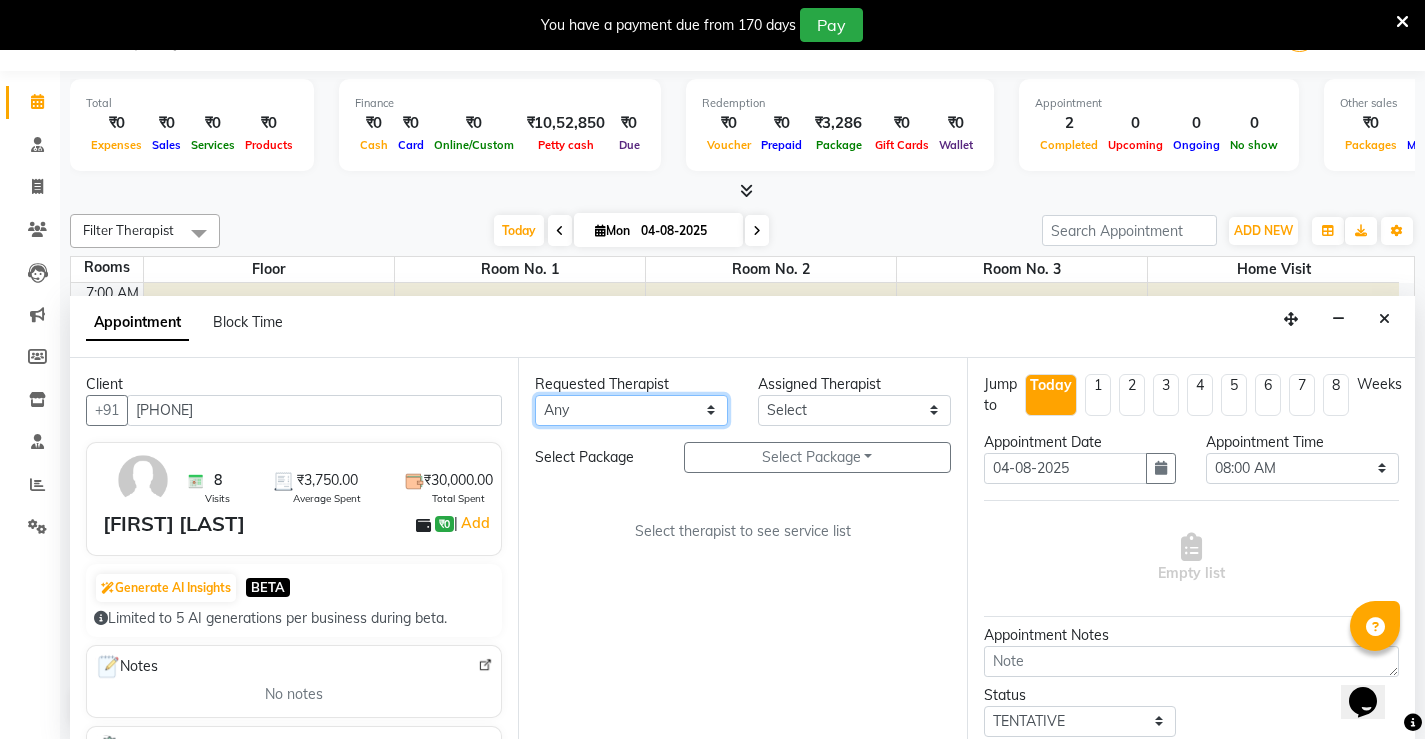 click on "With [FIRST] [FIRST] [FIRST] [FIRST] [FIRST] [FIRST] [FIRST] [FIRST] [FIRST] [FIRST] [FIRST] [FIRST] [FIRST] [FIRST] [FIRST] [FIRST] [FIRST] [FIRST] [FIRST] [FIRST] [FIRST] [FIRST] [FIRST] [FIRST] [FIRST] [FIRST] [FIRST] [FIRST]" at bounding box center (631, 410) 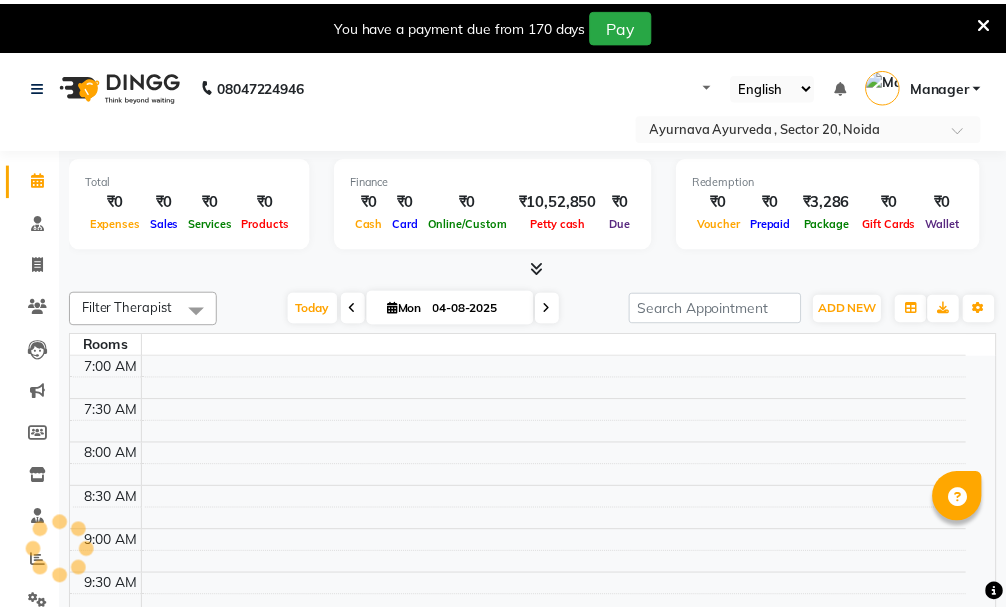 scroll, scrollTop: 0, scrollLeft: 0, axis: both 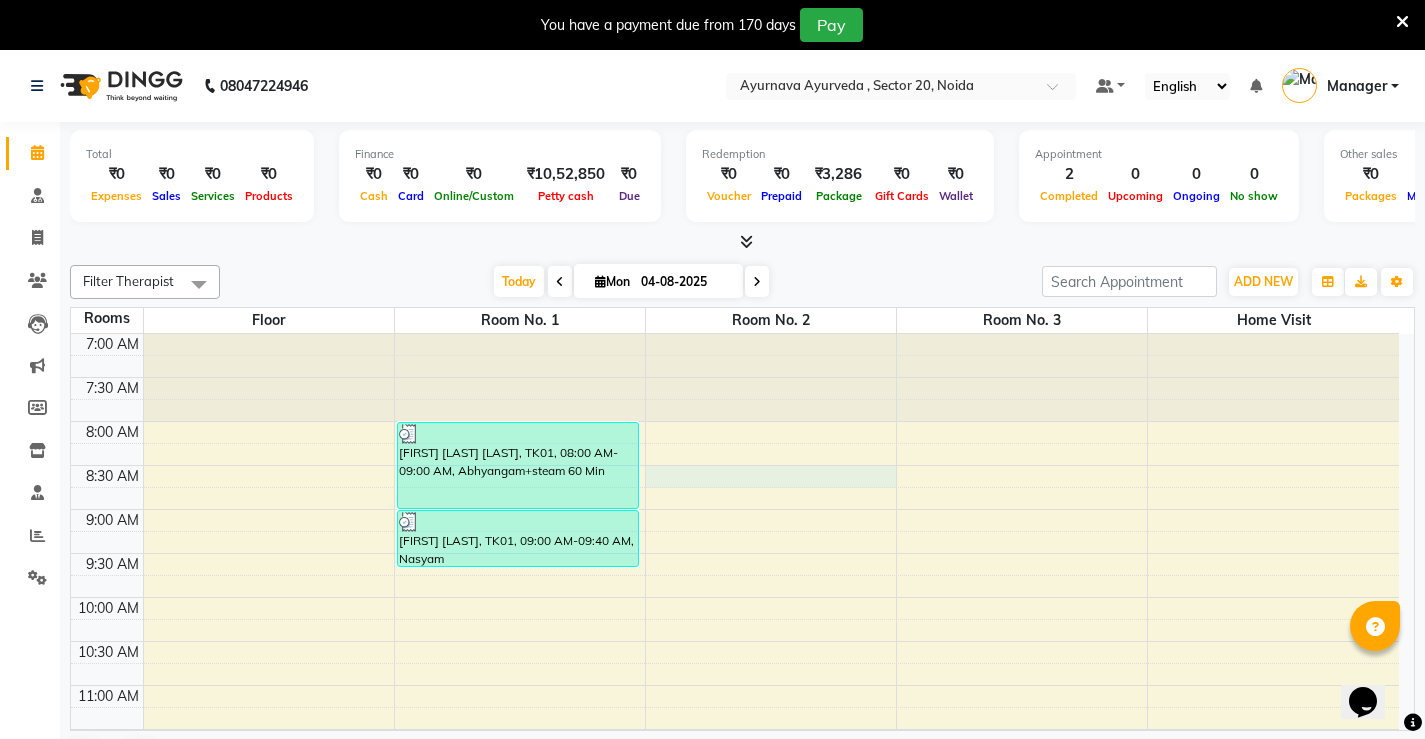 click on "7:00 AM 7:30 AM 8:00 AM 8:30 AM 9:00 AM 9:30 AM 10:00 AM 10:30 AM 11:00 AM 11:30 AM 12:00 PM 12:30 PM 1:00 PM 1:30 PM 2:00 PM 2:30 PM 3:00 PM 3:30 PM 4:00 PM 4:30 PM 5:00 PM 5:30 PM 6:00 PM 6:30 PM 7:00 PM 7:30 PM 8:00 PM 8:30 PM     [FIRST] [LAST] [LAST], TK01, 08:00 AM-09:00 AM, Abhyangam+steam 60 Min     [FIRST] [LAST] [LAST], TK01, 09:00 AM-09:40 AM, Nasyam" at bounding box center [735, 949] 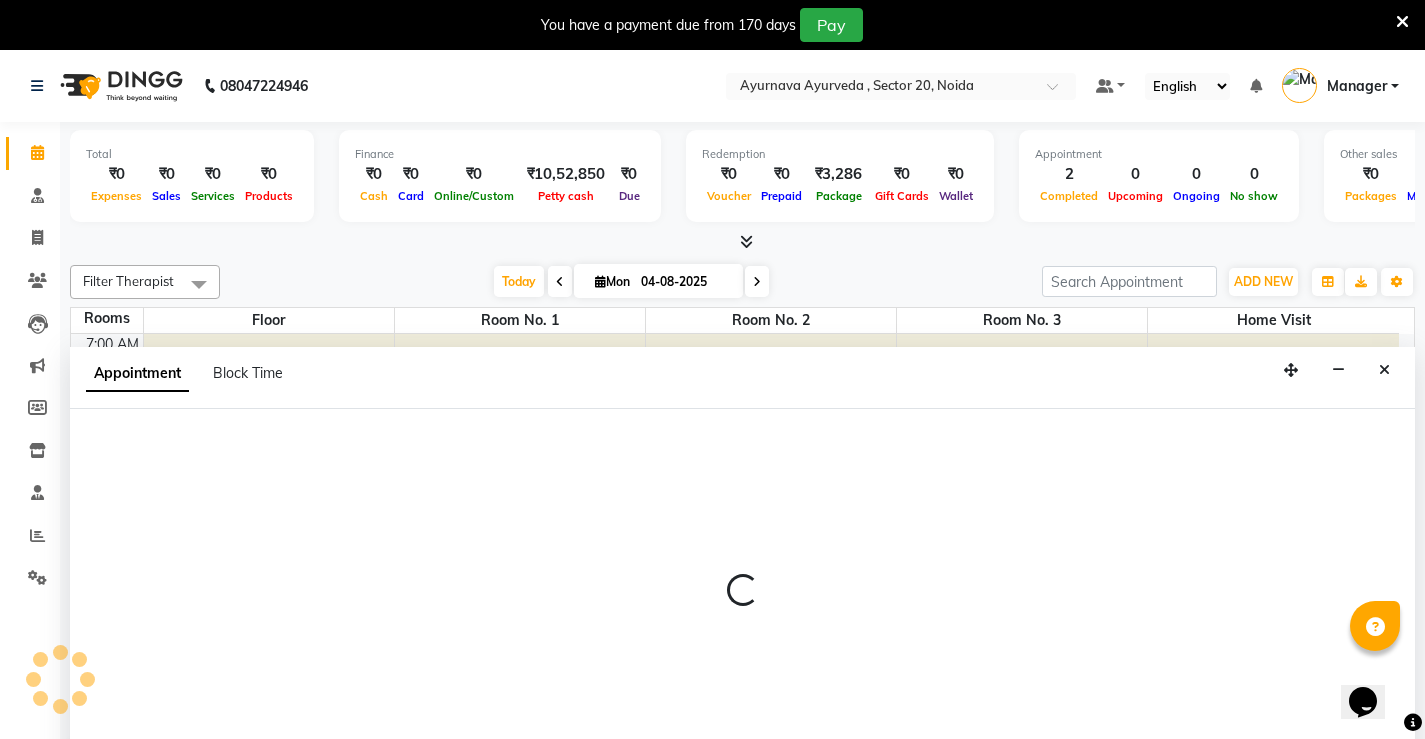scroll, scrollTop: 51, scrollLeft: 0, axis: vertical 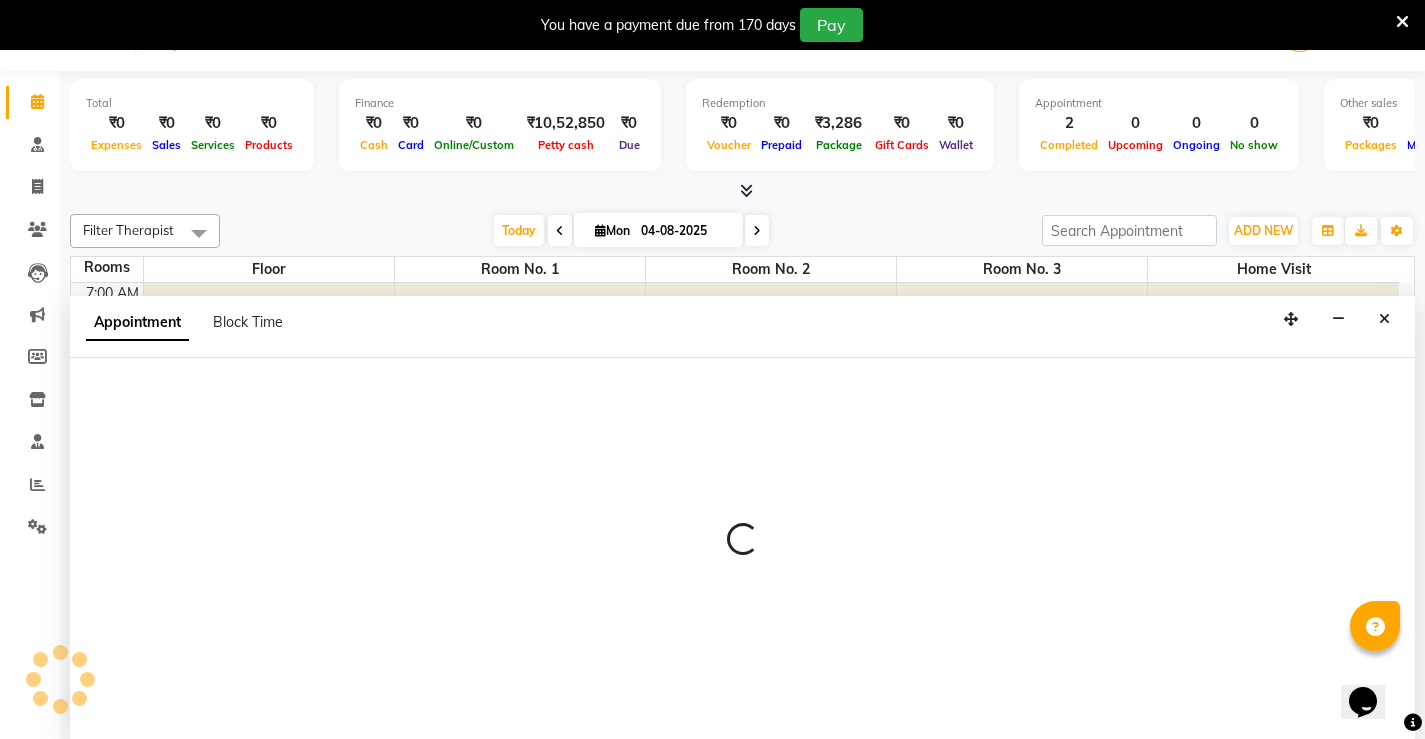 select on "510" 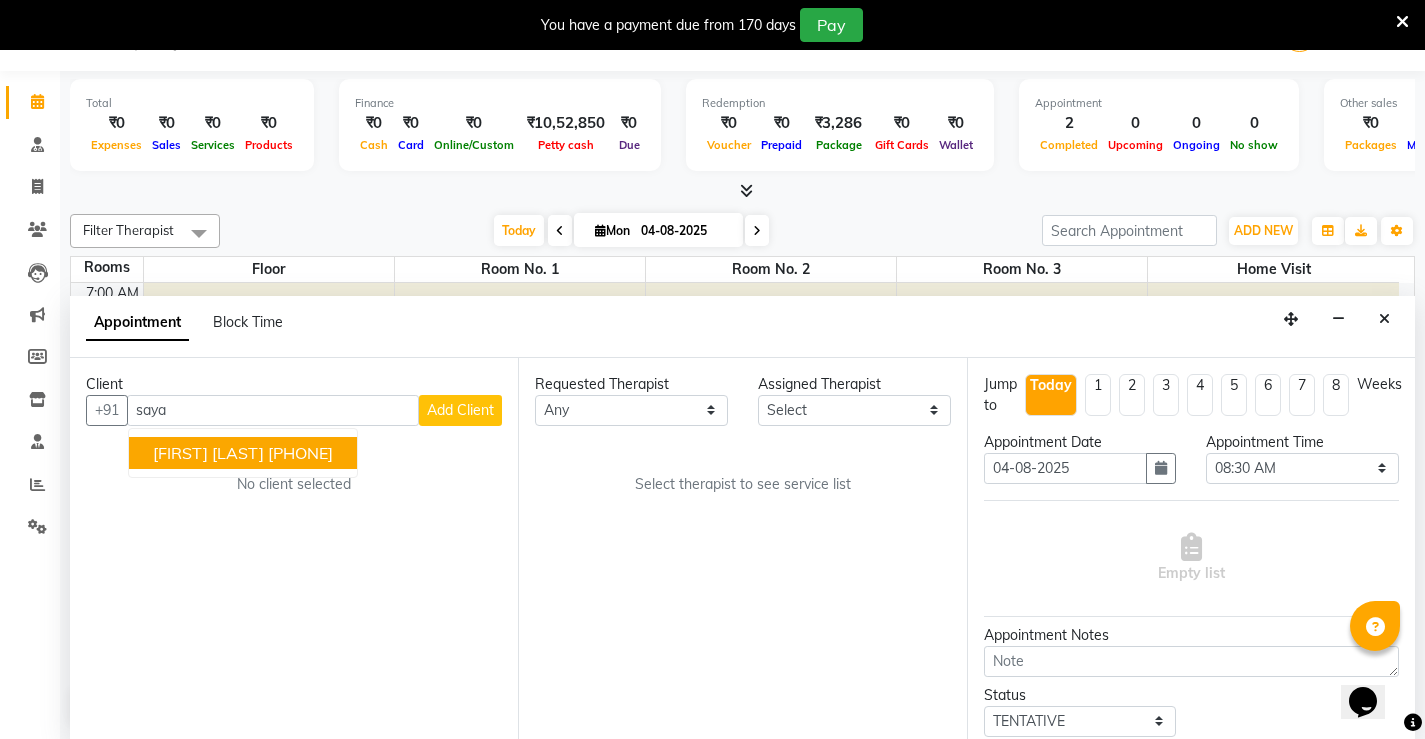 click on "[FIRST] [LAST]" at bounding box center (208, 453) 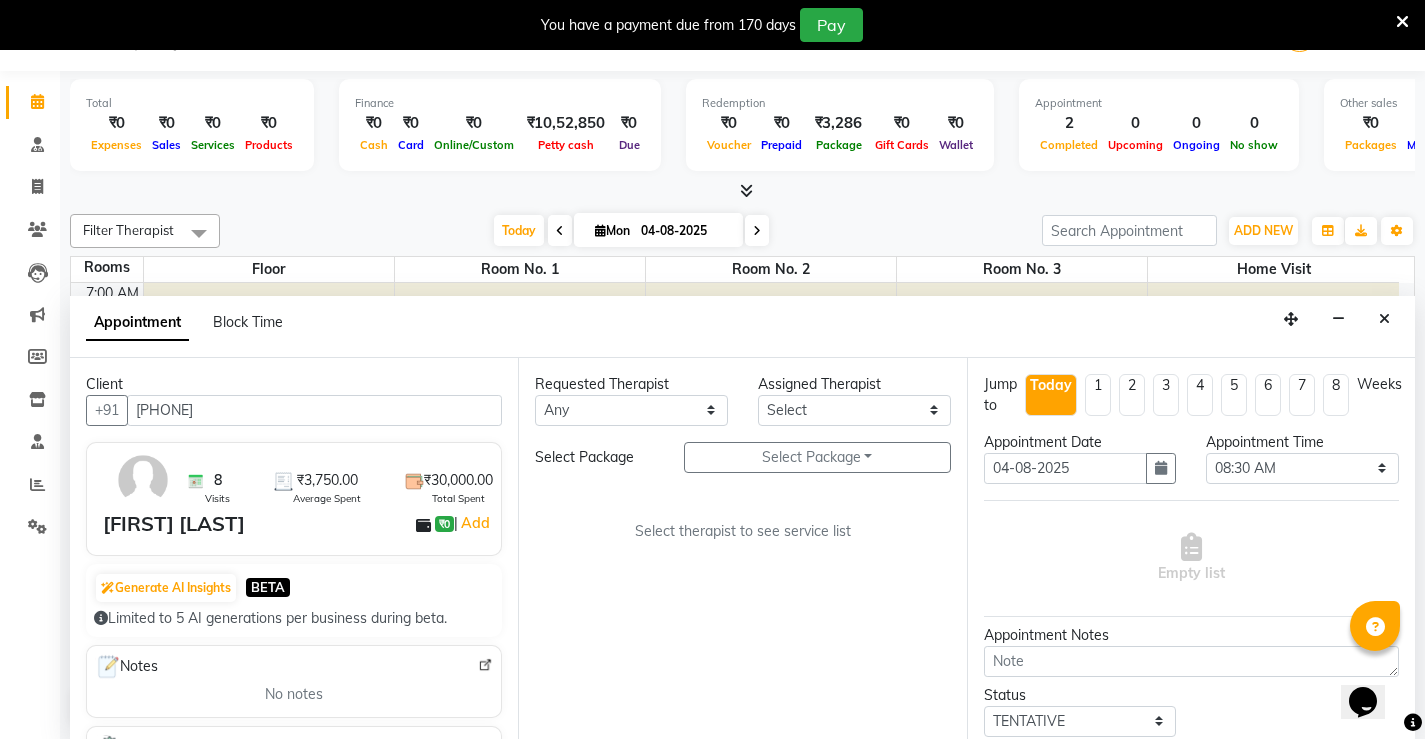 type on "[PHONE]" 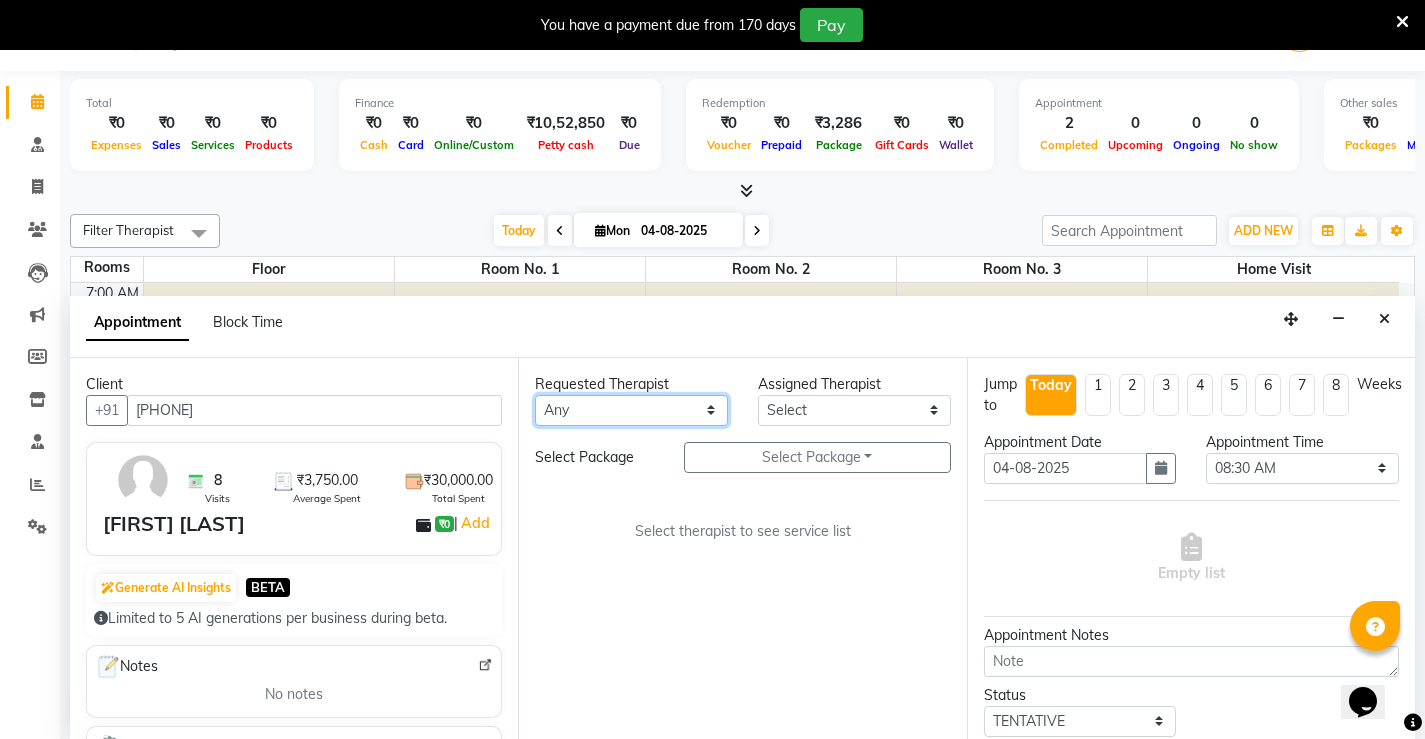 click on "With [FIRST] [FIRST] [FIRST] [FIRST] [FIRST] [FIRST] [FIRST] [FIRST] [FIRST] [FIRST] [FIRST] [FIRST] [FIRST] [FIRST] [FIRST] [FIRST] [FIRST] [FIRST] [FIRST] [FIRST] [FIRST] [FIRST] [FIRST] [FIRST] [FIRST] [FIRST] [FIRST] [FIRST]" at bounding box center (631, 410) 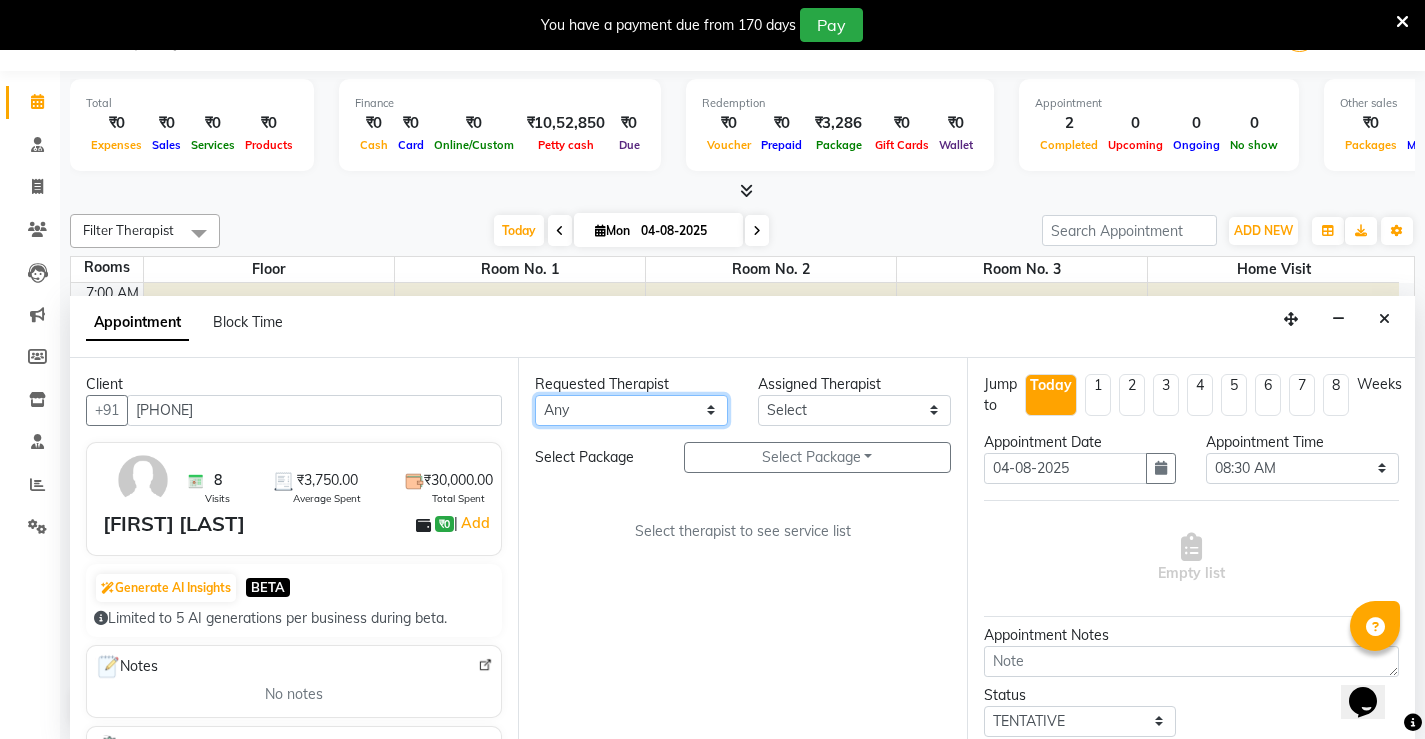 select on "[NUMBER]" 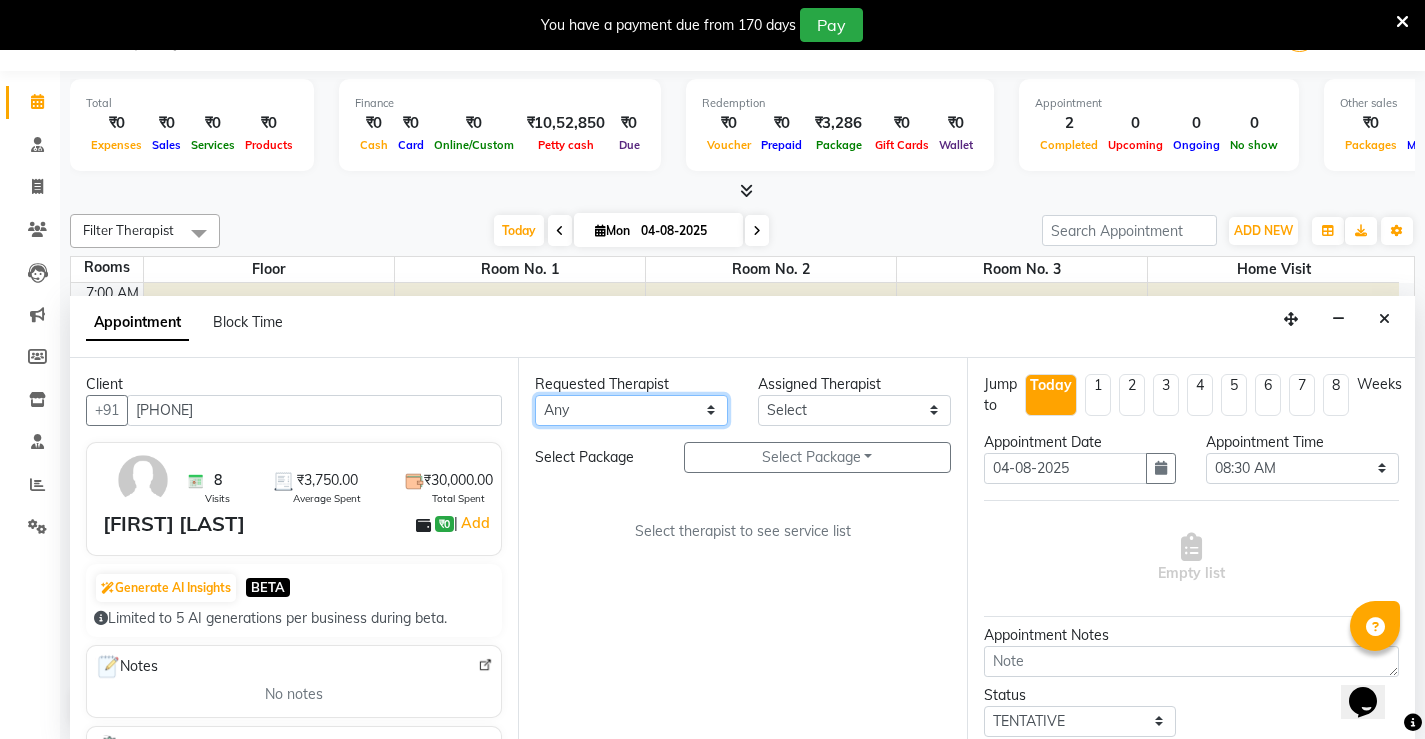 click on "With [FIRST] [FIRST] [FIRST] [FIRST] [FIRST] [FIRST] [FIRST] [FIRST] [FIRST] [FIRST] [FIRST] [FIRST] [FIRST] [FIRST] [FIRST] [FIRST] [FIRST] [FIRST] [FIRST] [FIRST] [FIRST] [FIRST] [FIRST] [FIRST] [FIRST] [FIRST] [FIRST] [FIRST]" at bounding box center [631, 410] 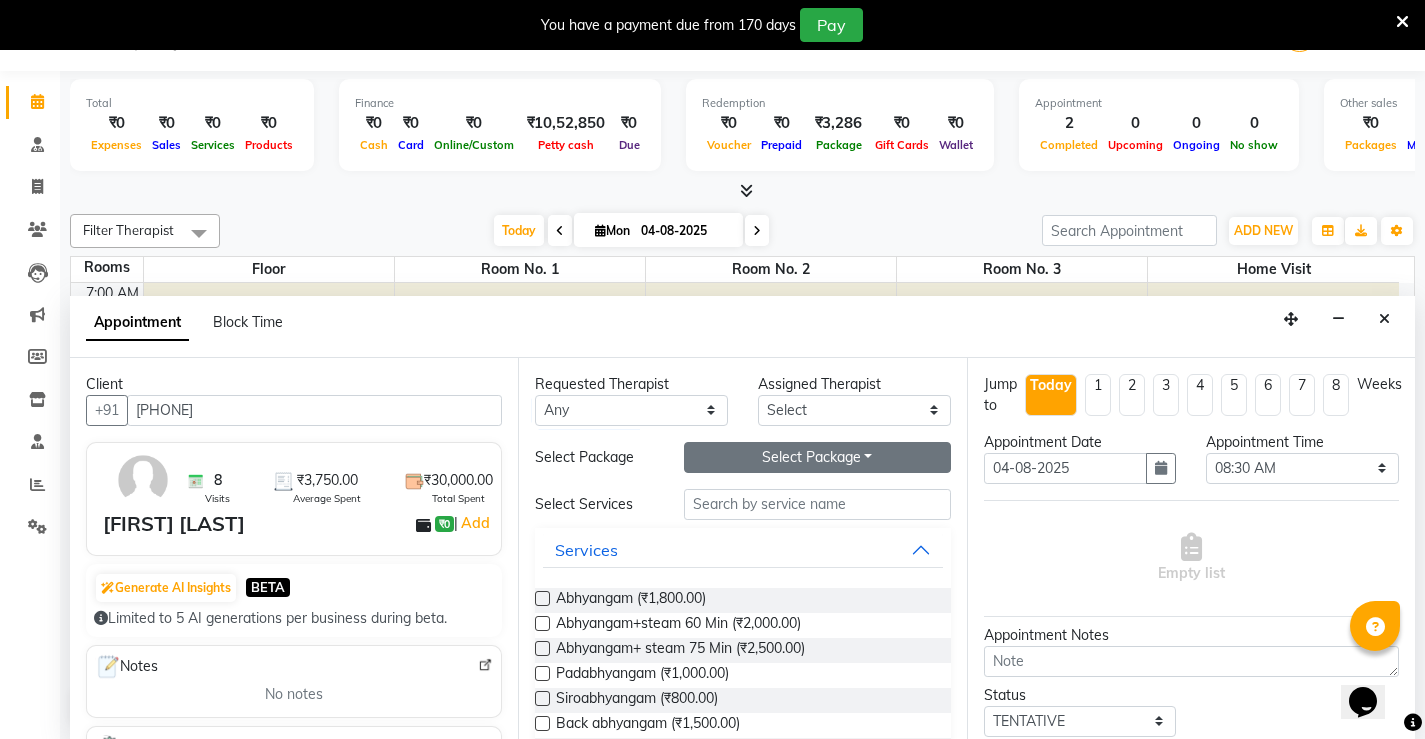 click on "Select Package  Toggle Dropdown" at bounding box center [817, 457] 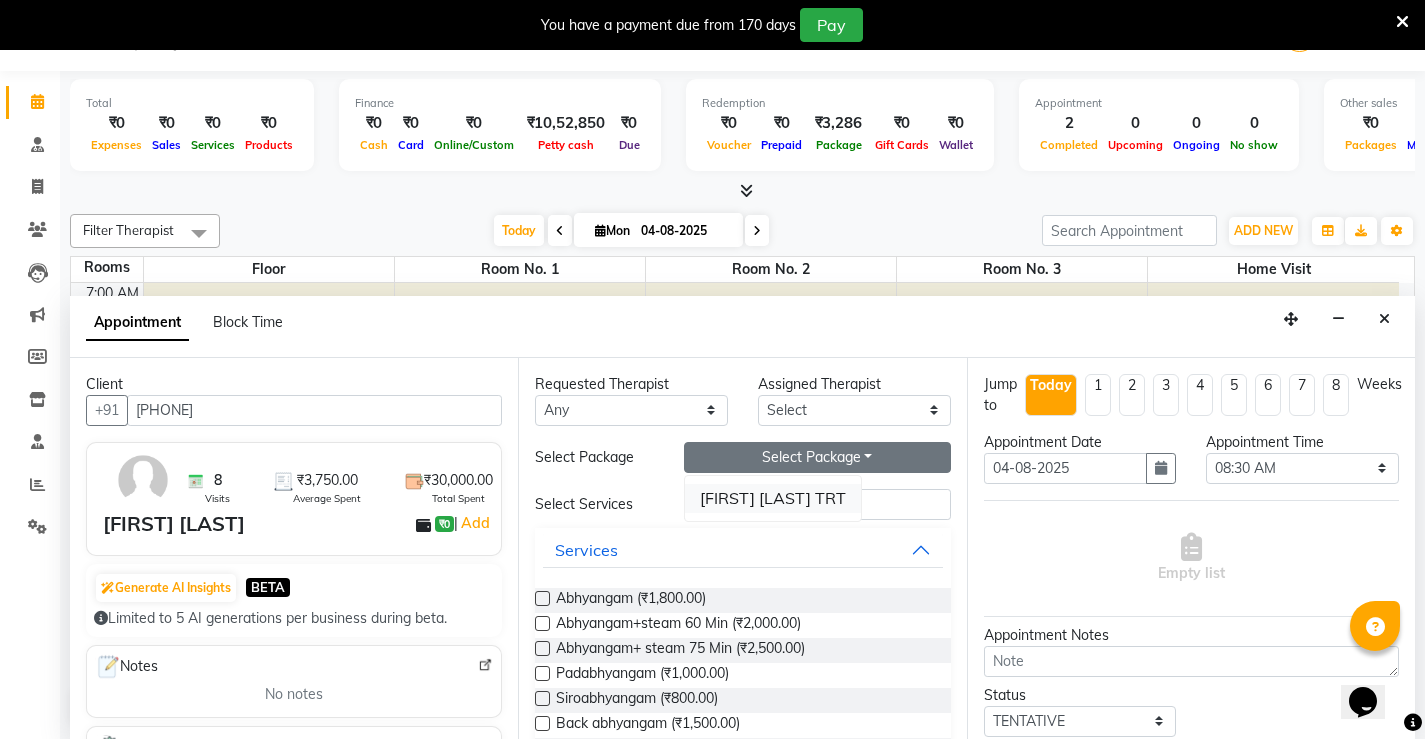click on "[FIRST] [LAST] TRT" at bounding box center [773, 498] 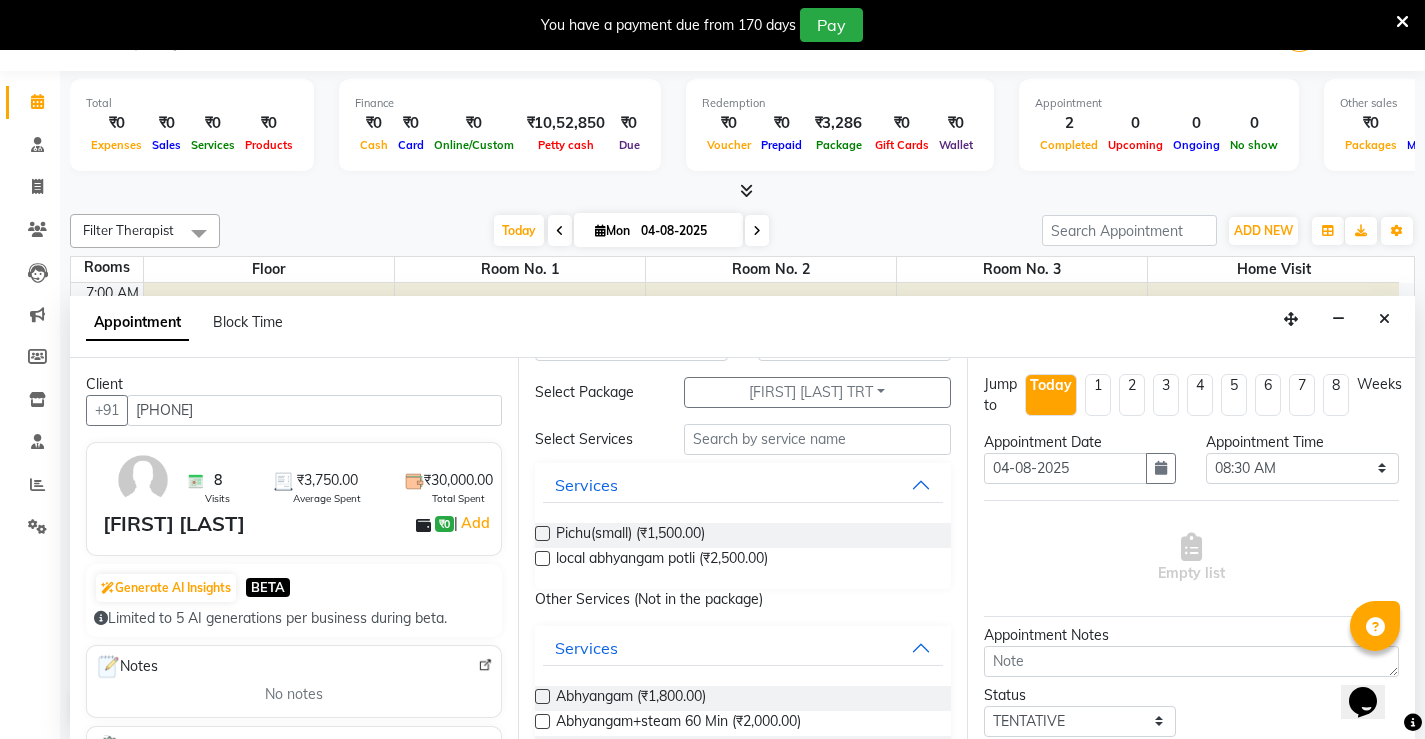 scroll, scrollTop: 100, scrollLeft: 0, axis: vertical 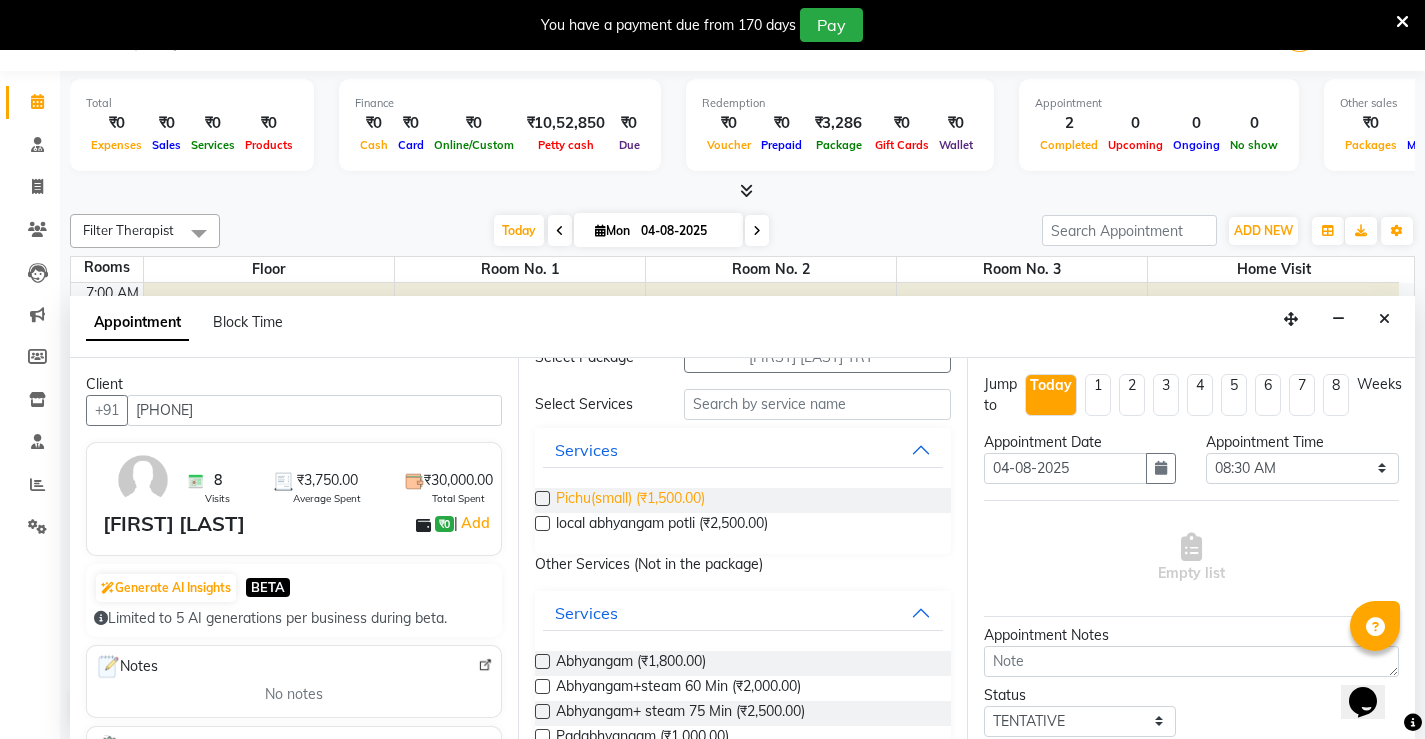 click on "Pichu(small) (₹1,500.00)" at bounding box center [630, 500] 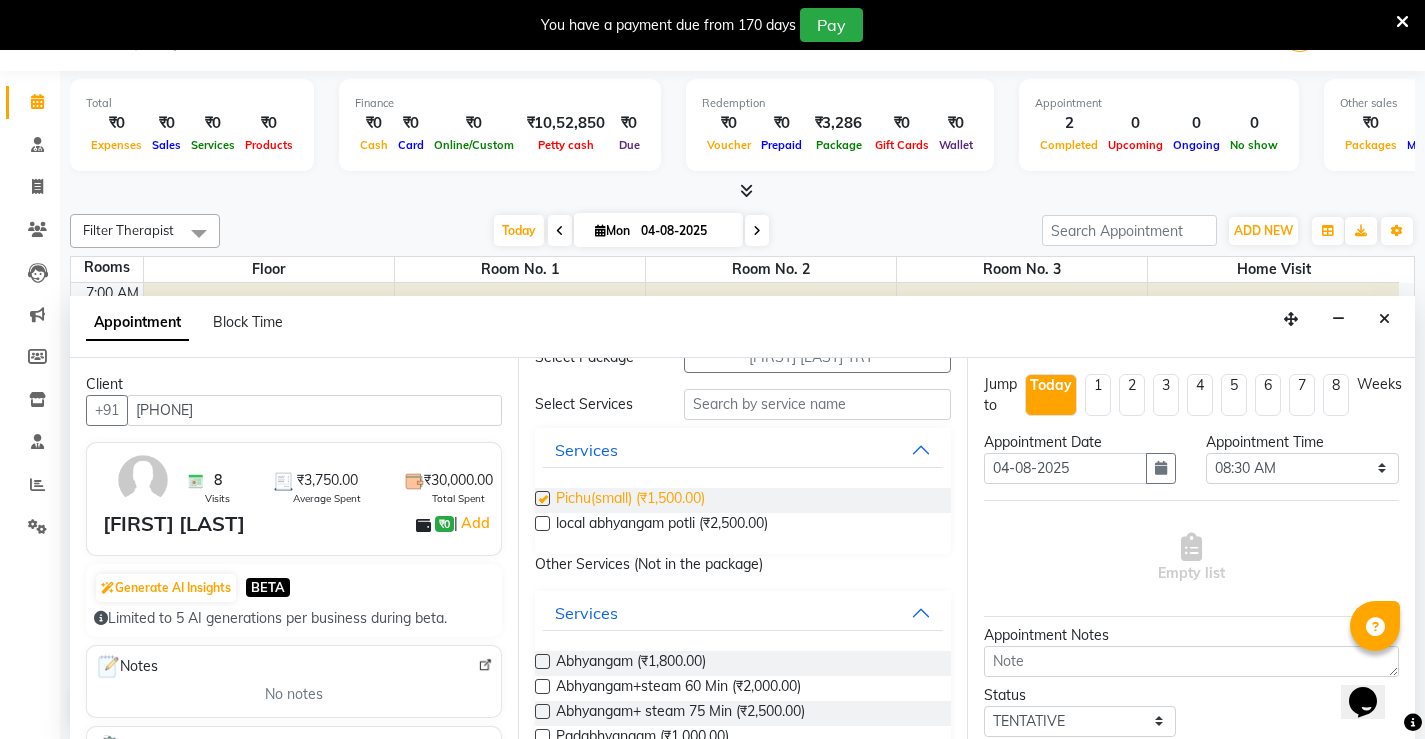 checkbox on "true" 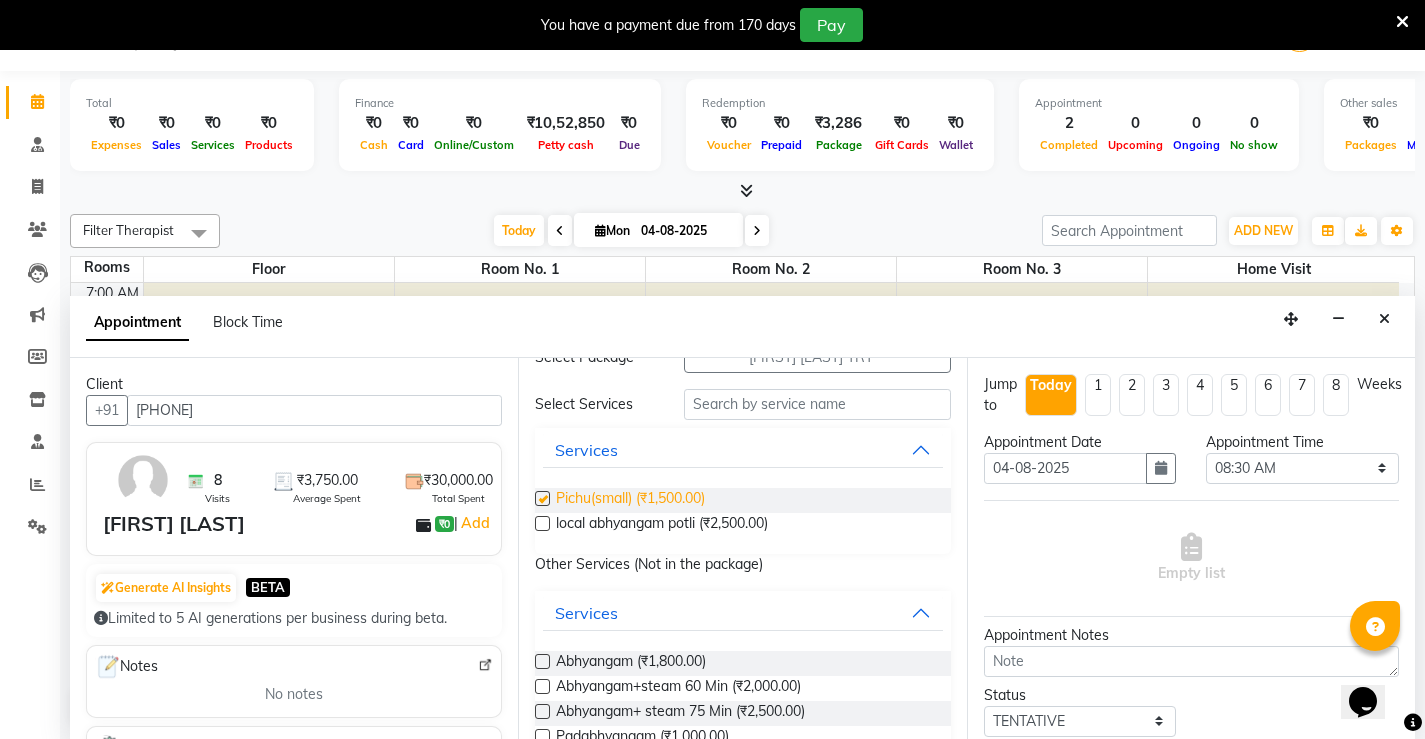 select on "[NUMBER]" 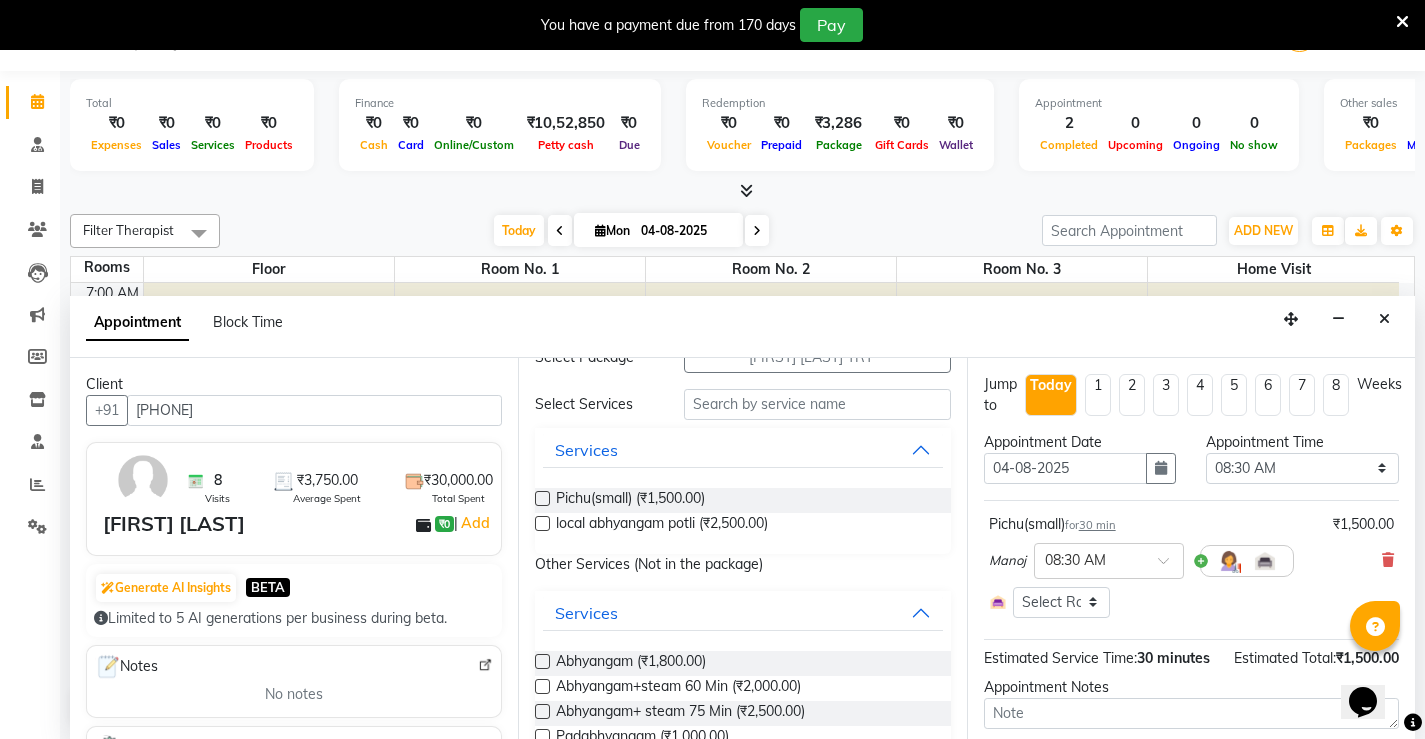 checkbox on "false" 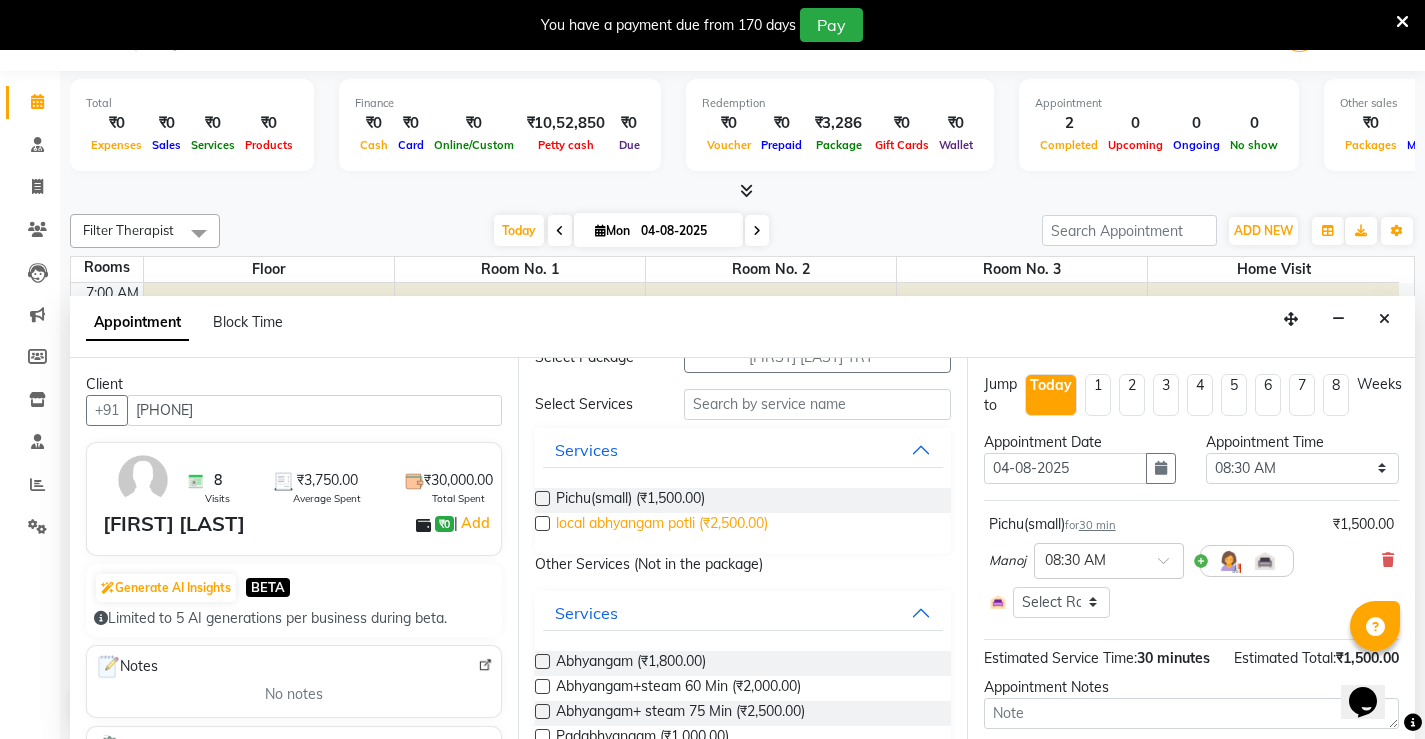 click on "local abhyangam potli (₹2,500.00)" at bounding box center (662, 525) 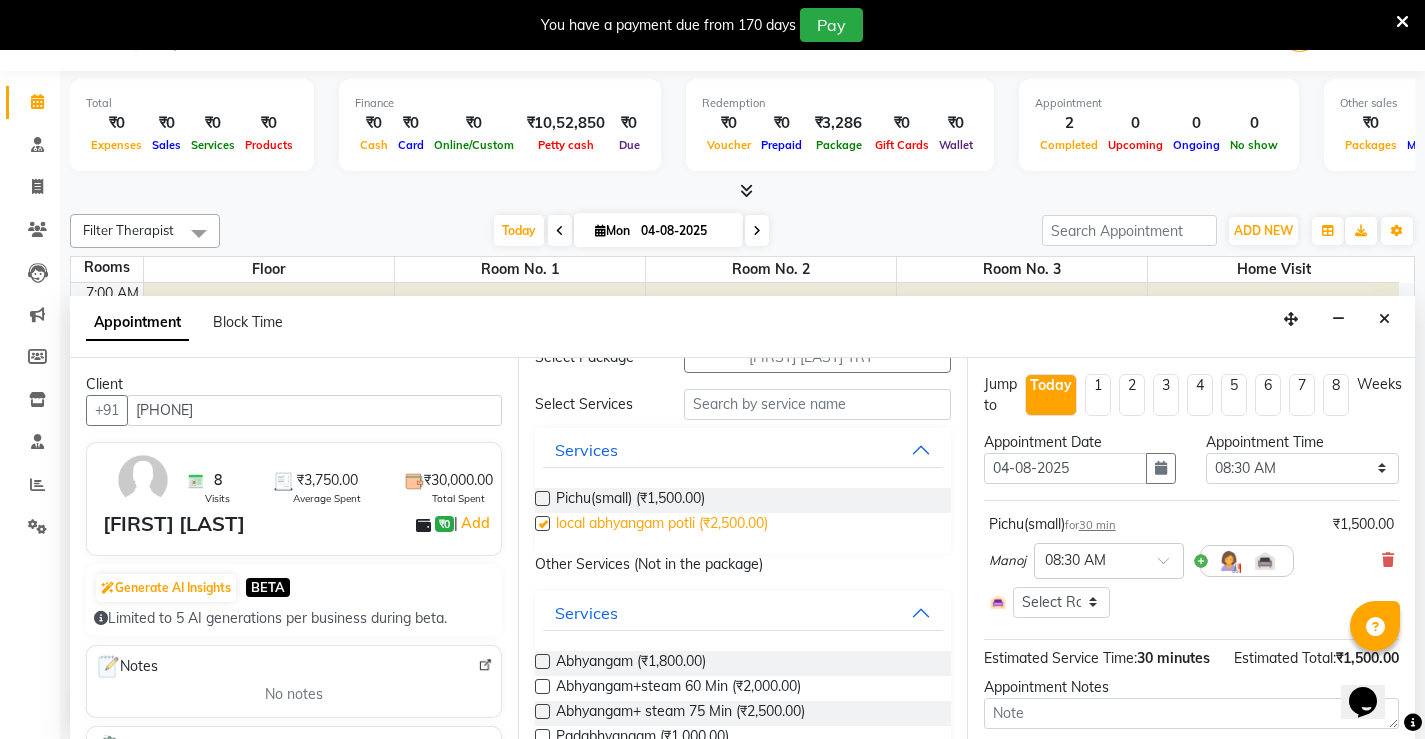 checkbox on "true" 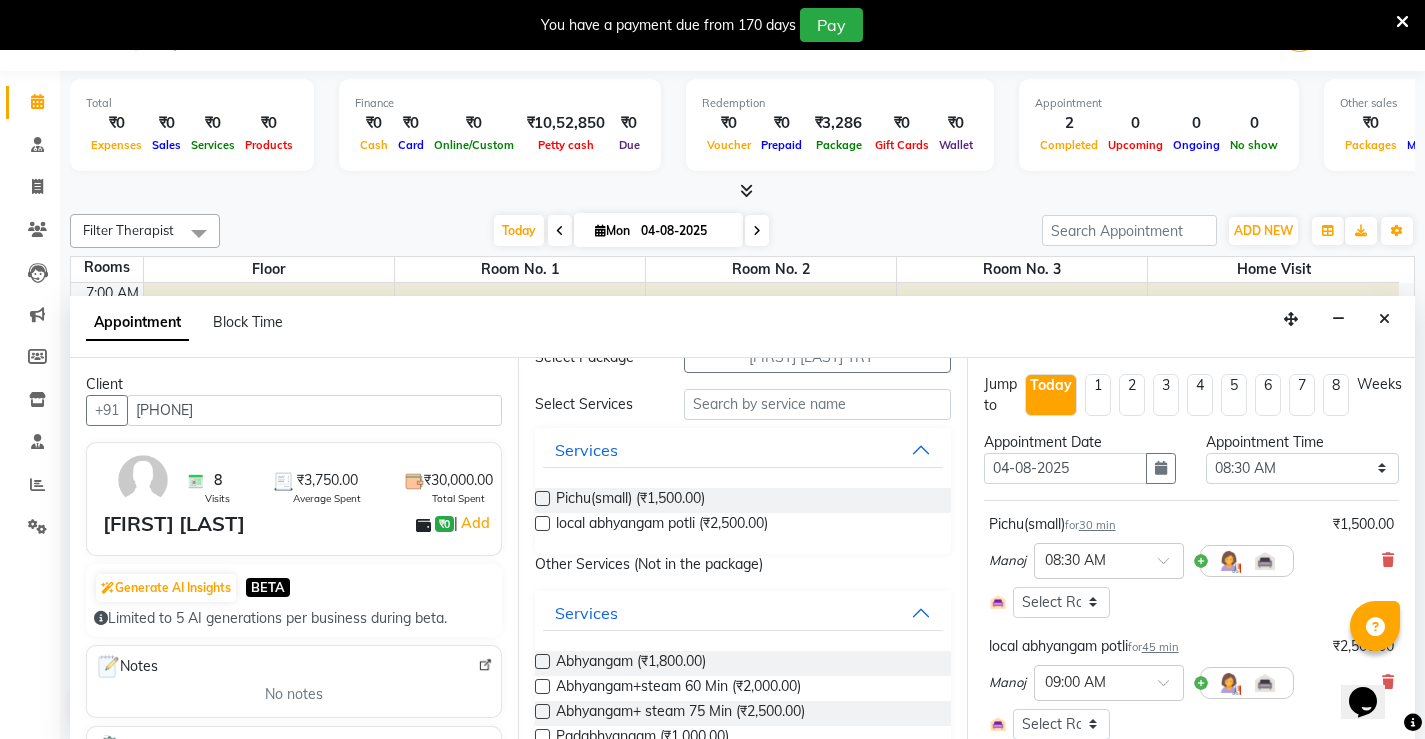 checkbox on "false" 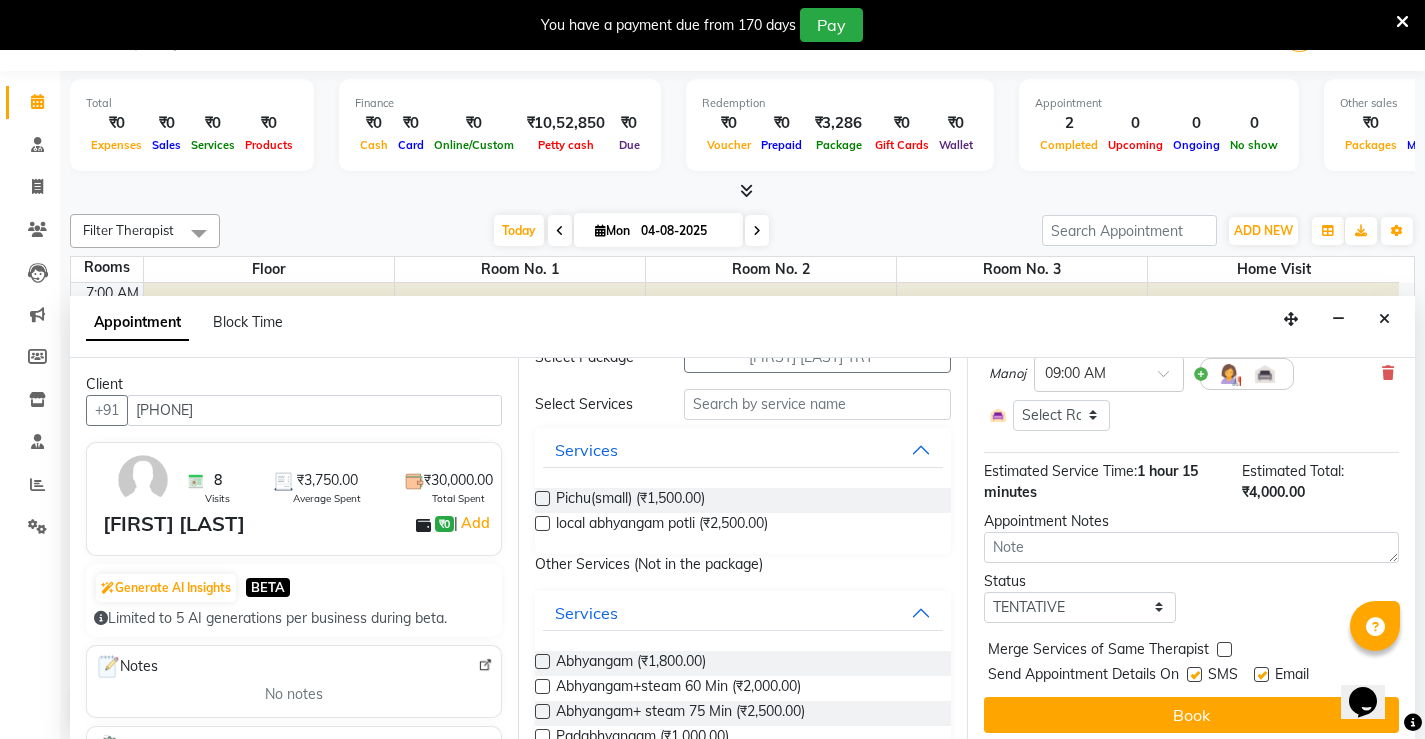 scroll, scrollTop: 319, scrollLeft: 0, axis: vertical 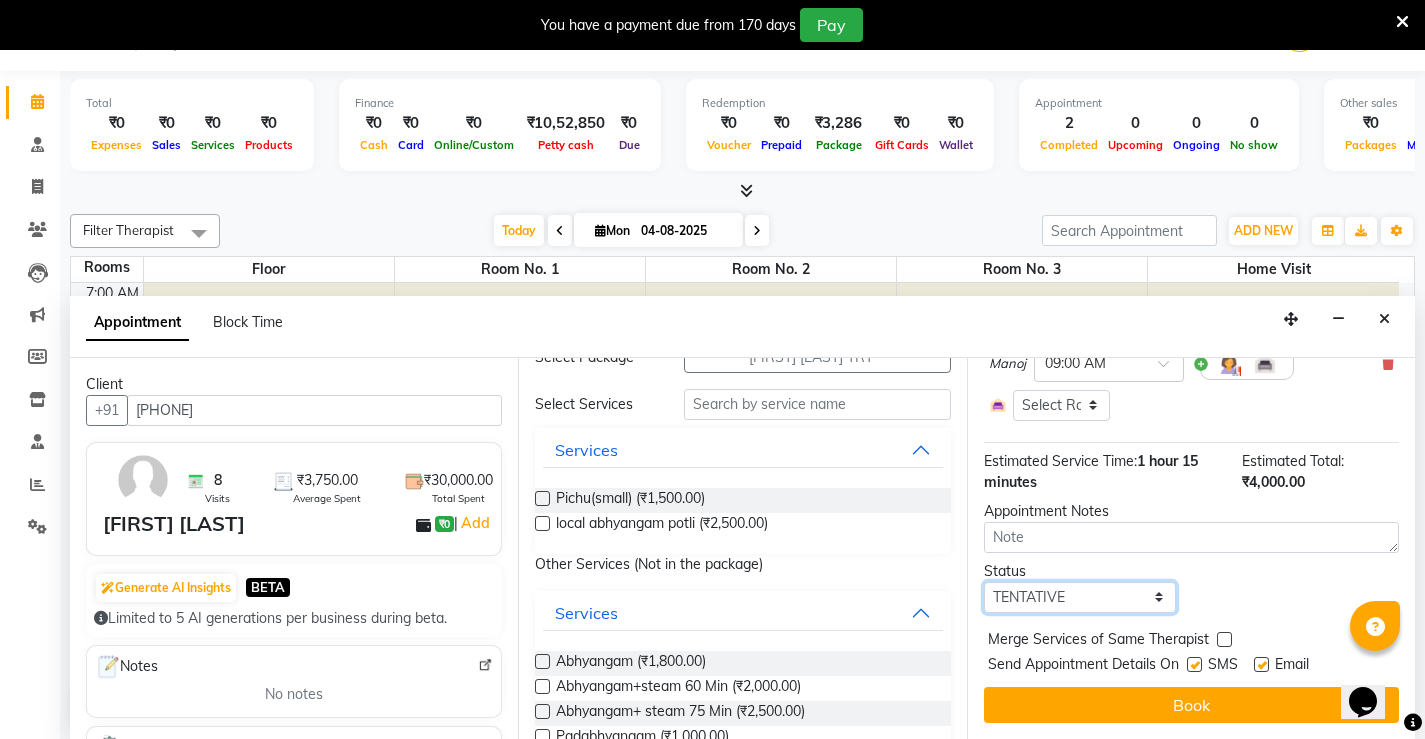 click on "Select TENTATIVE CONFIRM CHECK-IN UPCOMING" at bounding box center (1080, 597) 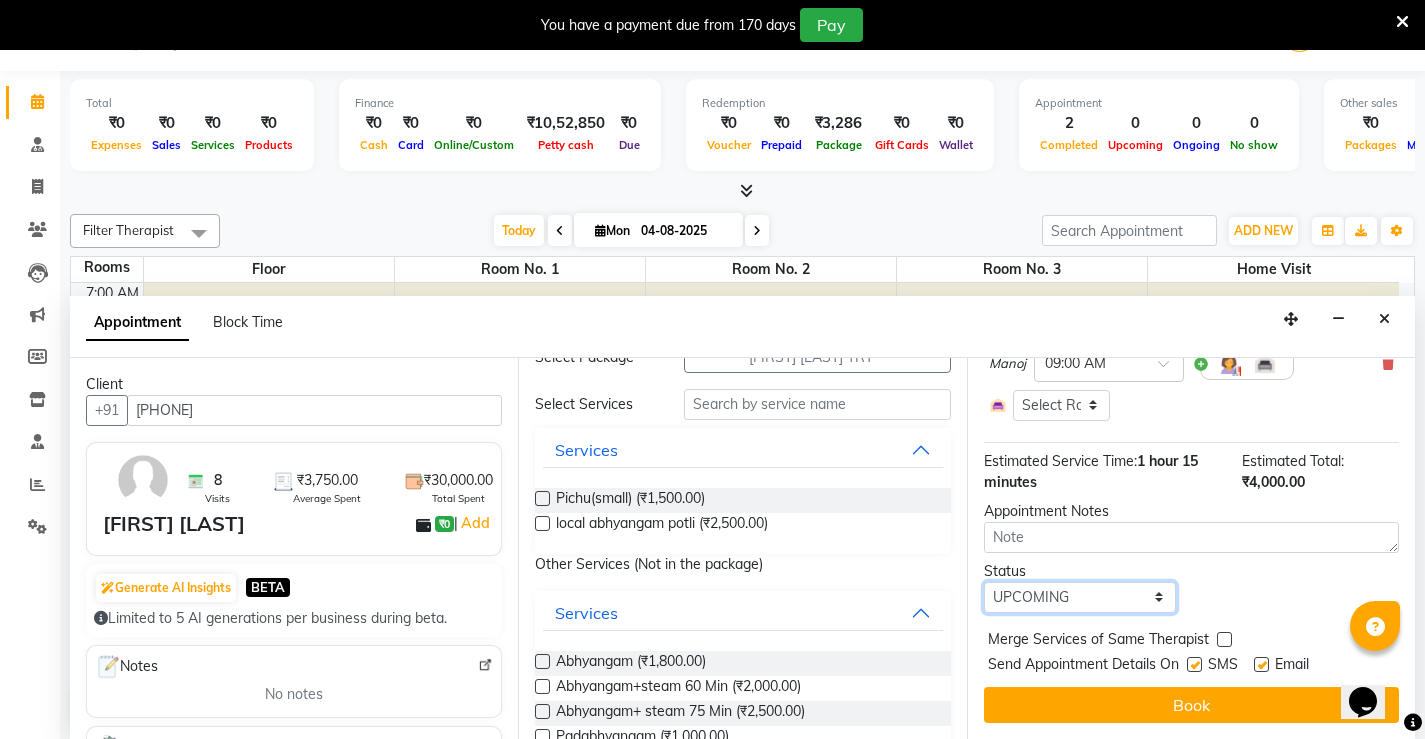 click on "Select TENTATIVE CONFIRM CHECK-IN UPCOMING" at bounding box center [1080, 597] 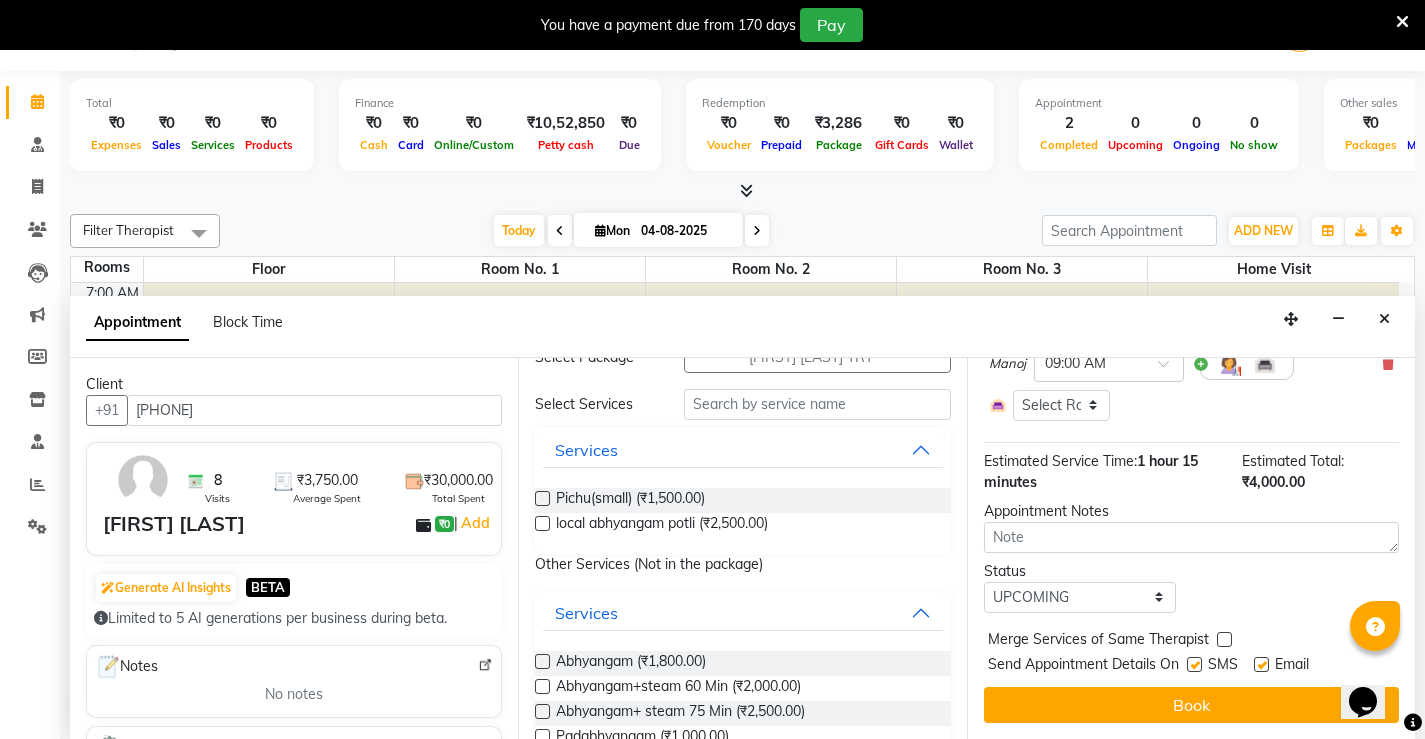 click at bounding box center [1194, 664] 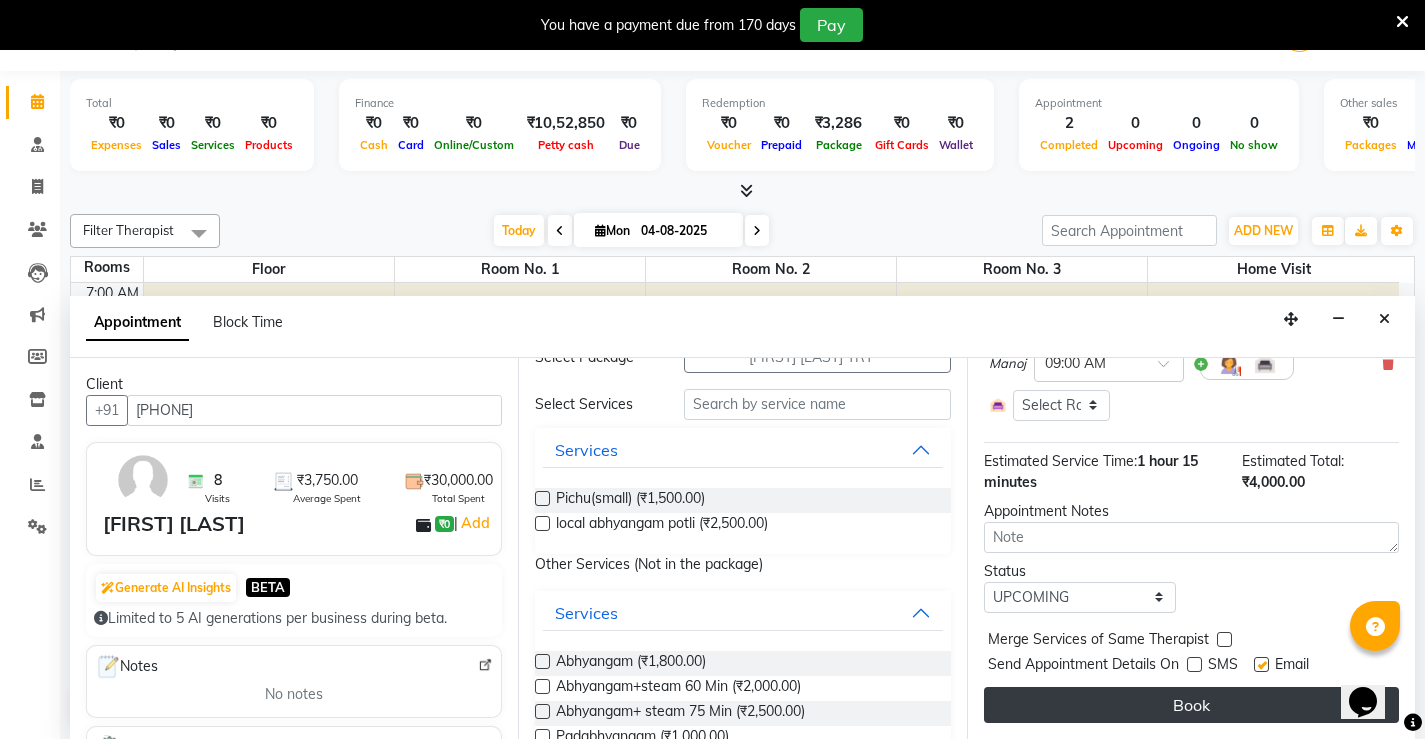 drag, startPoint x: 1266, startPoint y: 664, endPoint x: 1242, endPoint y: 691, distance: 36.124783 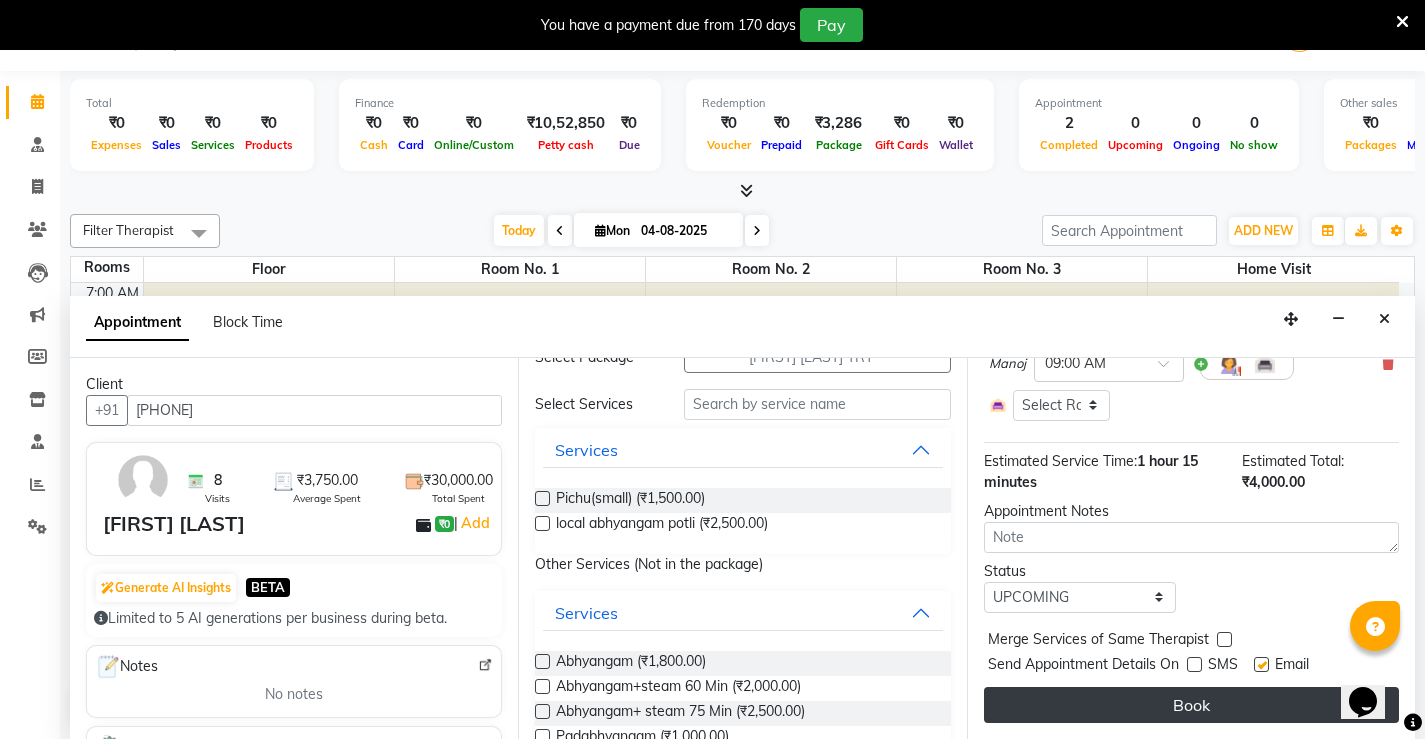 click at bounding box center [1261, 664] 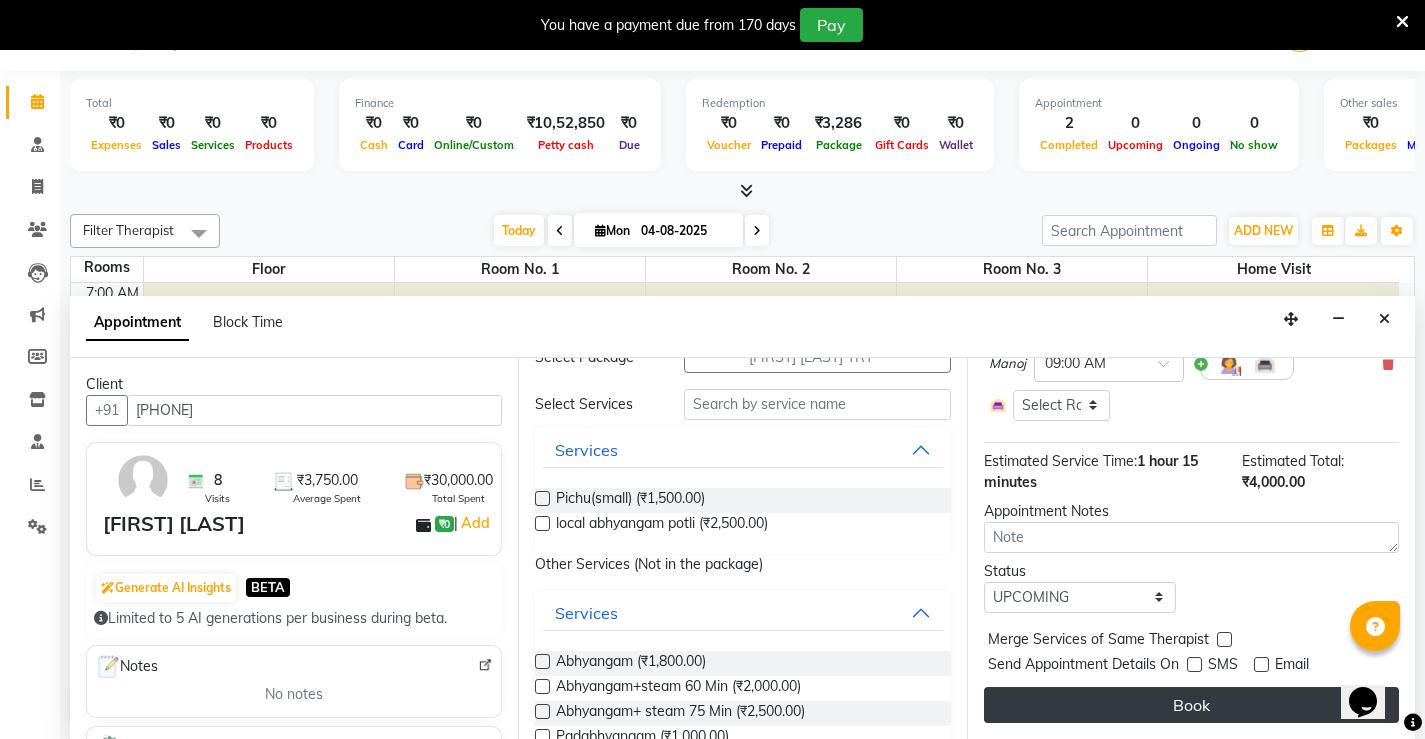 click on "Book" at bounding box center [1191, 705] 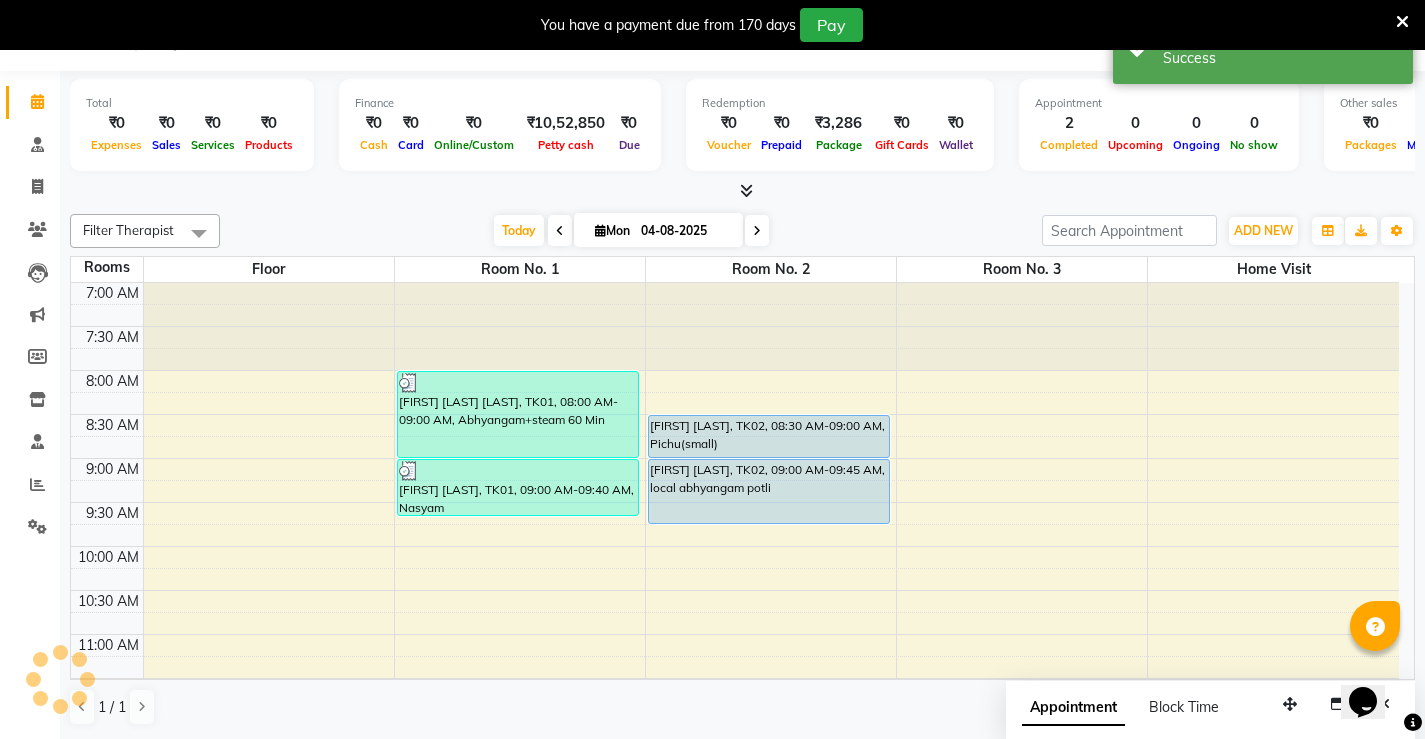 scroll, scrollTop: 0, scrollLeft: 0, axis: both 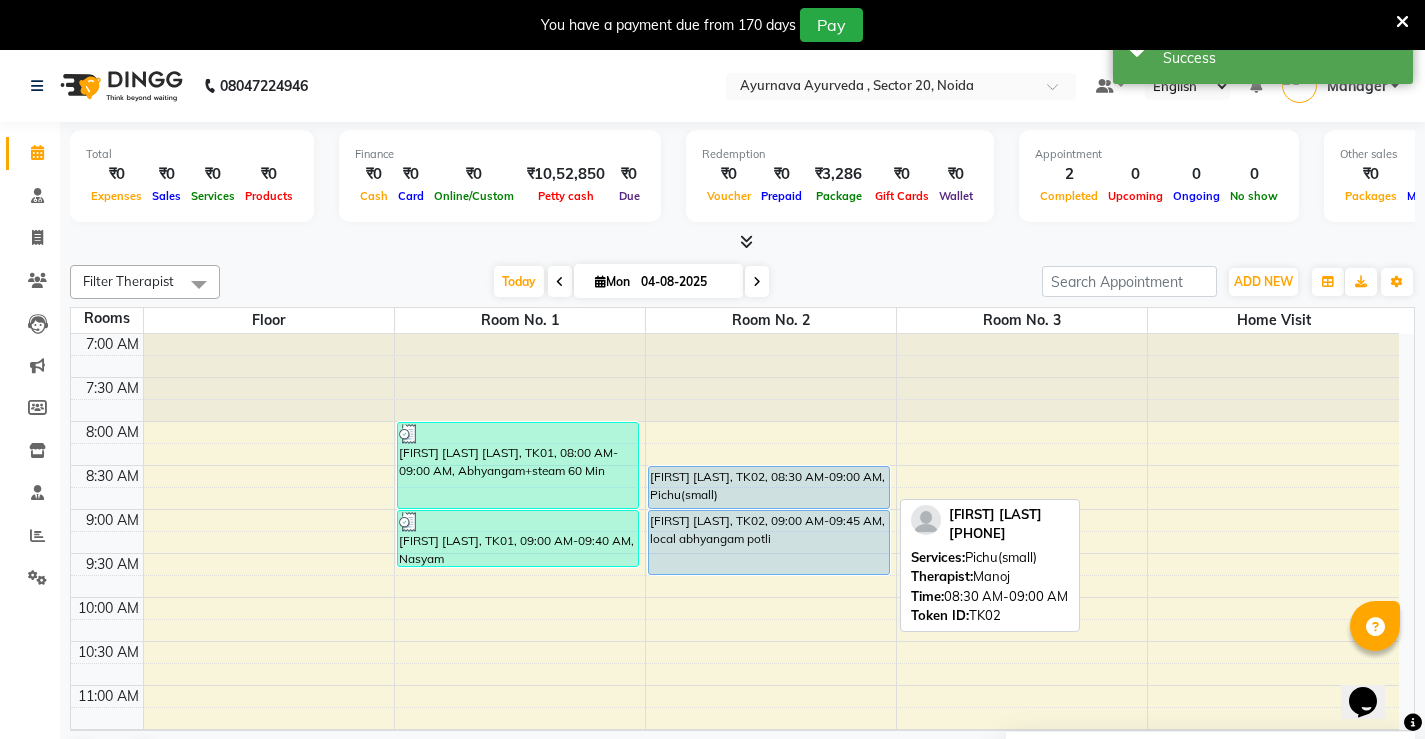click on "[FIRST] [LAST], TK02, 08:30 AM-09:00 AM, Pichu(small)" at bounding box center (769, 487) 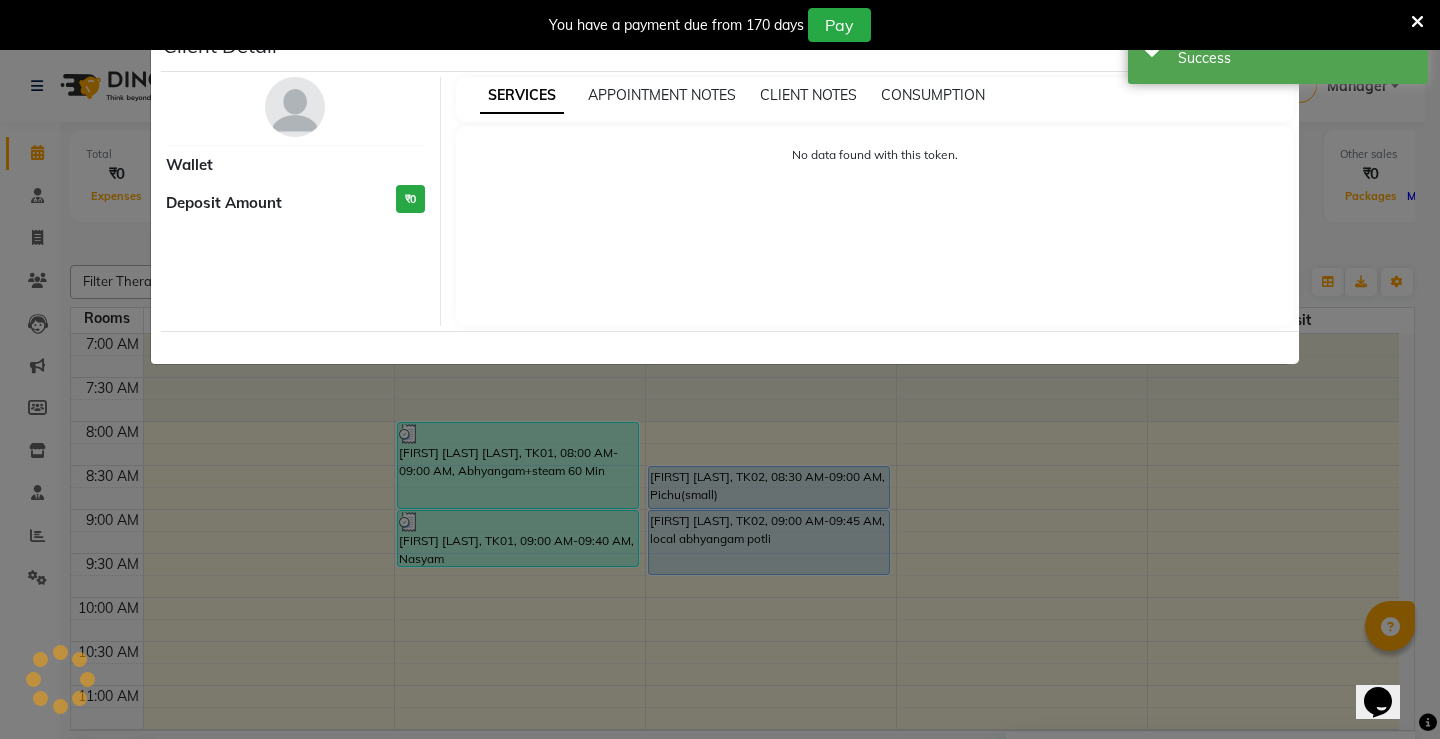 select on "5" 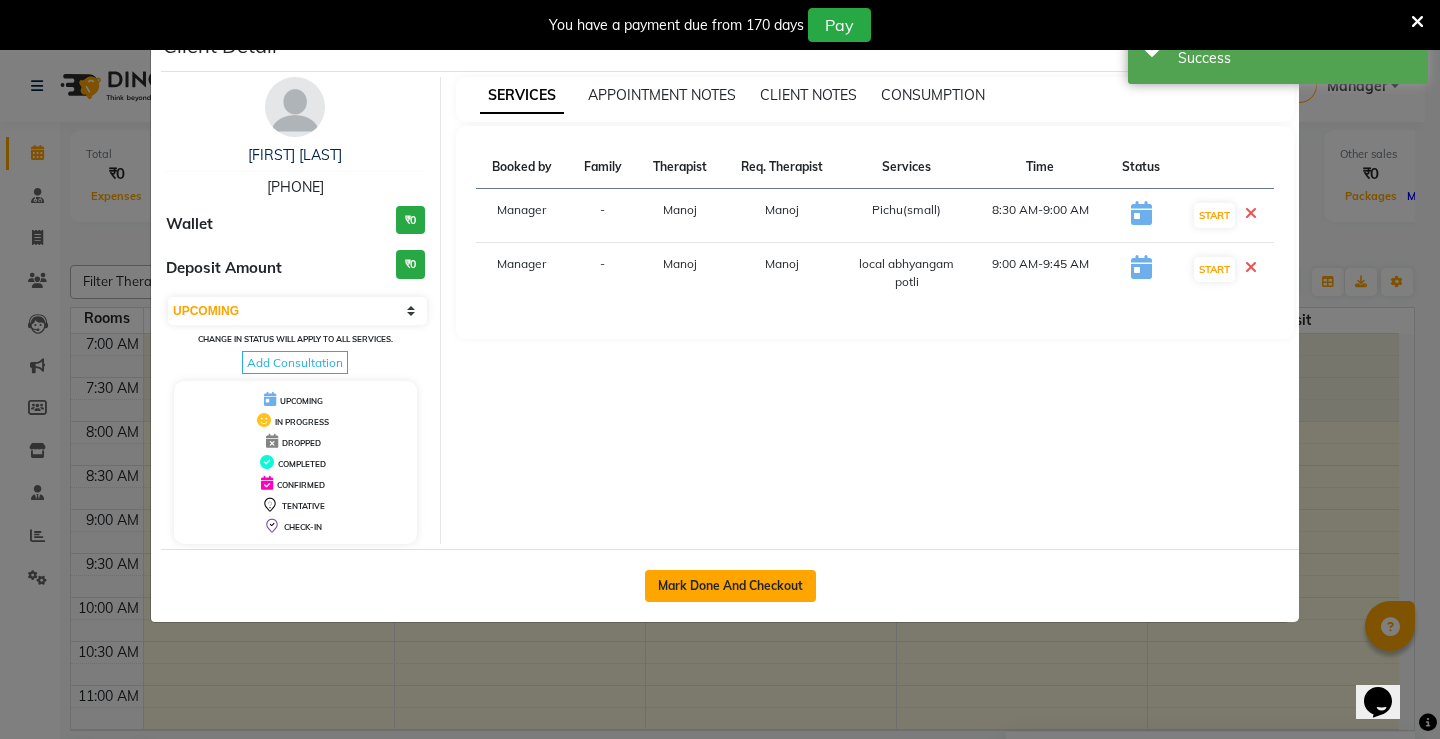 click on "Mark Done And Checkout" 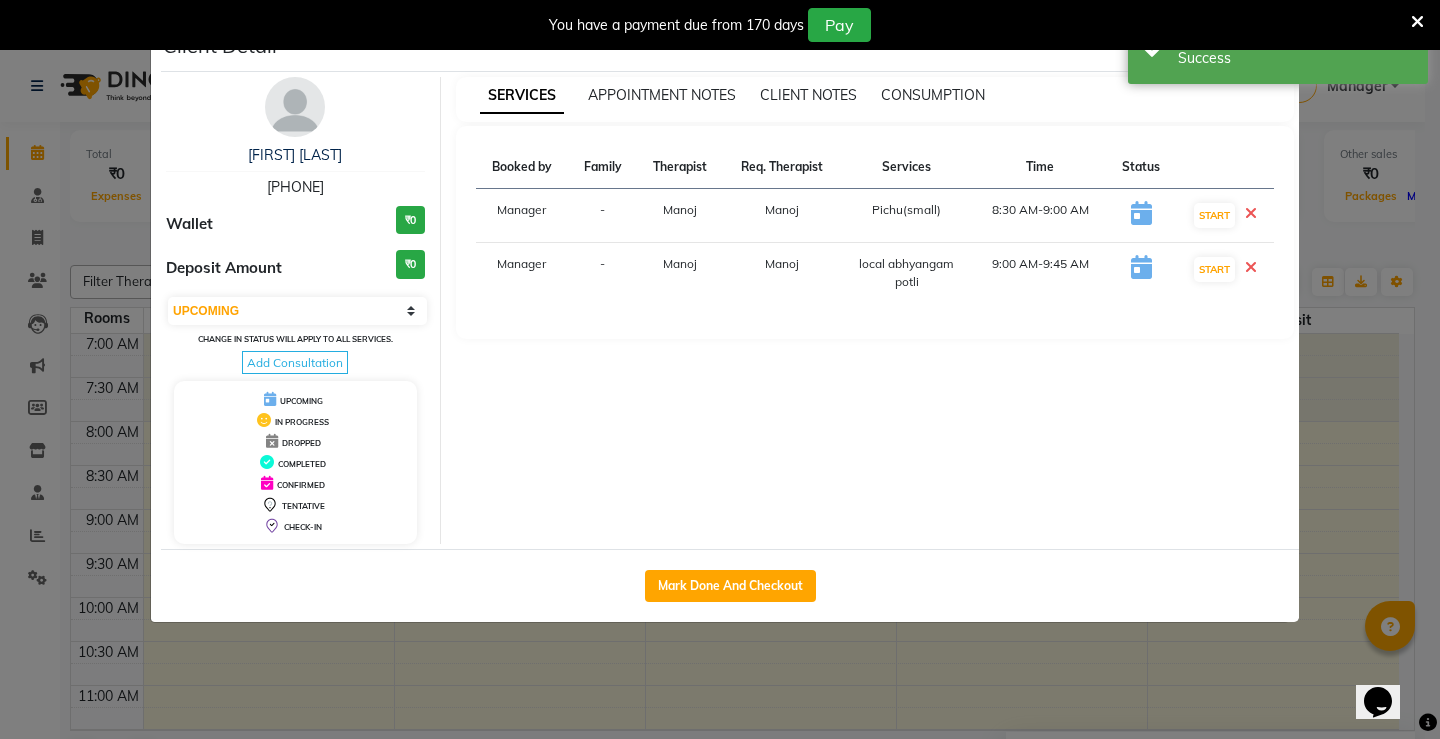 select on "service" 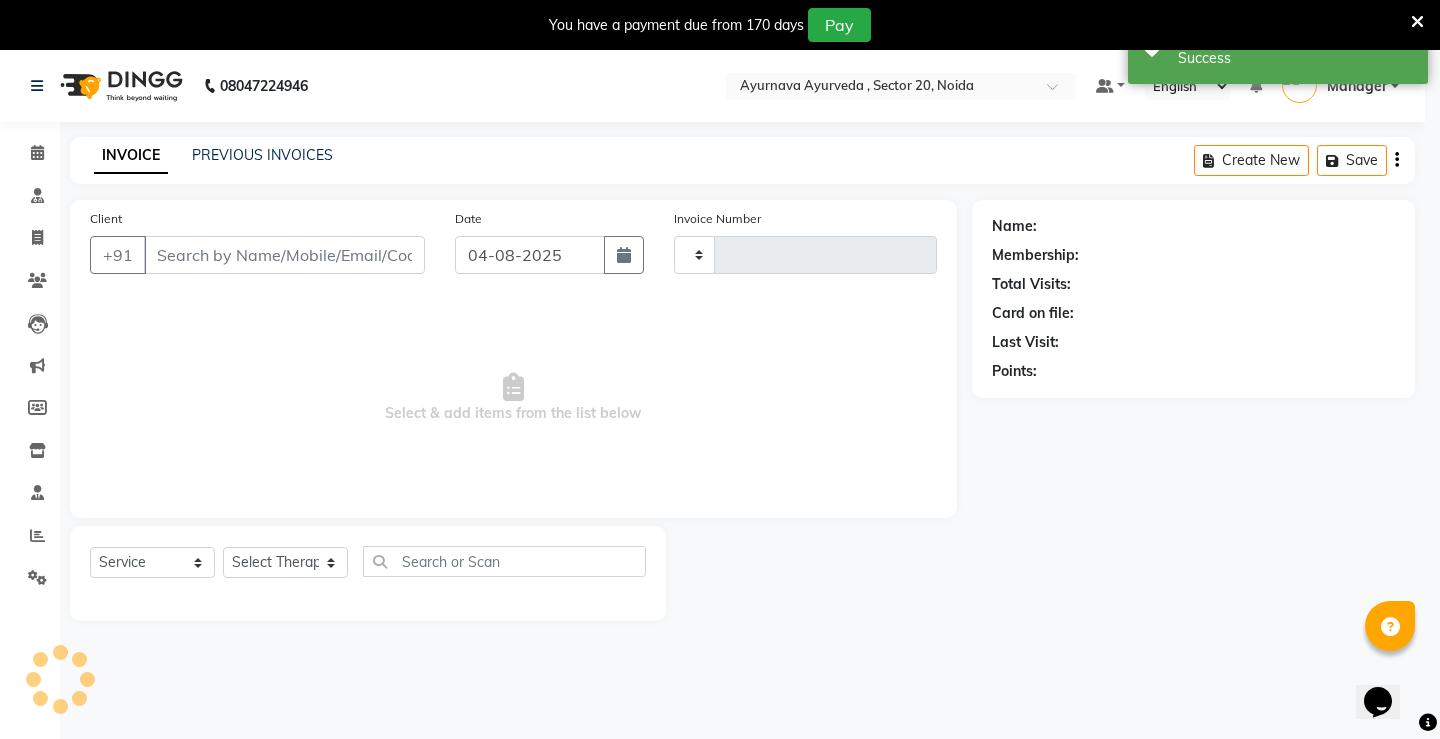 type on "1102" 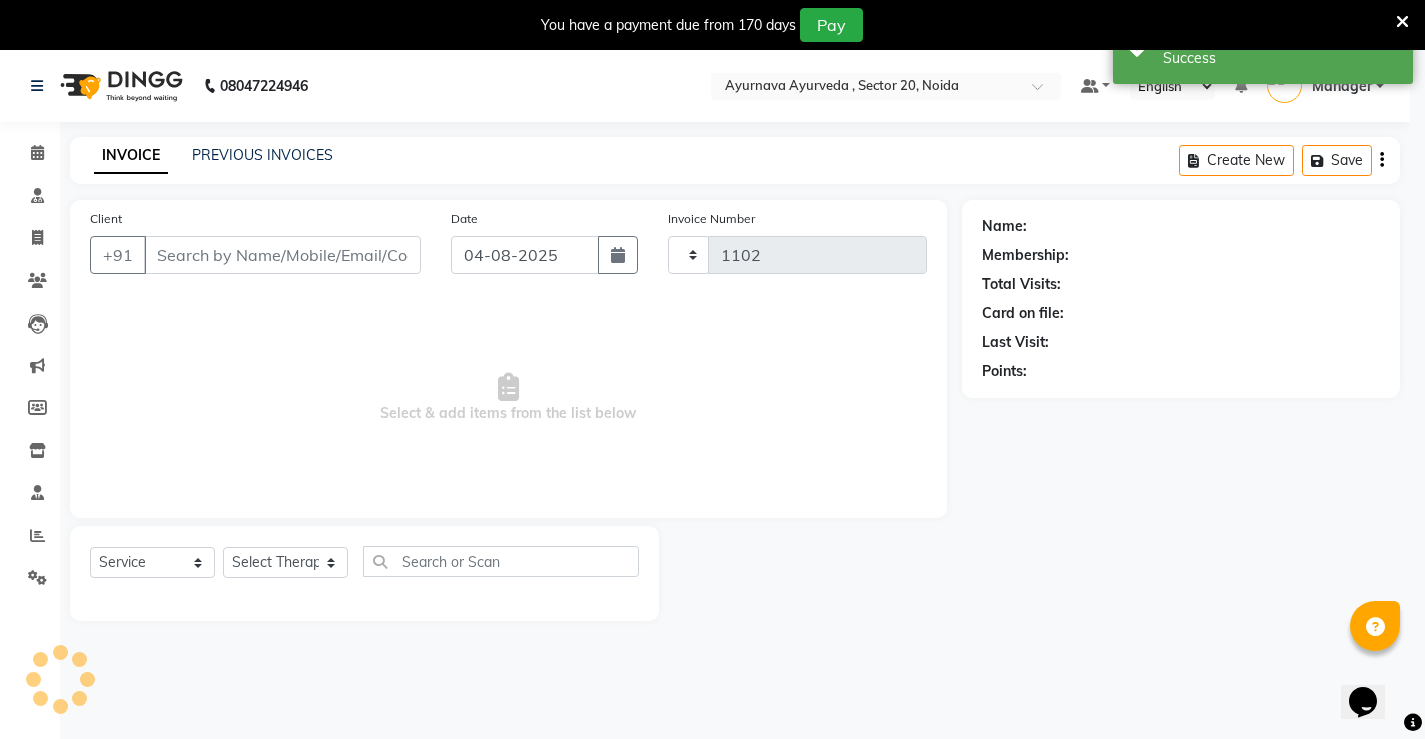 select on "[NUMBER]" 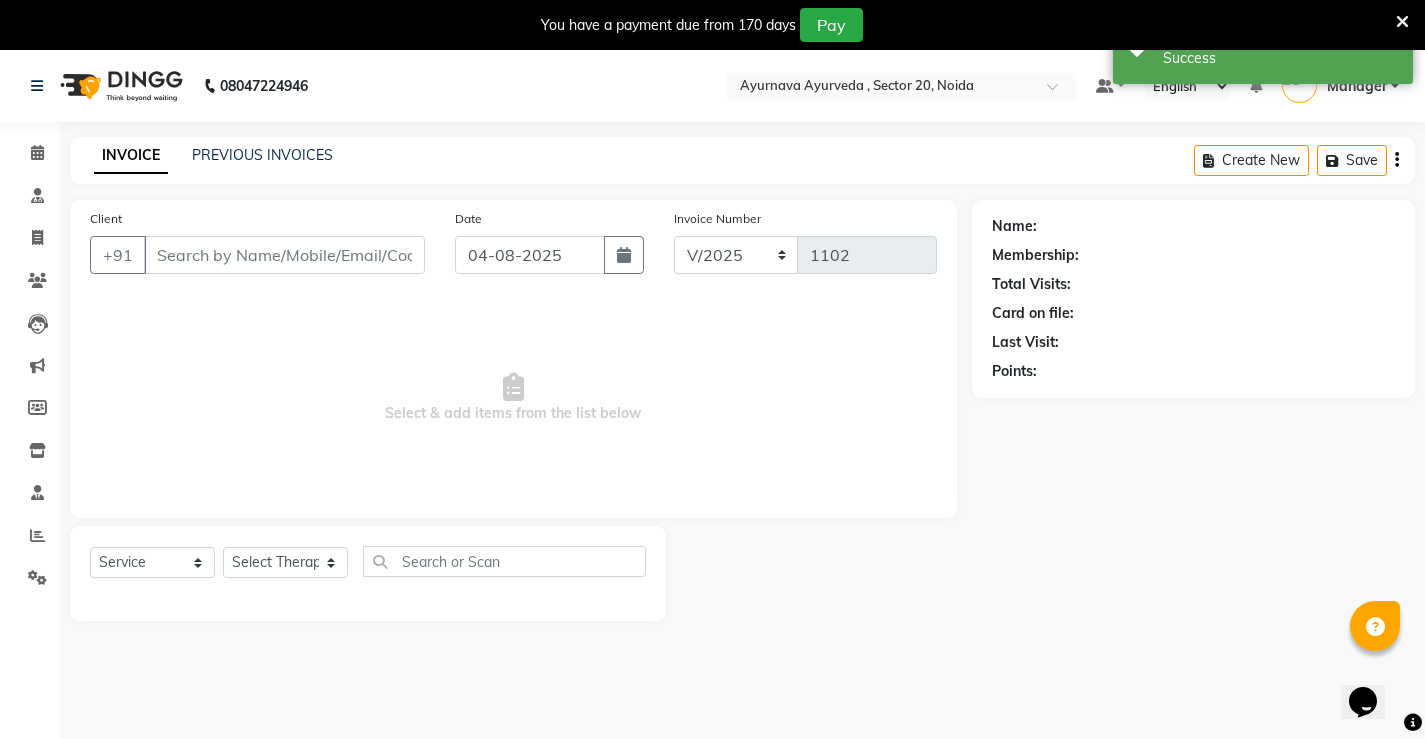 type on "[PHONE]" 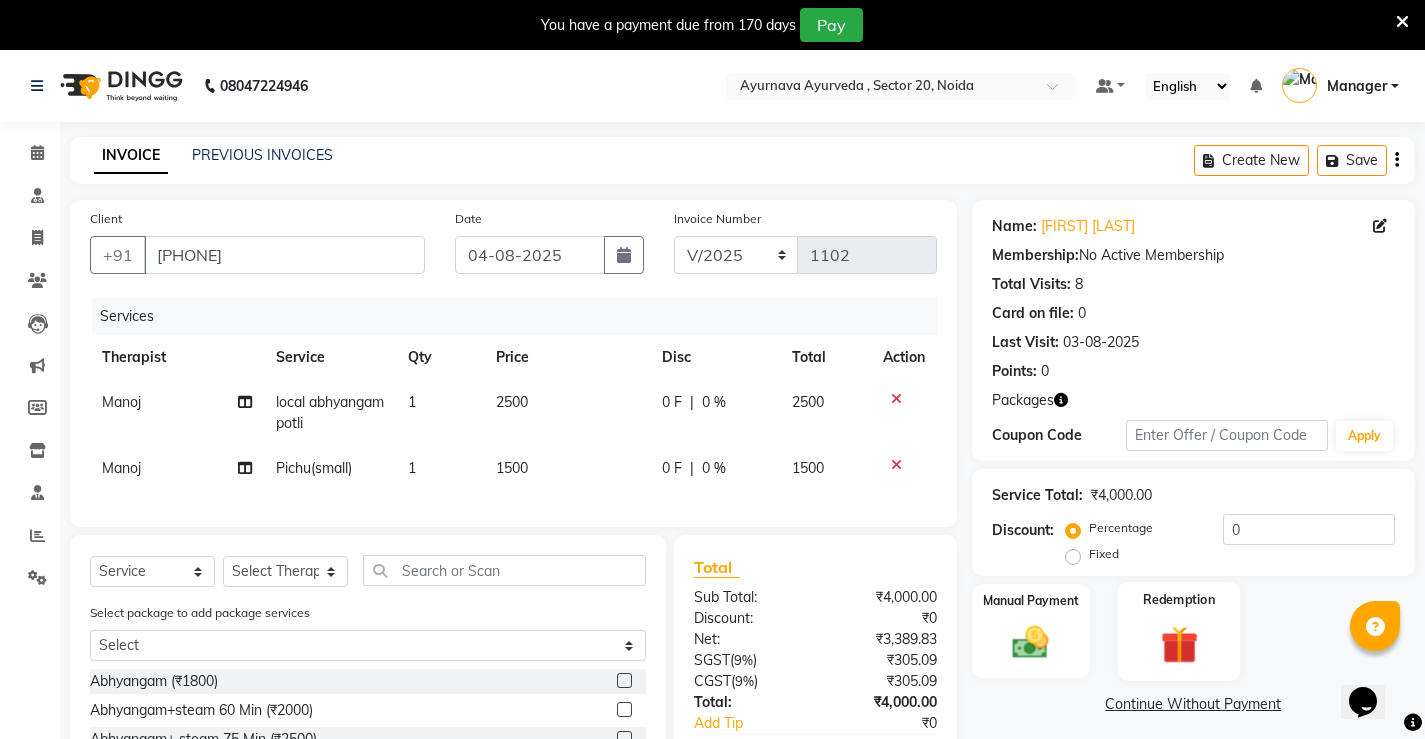 click 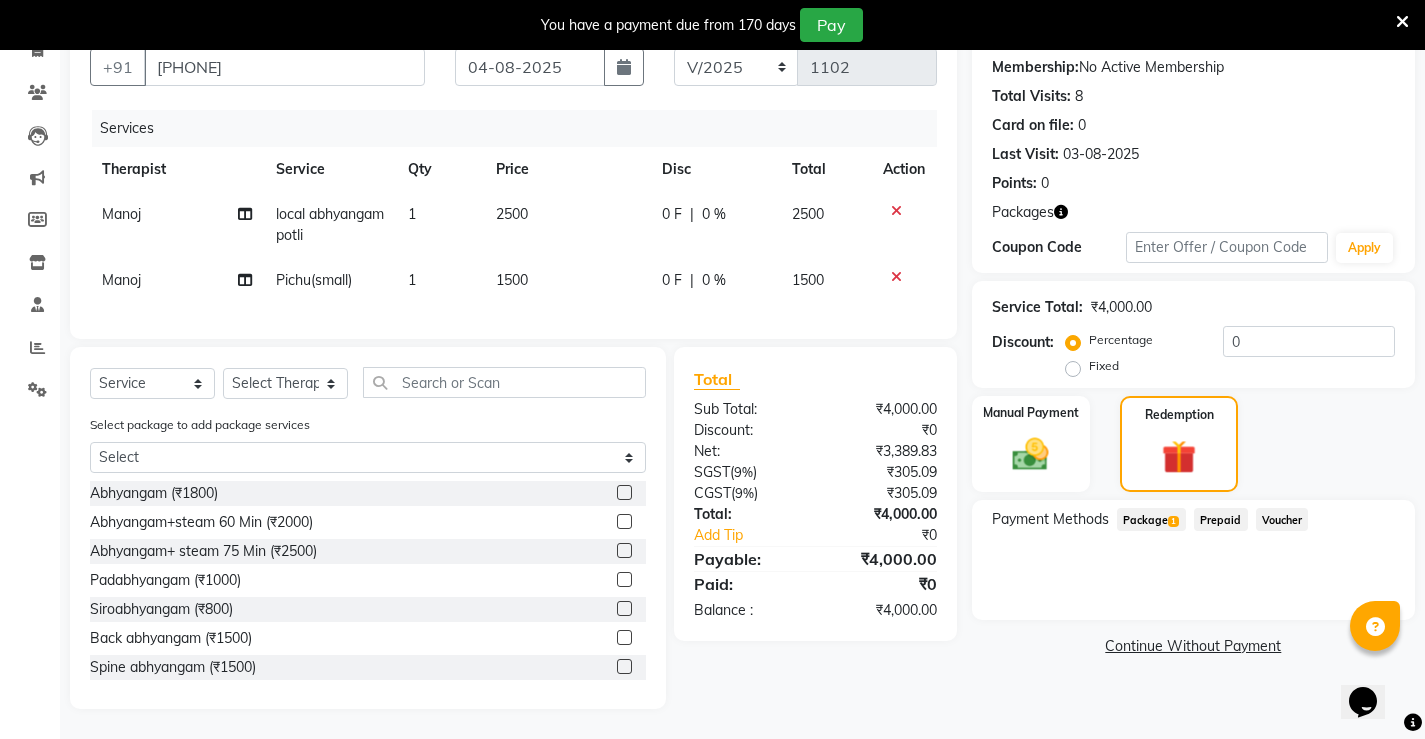 scroll, scrollTop: 200, scrollLeft: 0, axis: vertical 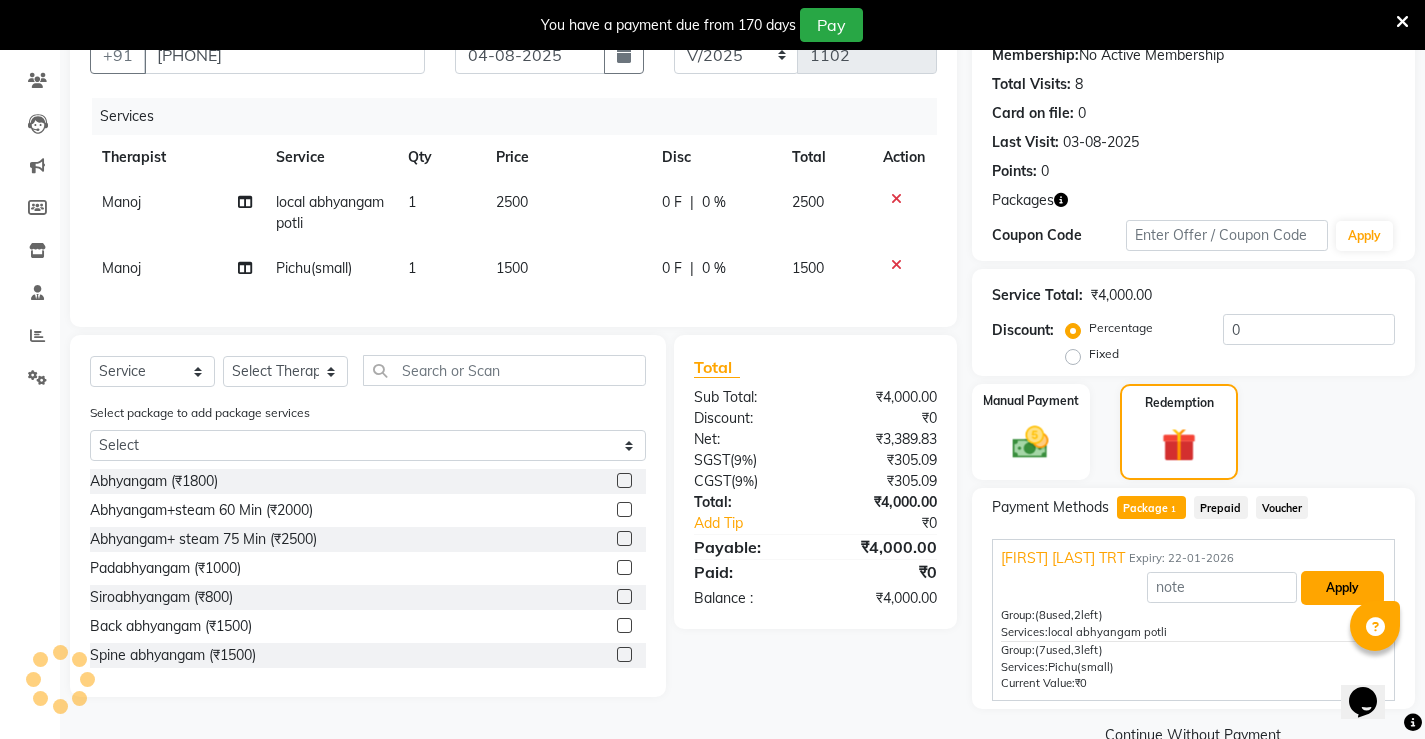 click on "Apply" at bounding box center (1342, 588) 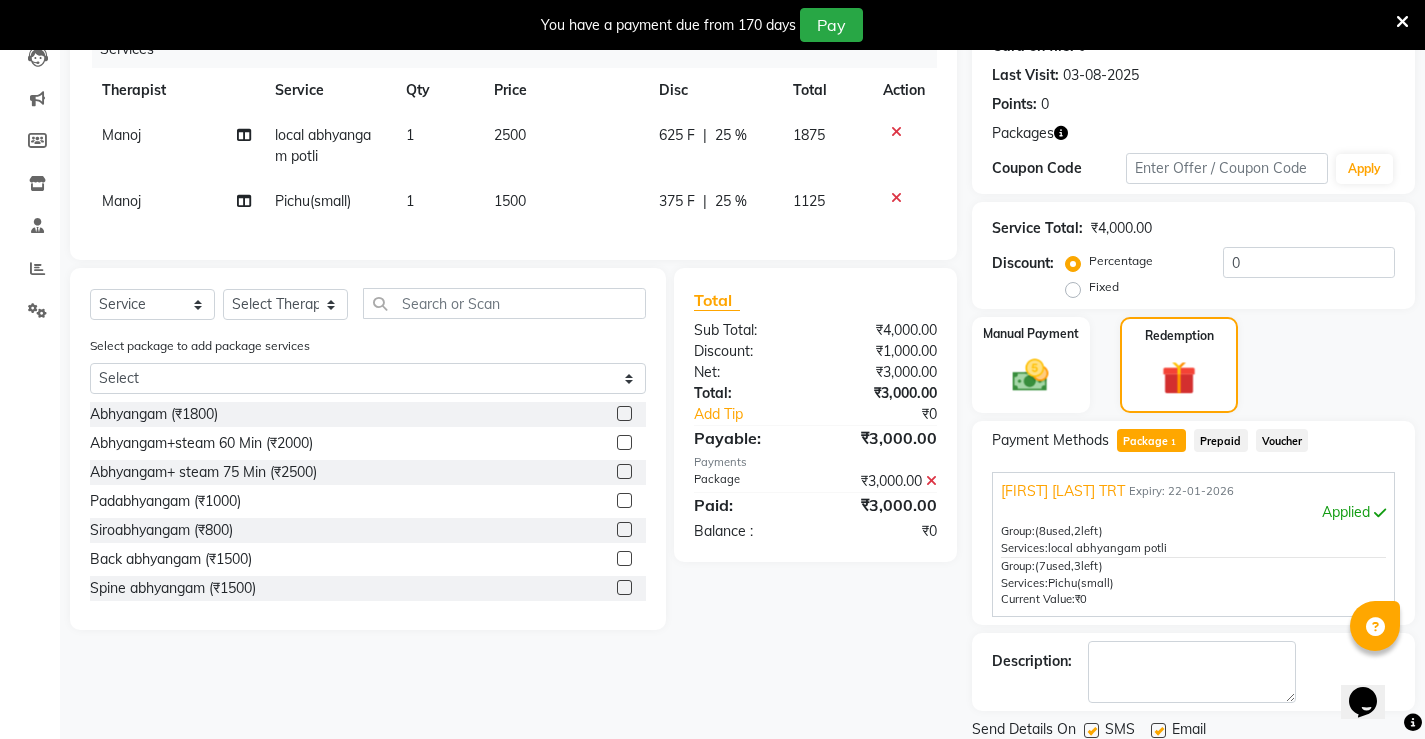 scroll, scrollTop: 337, scrollLeft: 0, axis: vertical 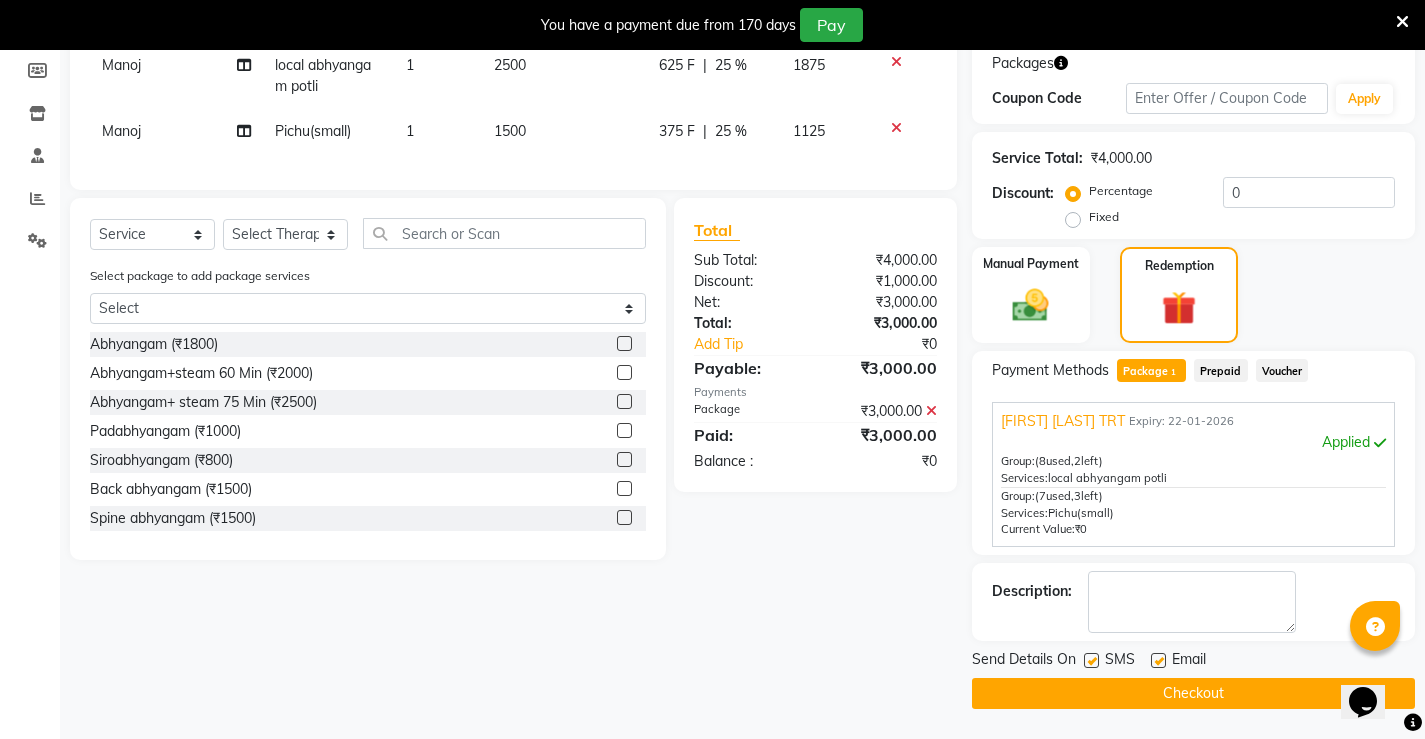 click 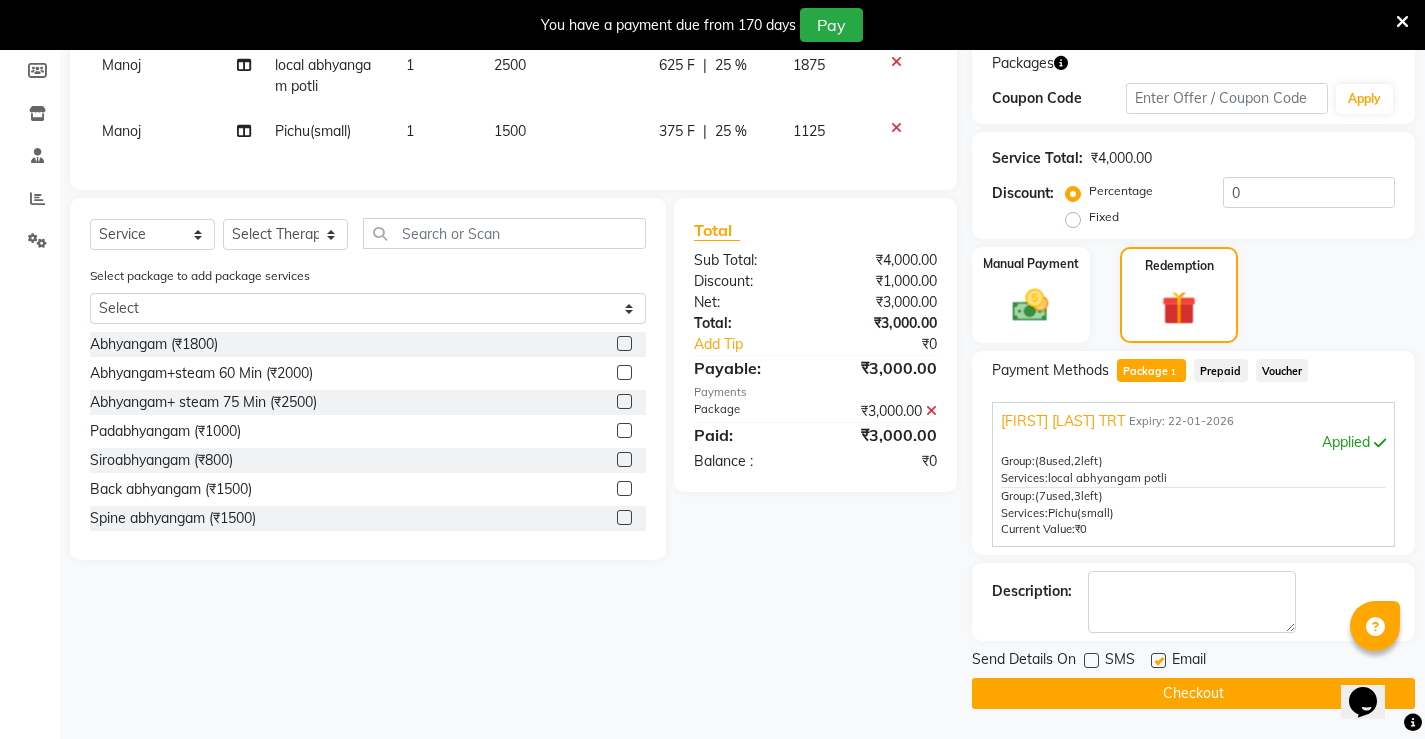click 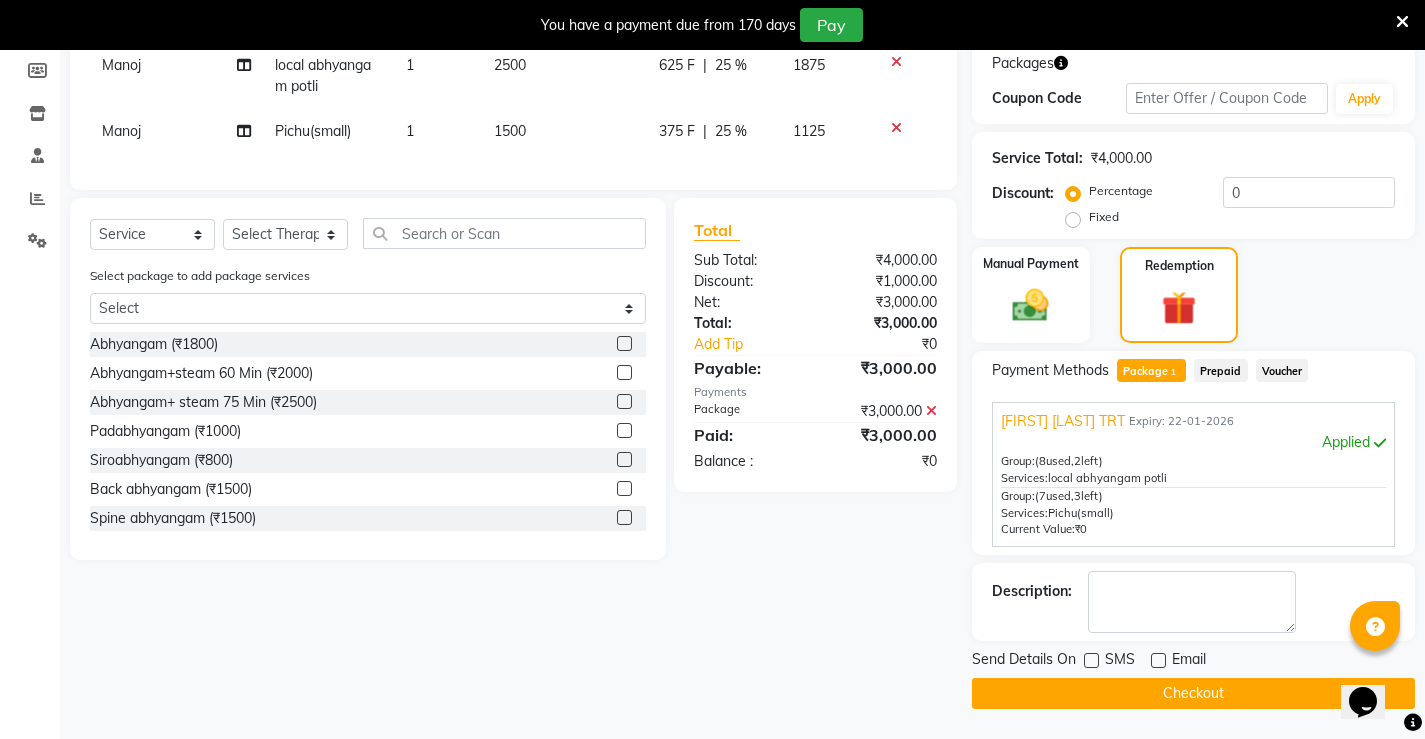click on "Checkout" 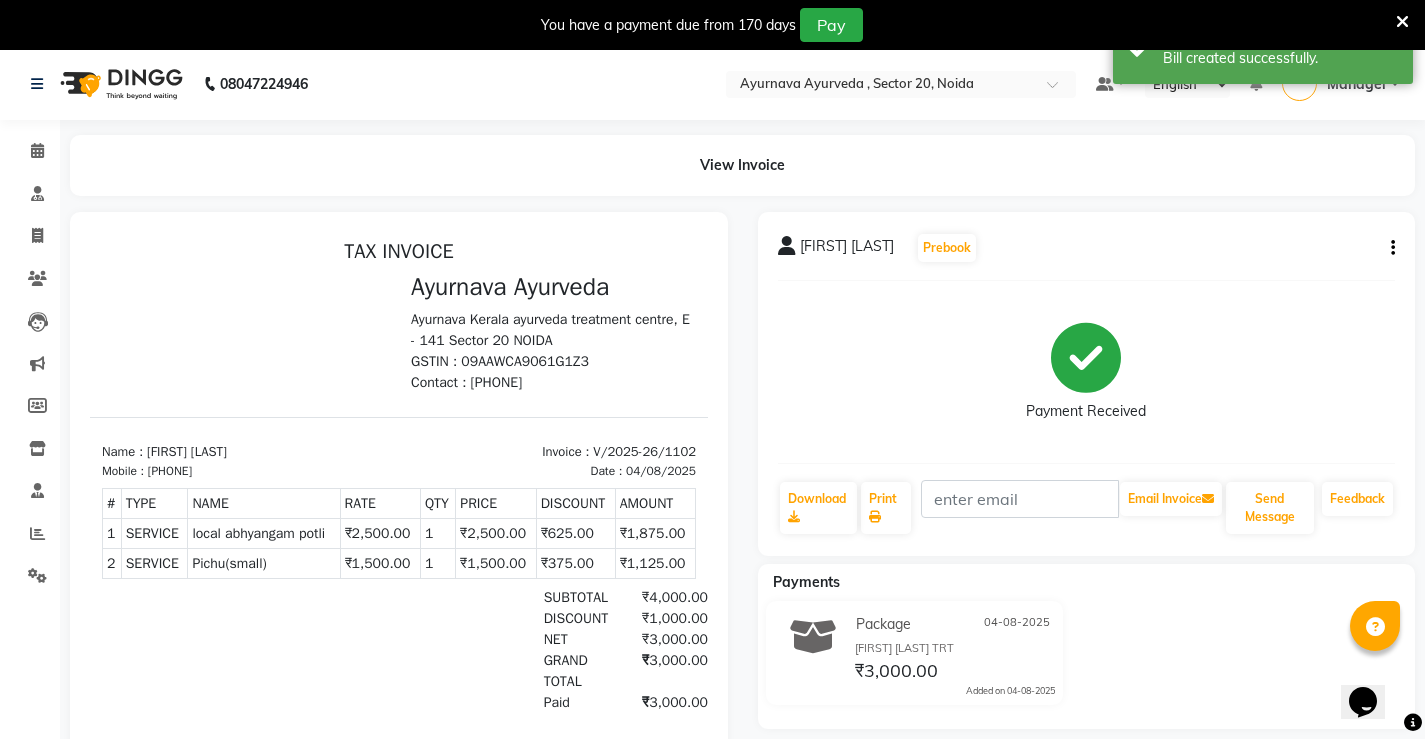 scroll, scrollTop: 0, scrollLeft: 0, axis: both 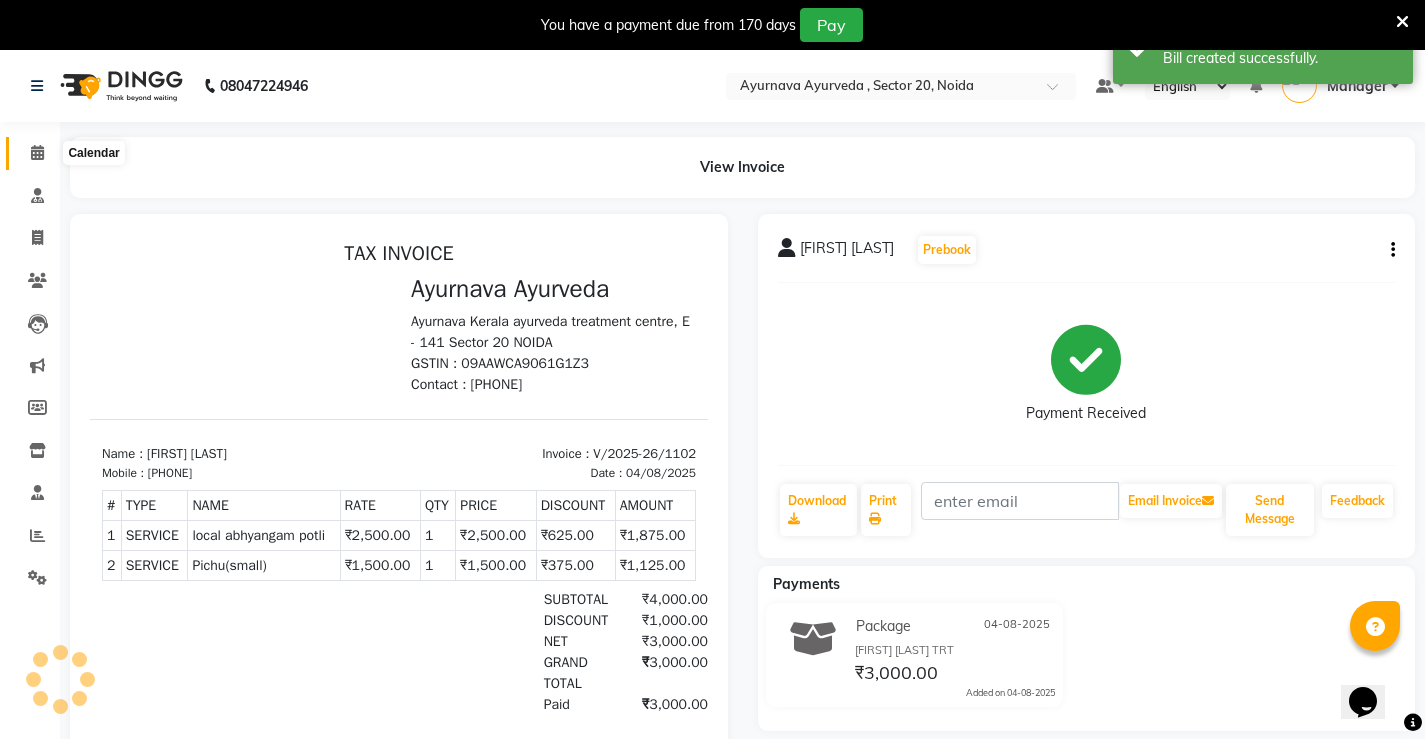 click 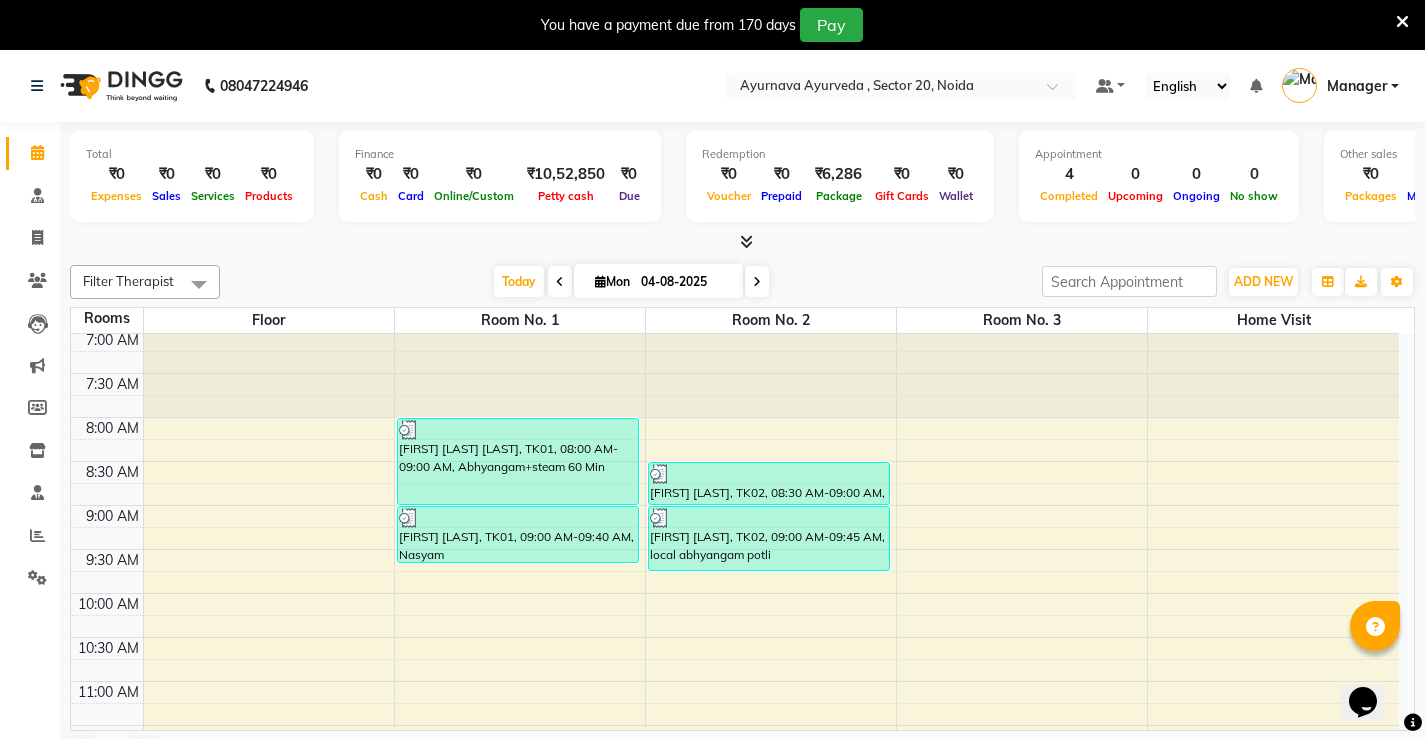 scroll, scrollTop: 0, scrollLeft: 0, axis: both 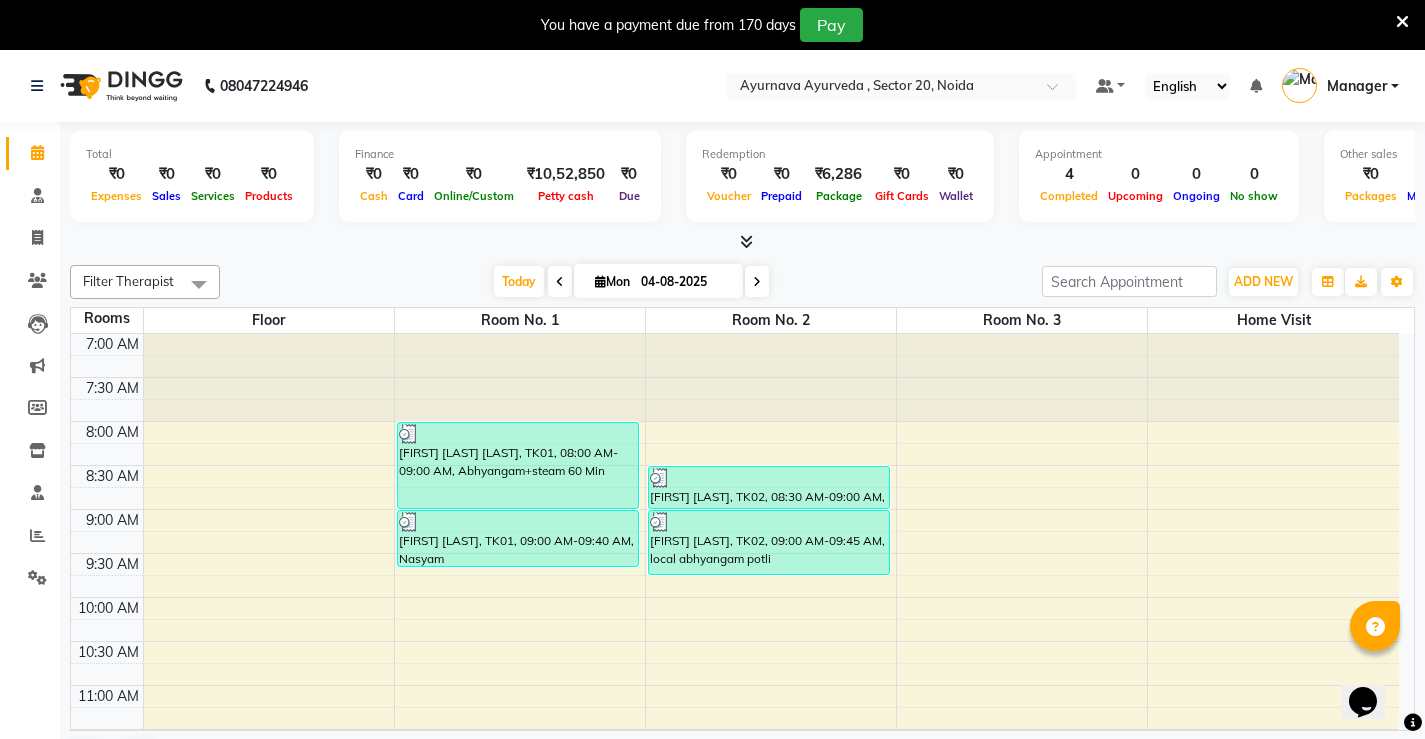 click on "7:00 AM 7:30 AM 8:00 AM 8:30 AM 9:00 AM 9:30 AM 10:00 AM 10:30 AM 11:00 AM 11:30 AM 12:00 PM 12:30 PM 1:00 PM 1:30 PM 2:00 PM 2:30 PM 3:00 PM 3:30 PM 4:00 PM 4:30 PM 5:00 PM 5:30 PM 6:00 PM 6:30 PM 7:00 PM 7:30 PM 8:00 PM 8:30 PM     [FIRST] [LAST] [LAST], TK01, 08:00 AM-09:00 AM, Abhyangam+steam 60 Min     [FIRST] [LAST] [LAST], TK01, 09:00 AM-09:40 AM, Nasyam     [FIRST] [LAST], TK02, 08:30 AM-09:00 AM, Pichu(small)     [FIRST] [LAST], TK02, 09:00 AM-09:45 AM, local abhyangam potli" at bounding box center [735, 949] 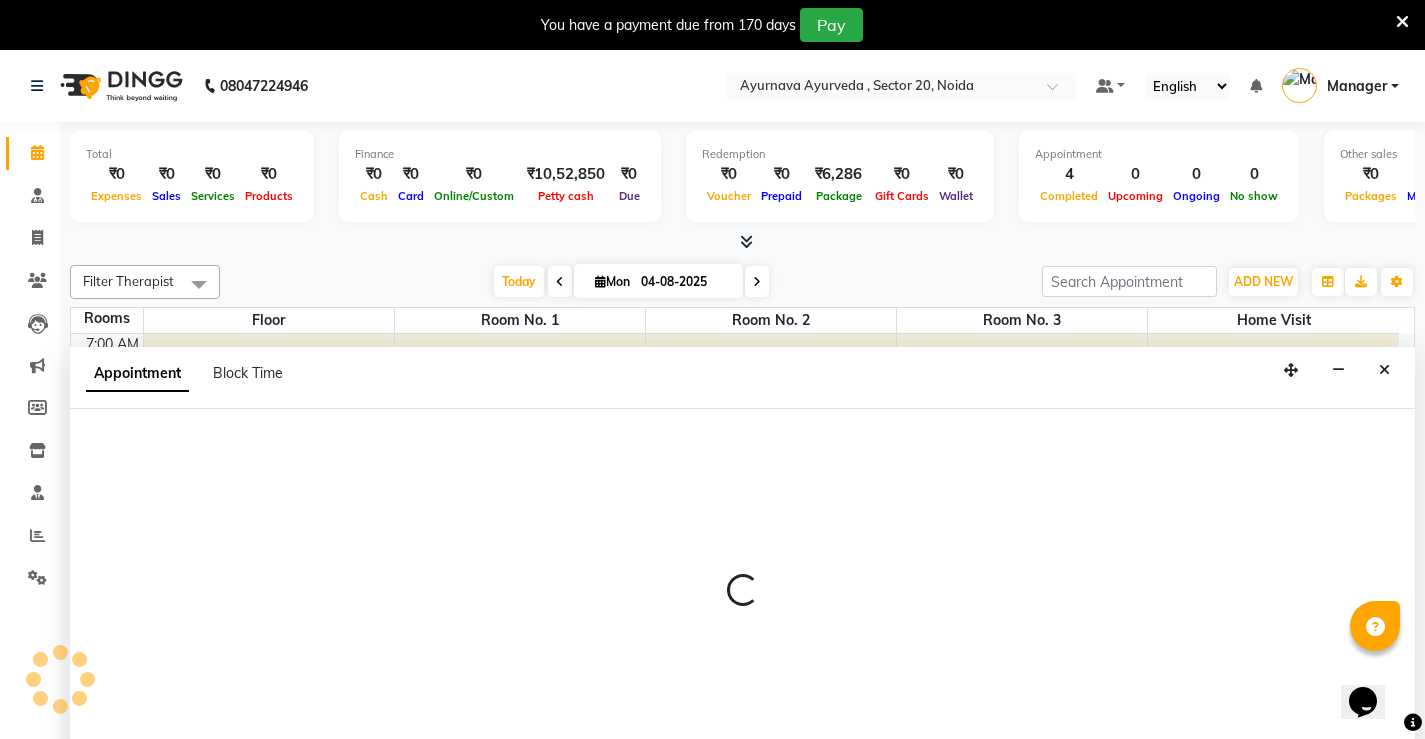 scroll, scrollTop: 51, scrollLeft: 0, axis: vertical 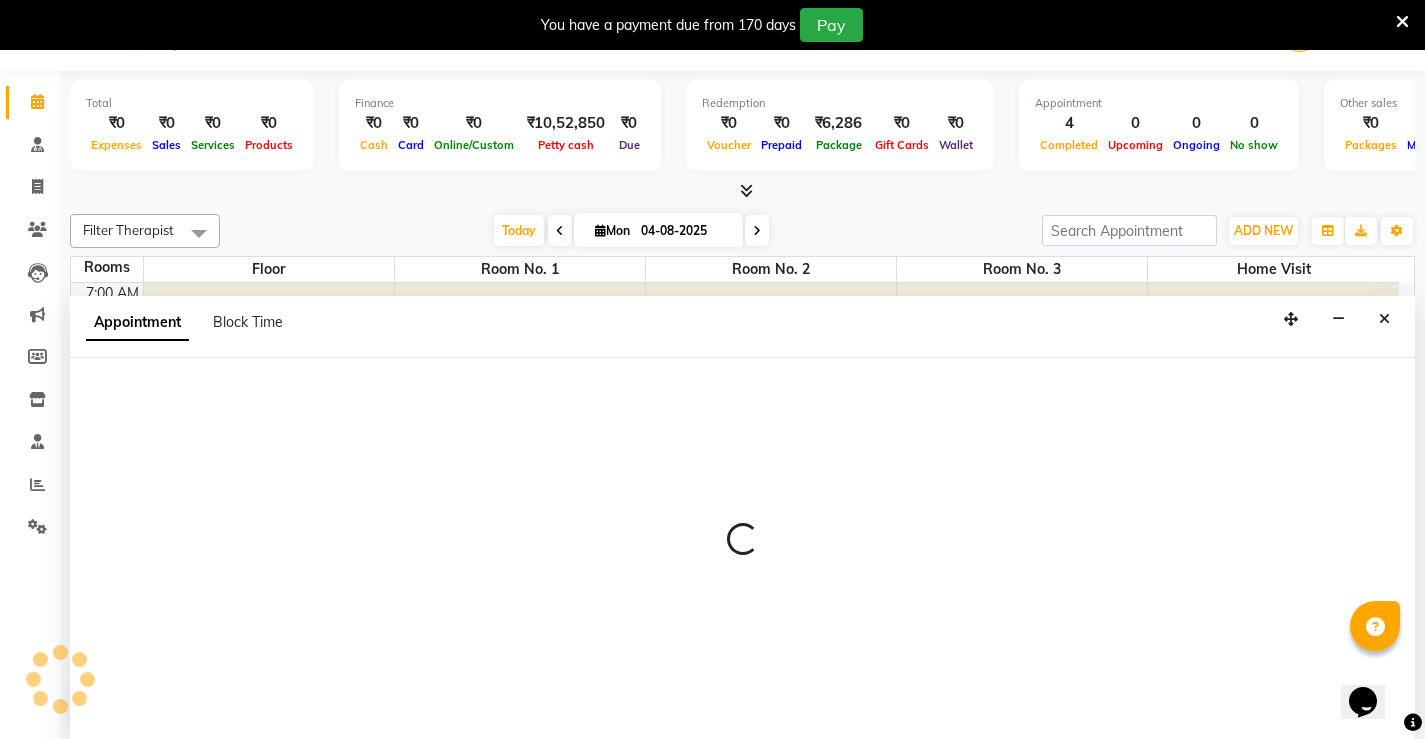 select on "540" 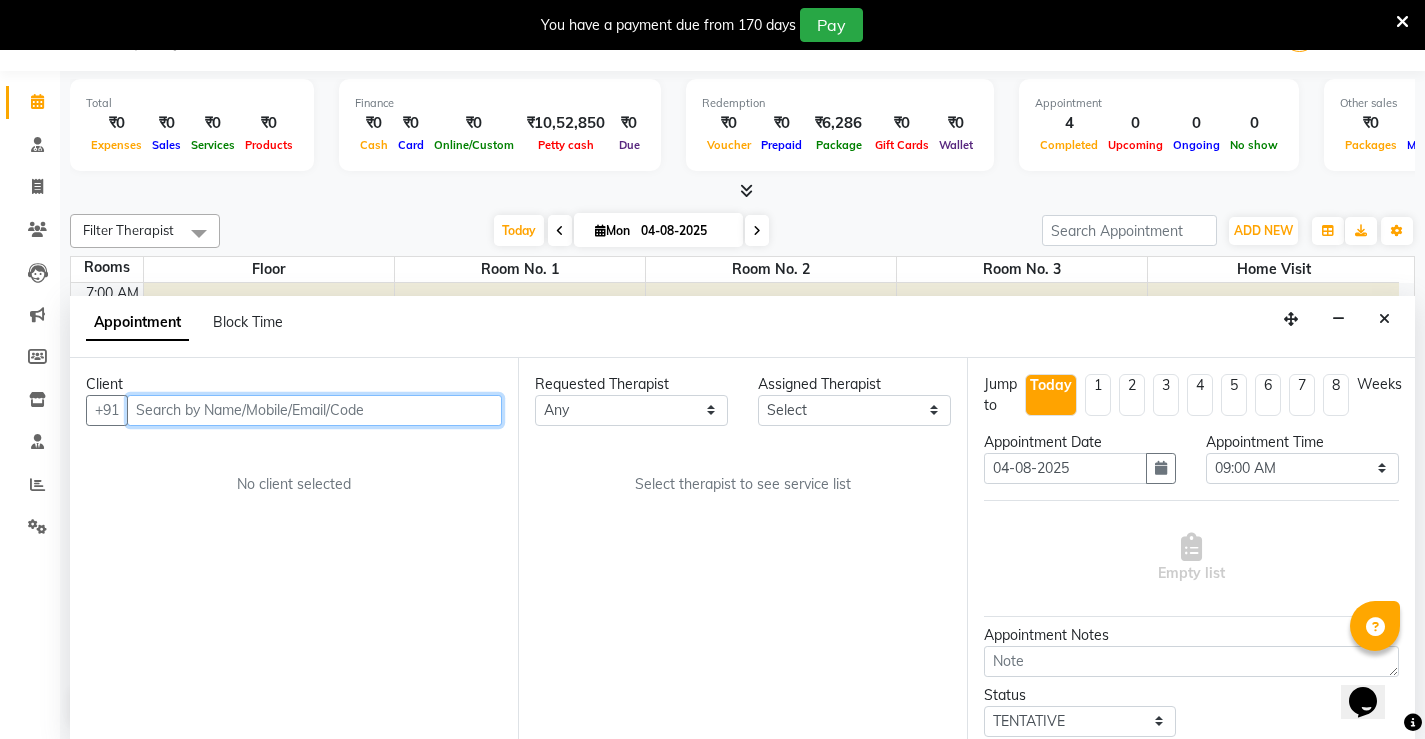 click at bounding box center (314, 410) 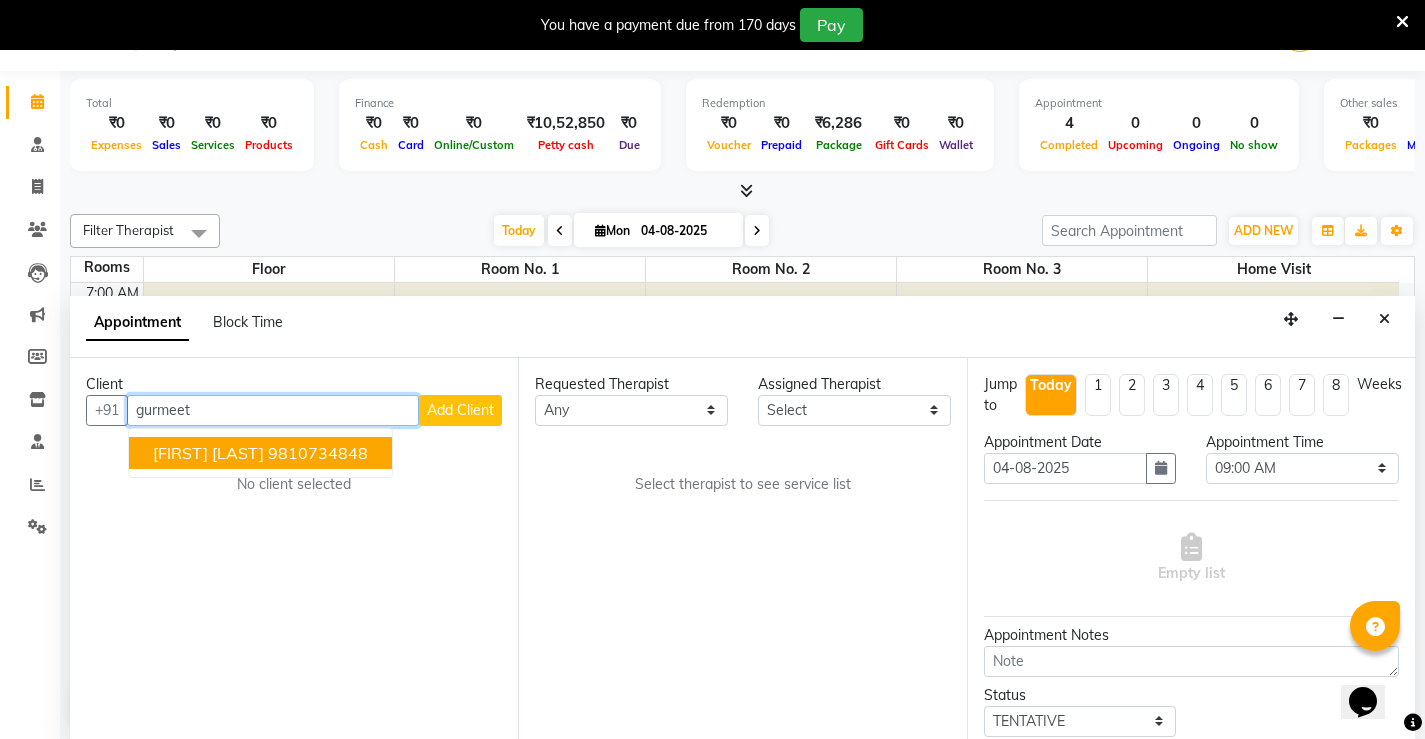 click on "[FIRST] [LAST] [PHONE]" at bounding box center (260, 453) 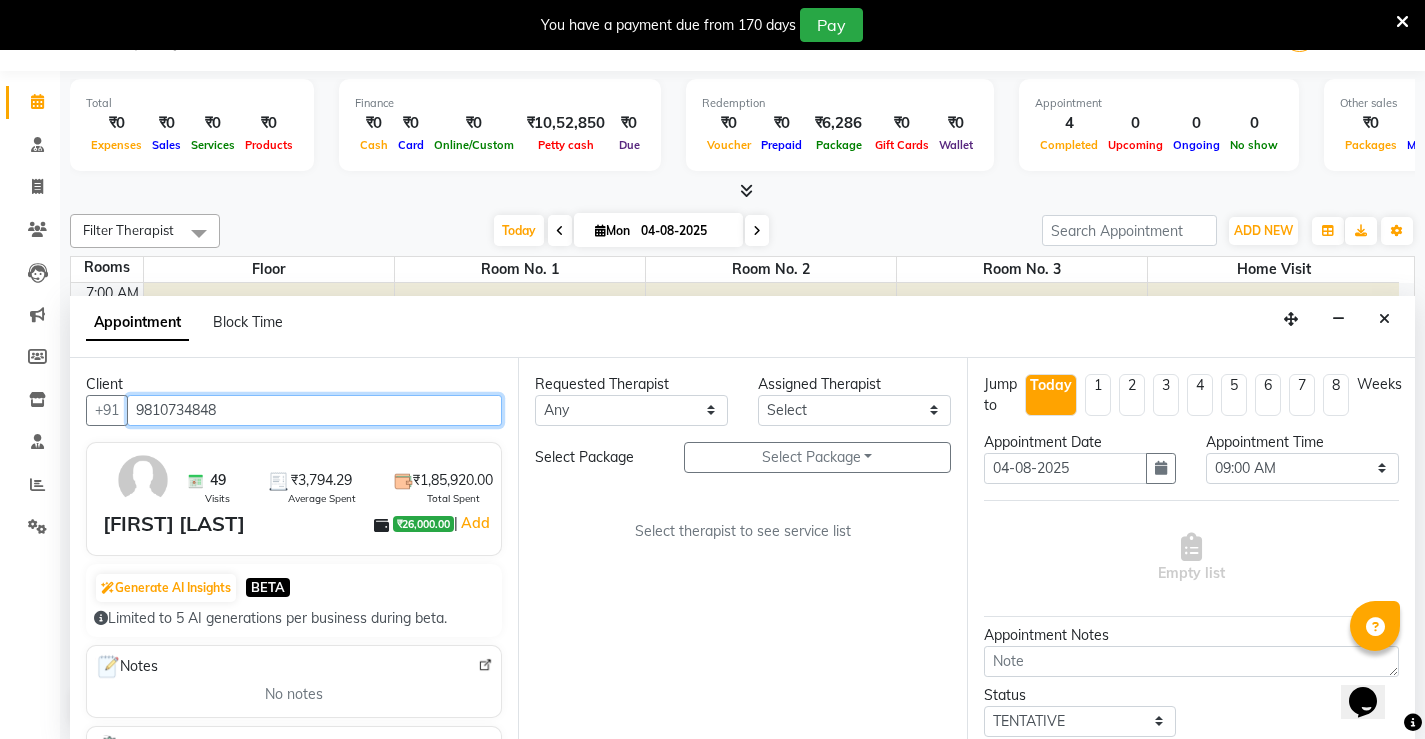 type on "9810734848" 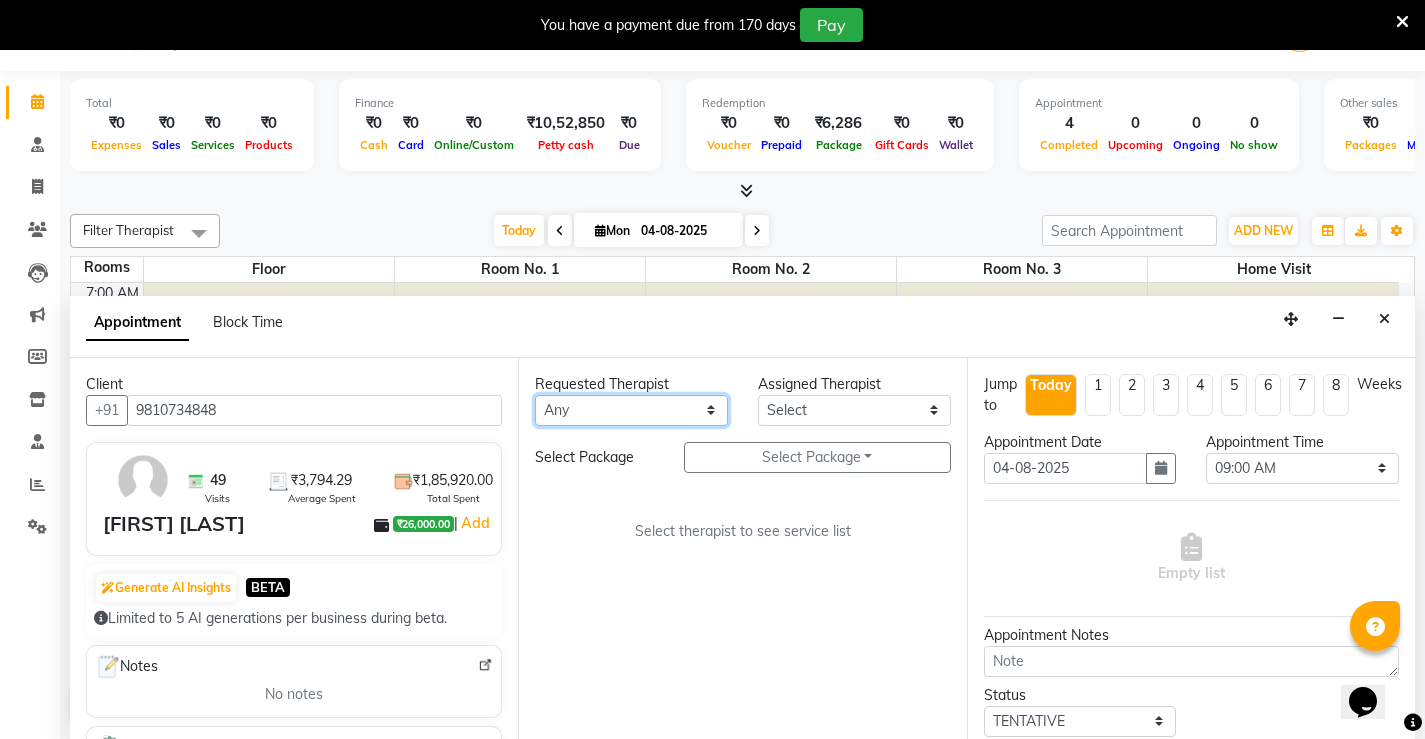 click on "With [FIRST] [FIRST] [FIRST] [FIRST] [FIRST] [FIRST] [FIRST] [FIRST] [FIRST] [FIRST] [FIRST] [FIRST] [FIRST] [FIRST] [FIRST] [FIRST] [FIRST] [FIRST] [FIRST] [FIRST] [FIRST] [FIRST] [FIRST] [FIRST] [FIRST] [FIRST] [FIRST] [FIRST]" at bounding box center (631, 410) 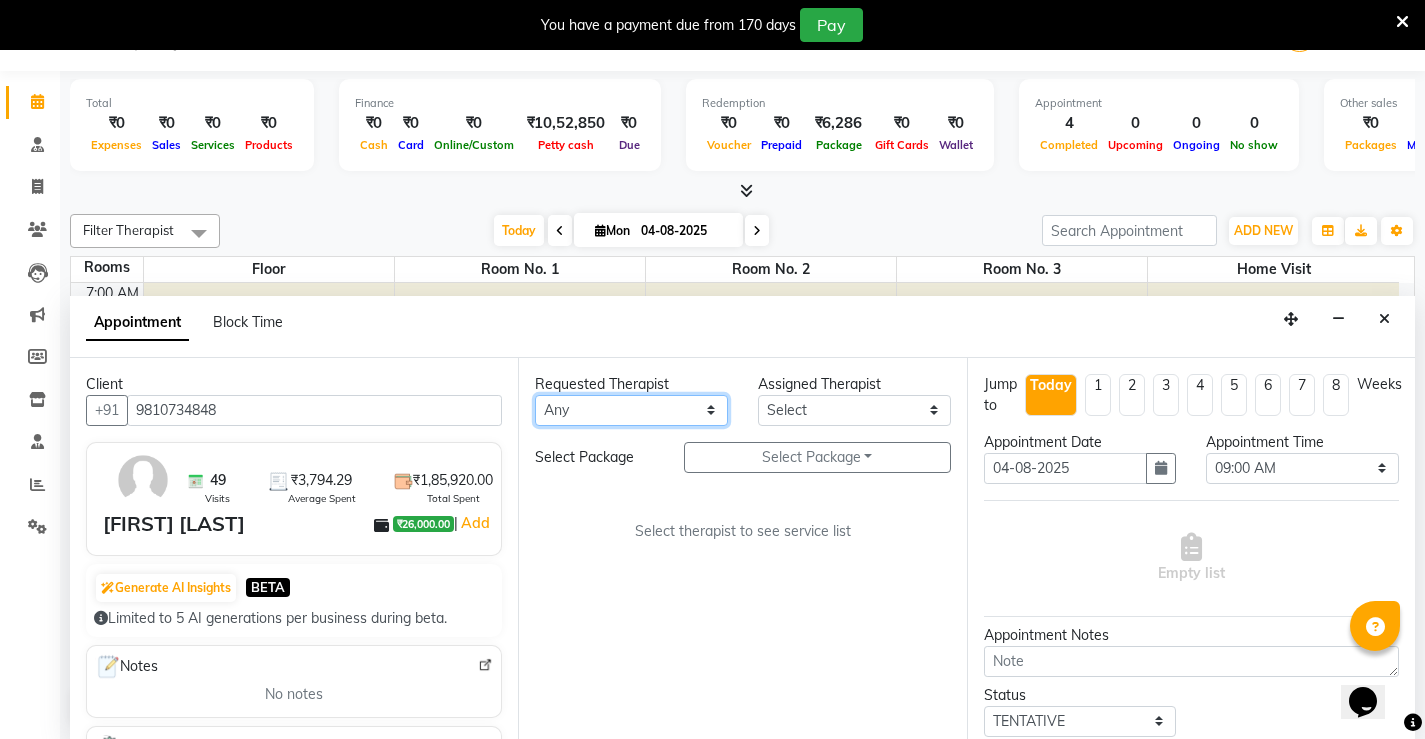 select on "[NUMBER]" 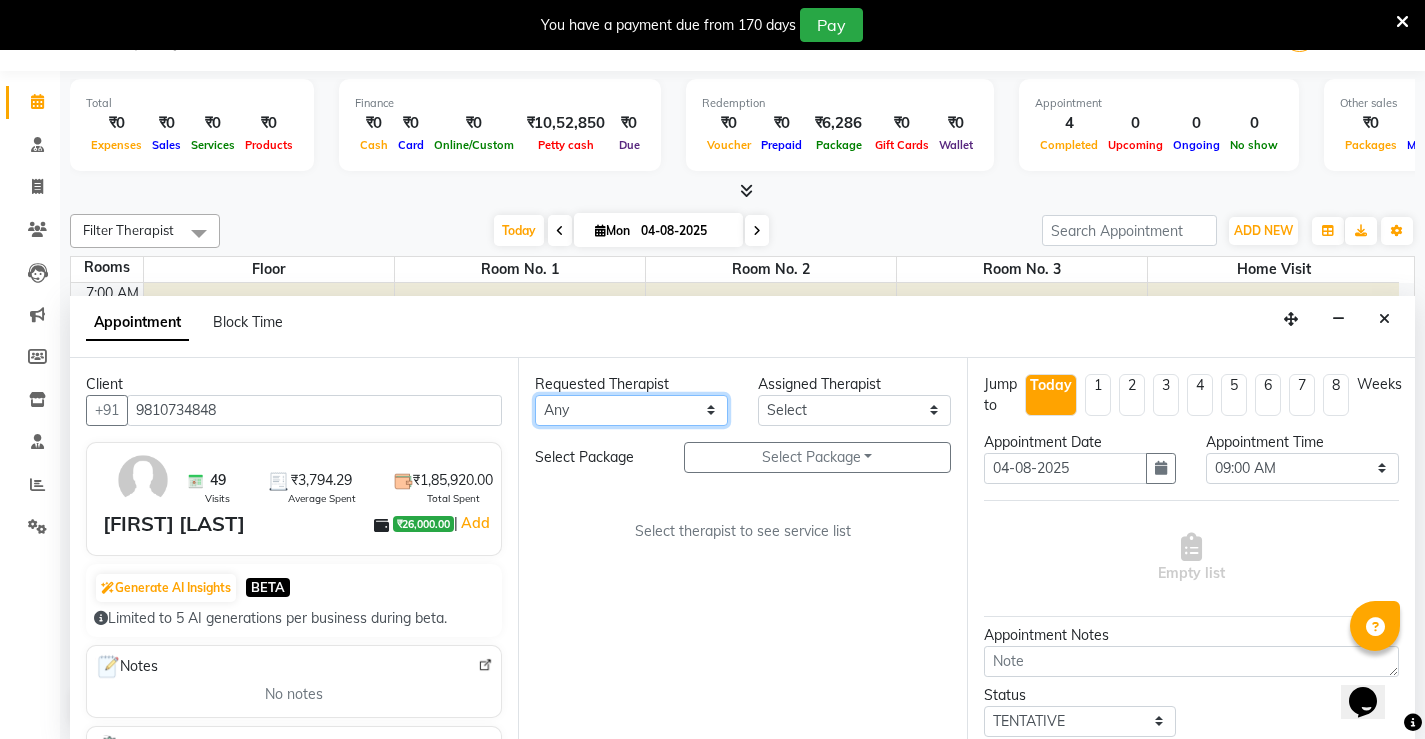 click on "With [FIRST] [FIRST] [FIRST] [FIRST] [FIRST] [FIRST] [FIRST] [FIRST] [FIRST] [FIRST] [FIRST] [FIRST] [FIRST] [FIRST] [FIRST] [FIRST] [FIRST] [FIRST] [FIRST] [FIRST] [FIRST] [FIRST] [FIRST] [FIRST] [FIRST] [FIRST] [FIRST] [FIRST]" at bounding box center [631, 410] 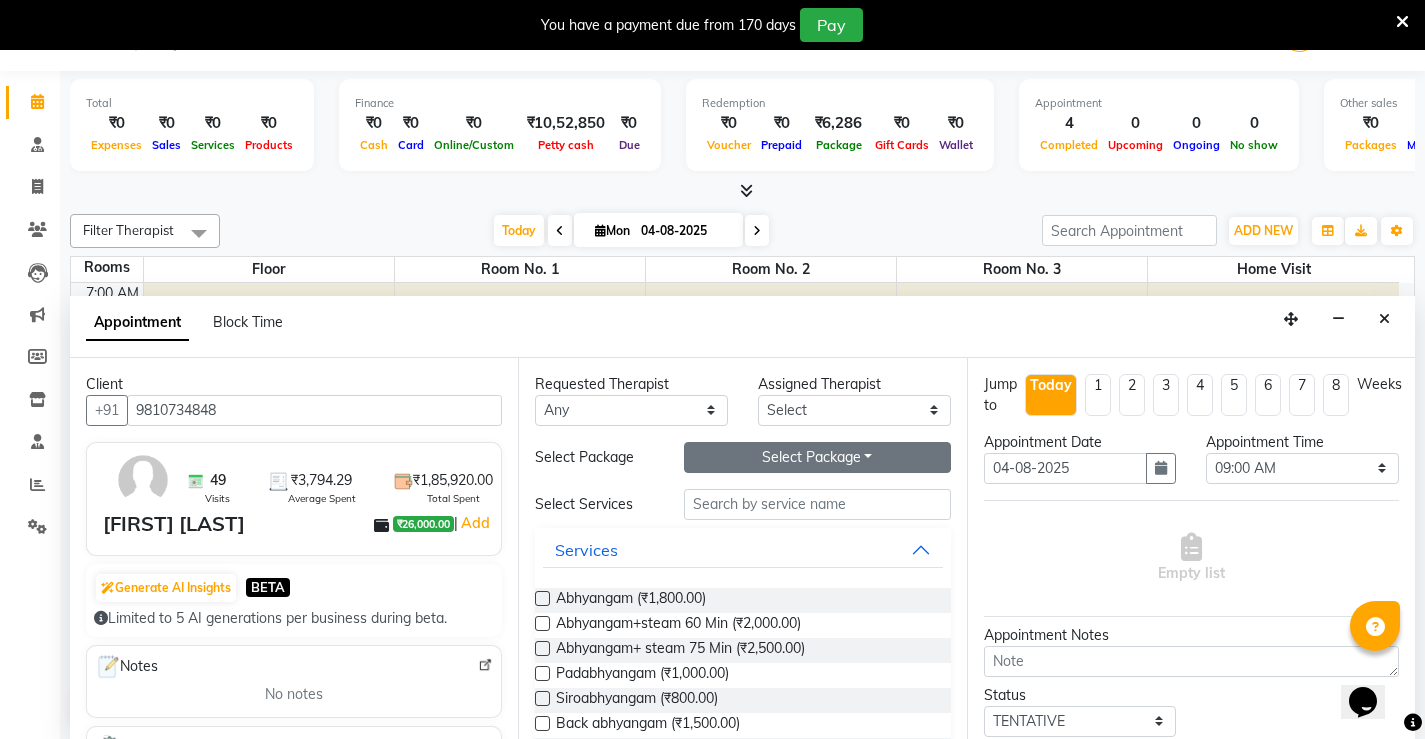 click on "Select Package  Toggle Dropdown" at bounding box center [817, 457] 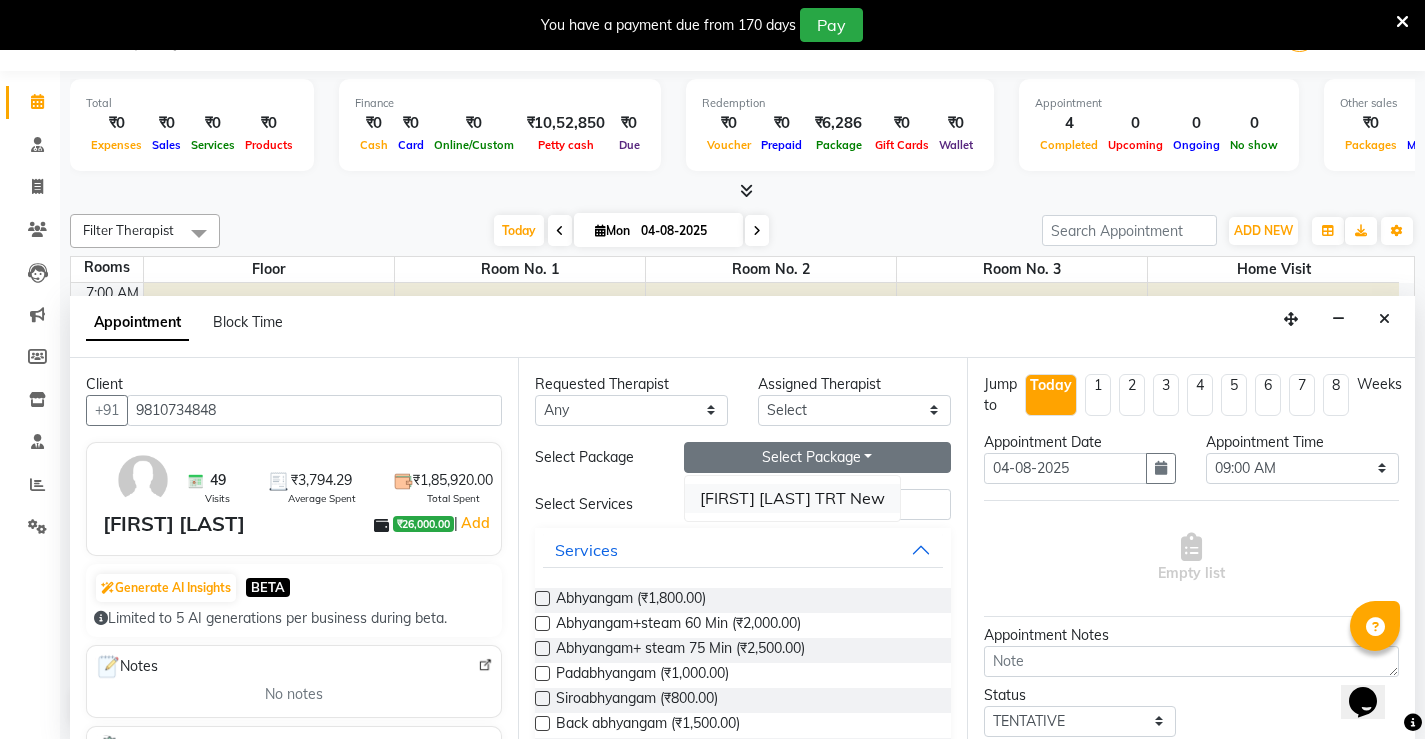 click on "[FIRST] [LAST] TRT New" at bounding box center [792, 498] 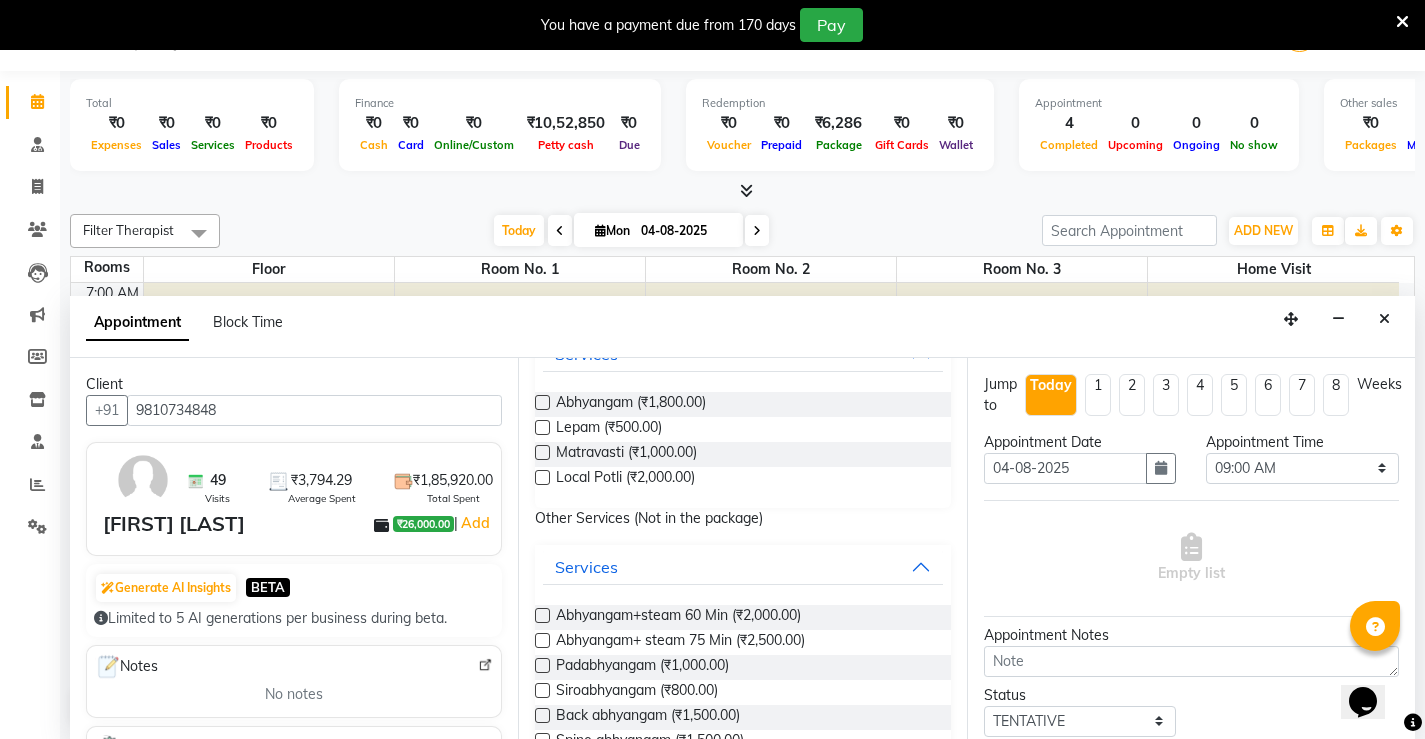 scroll, scrollTop: 200, scrollLeft: 0, axis: vertical 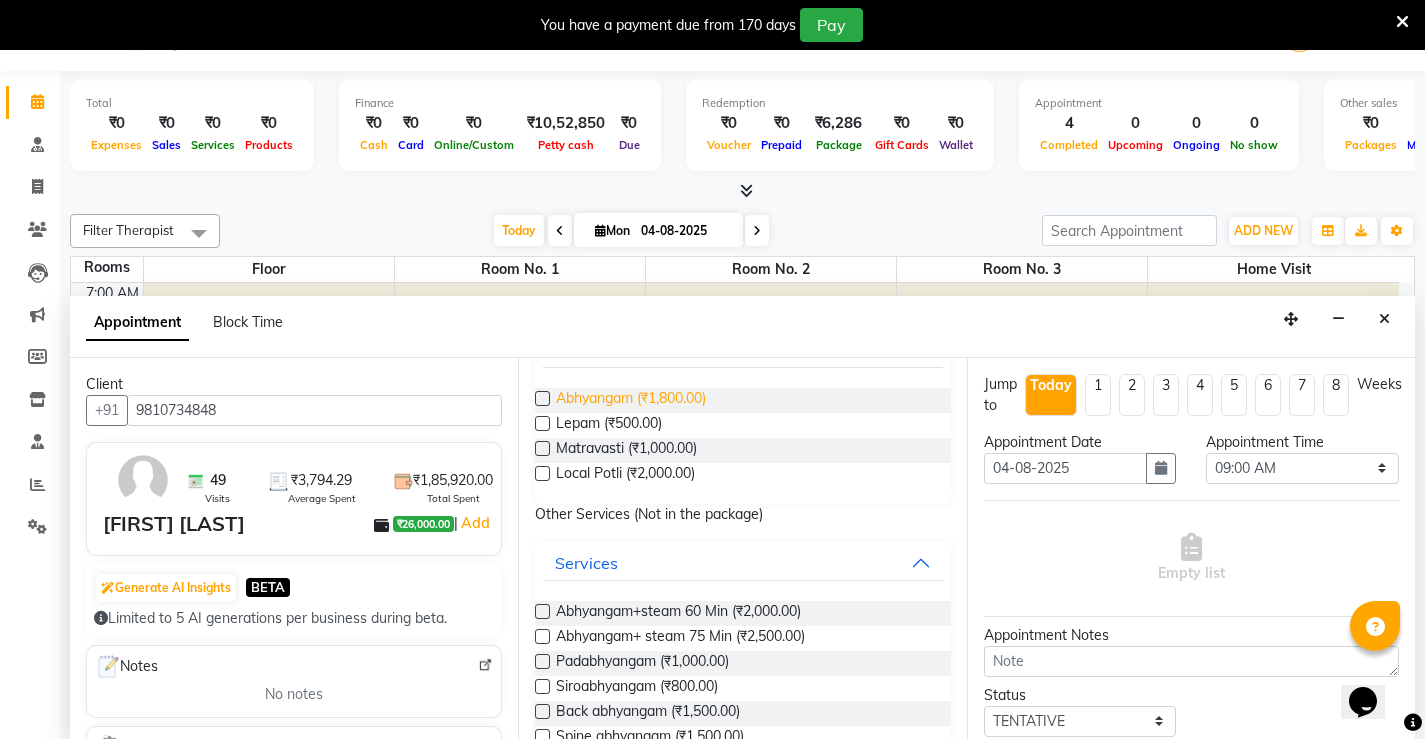 click on "Abhyangam (₹1,800.00)" at bounding box center [631, 400] 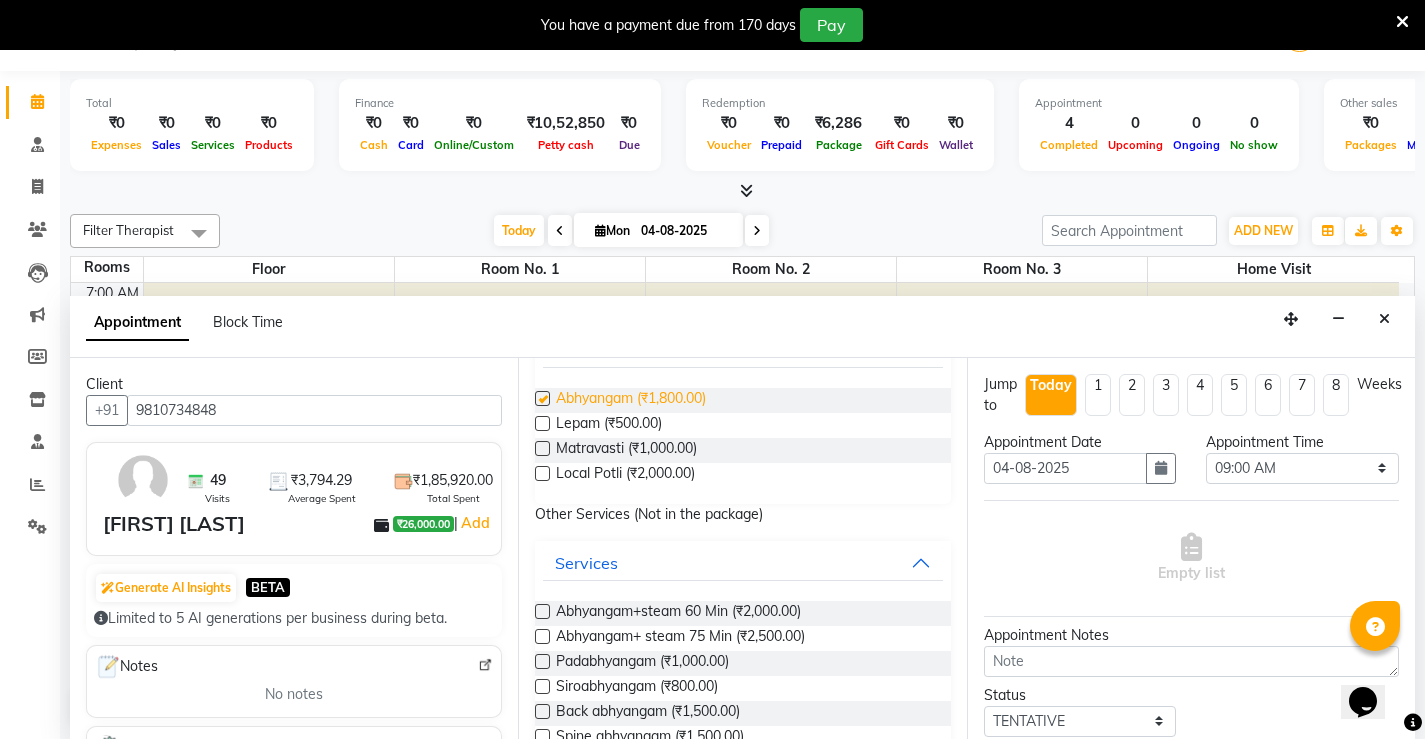 checkbox on "true" 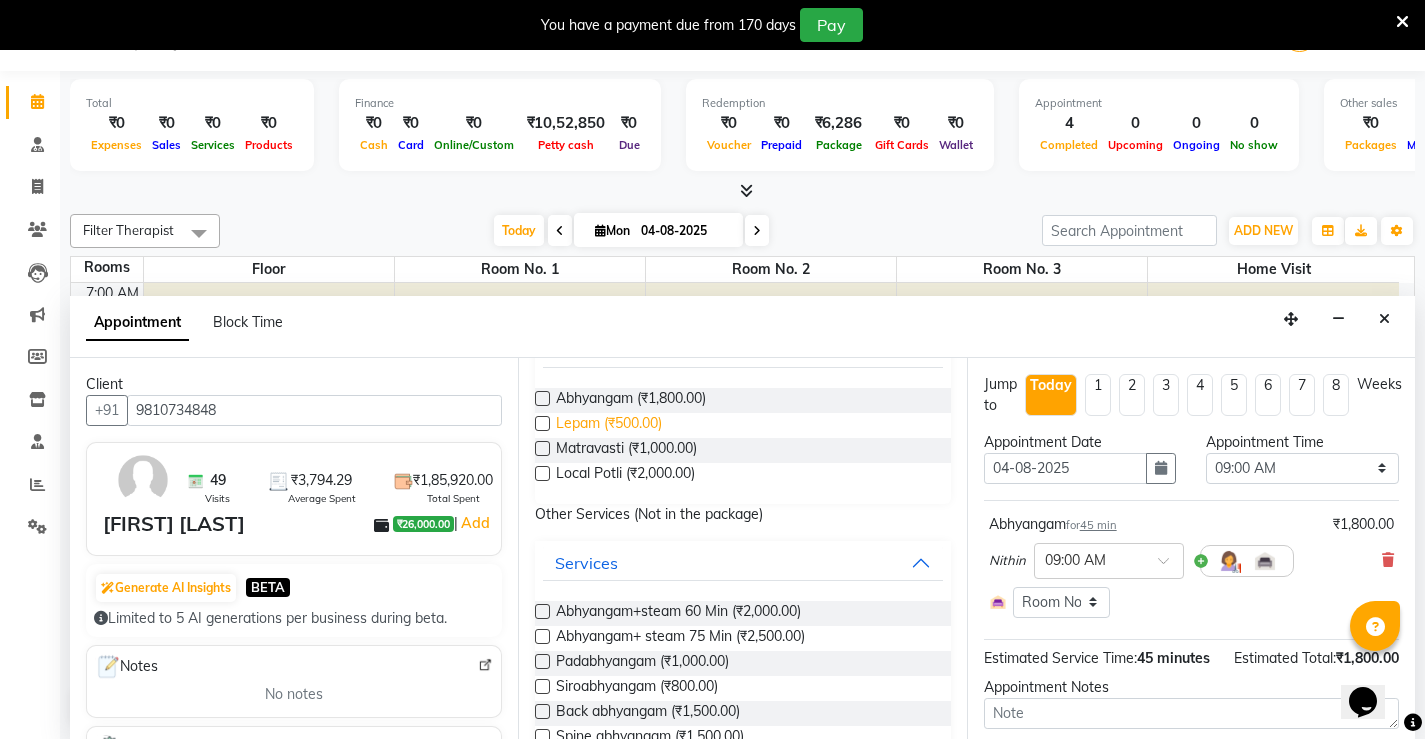 checkbox on "false" 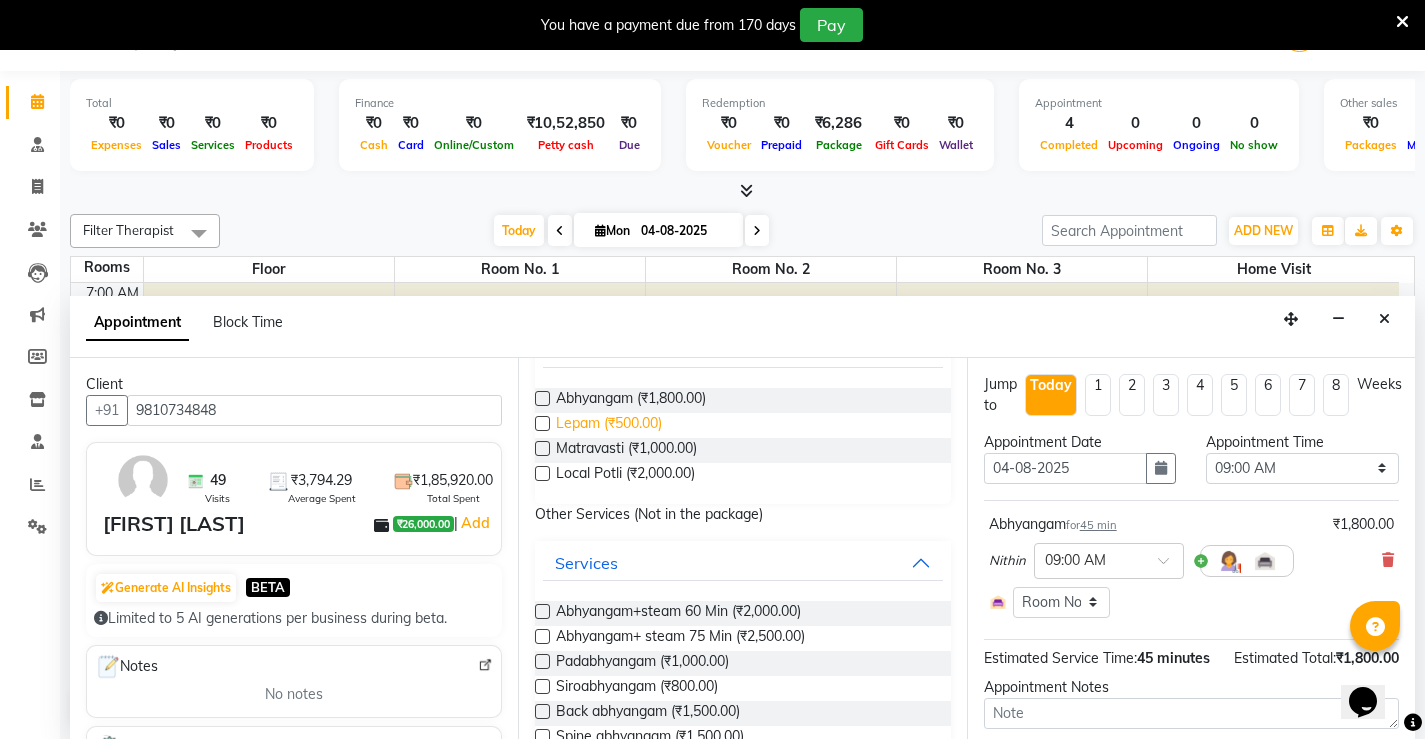 click on "Lepam (₹500.00)" at bounding box center [609, 425] 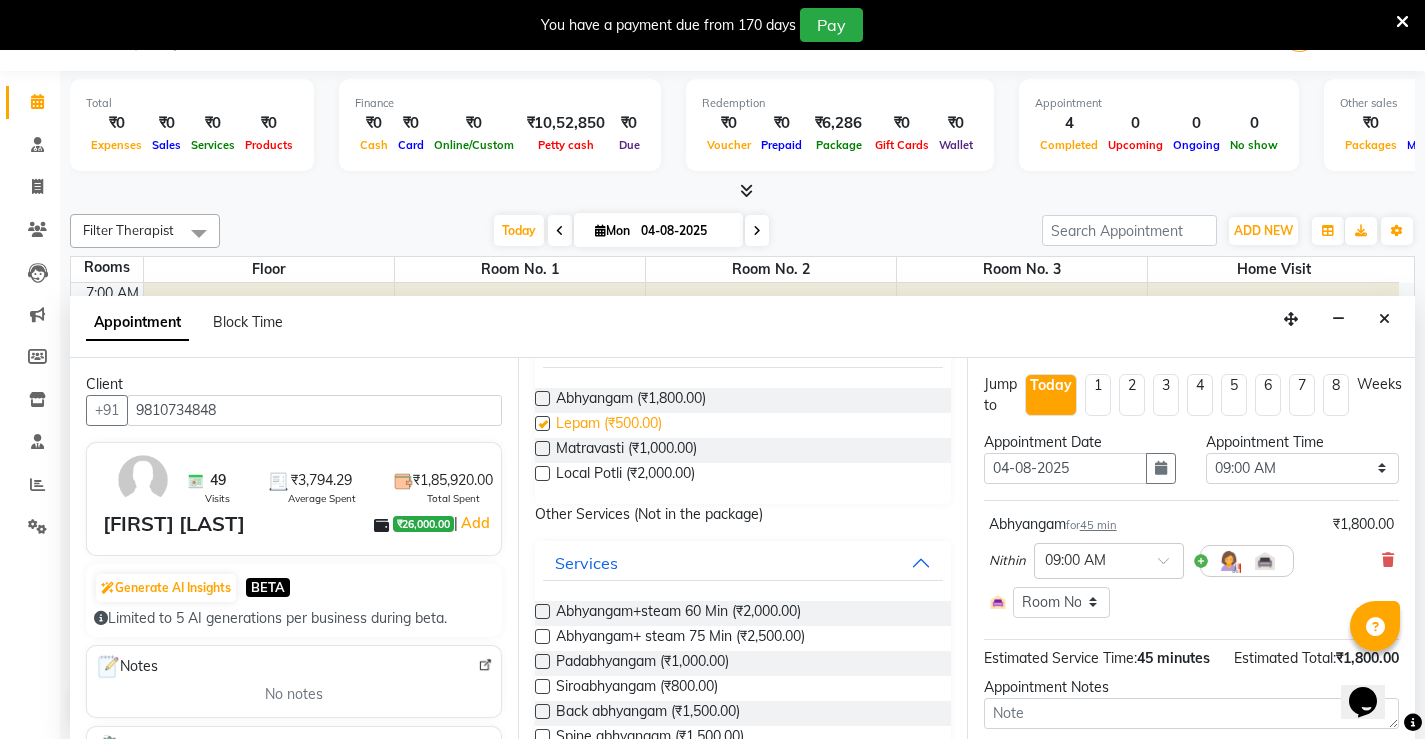 checkbox on "true" 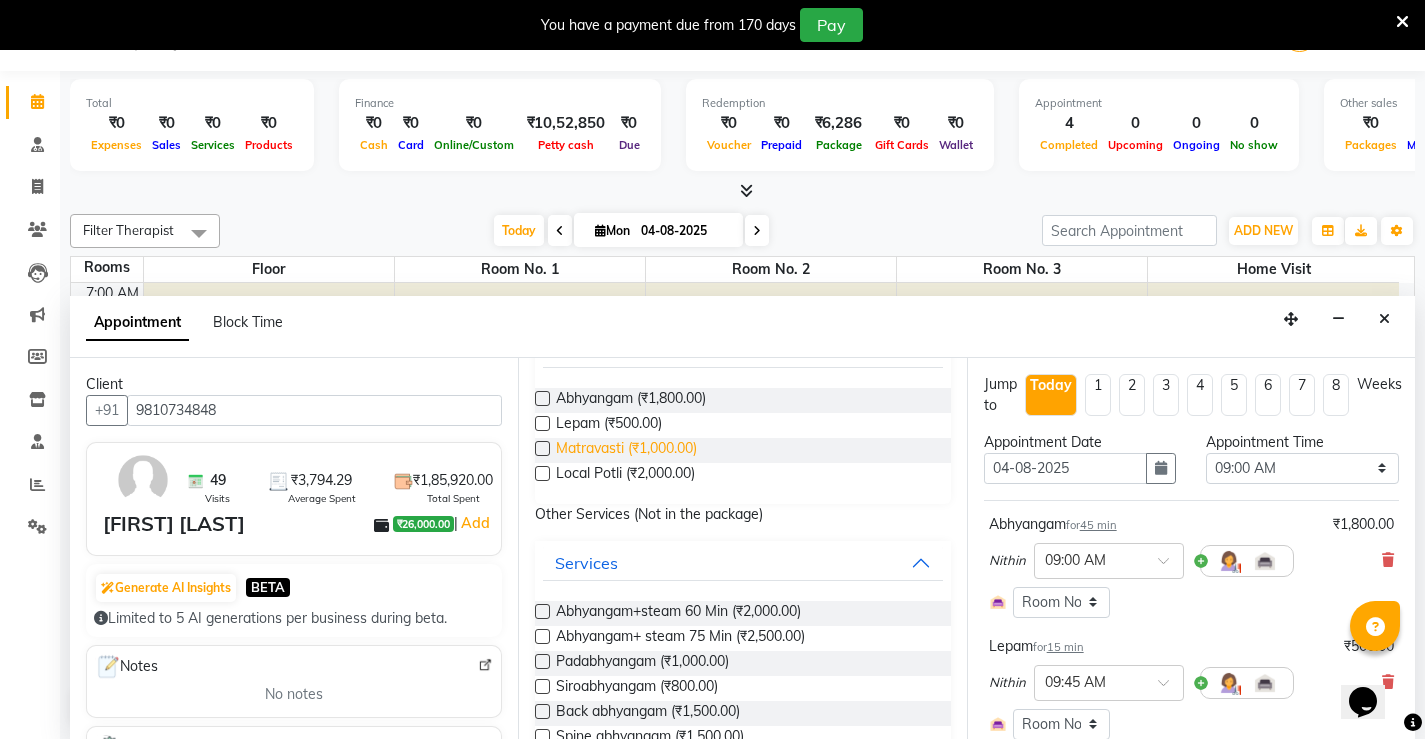 checkbox on "false" 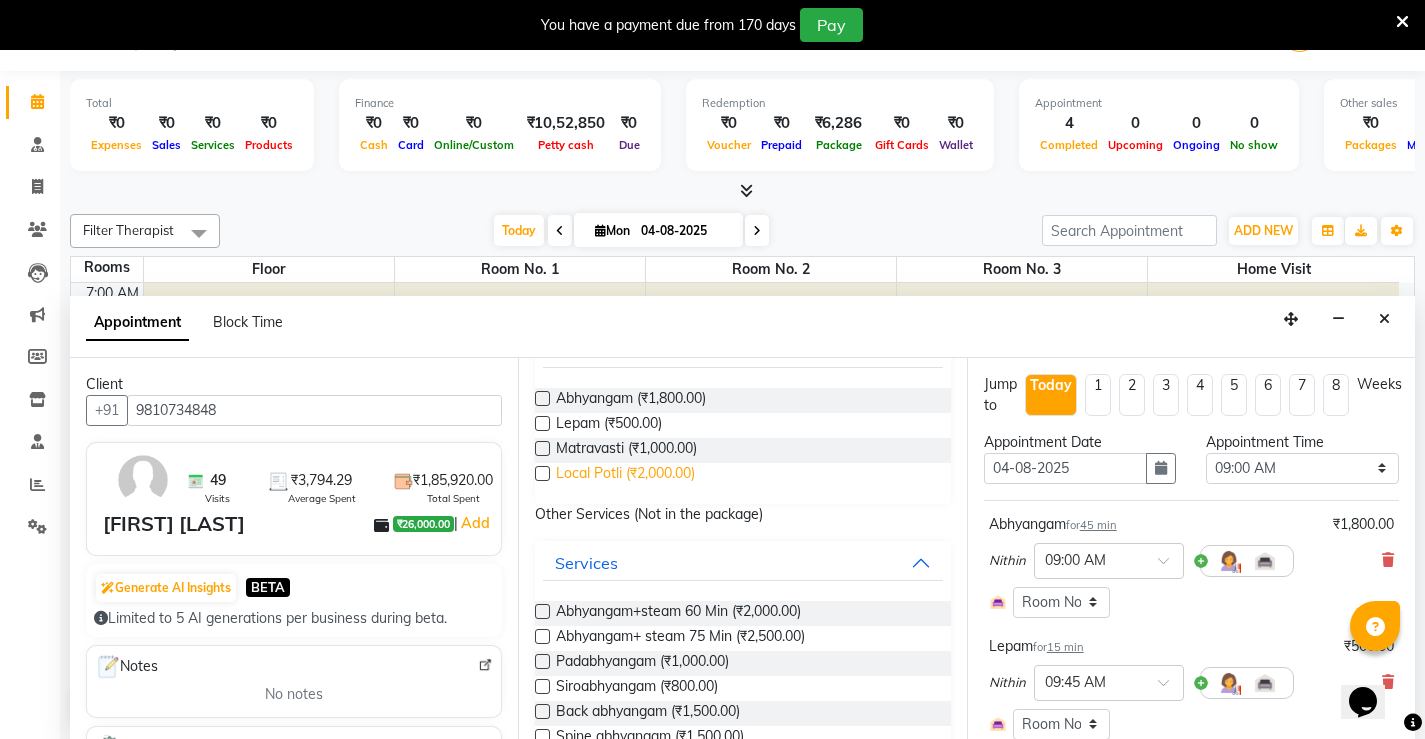 click on "Local Potli (₹2,000.00)" at bounding box center [625, 475] 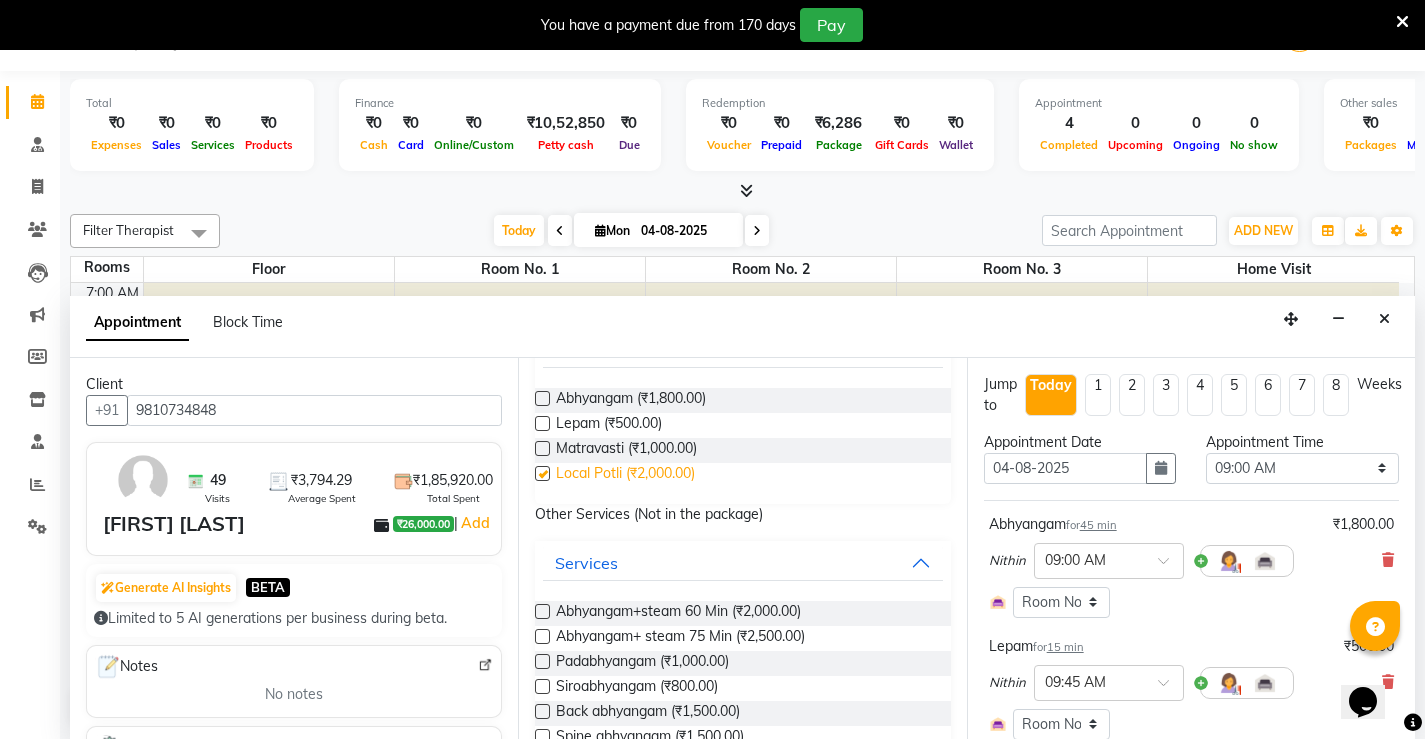 checkbox on "true" 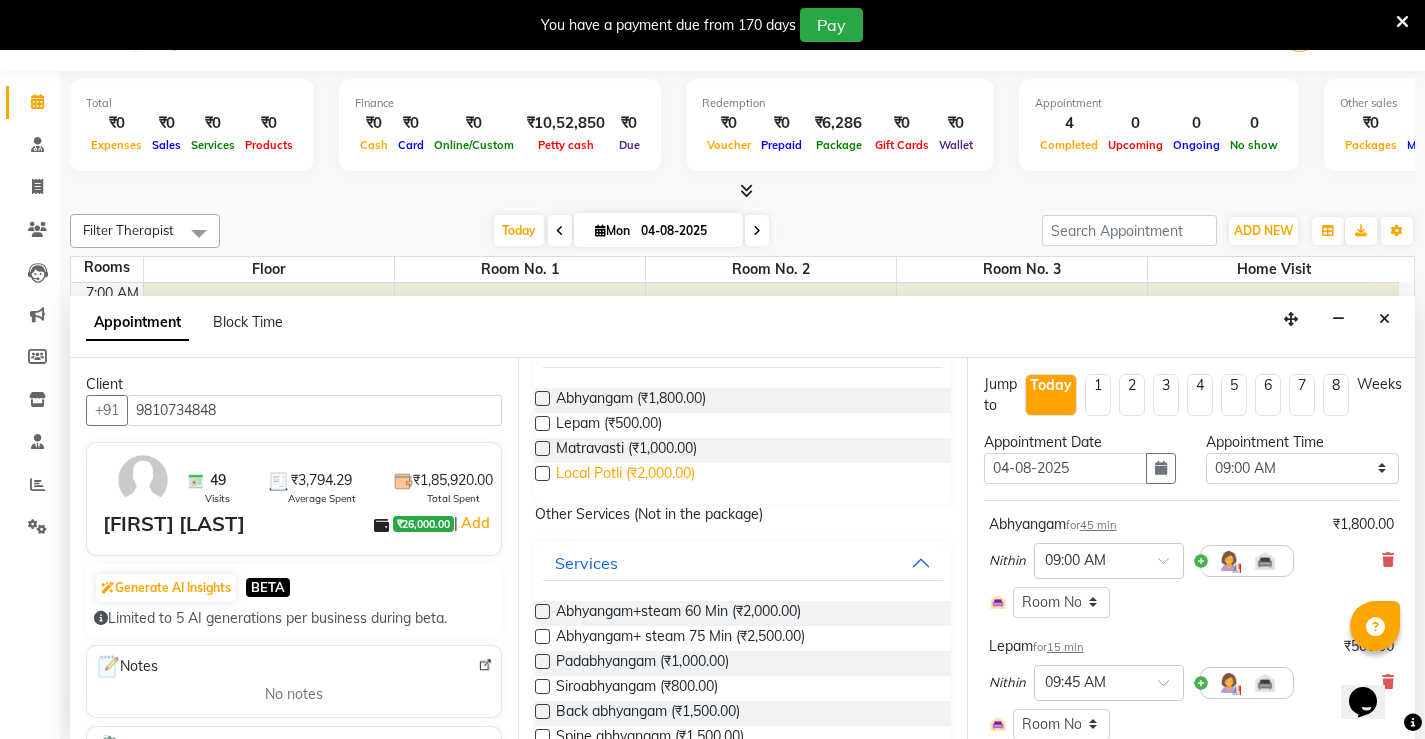 checkbox on "false" 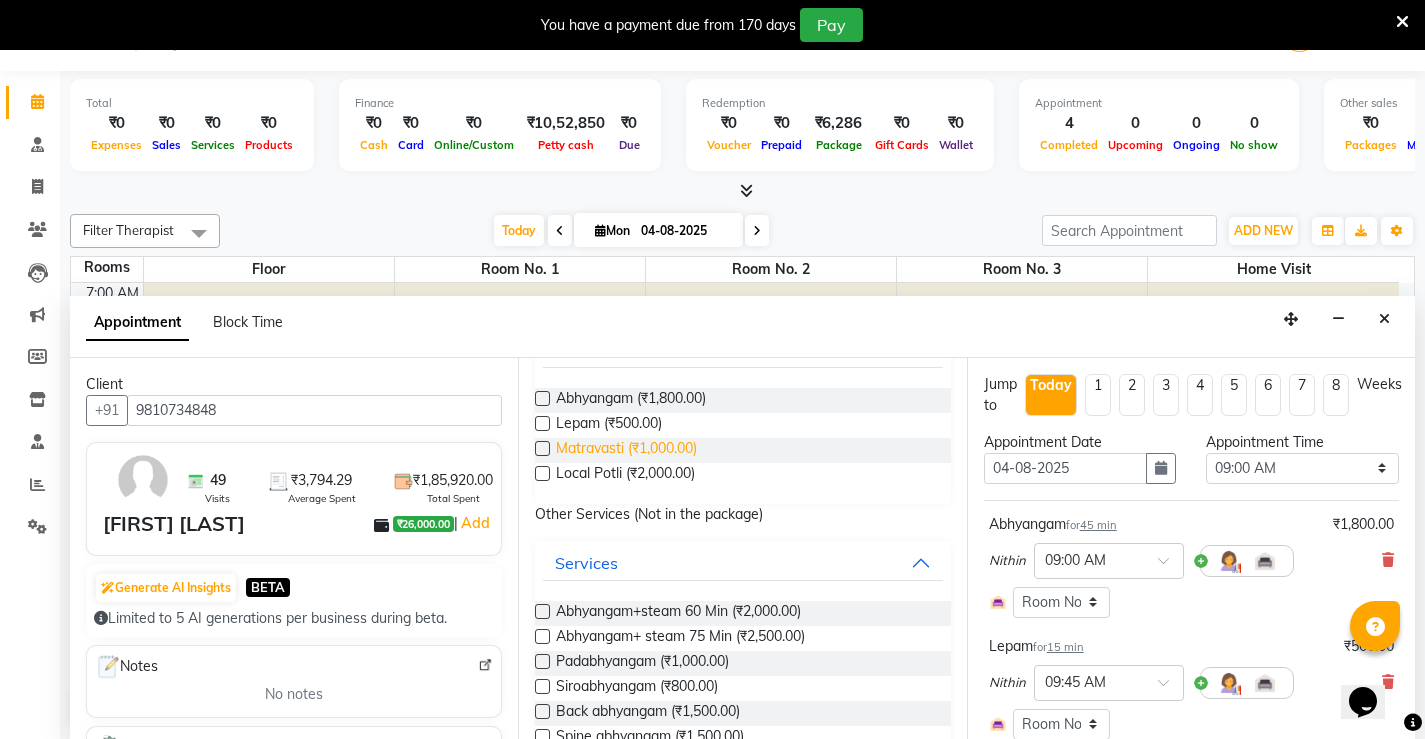 click on "Matravasti (₹1,000.00)" at bounding box center (626, 450) 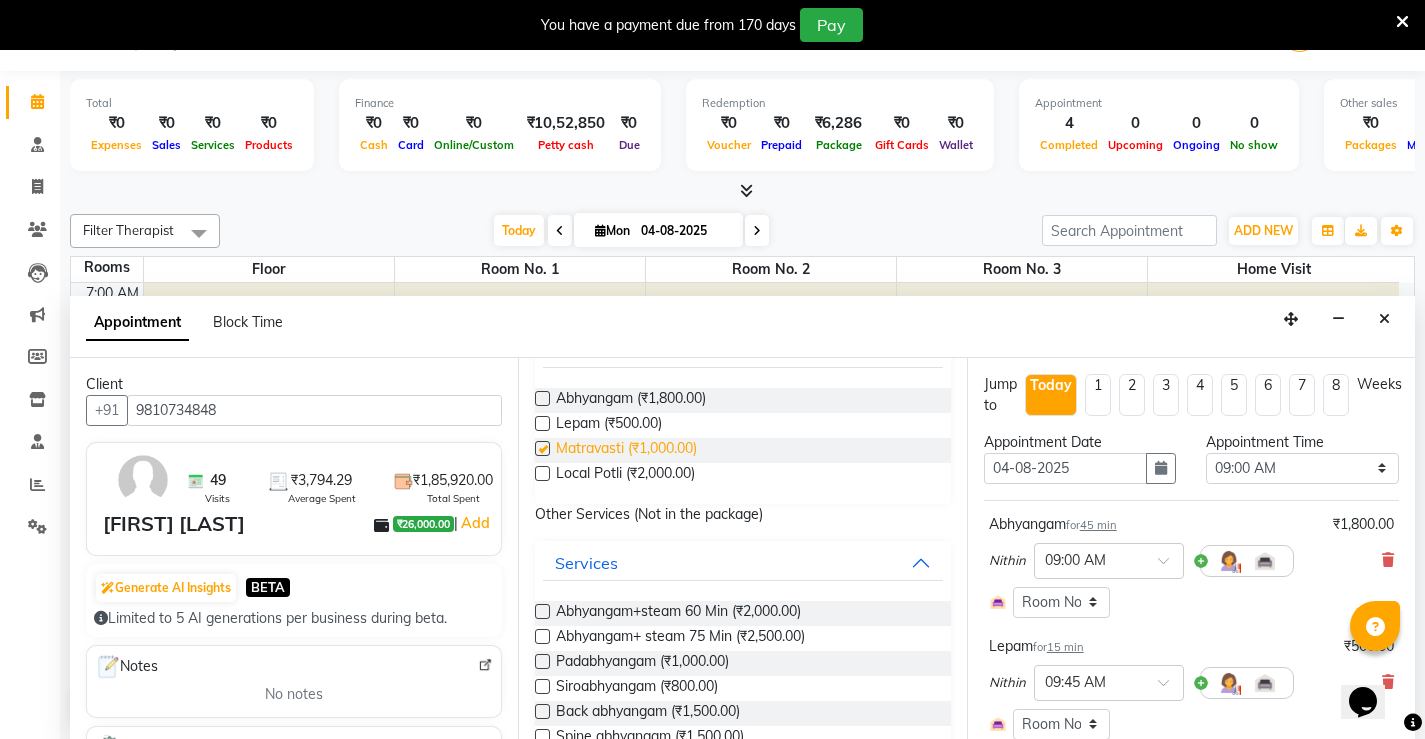 checkbox on "true" 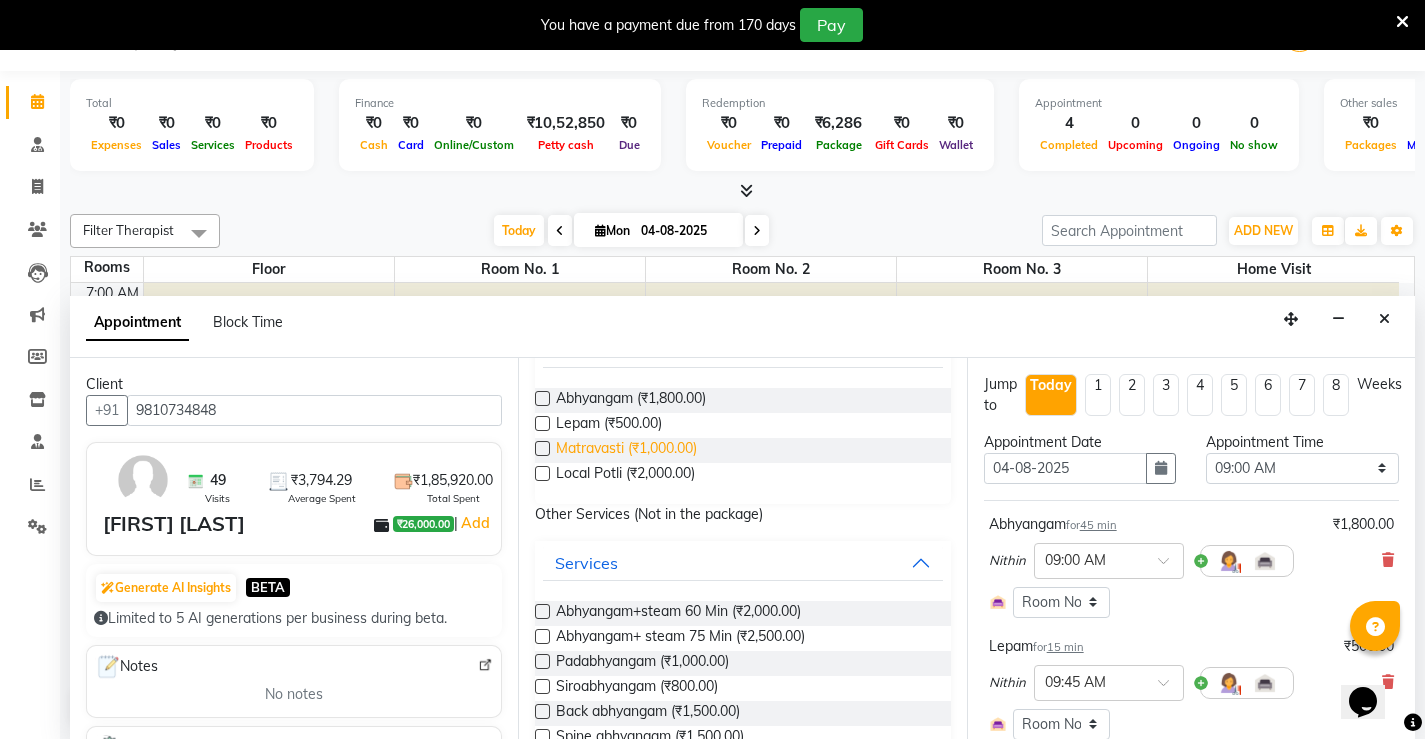 checkbox on "false" 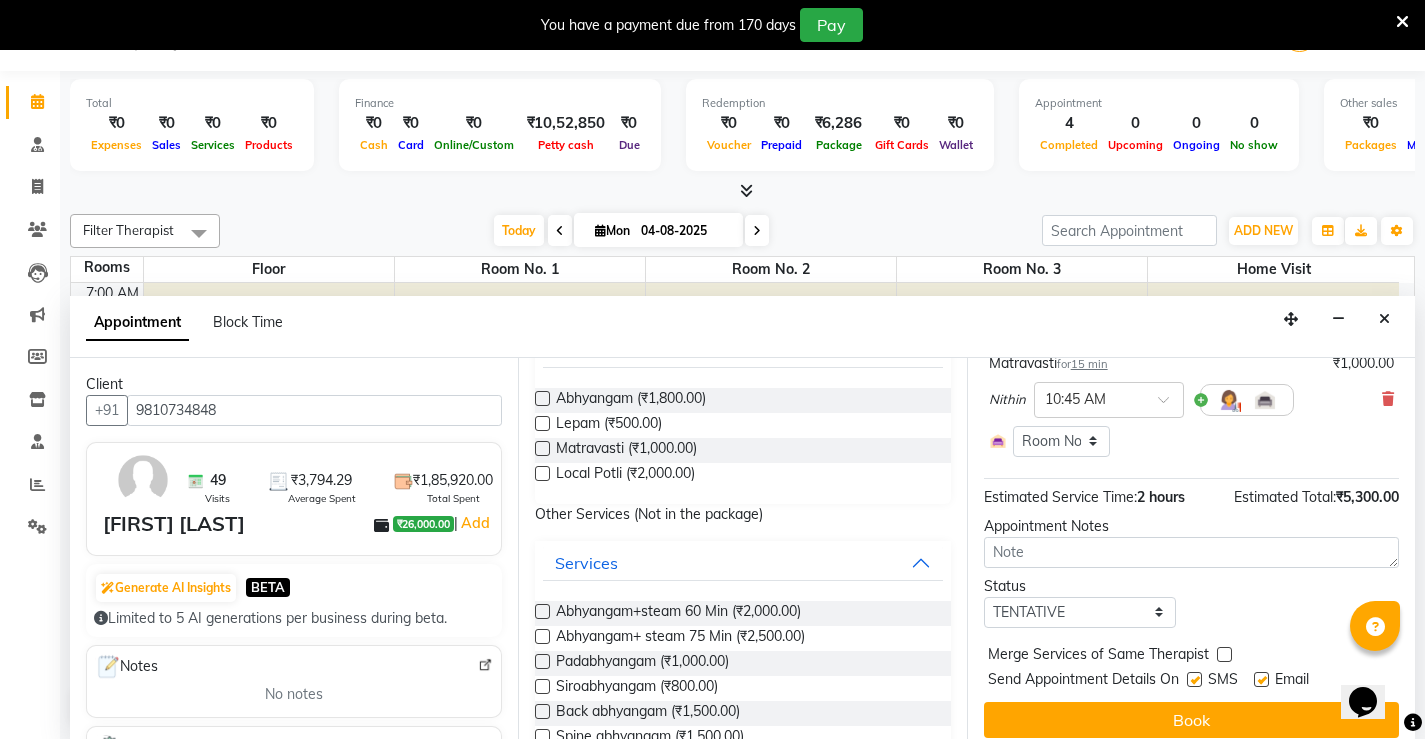 scroll, scrollTop: 542, scrollLeft: 0, axis: vertical 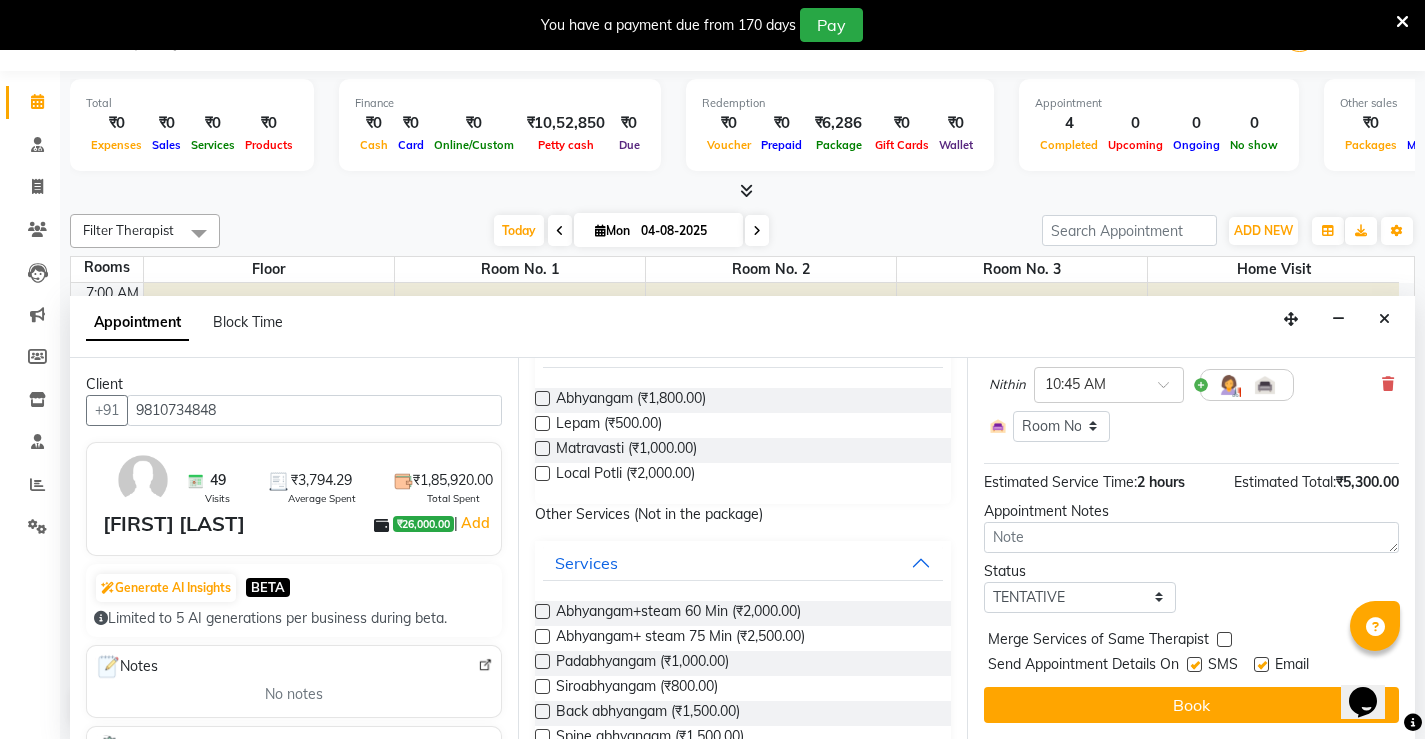 click at bounding box center (1194, 664) 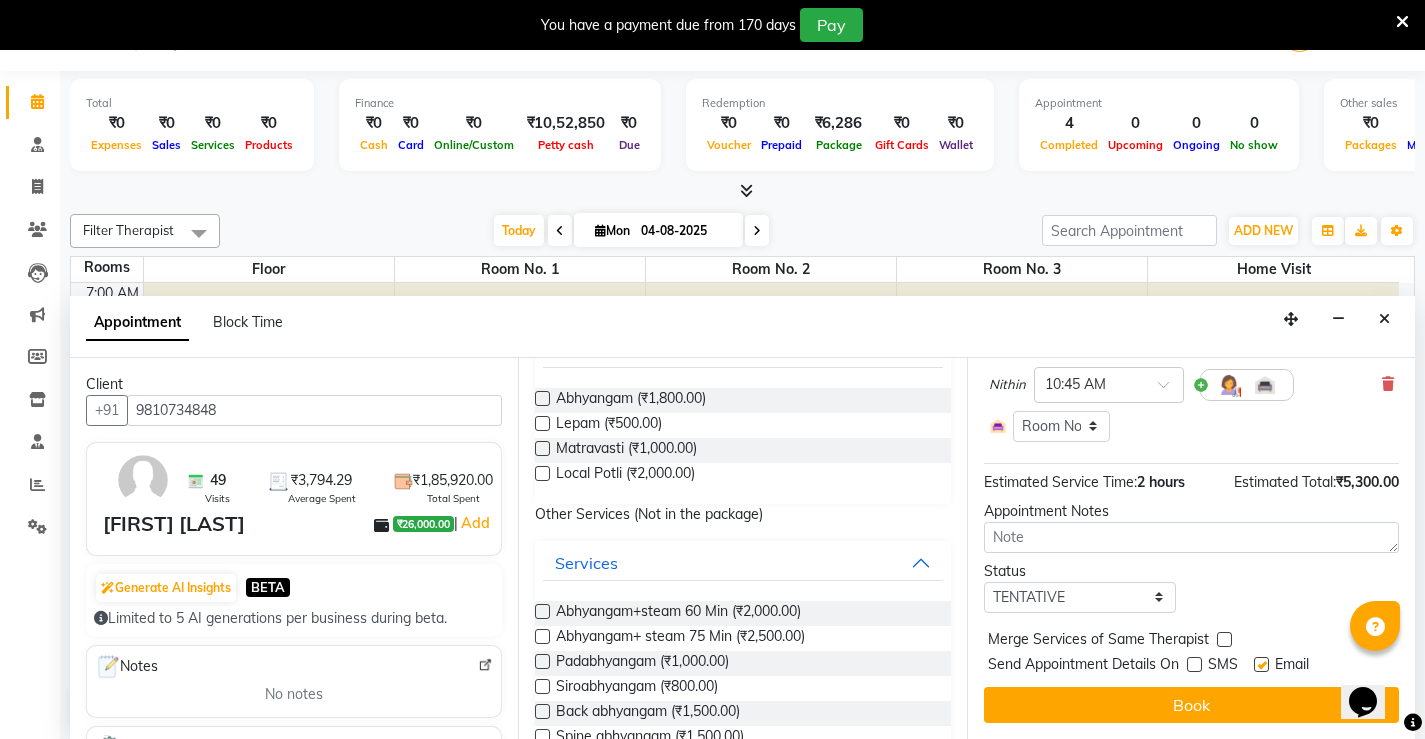 click at bounding box center [1261, 664] 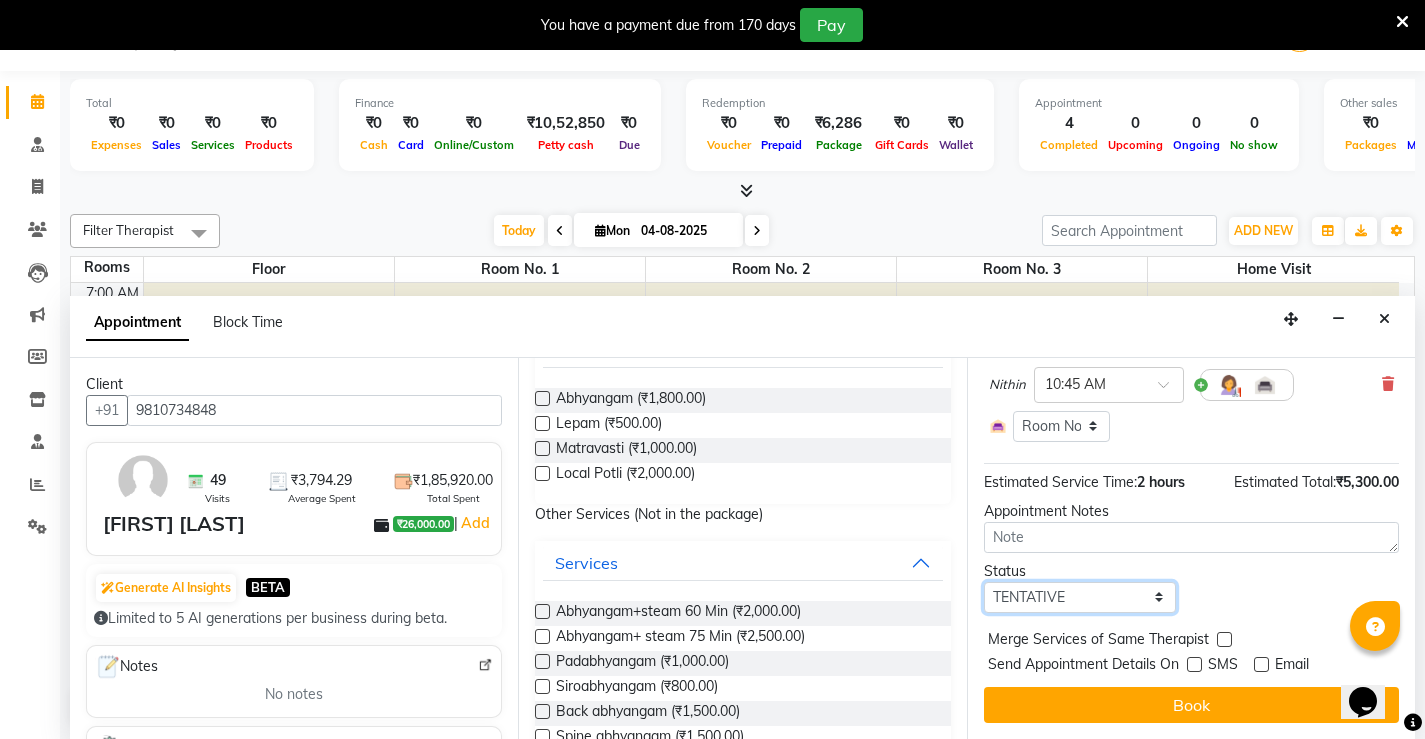click on "Select TENTATIVE CONFIRM CHECK-IN UPCOMING" at bounding box center [1080, 597] 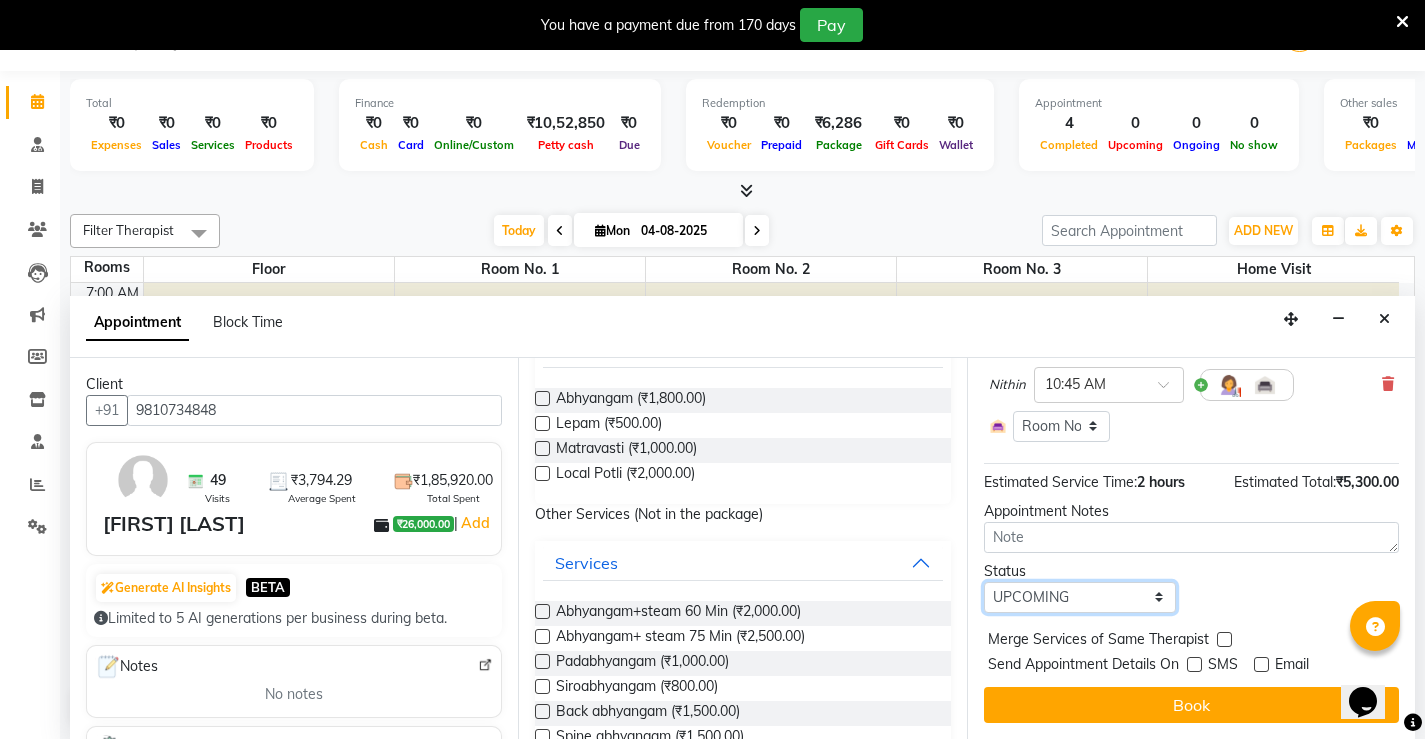click on "Select TENTATIVE CONFIRM CHECK-IN UPCOMING" at bounding box center [1080, 597] 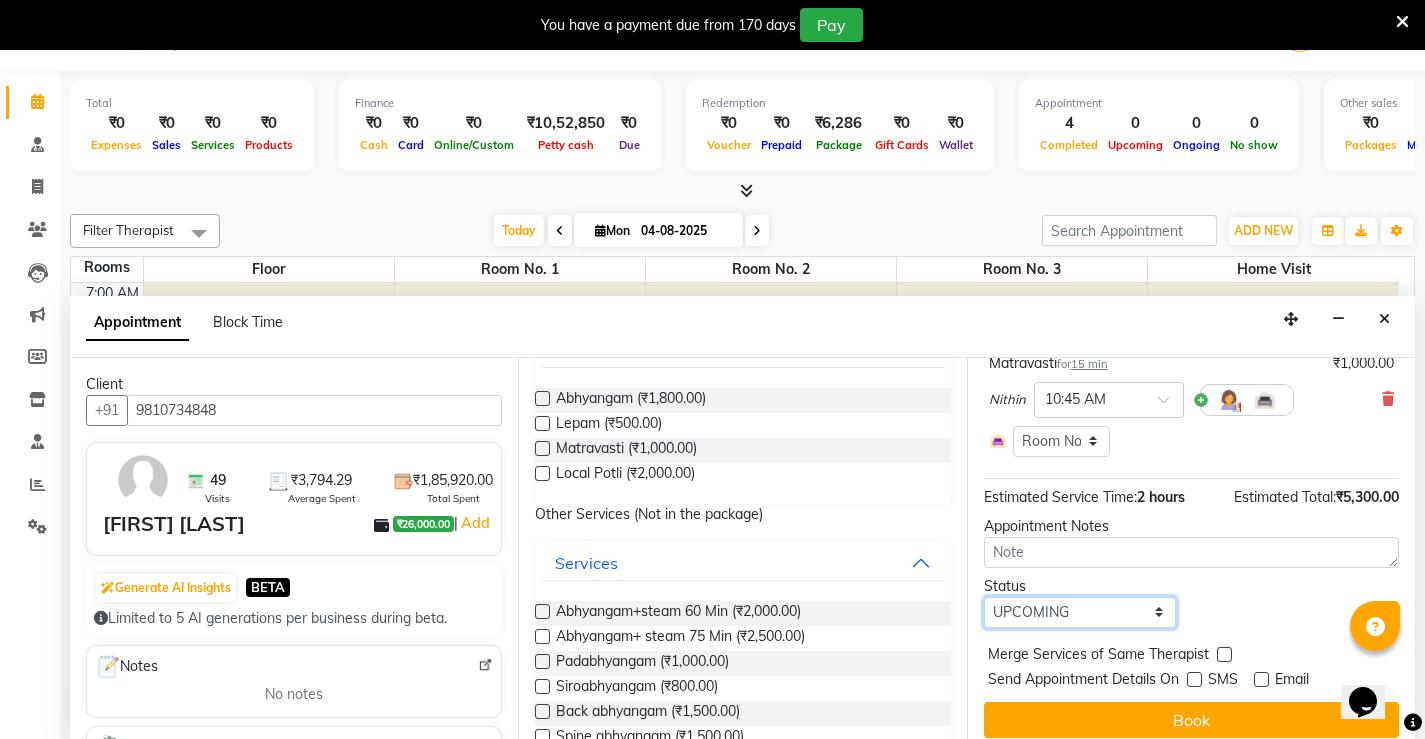 scroll, scrollTop: 542, scrollLeft: 0, axis: vertical 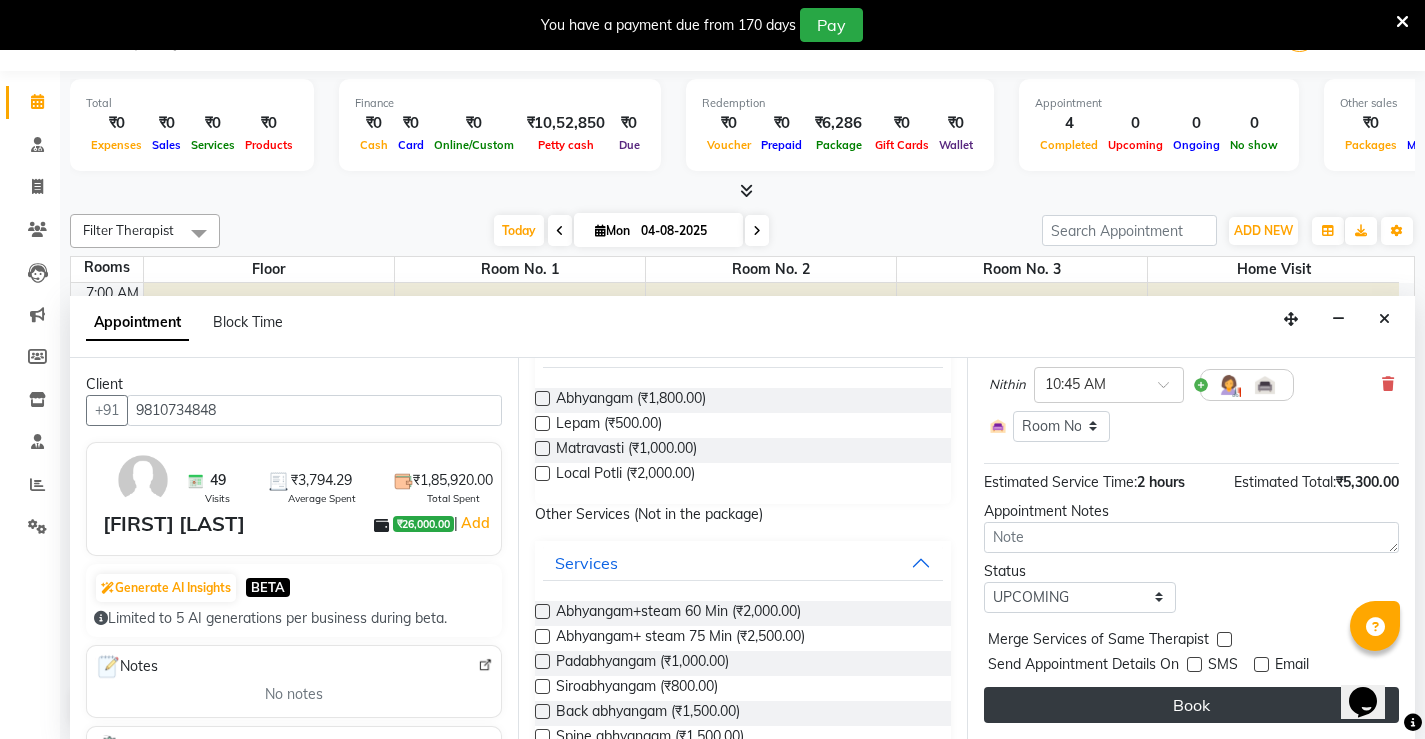 click on "Book" at bounding box center (1191, 705) 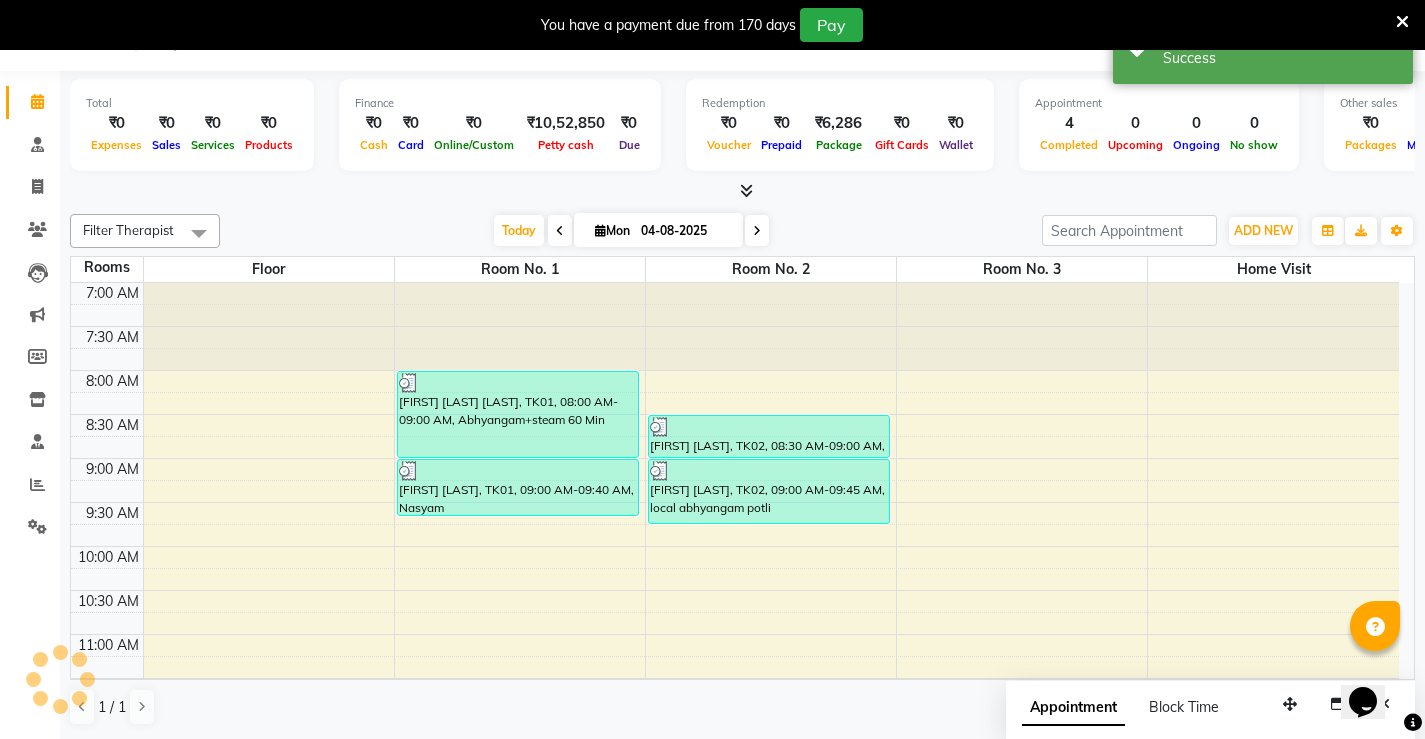 scroll, scrollTop: 0, scrollLeft: 0, axis: both 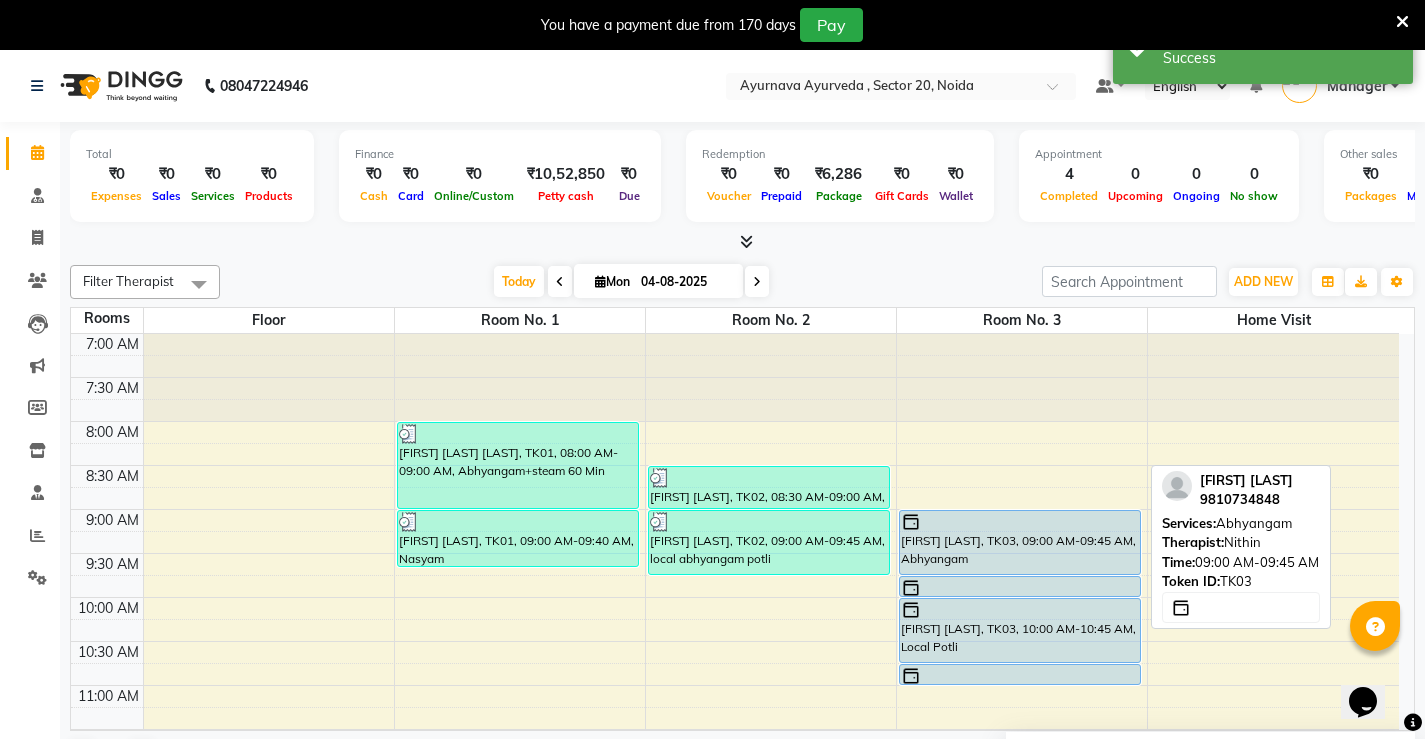 click at bounding box center (1020, 522) 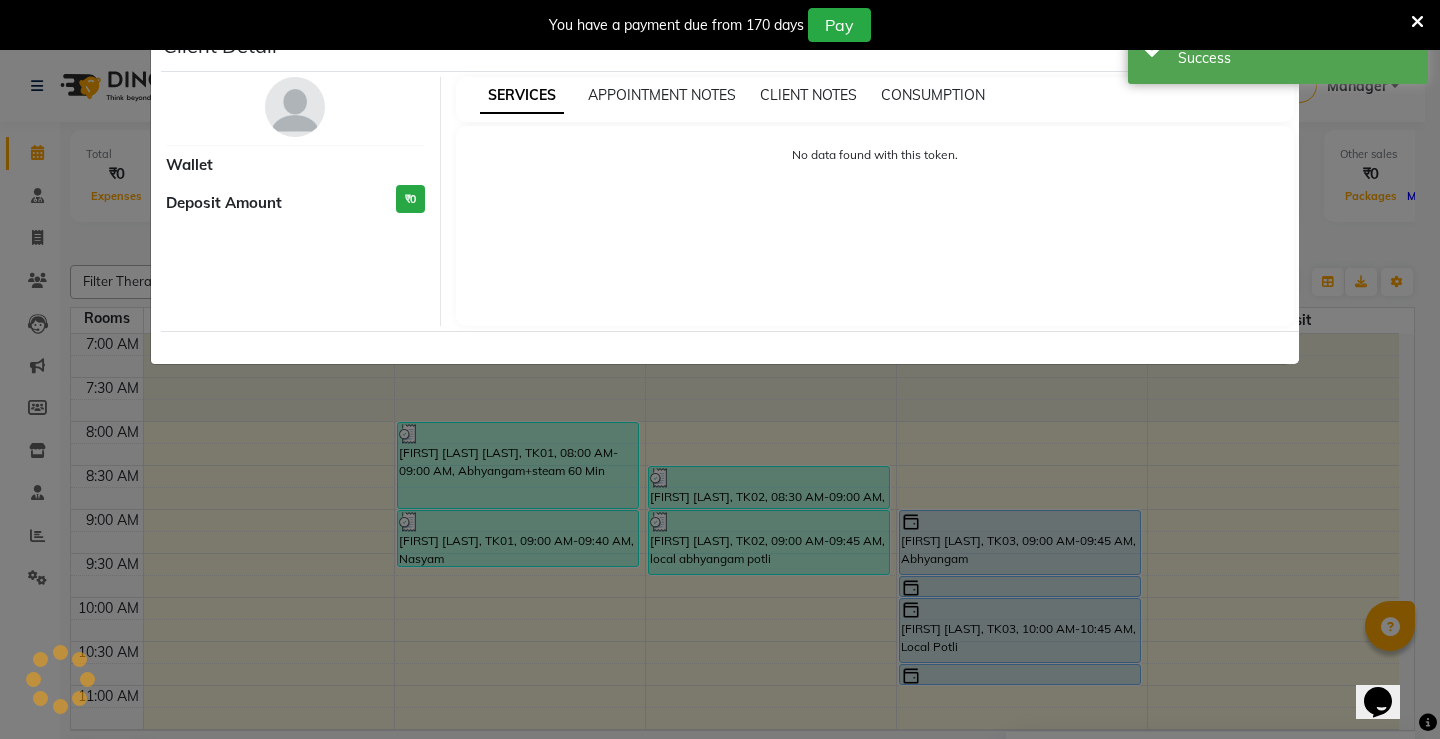 select on "5" 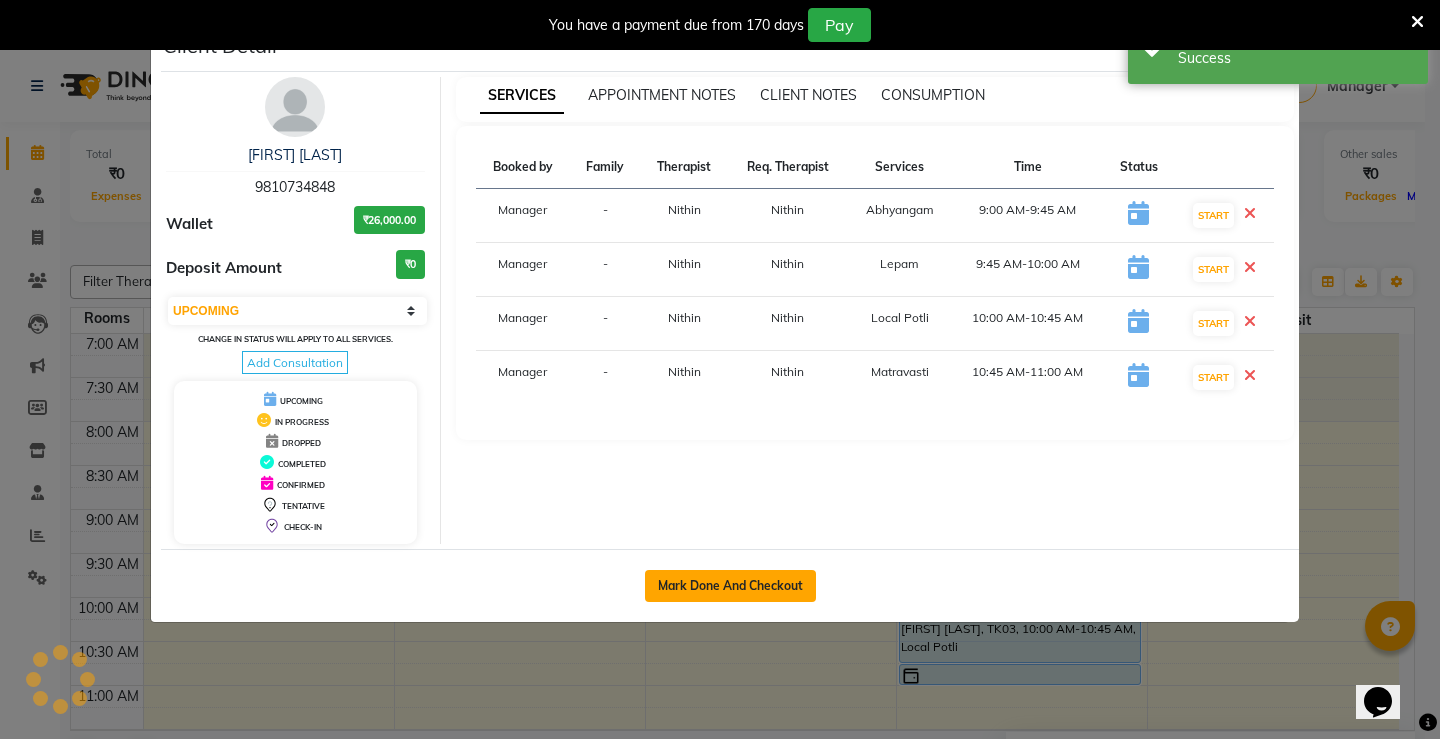 click on "Mark Done And Checkout" 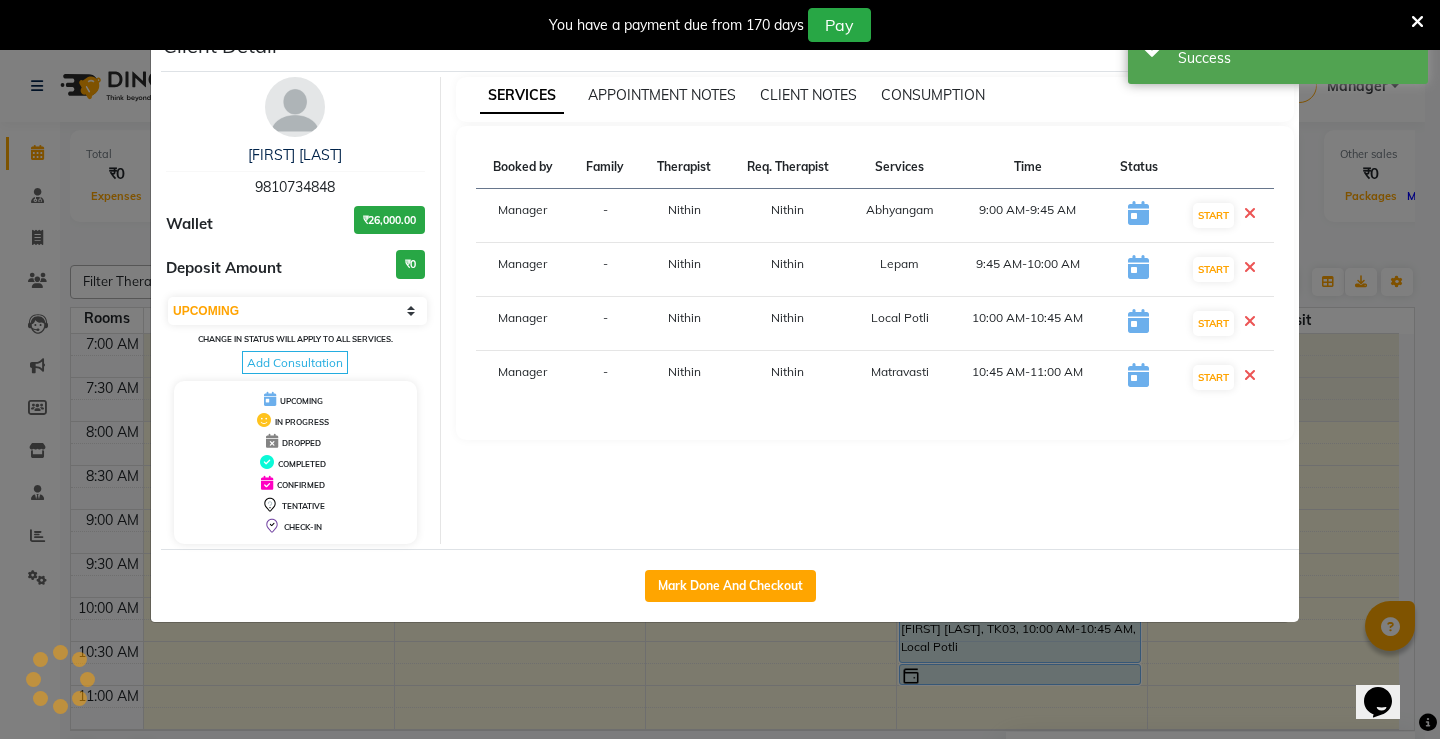 select on "service" 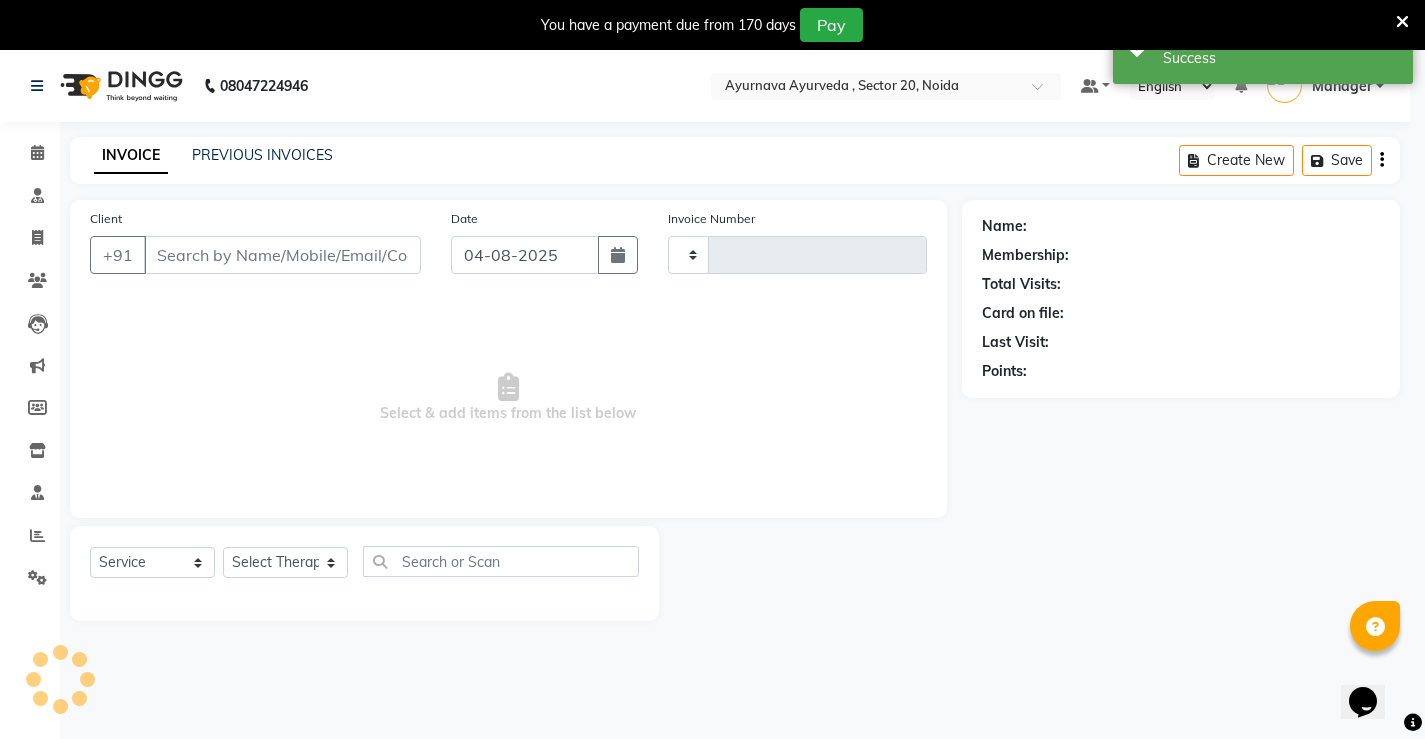type on "[NUMBER]" 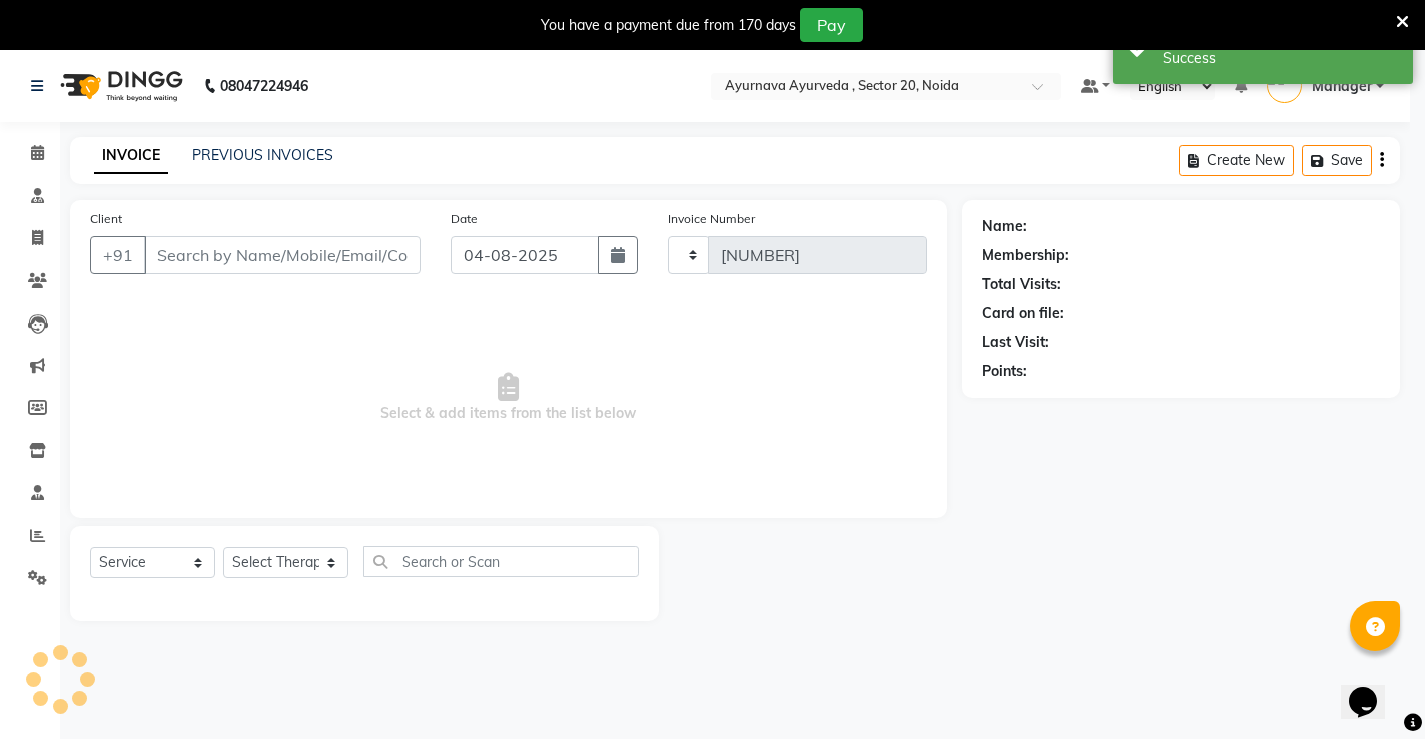 select on "[NUMBER]" 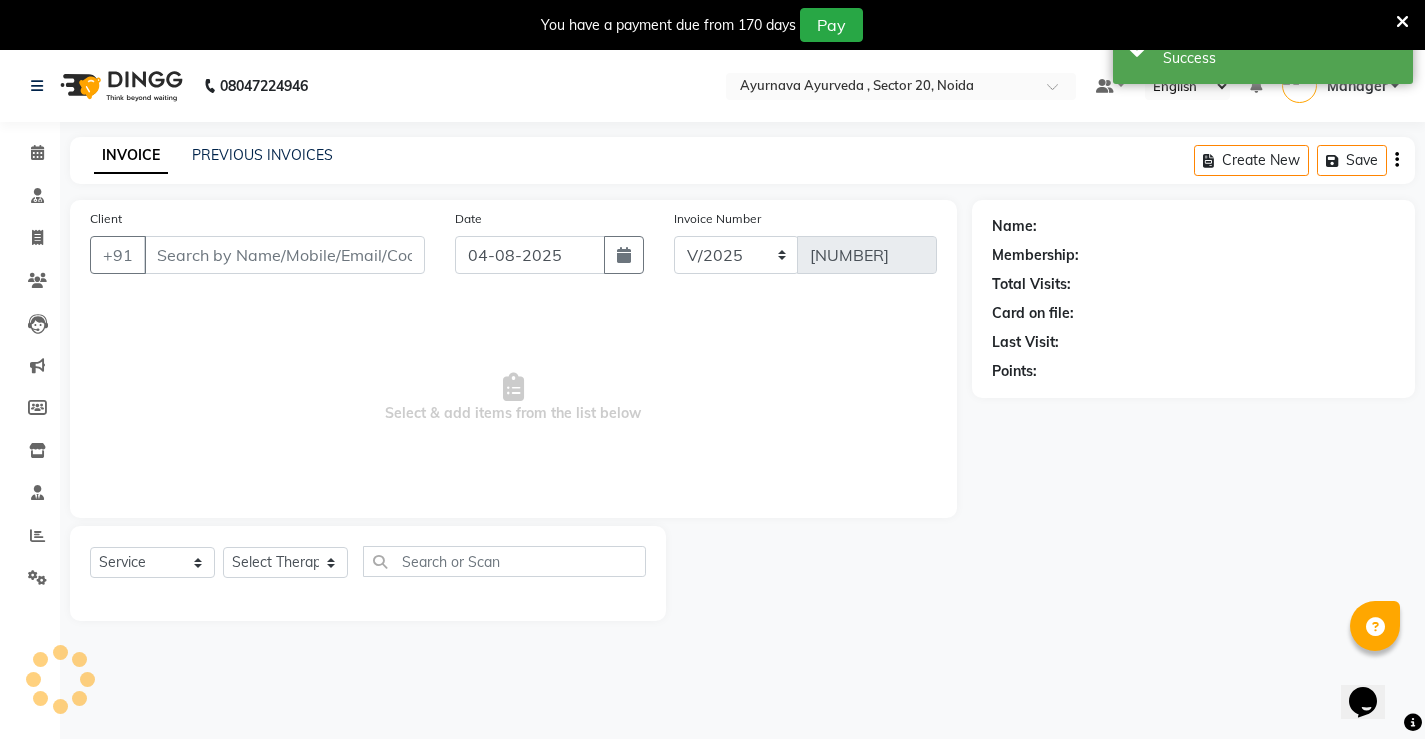 type on "9810734848" 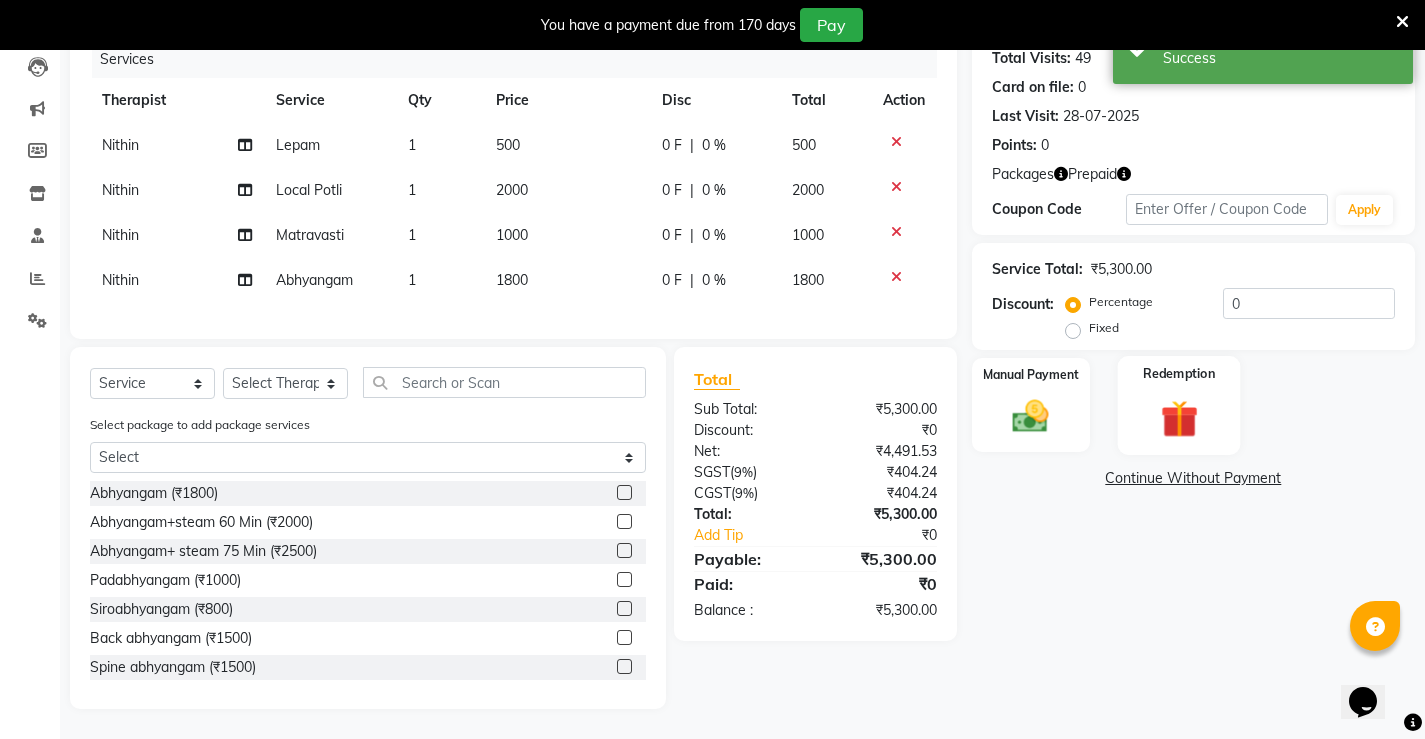 scroll, scrollTop: 0, scrollLeft: 0, axis: both 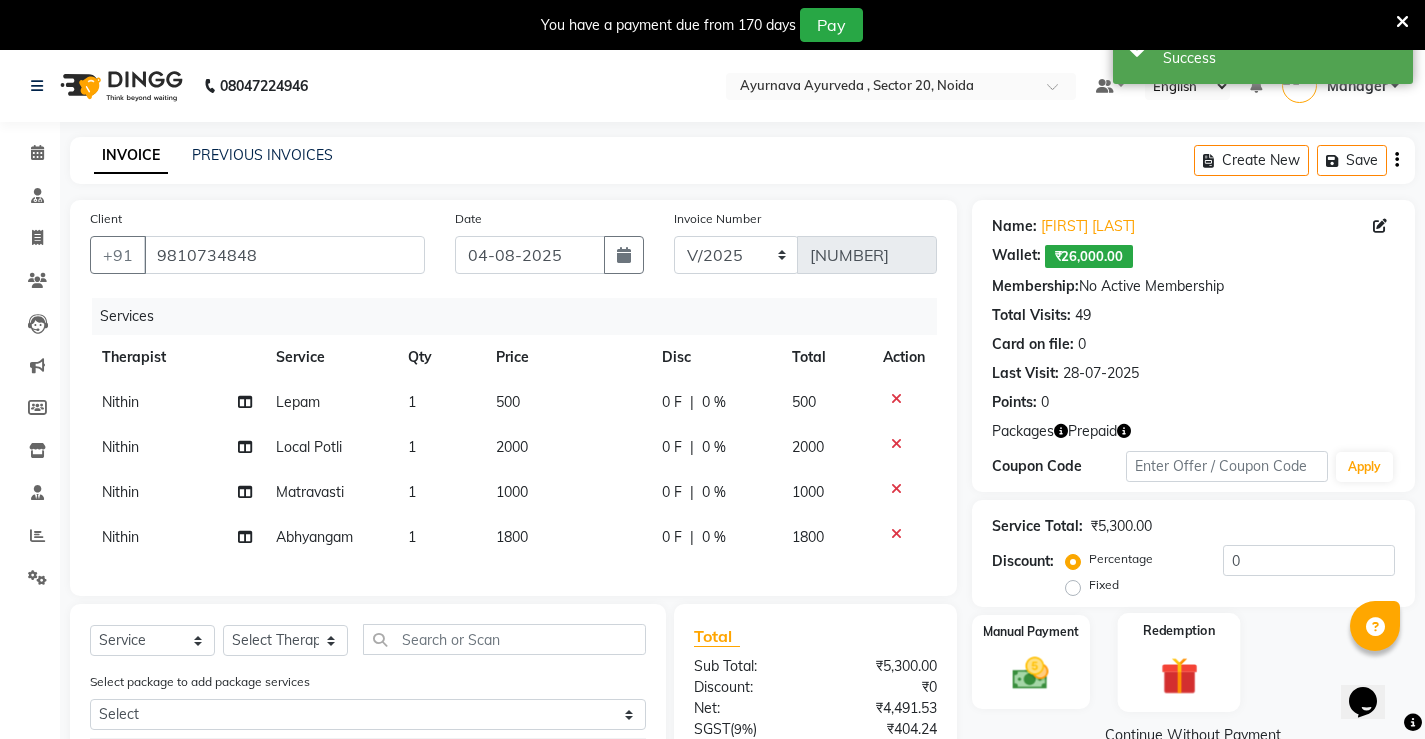 click 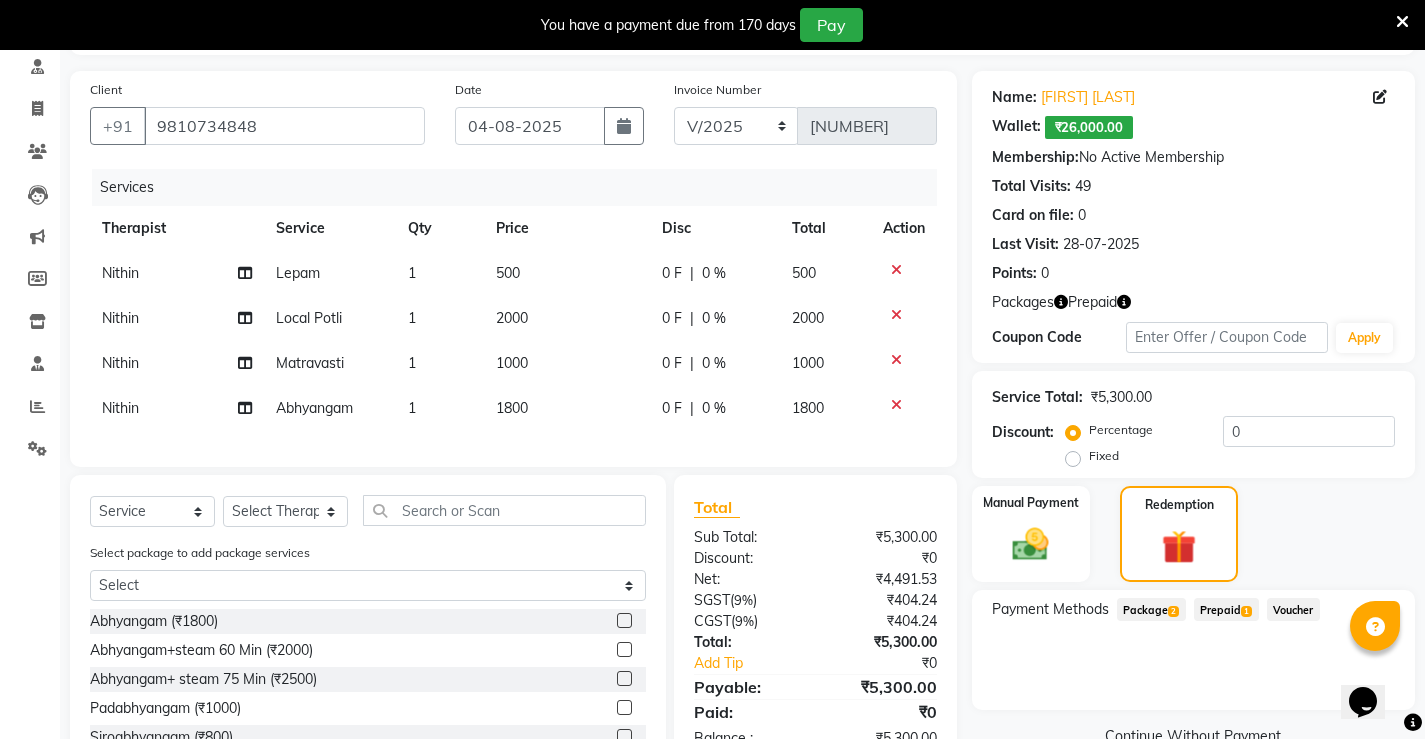 scroll, scrollTop: 272, scrollLeft: 0, axis: vertical 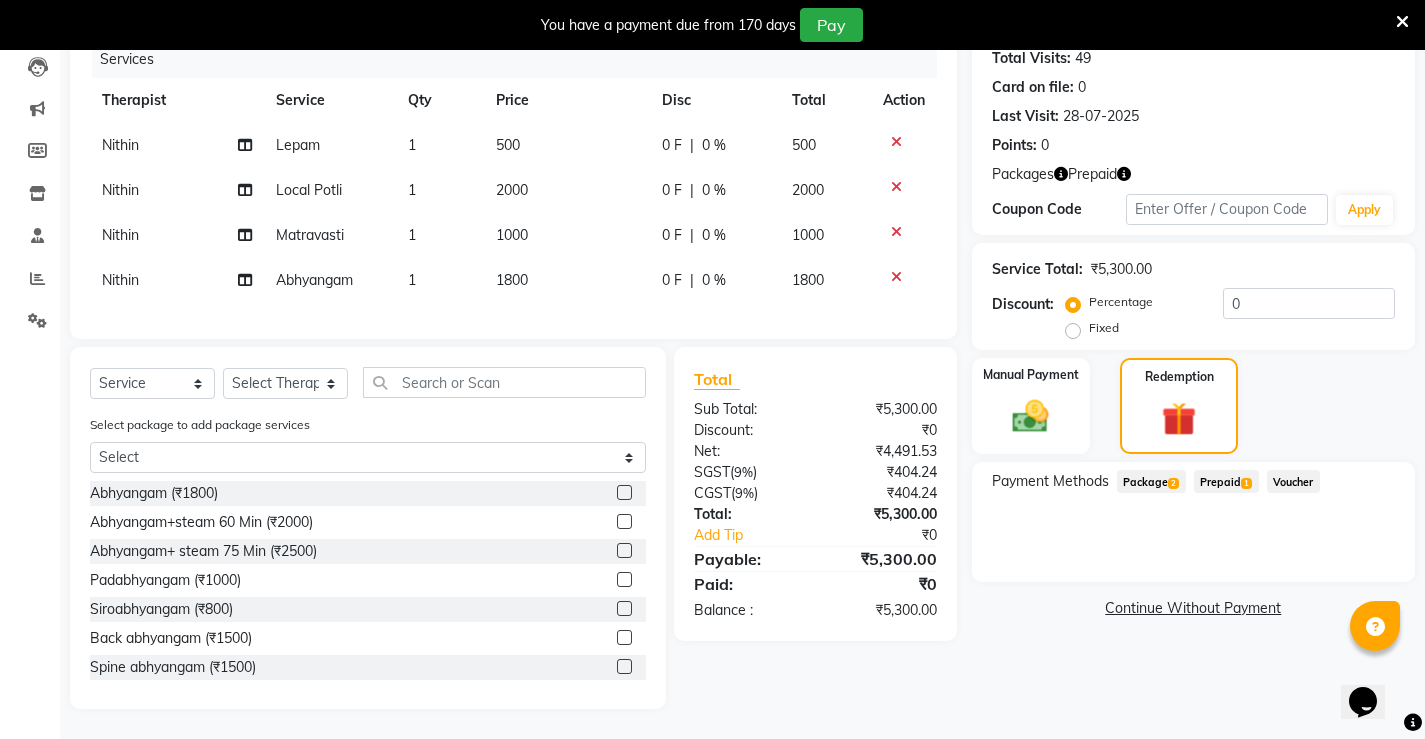 click on "2" 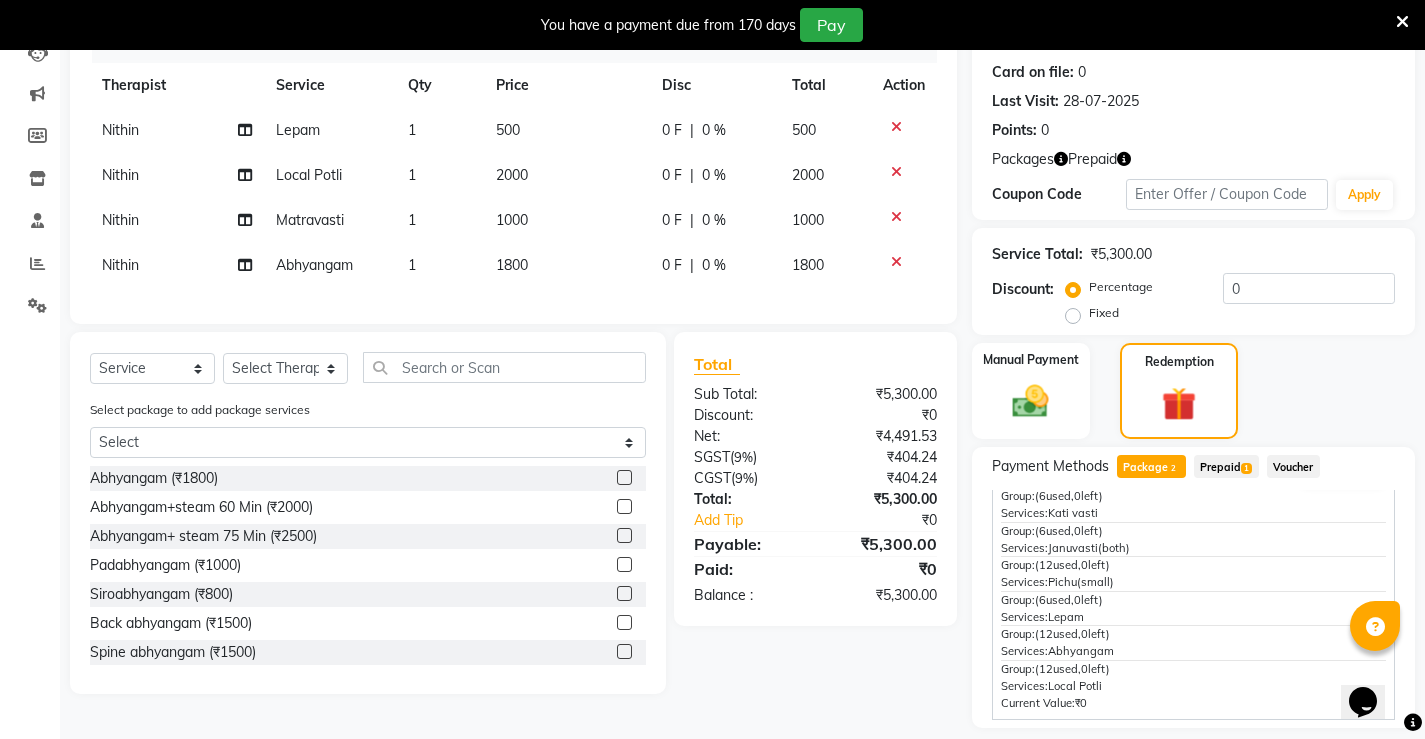 scroll, scrollTop: 0, scrollLeft: 0, axis: both 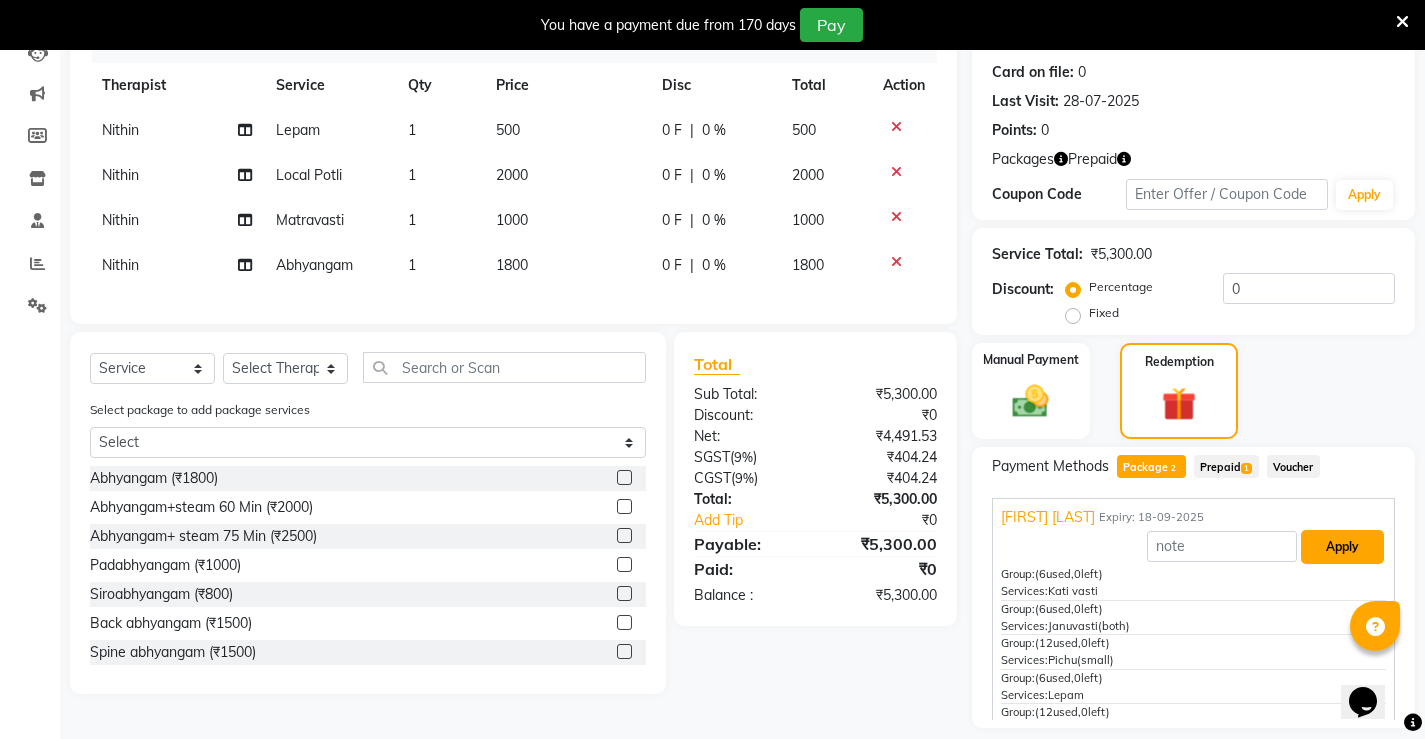 click on "Apply" at bounding box center (1342, 547) 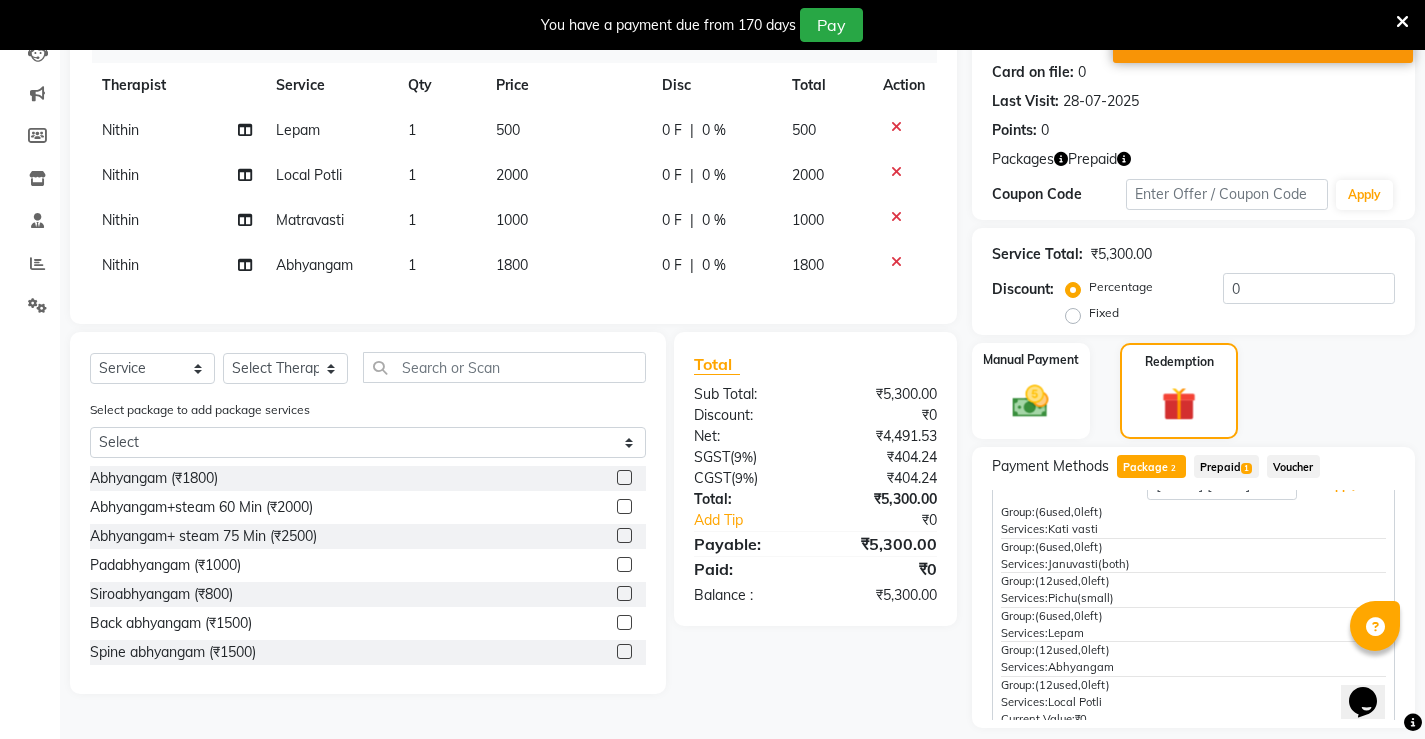 scroll, scrollTop: 125, scrollLeft: 0, axis: vertical 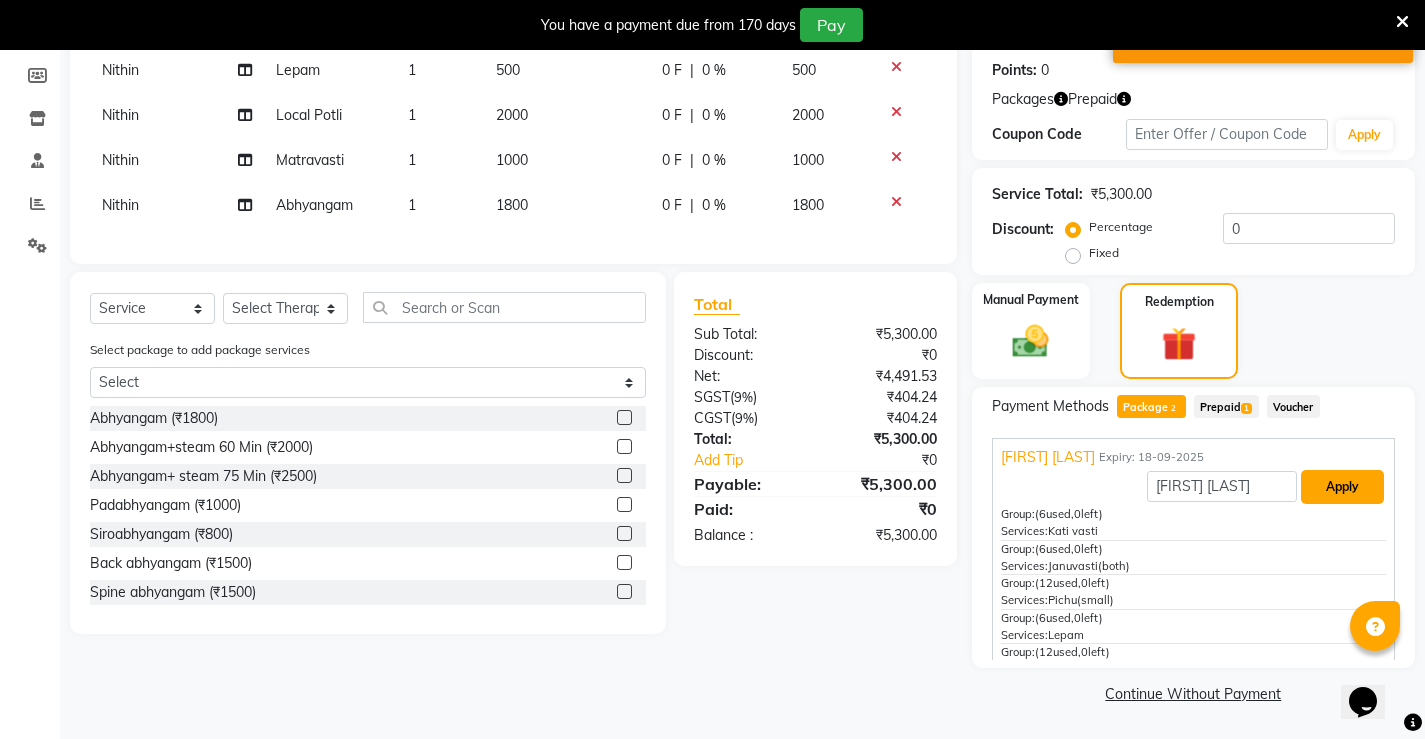 click on "Apply" at bounding box center (1342, 487) 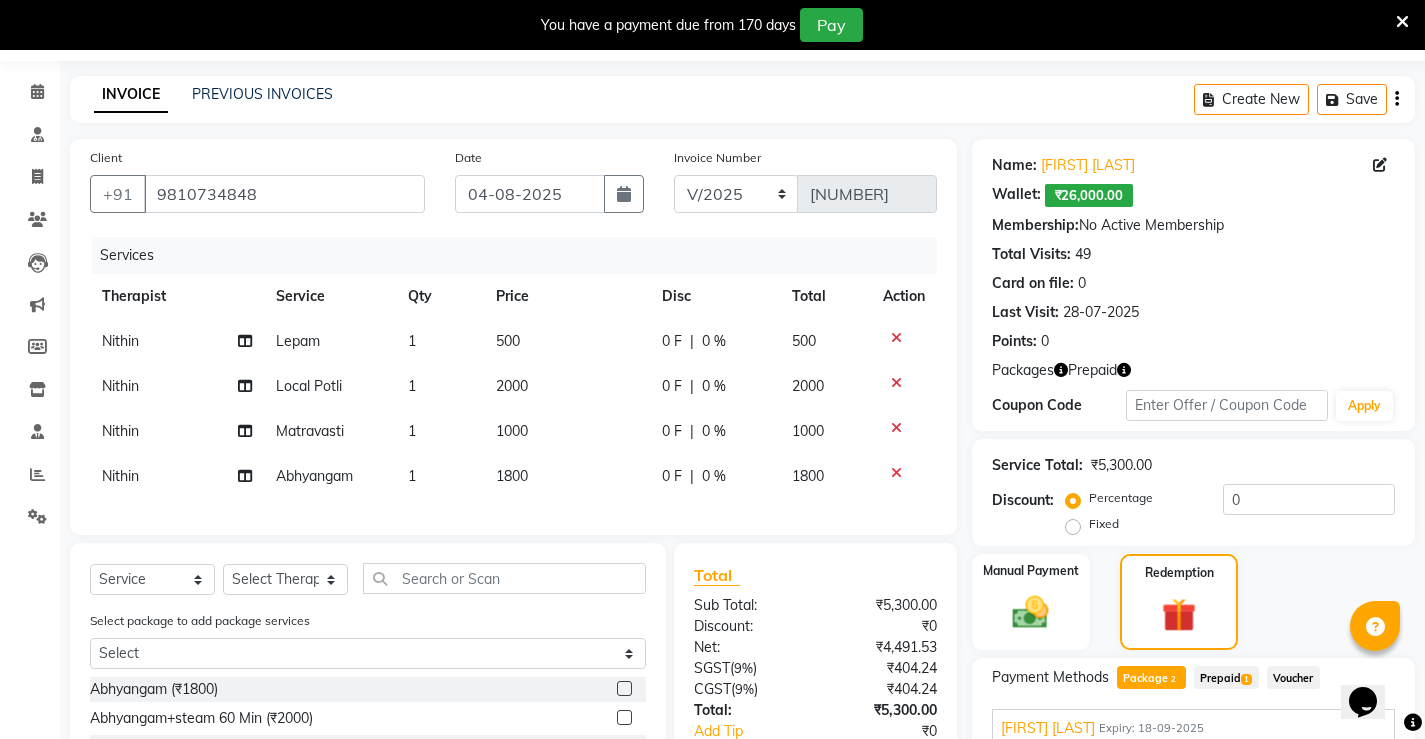 scroll, scrollTop: 300, scrollLeft: 0, axis: vertical 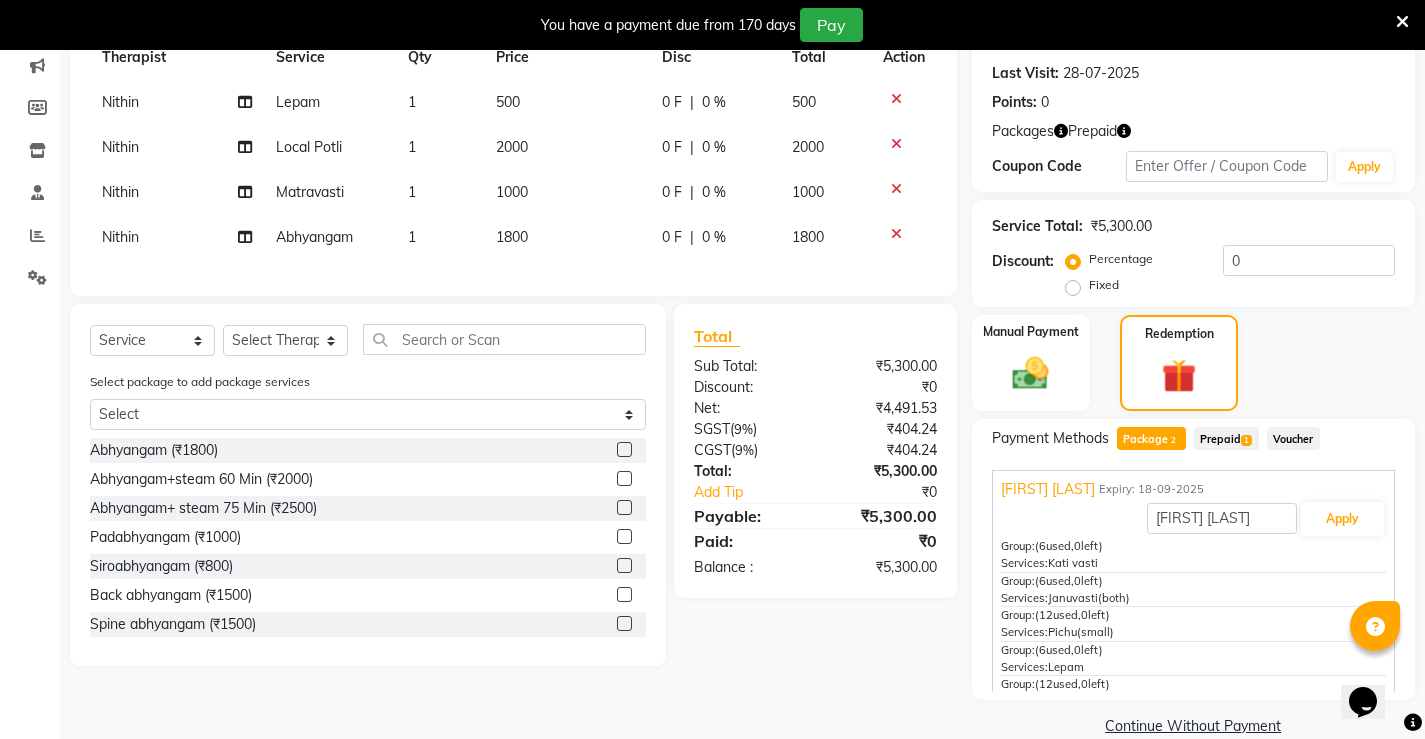 click on "Prepaid  1" 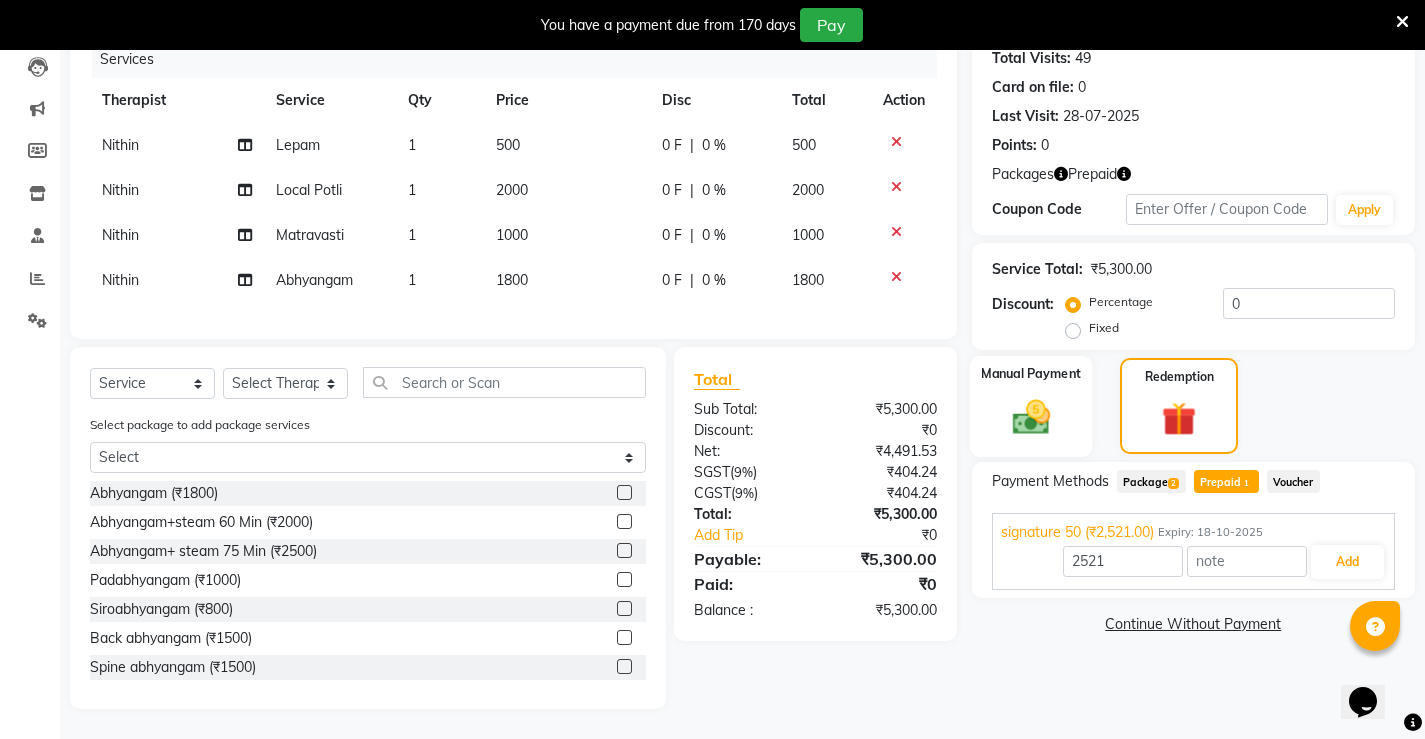 click 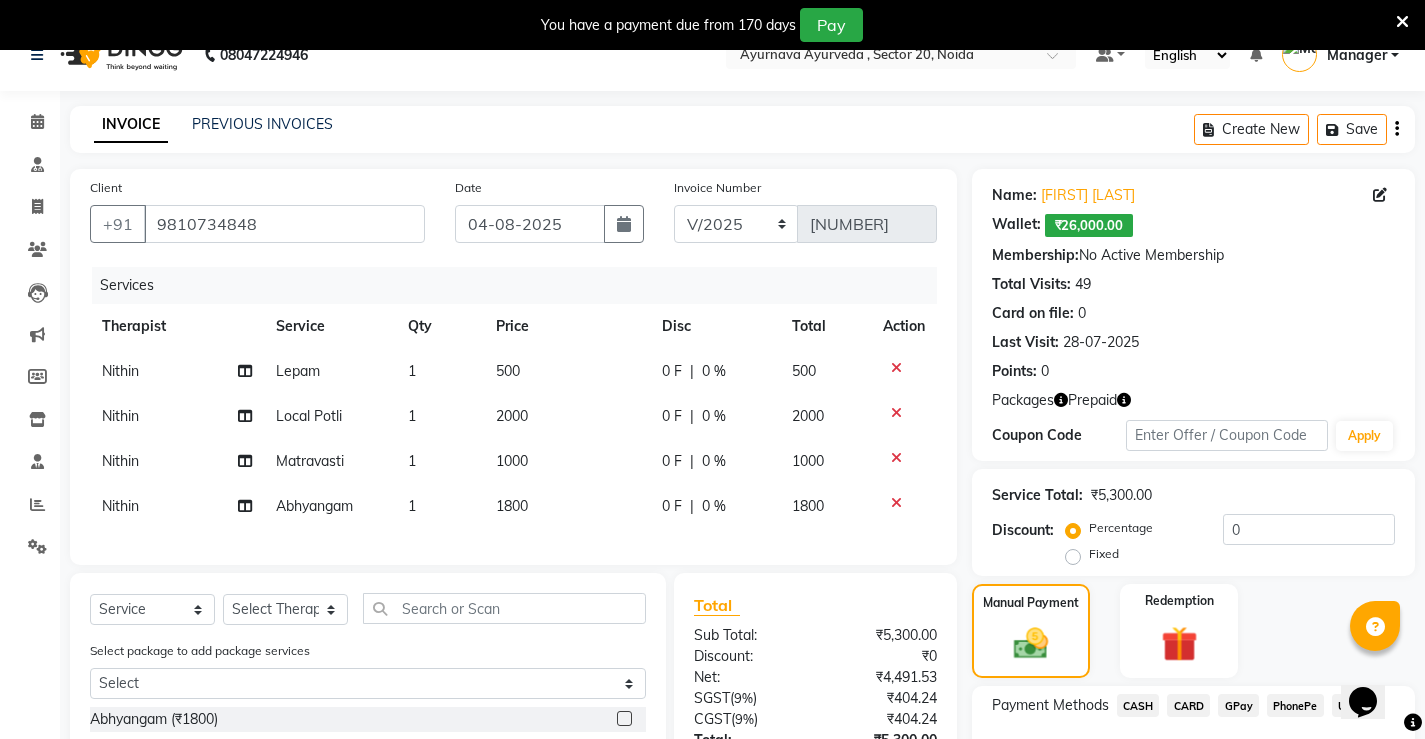 scroll, scrollTop: 0, scrollLeft: 0, axis: both 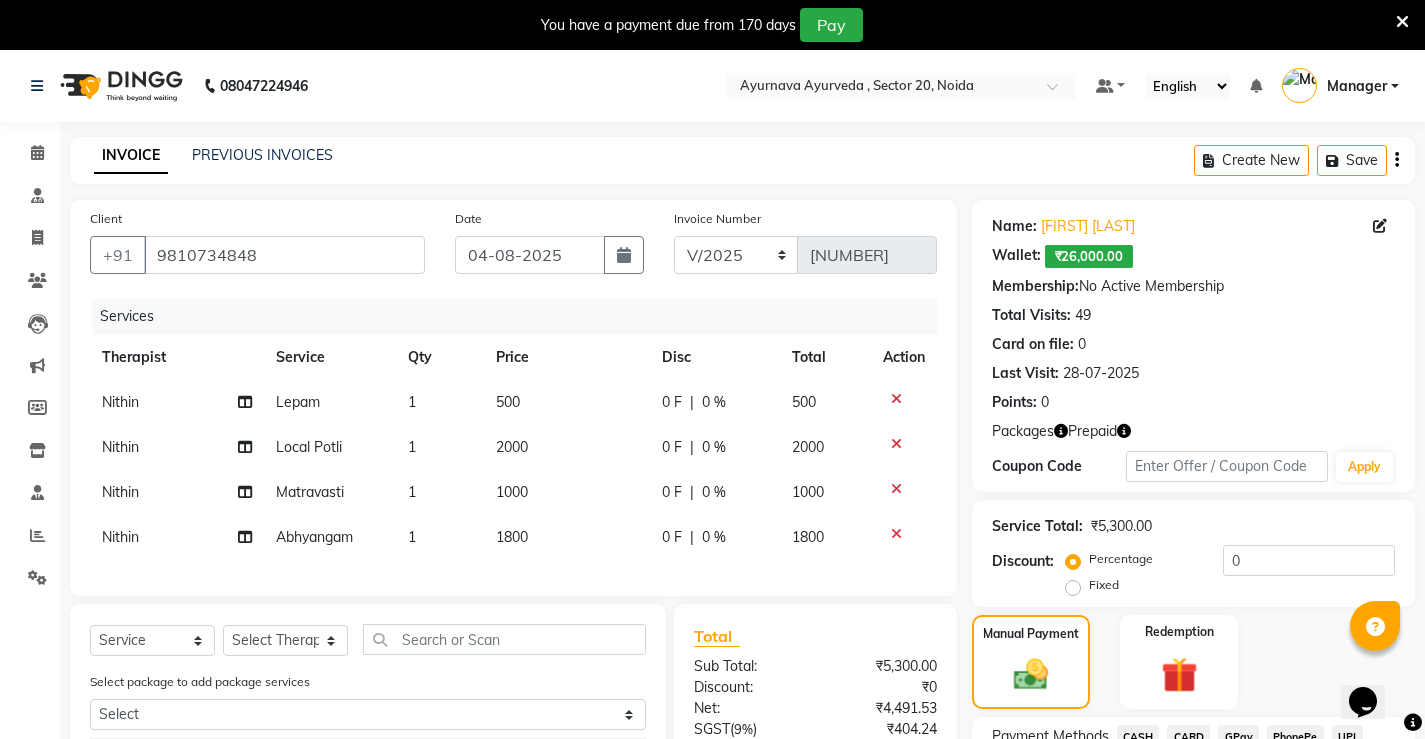 click on "Create New   Save" 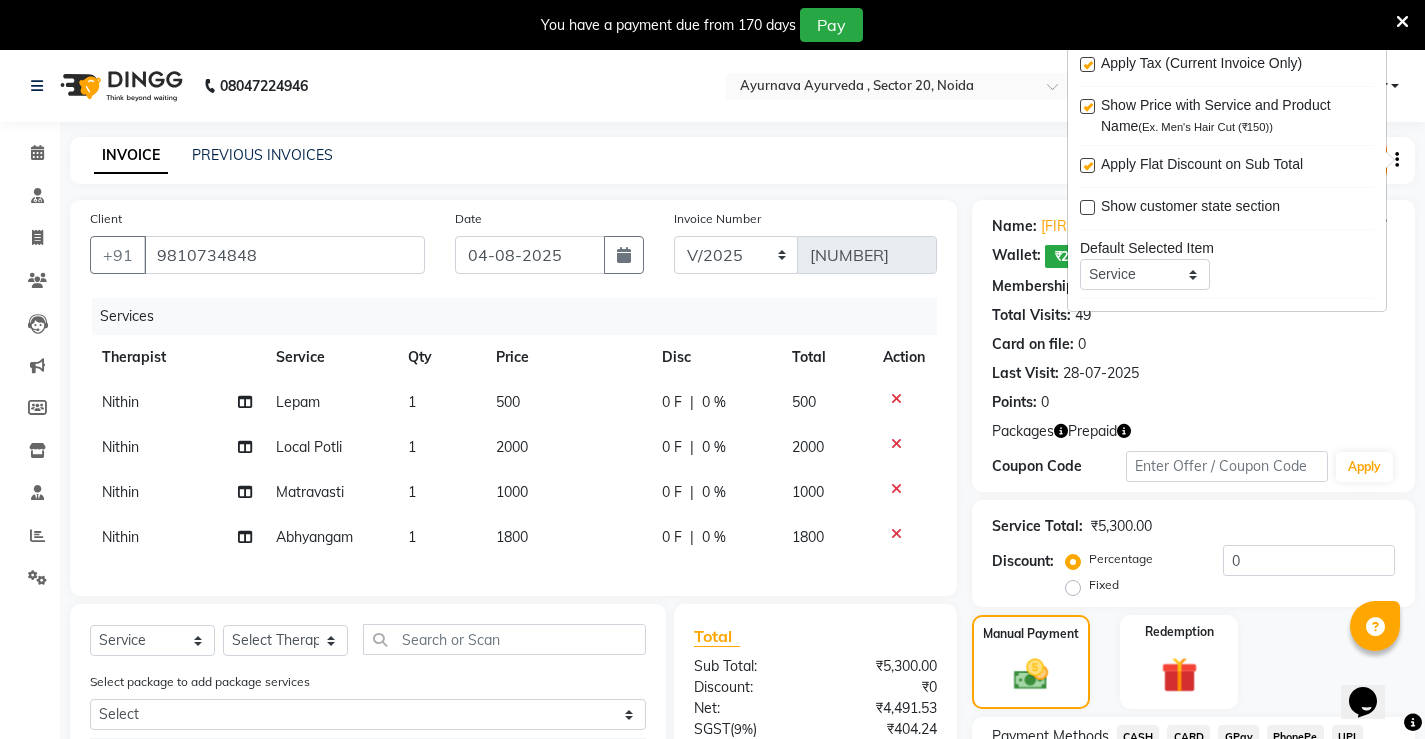 click on "Name: [FIRST] [LAST]  Wallet:   ₹26,000.00  Membership:  No Active Membership  Total Visits:  49 Card on file:  0 Last Visit:   28-07-2025 Points:   0" 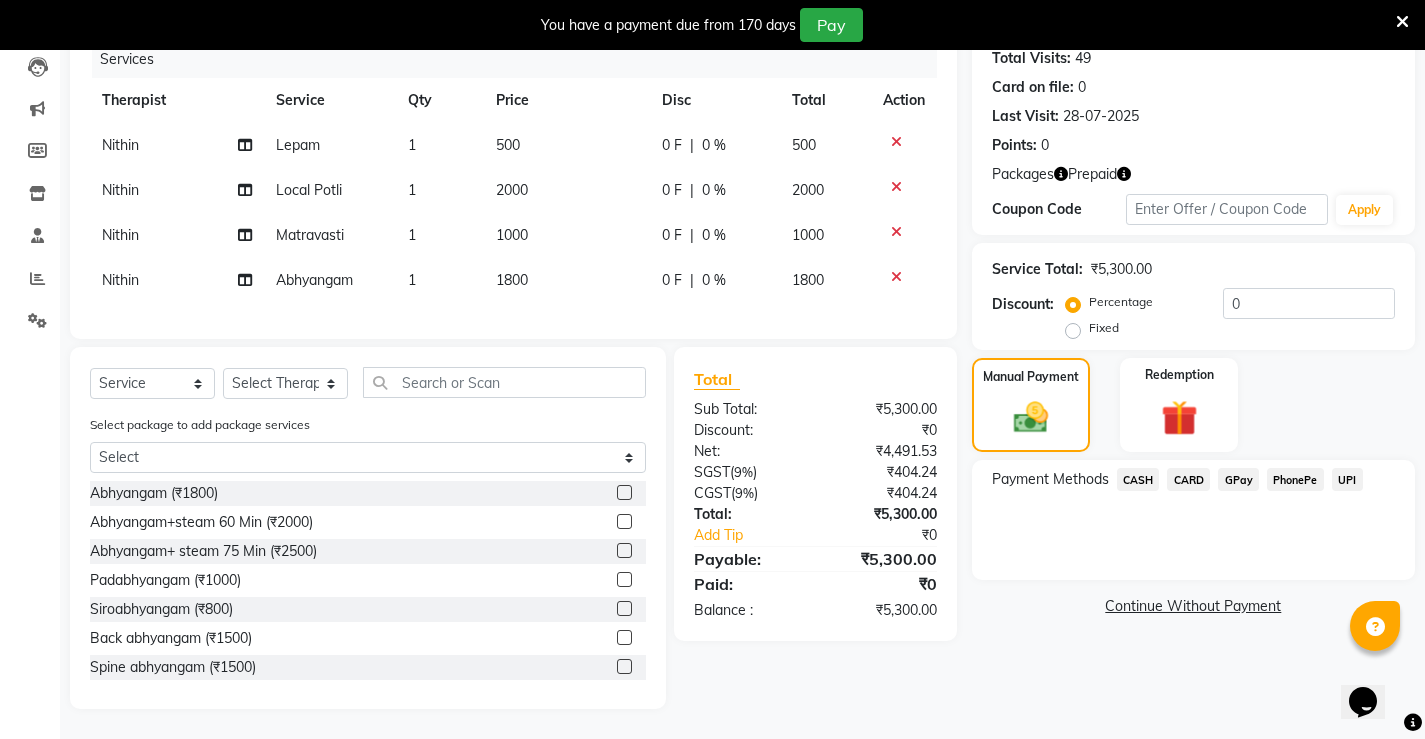 scroll, scrollTop: 272, scrollLeft: 0, axis: vertical 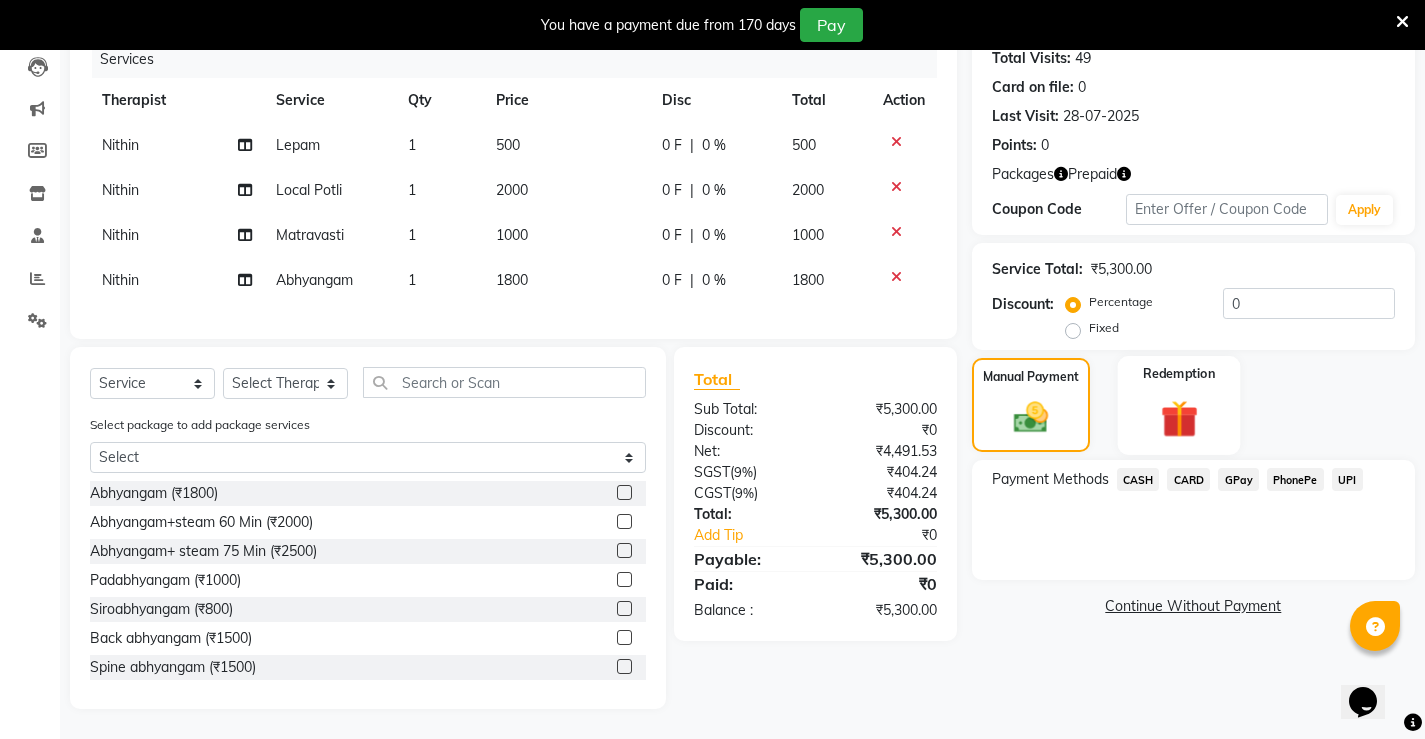 click 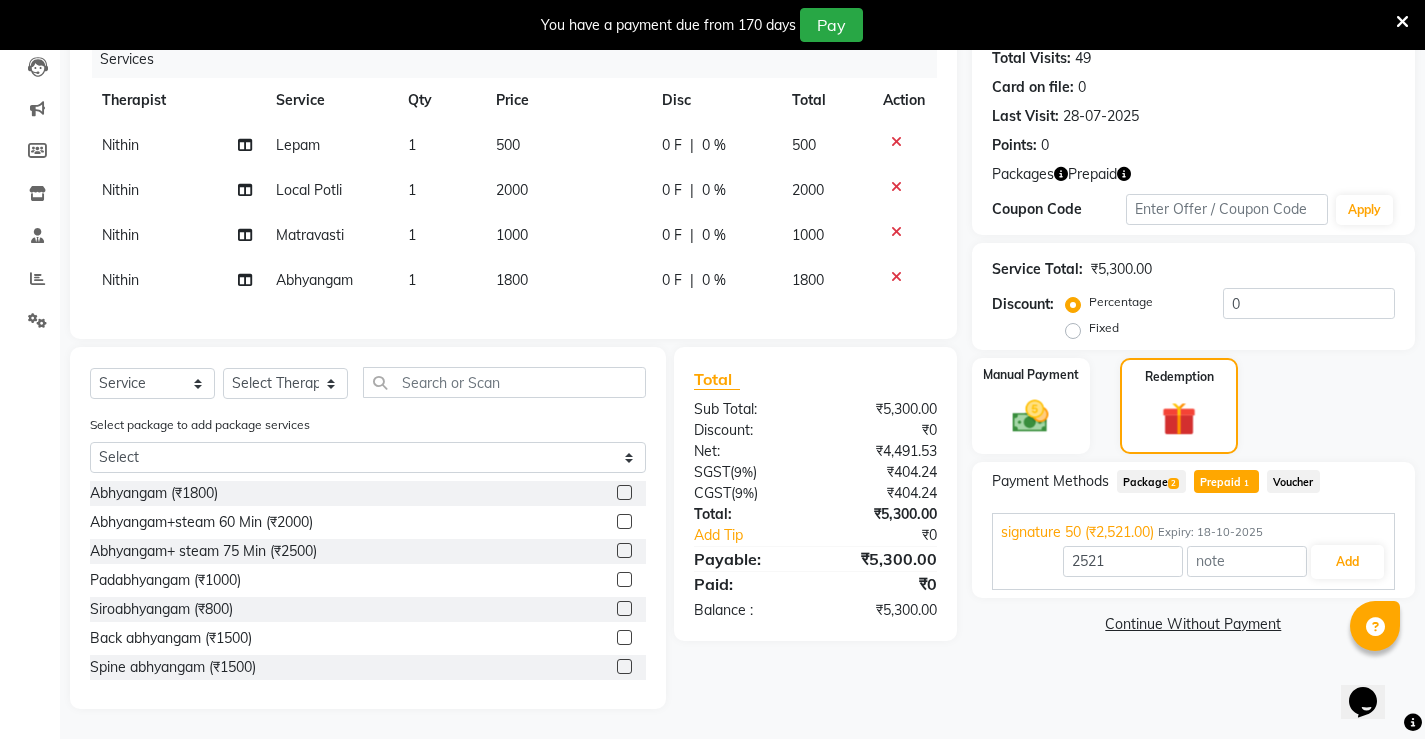 click on "2" 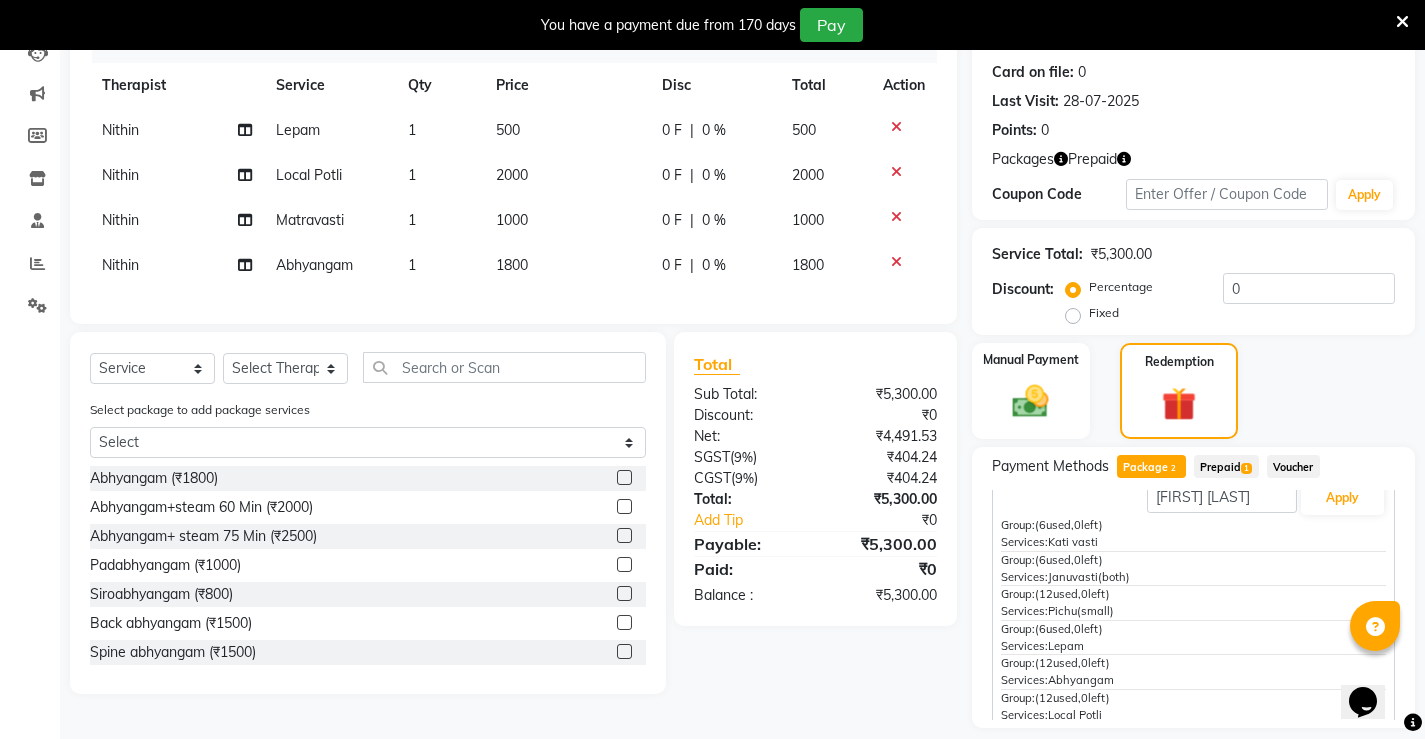 scroll, scrollTop: 125, scrollLeft: 0, axis: vertical 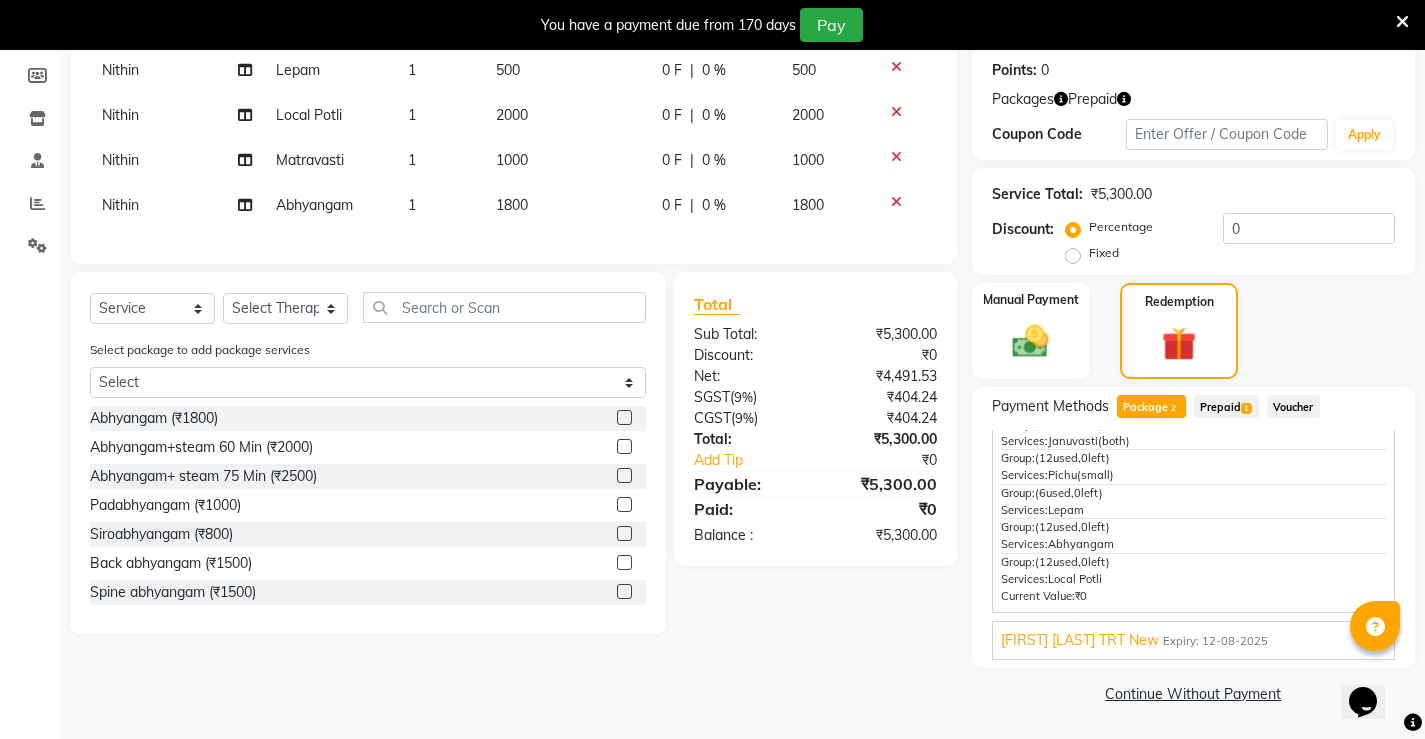 click on "[FIRST] [LAST] TRT New" at bounding box center (1080, 640) 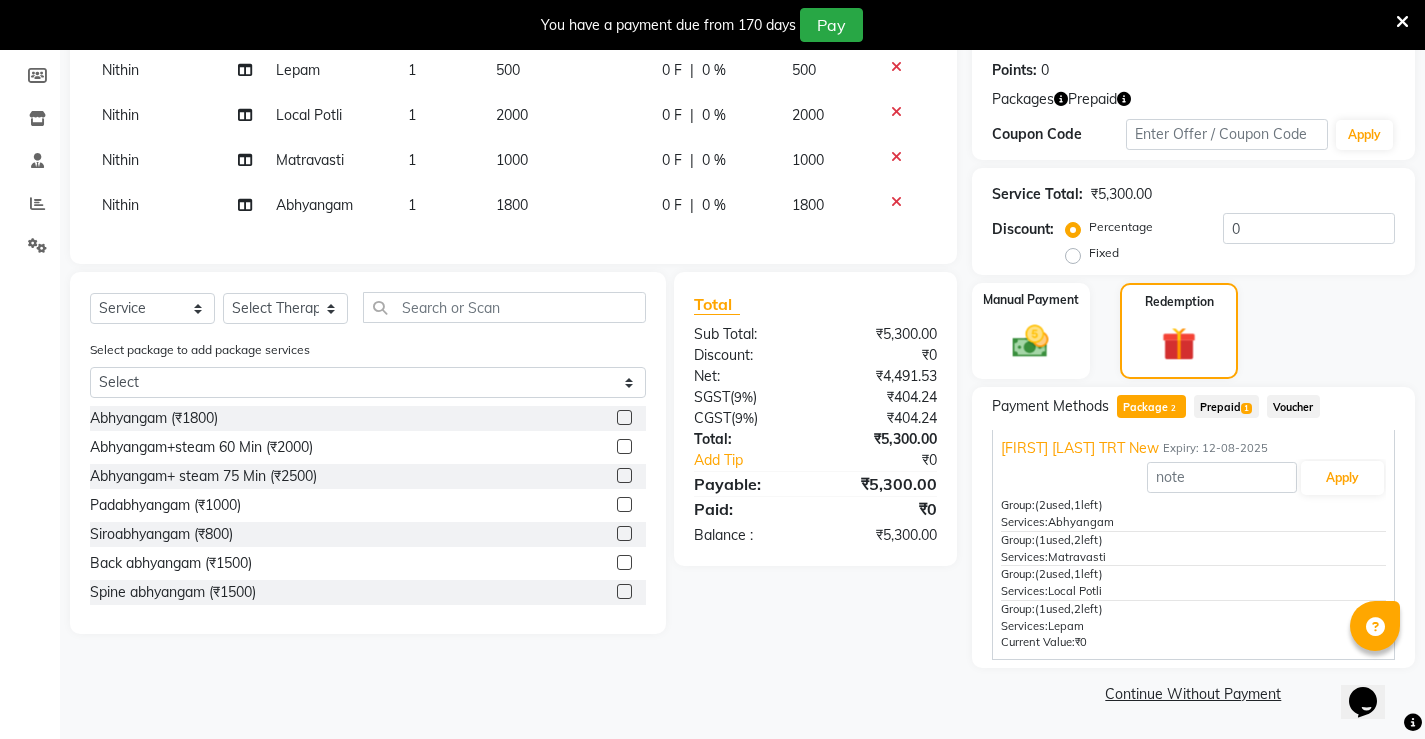 scroll, scrollTop: 56, scrollLeft: 0, axis: vertical 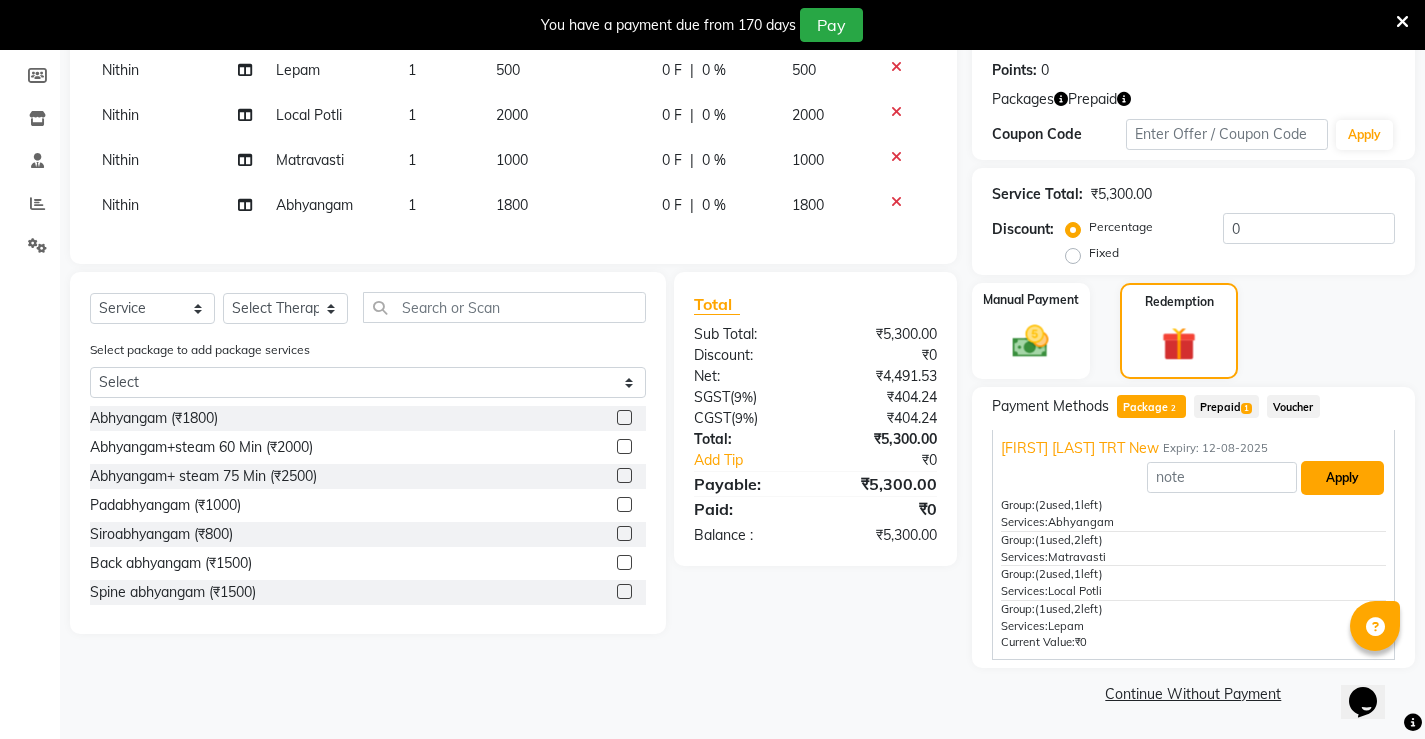 click on "Apply" at bounding box center [1342, 478] 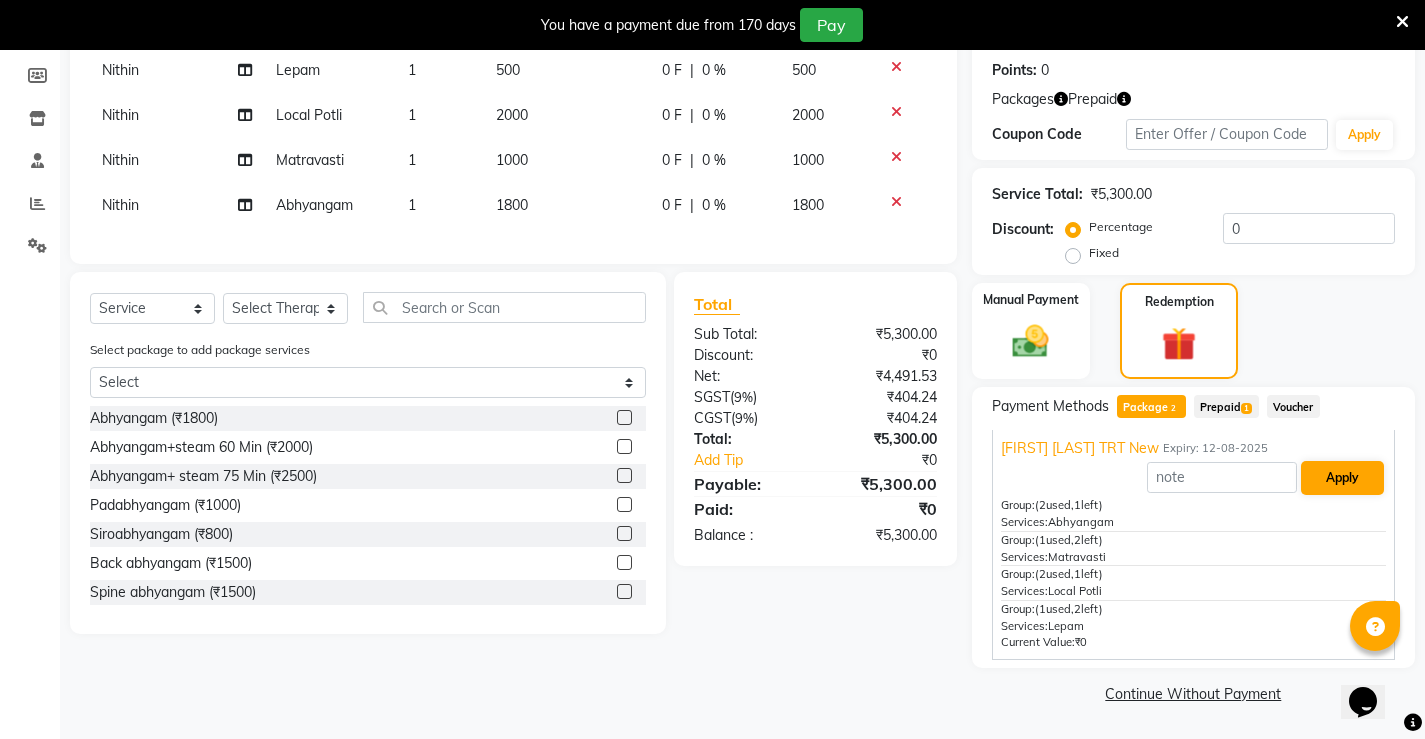 scroll, scrollTop: 39, scrollLeft: 0, axis: vertical 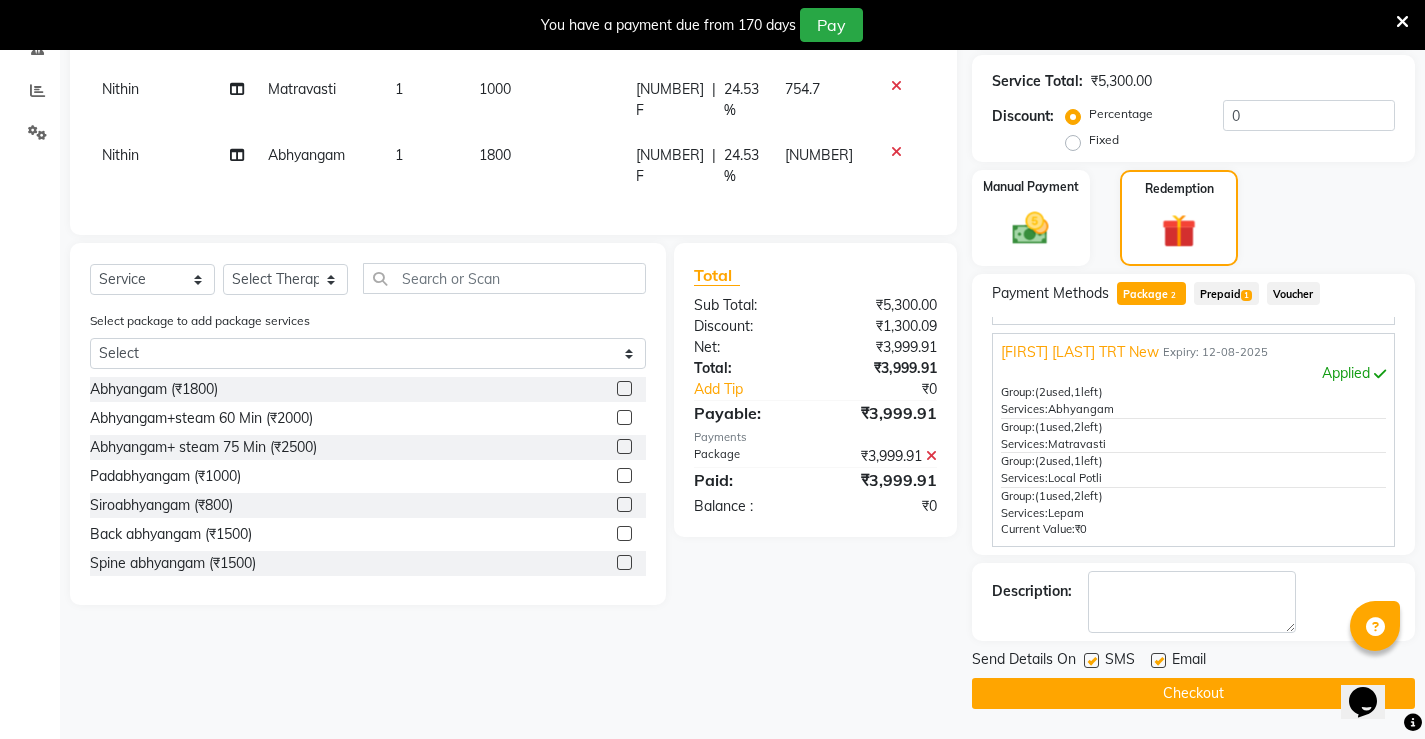 click 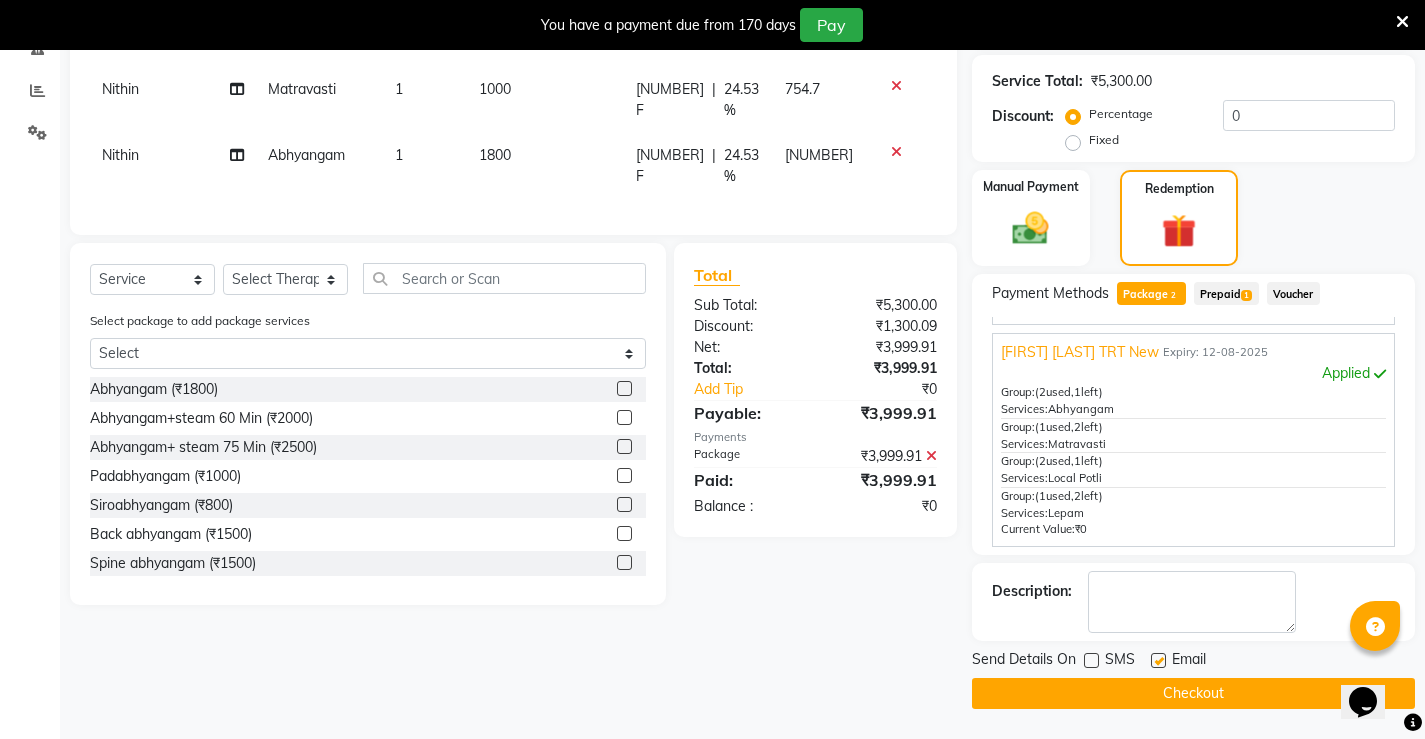 click 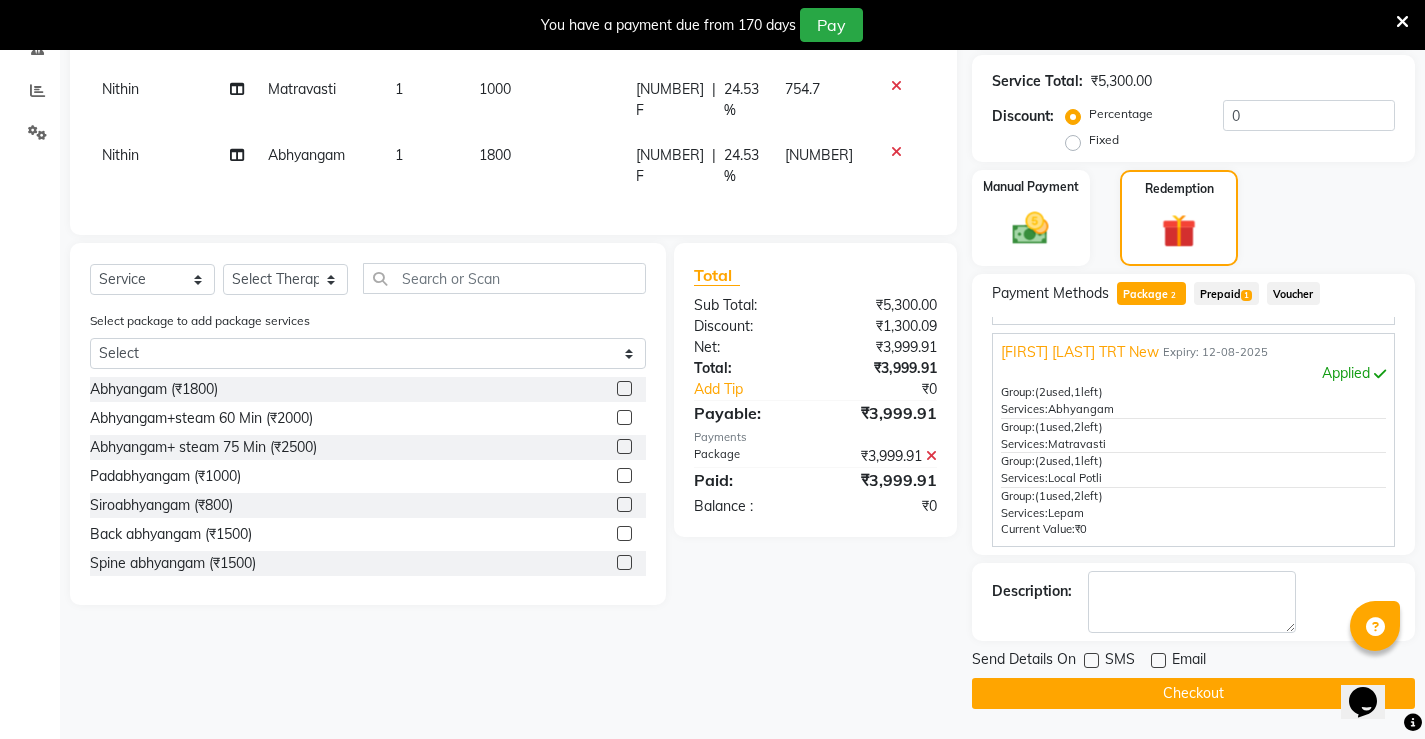 click on "Checkout" 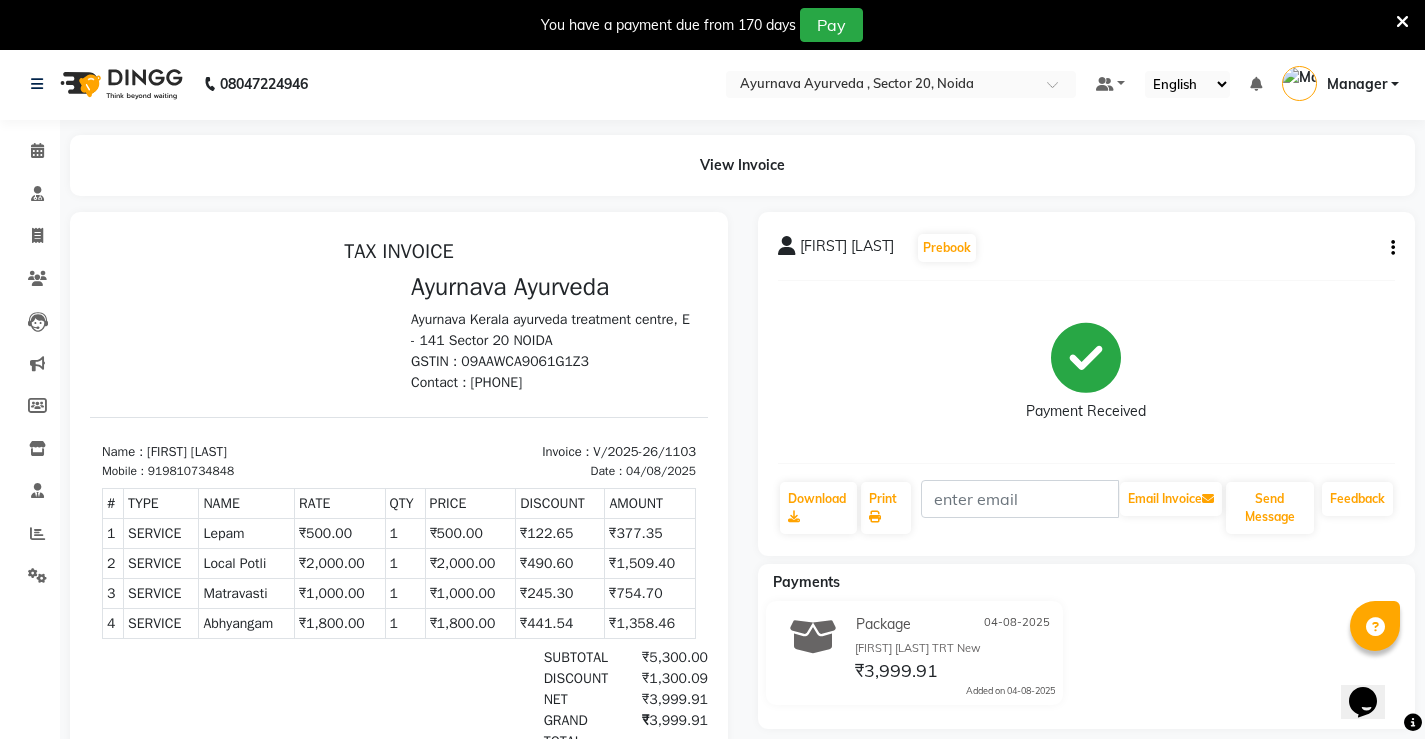 scroll, scrollTop: 0, scrollLeft: 0, axis: both 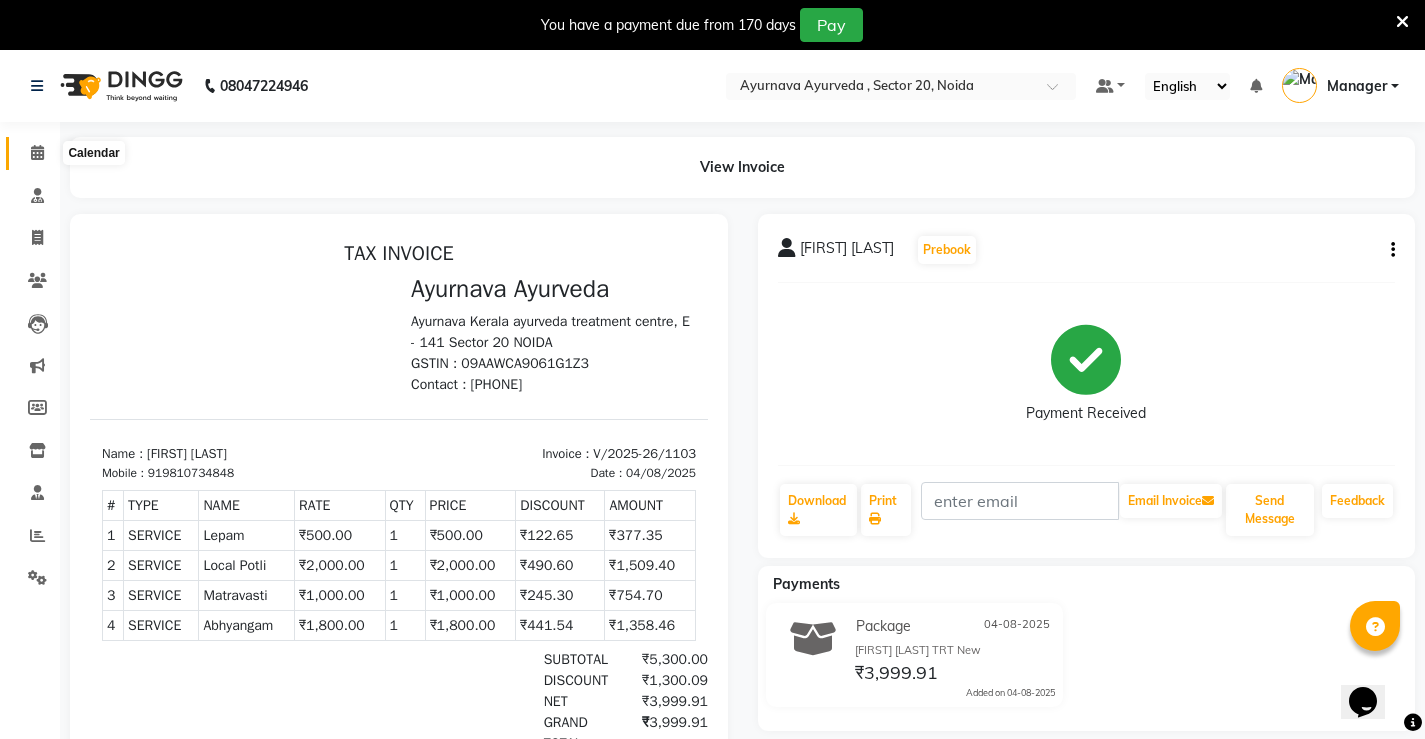 click 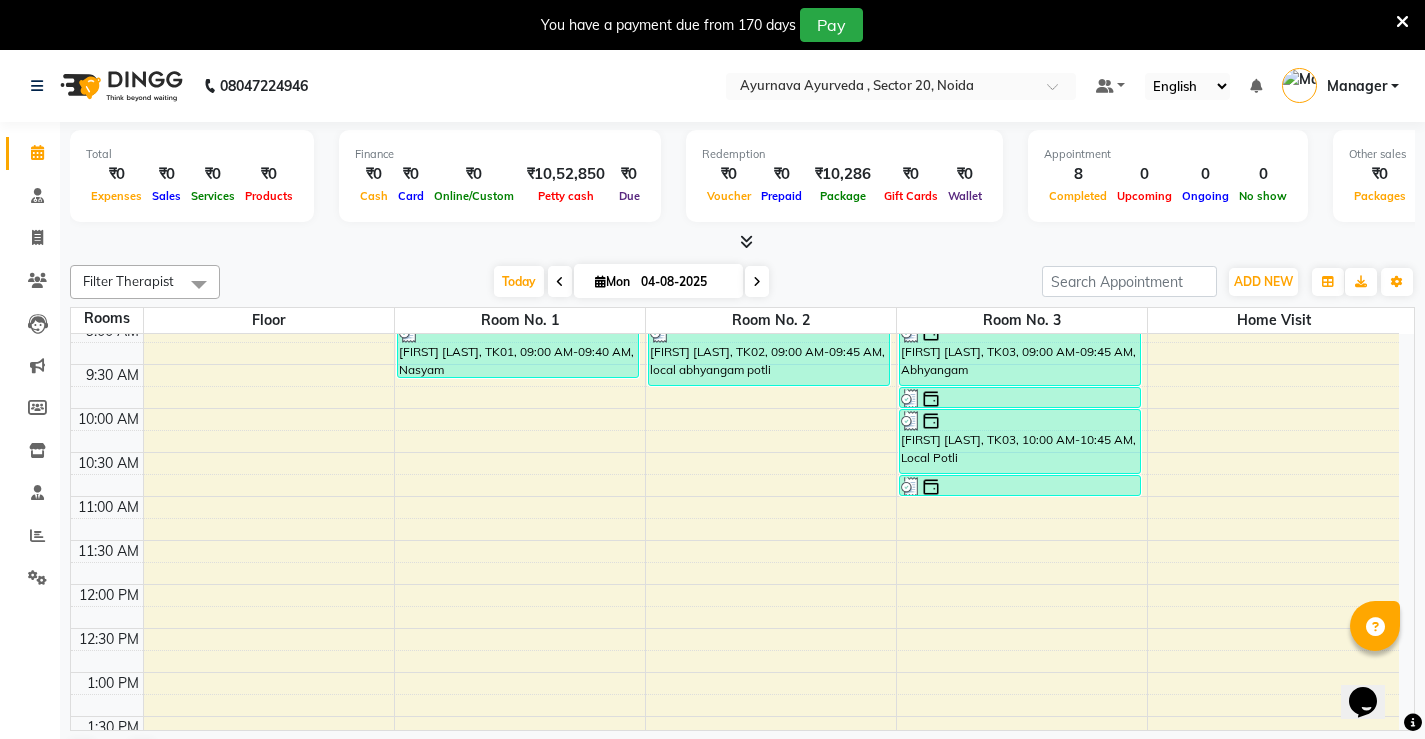 scroll, scrollTop: 200, scrollLeft: 0, axis: vertical 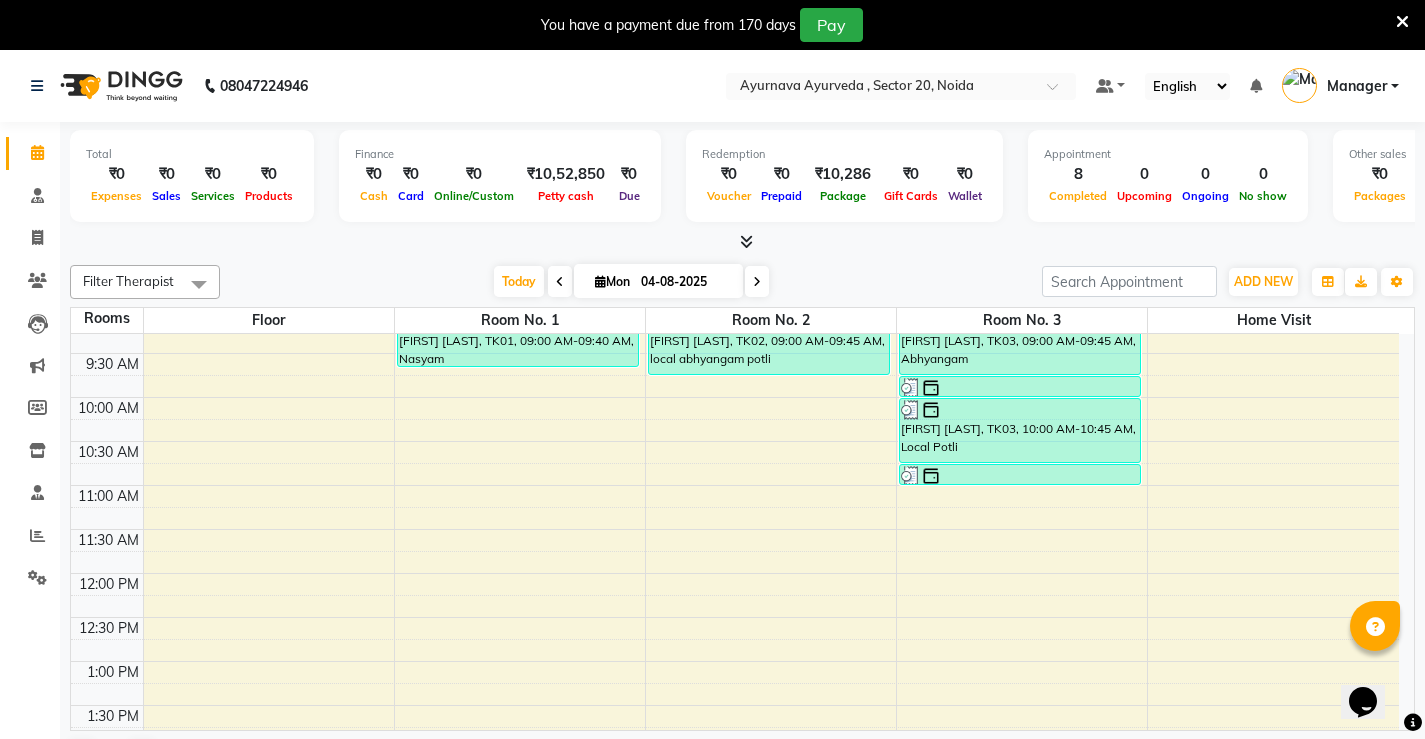 click on "7:00 AM 7:30 AM 8:00 AM 8:30 AM 9:00 AM 9:30 AM 10:00 AM 10:30 AM 11:00 AM 11:30 AM 12:00 PM 12:30 PM 1:00 PM 1:30 PM 2:00 PM 2:30 PM 3:00 PM 3:30 PM 4:00 PM 4:30 PM 5:00 PM 5:30 PM 6:00 PM 6:30 PM 7:00 PM 7:30 PM 8:00 PM 8:30 PM     [FIRST] [LAST] [LAST], TK01, 08:00 AM-09:00 AM, Abhyangam+steam 60 Min     [FIRST] [LAST] [LAST], TK01, 09:00 AM-09:40 AM, Nasyam     [FIRST] [LAST], TK02, 08:30 AM-09:00 AM, Pichu(small)     [FIRST] [LAST], TK02, 09:00 AM-09:45 AM, local abhyangam potli     [FIRST] [LAST], TK03, 09:00 AM-09:45 AM, Abhyangam     [FIRST] [LAST], TK03, 09:45 AM-10:00 AM, Lepam     [FIRST] [LAST], TK03, 10:00 AM-10:45 AM, Local Potli     [FIRST] [LAST], TK03, 10:45 AM-11:00 AM, Matravasti" at bounding box center (735, 749) 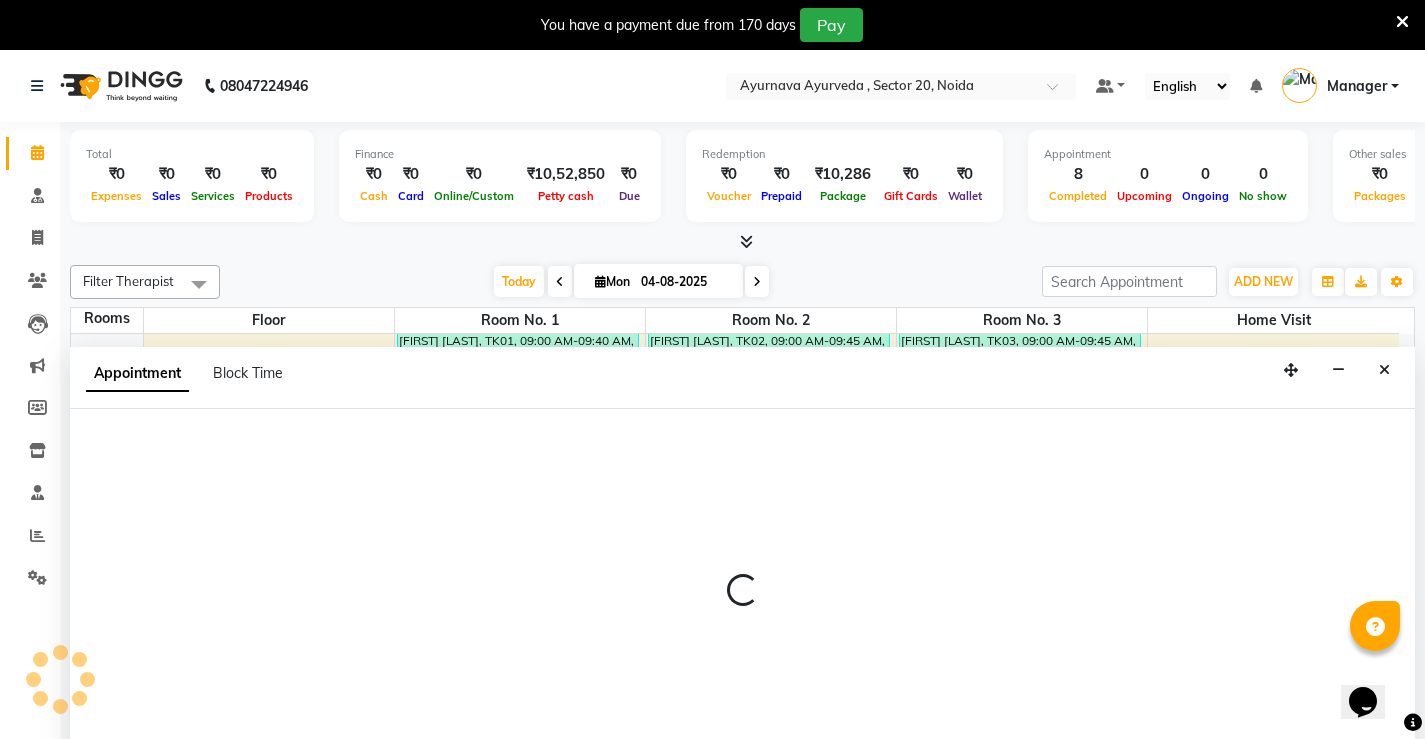 scroll, scrollTop: 51, scrollLeft: 0, axis: vertical 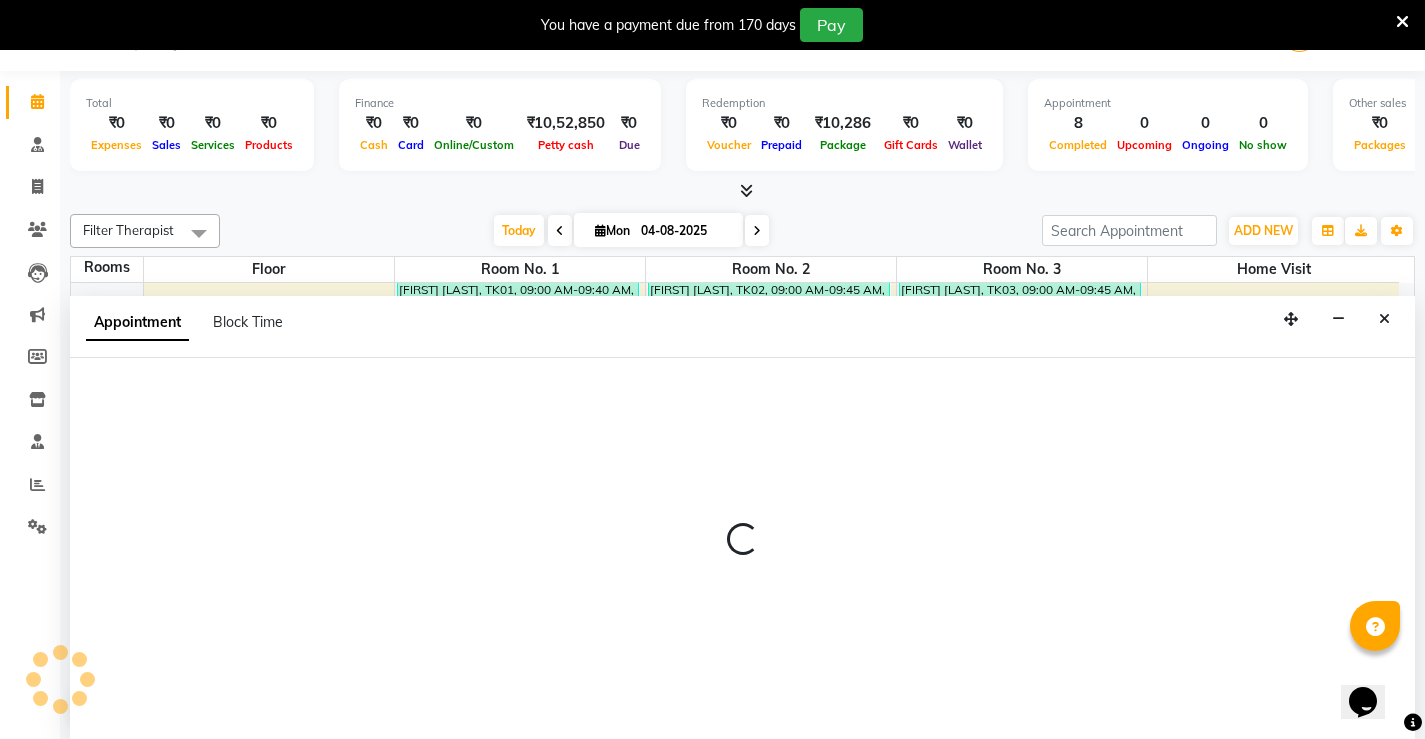 select on "tentative" 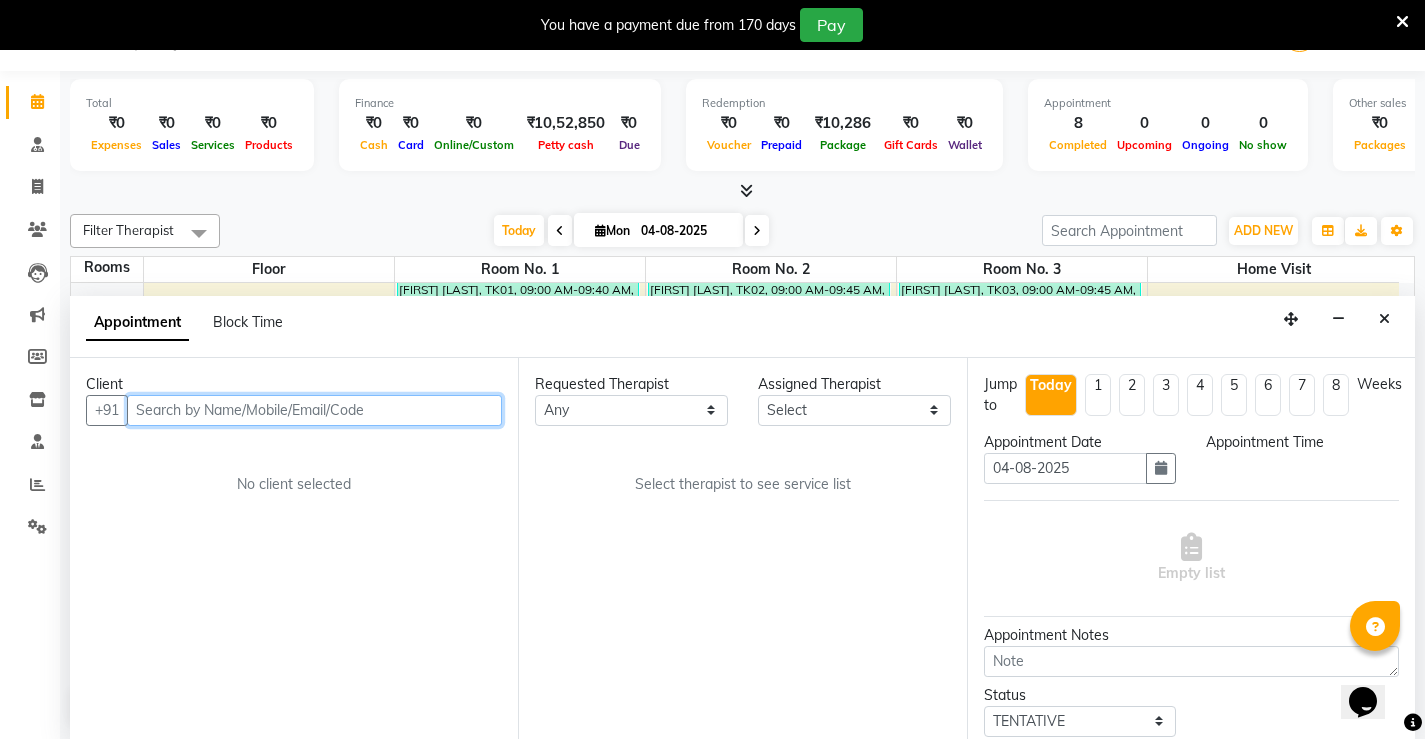 select on "630" 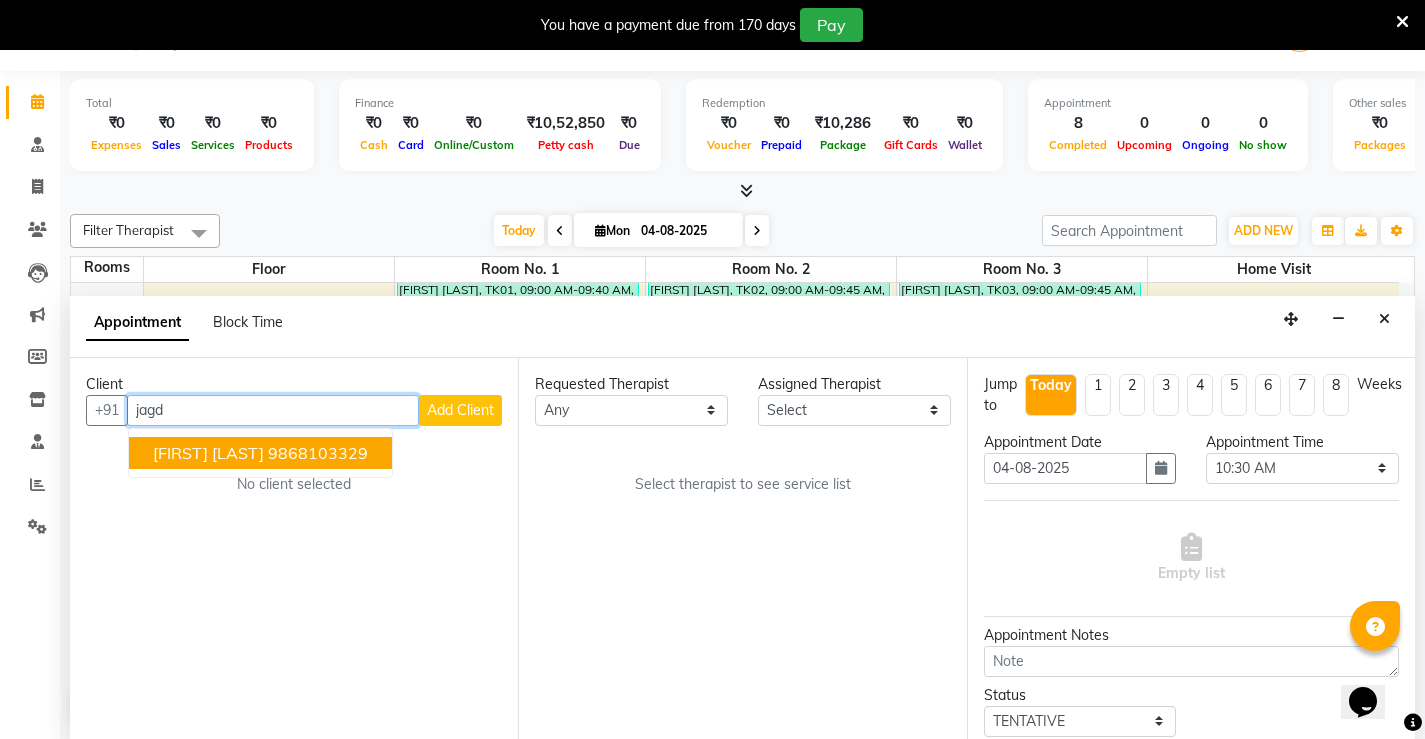 click on "9868103329" at bounding box center (318, 453) 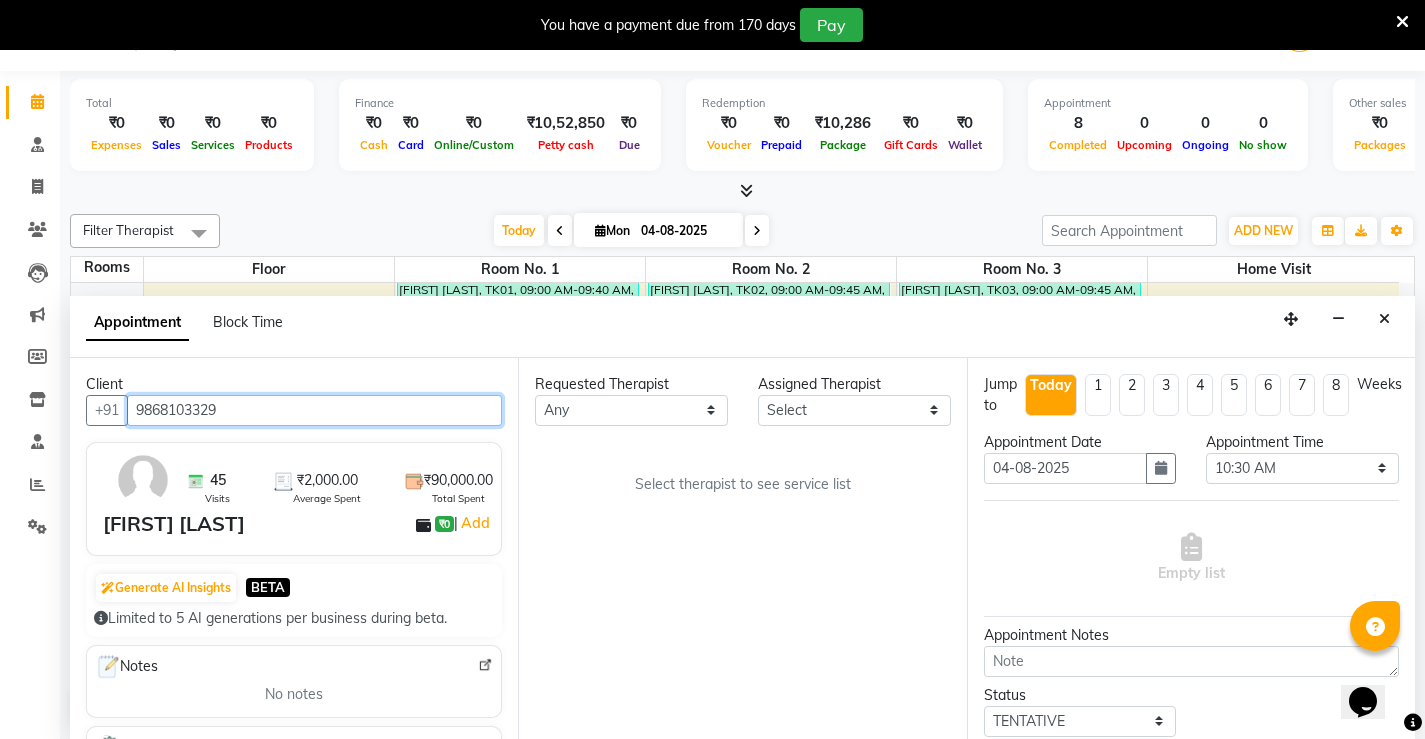 type on "9868103329" 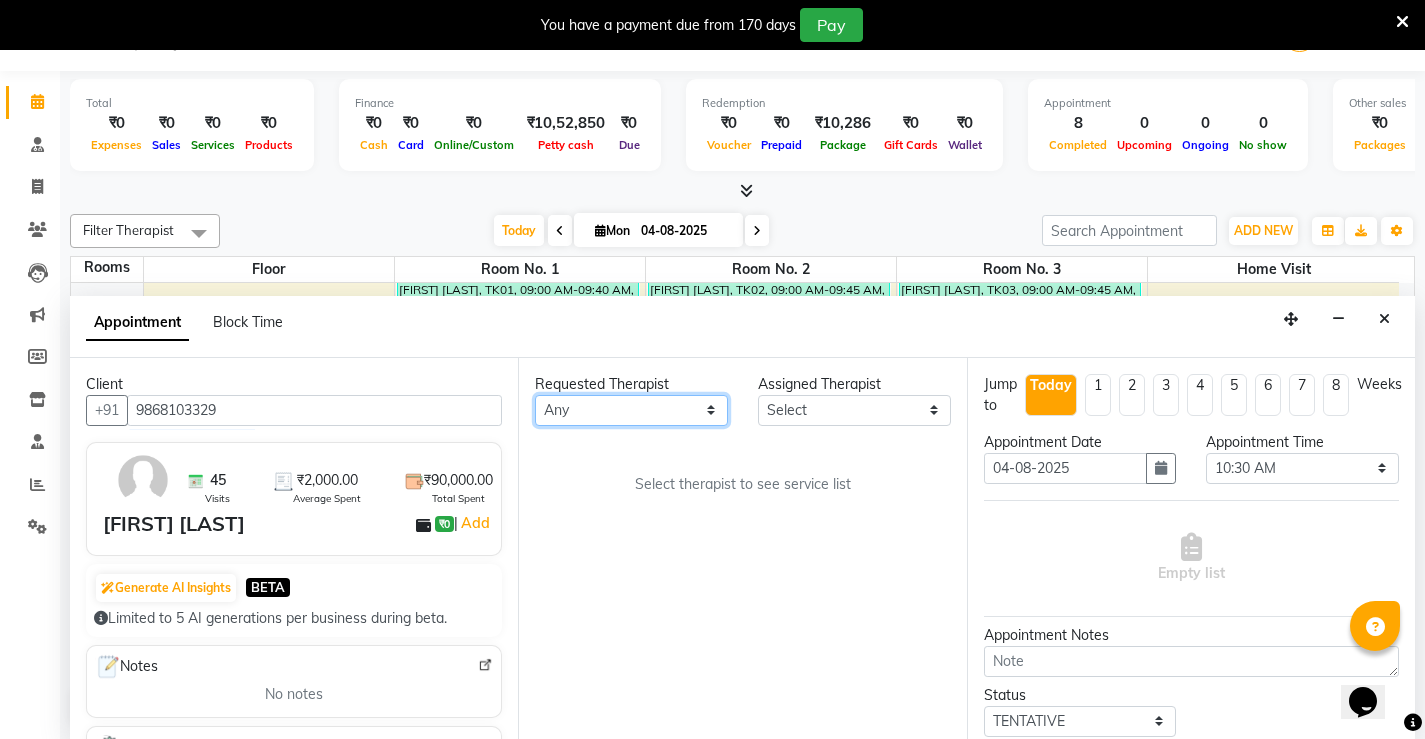 click on "With [FIRST] [FIRST] [FIRST] [FIRST] [FIRST] [FIRST] [FIRST] [FIRST] [FIRST] [FIRST] [FIRST] [FIRST] [FIRST] [FIRST] [FIRST] [FIRST] [FIRST] [FIRST] [FIRST] [FIRST] [FIRST] [FIRST] [FIRST] [FIRST] [FIRST] [FIRST] [FIRST] [FIRST]" at bounding box center [631, 410] 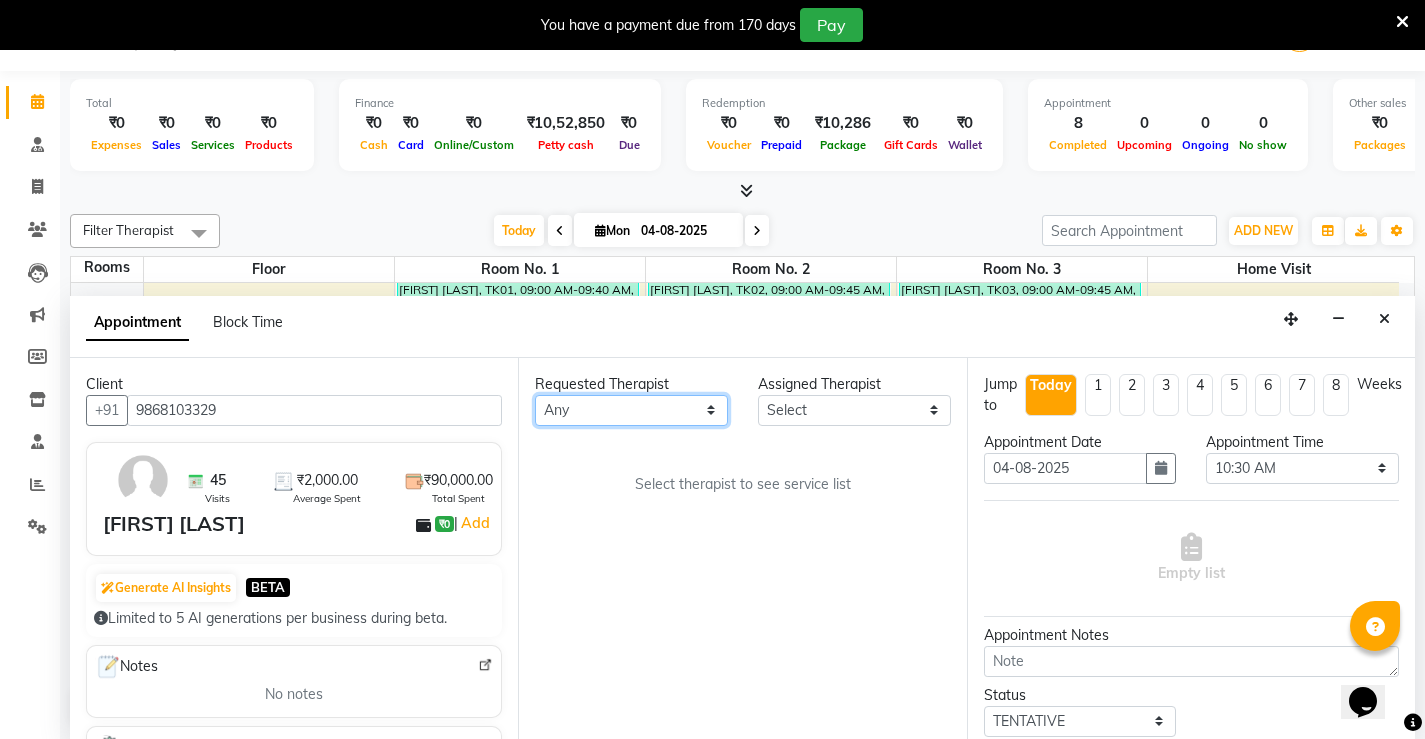 select on "[NUMBER]" 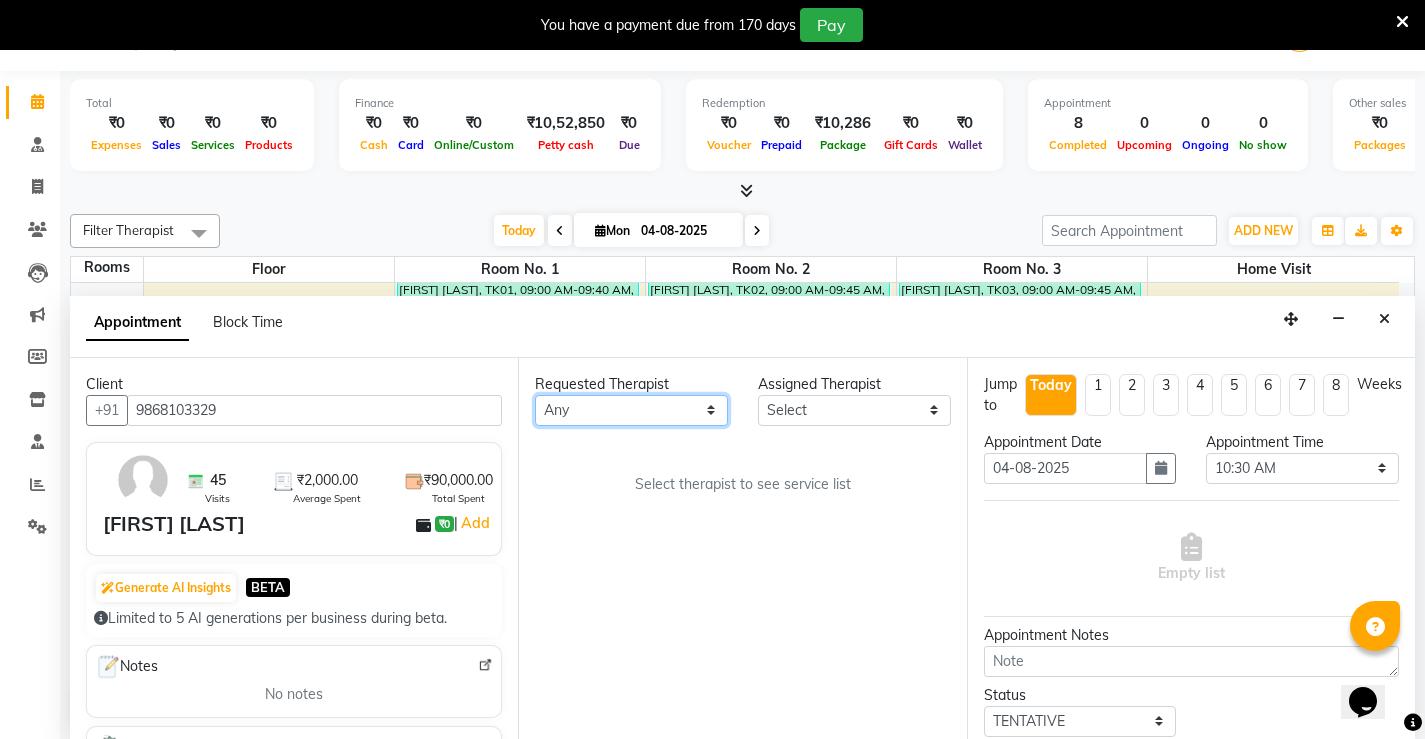 click on "With [FIRST] [FIRST] [FIRST] [FIRST] [FIRST] [FIRST] [FIRST] [FIRST] [FIRST] [FIRST] [FIRST] [FIRST] [FIRST] [FIRST] [FIRST] [FIRST] [FIRST] [FIRST] [FIRST] [FIRST] [FIRST] [FIRST] [FIRST] [FIRST] [FIRST] [FIRST] [FIRST] [FIRST]" at bounding box center [631, 410] 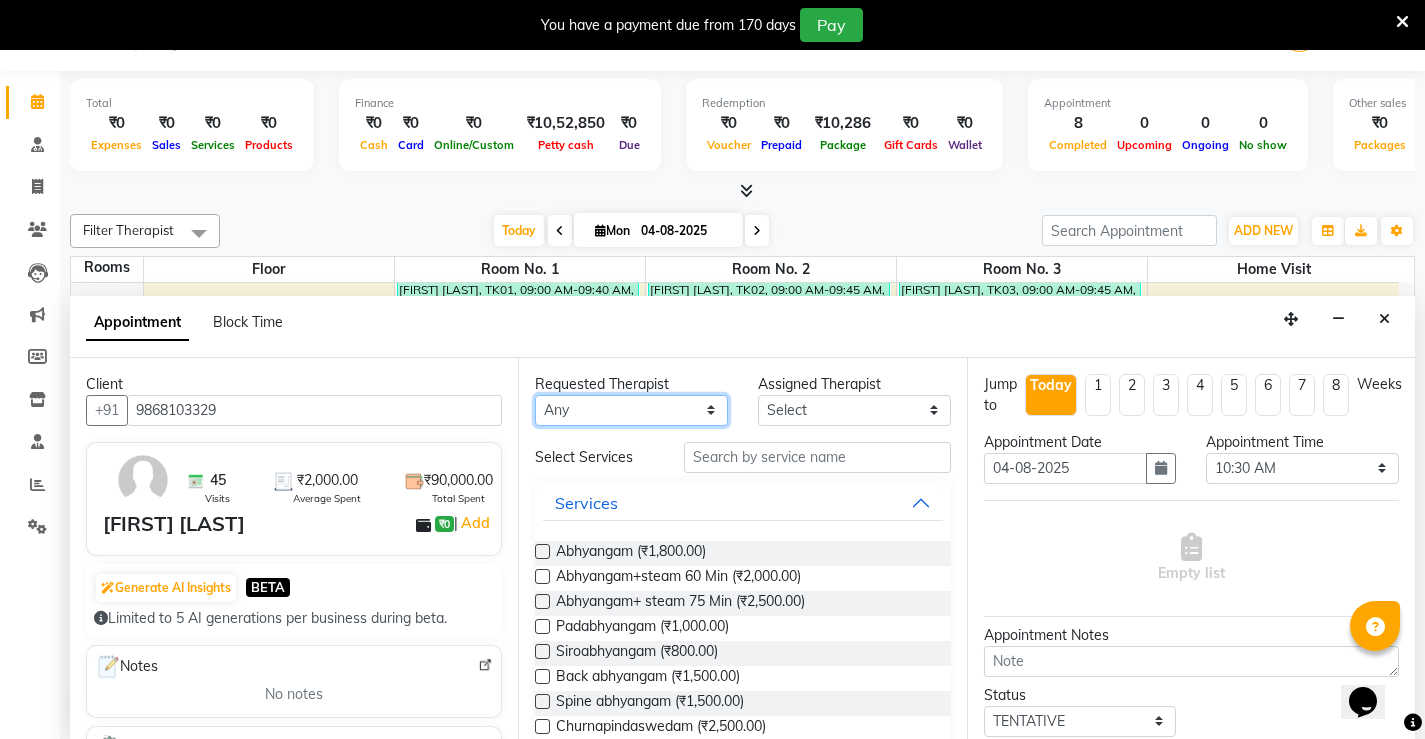 click on "With [FIRST] [FIRST] [FIRST] [FIRST] [FIRST] [FIRST] [FIRST] [FIRST] [FIRST] [FIRST] [FIRST] [FIRST] [FIRST] [FIRST] [FIRST] [FIRST] [FIRST] [FIRST] [FIRST] [FIRST] [FIRST] [FIRST] [FIRST] [FIRST] [FIRST] [FIRST] [FIRST] [FIRST]" at bounding box center (631, 410) 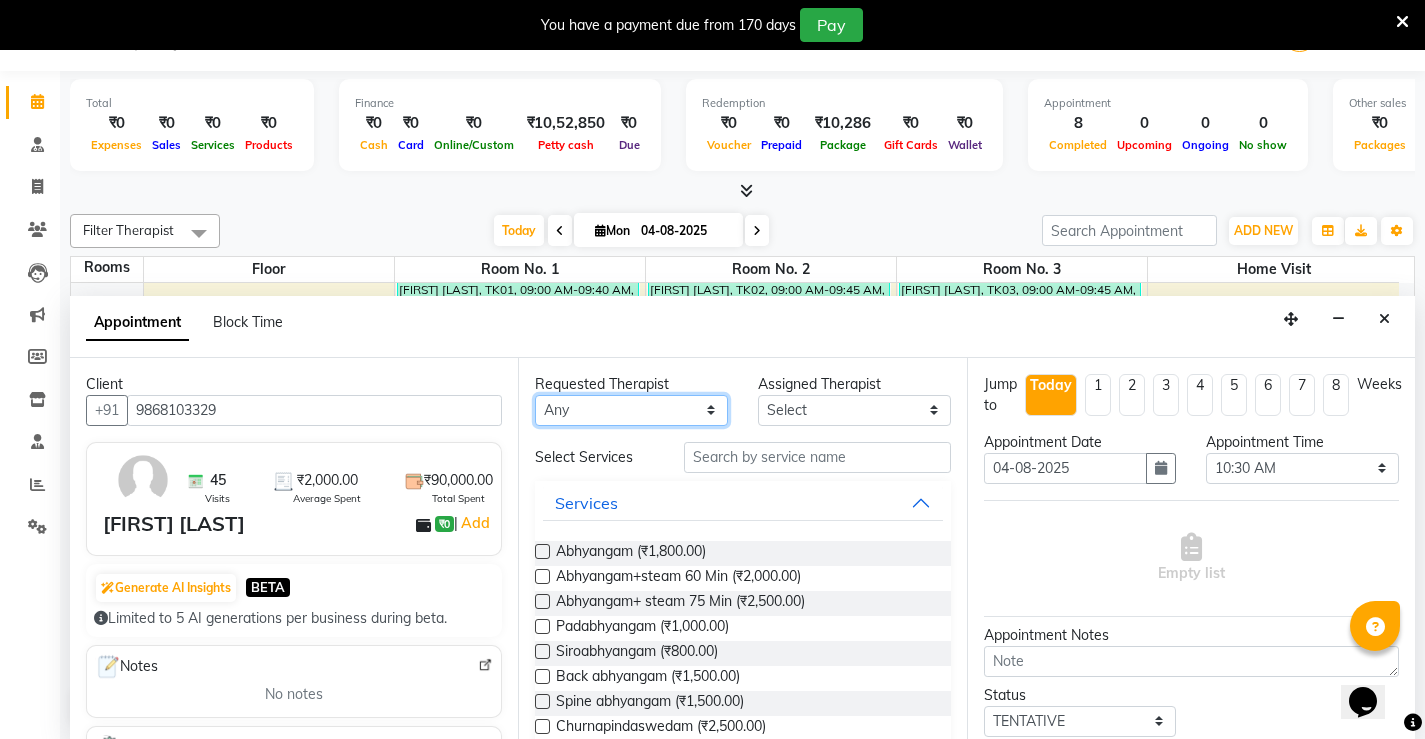 select on "62346" 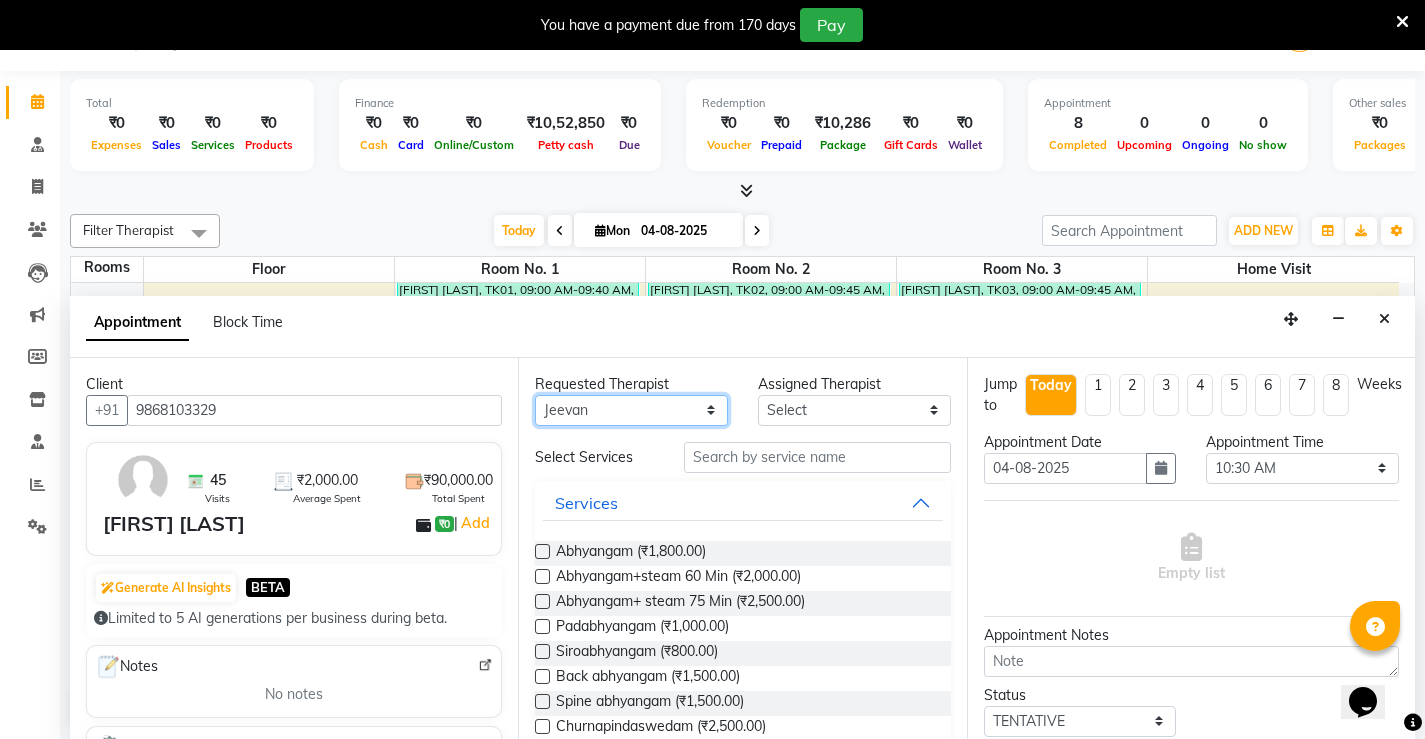 click on "With [FIRST] [FIRST] [FIRST] [FIRST] [FIRST] [FIRST] [FIRST] [FIRST] [FIRST] [FIRST] [FIRST] [FIRST] [FIRST] [FIRST] [FIRST] [FIRST] [FIRST] [FIRST] [FIRST] [FIRST] [FIRST] [FIRST] [FIRST] [FIRST] [FIRST] [FIRST] [FIRST] [FIRST]" at bounding box center [631, 410] 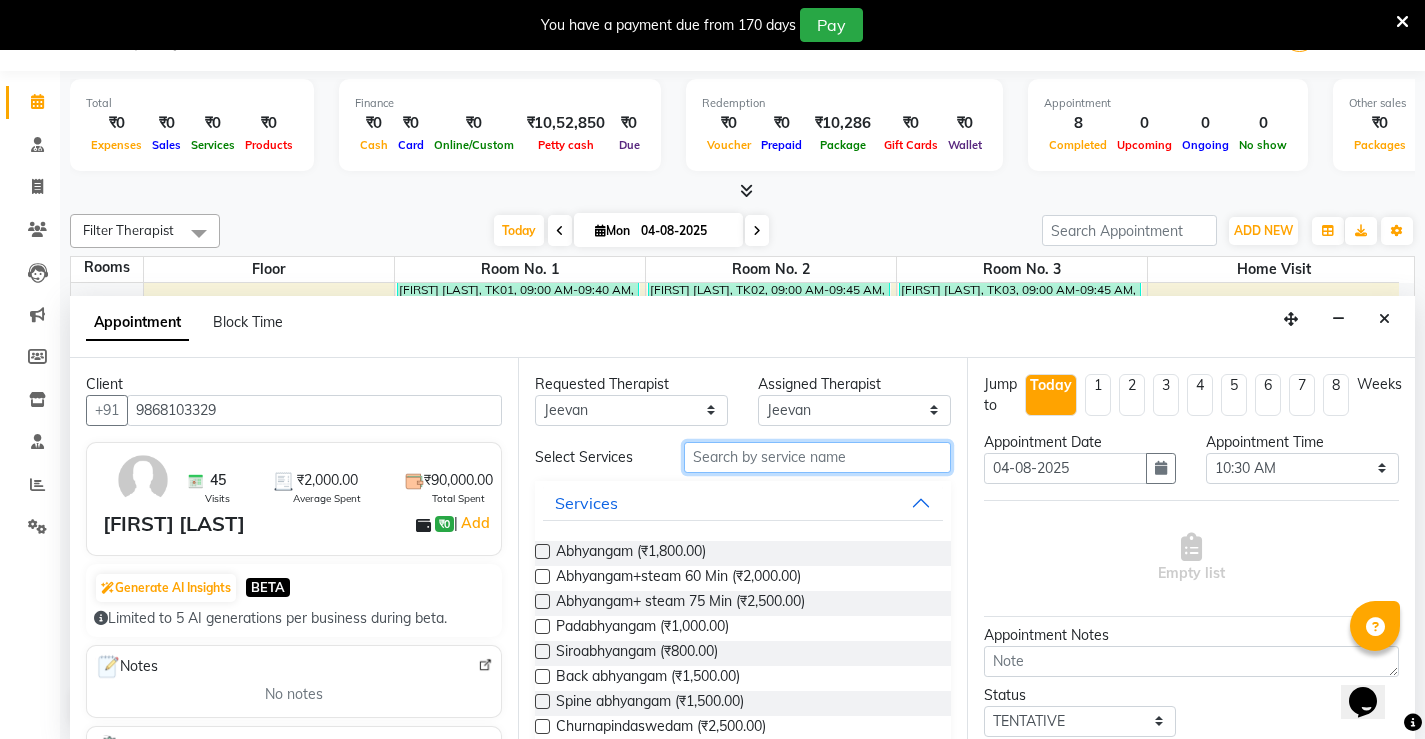 click at bounding box center [817, 457] 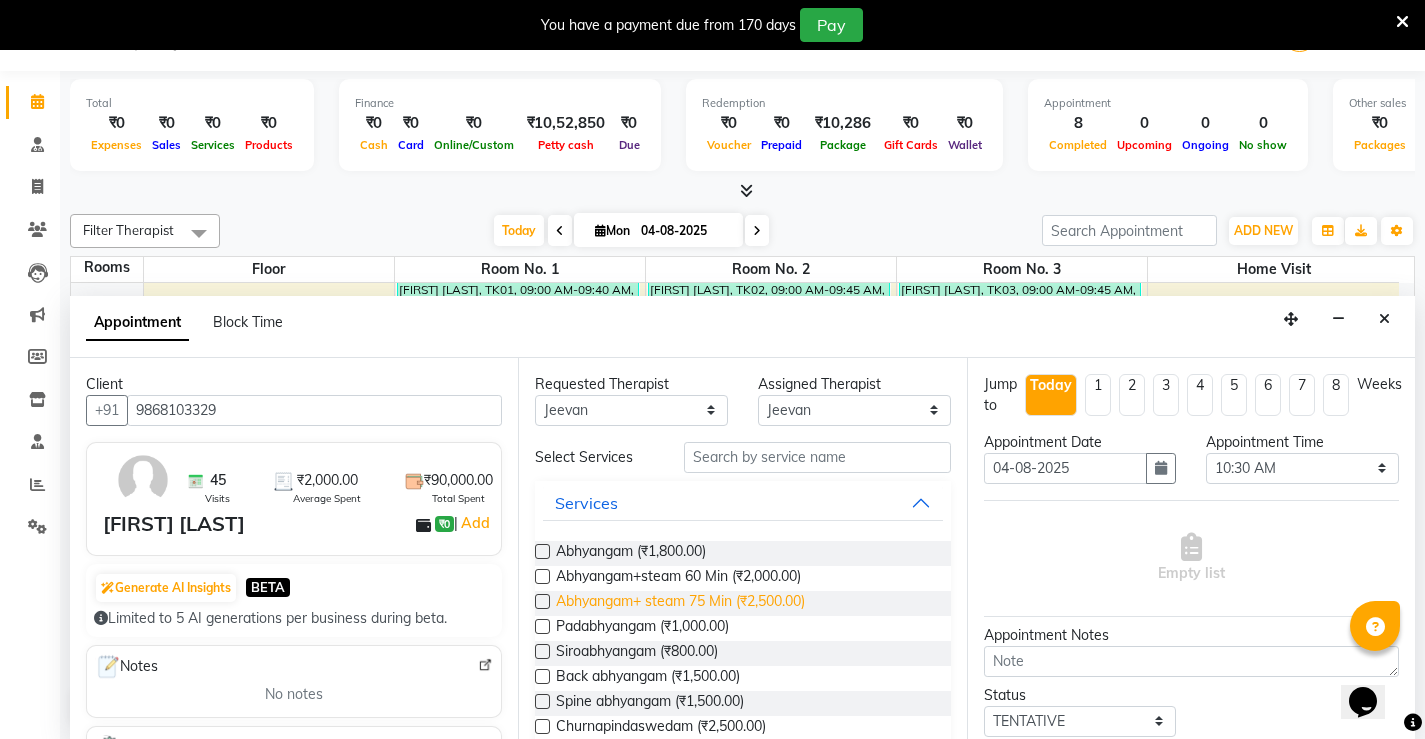 click on "Abhyangam+ steam 75 Min (₹2,500.00)" at bounding box center (680, 603) 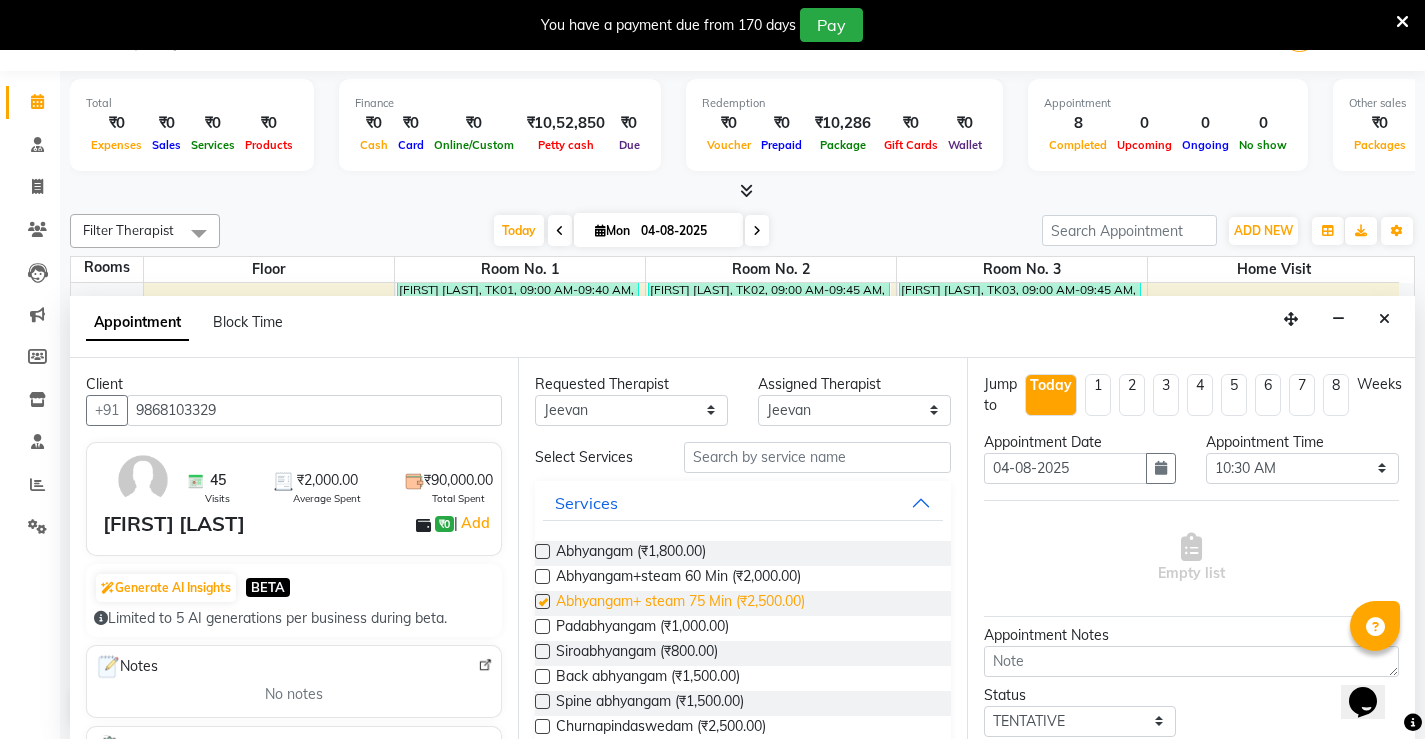 checkbox on "true" 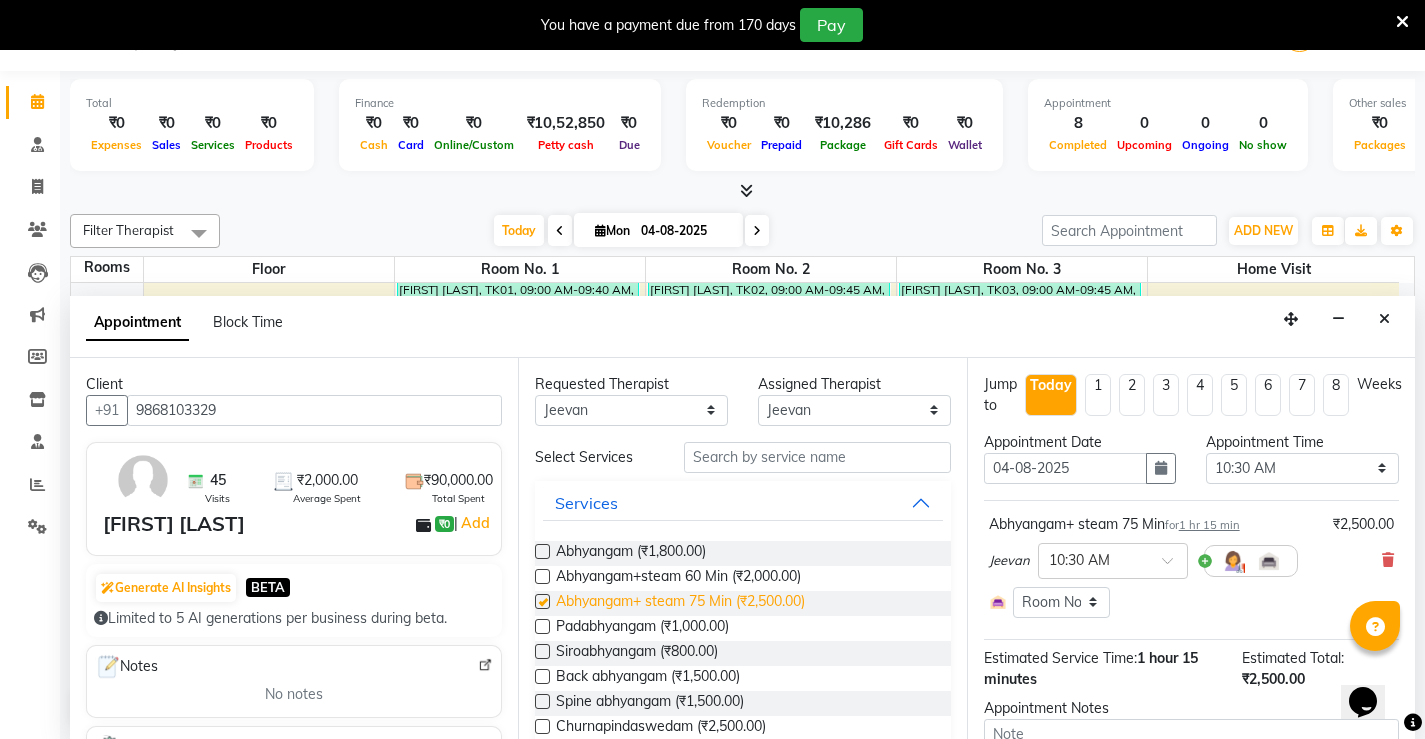 checkbox on "false" 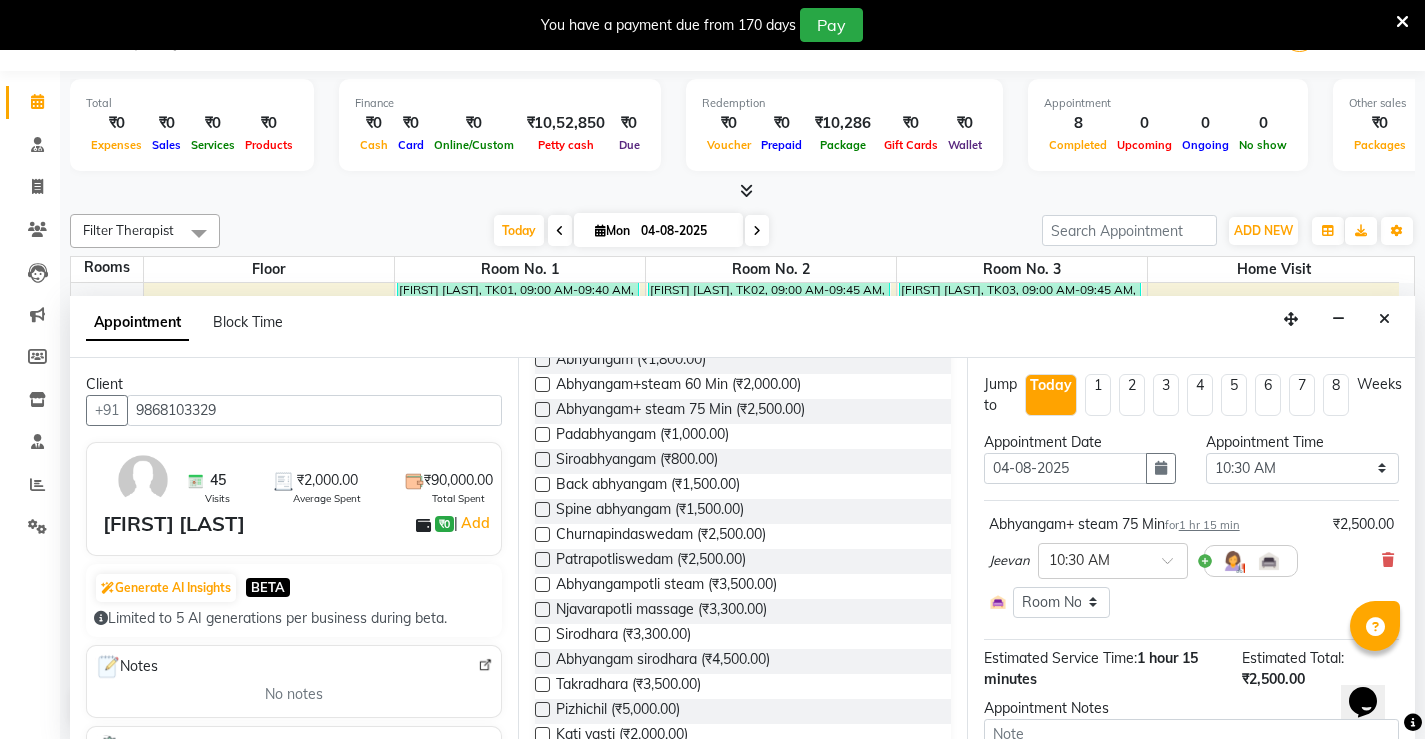 scroll, scrollTop: 200, scrollLeft: 0, axis: vertical 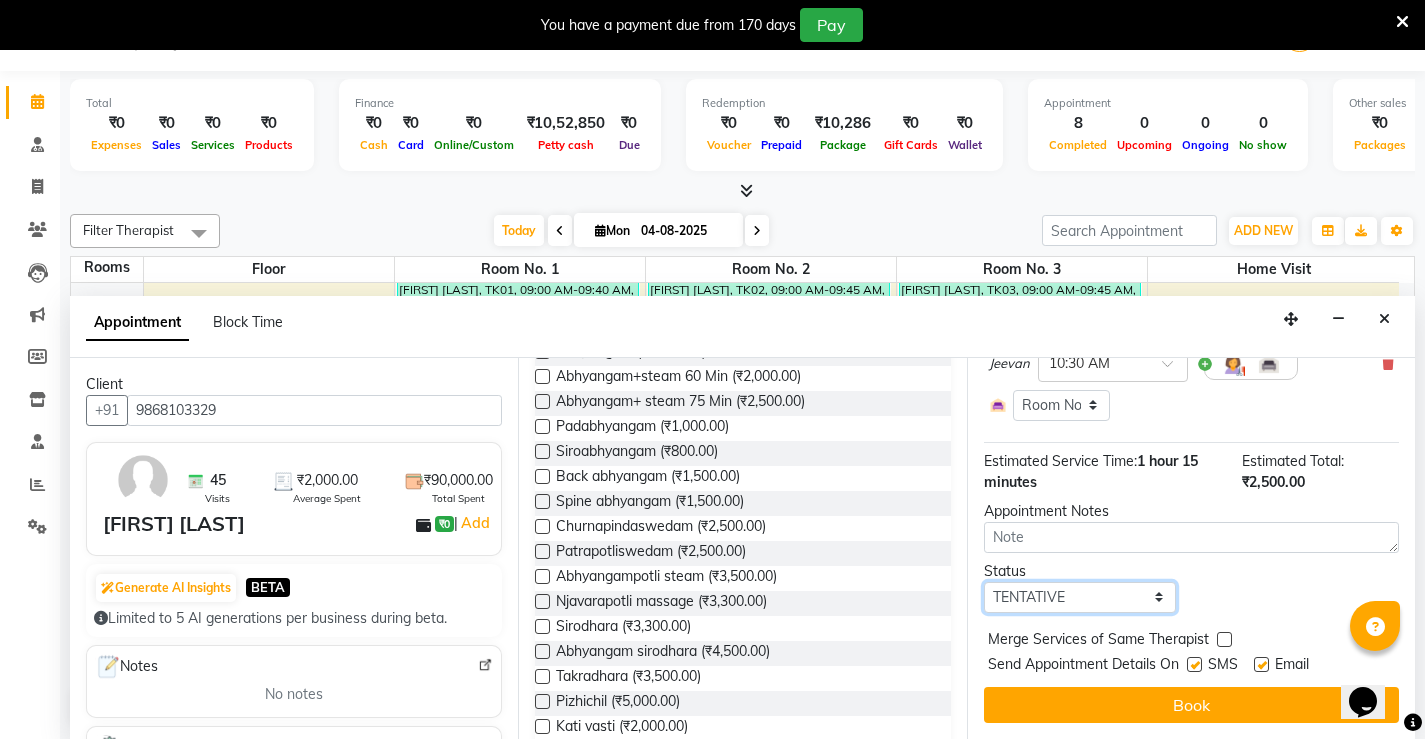 click on "Select TENTATIVE CONFIRM CHECK-IN UPCOMING" at bounding box center [1080, 597] 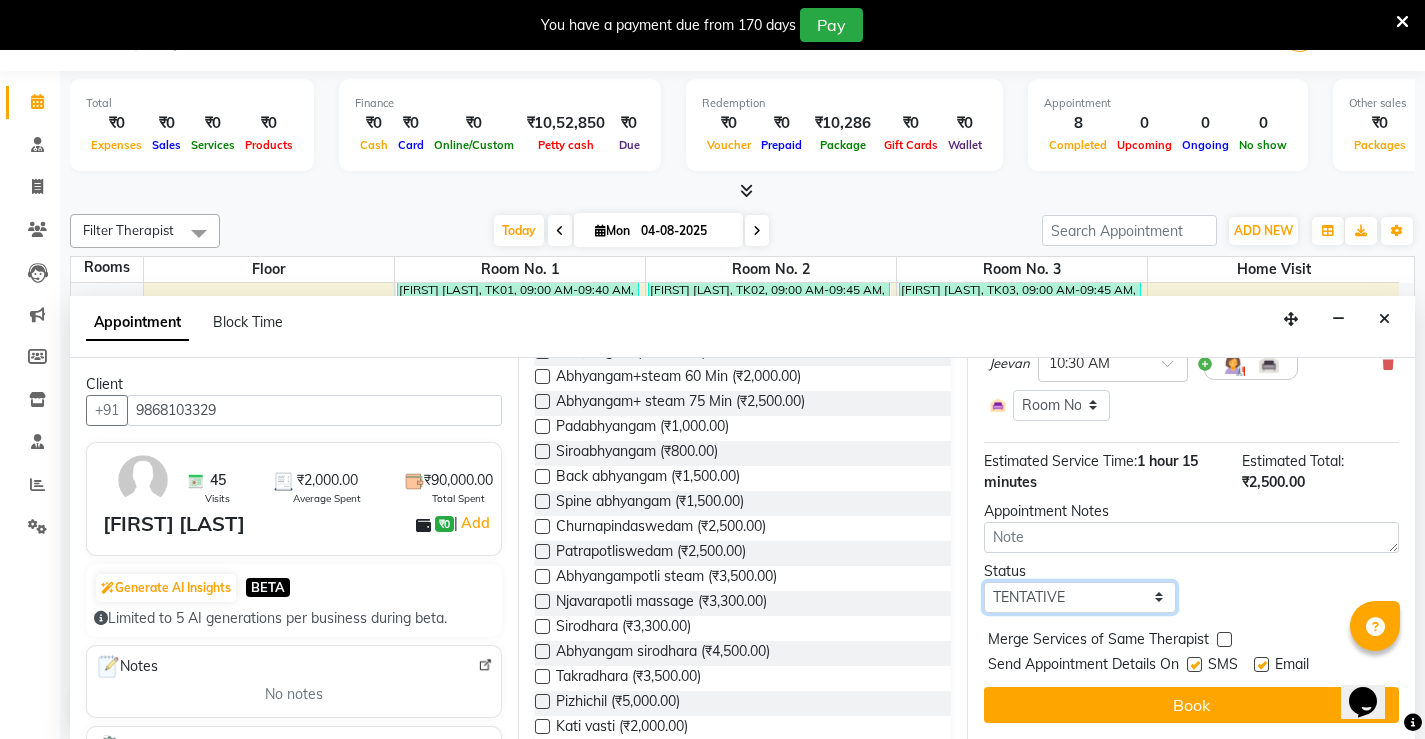 select on "upcoming" 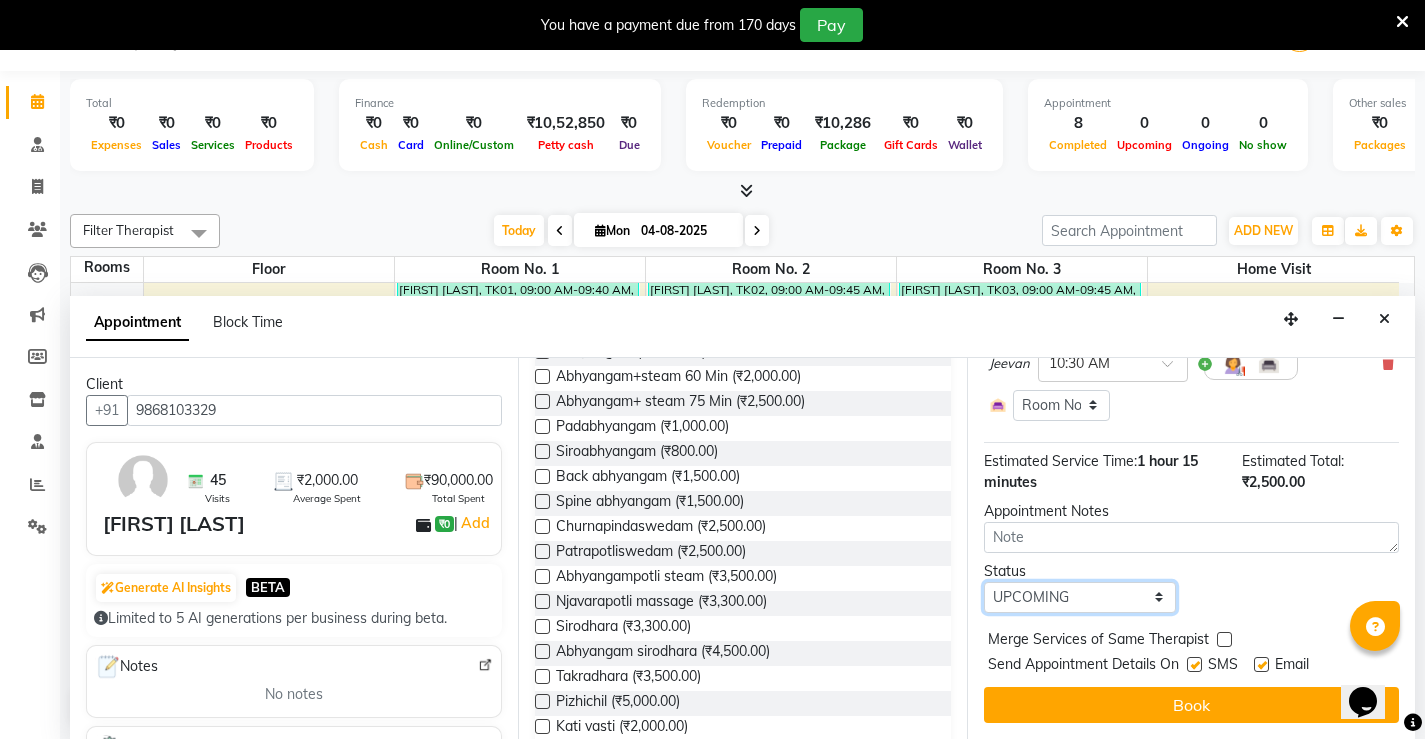 click on "Select TENTATIVE CONFIRM CHECK-IN UPCOMING" at bounding box center [1080, 597] 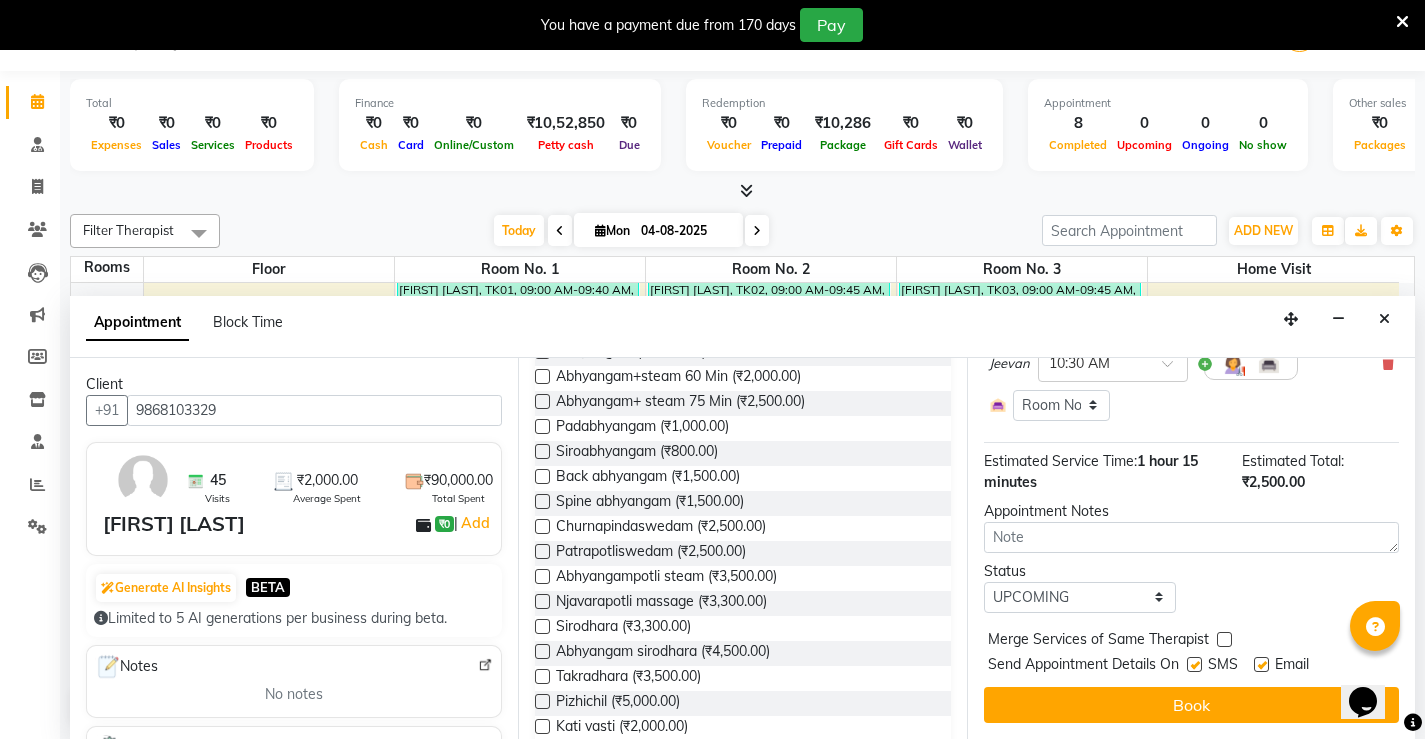 click on "SMS" at bounding box center (1220, 666) 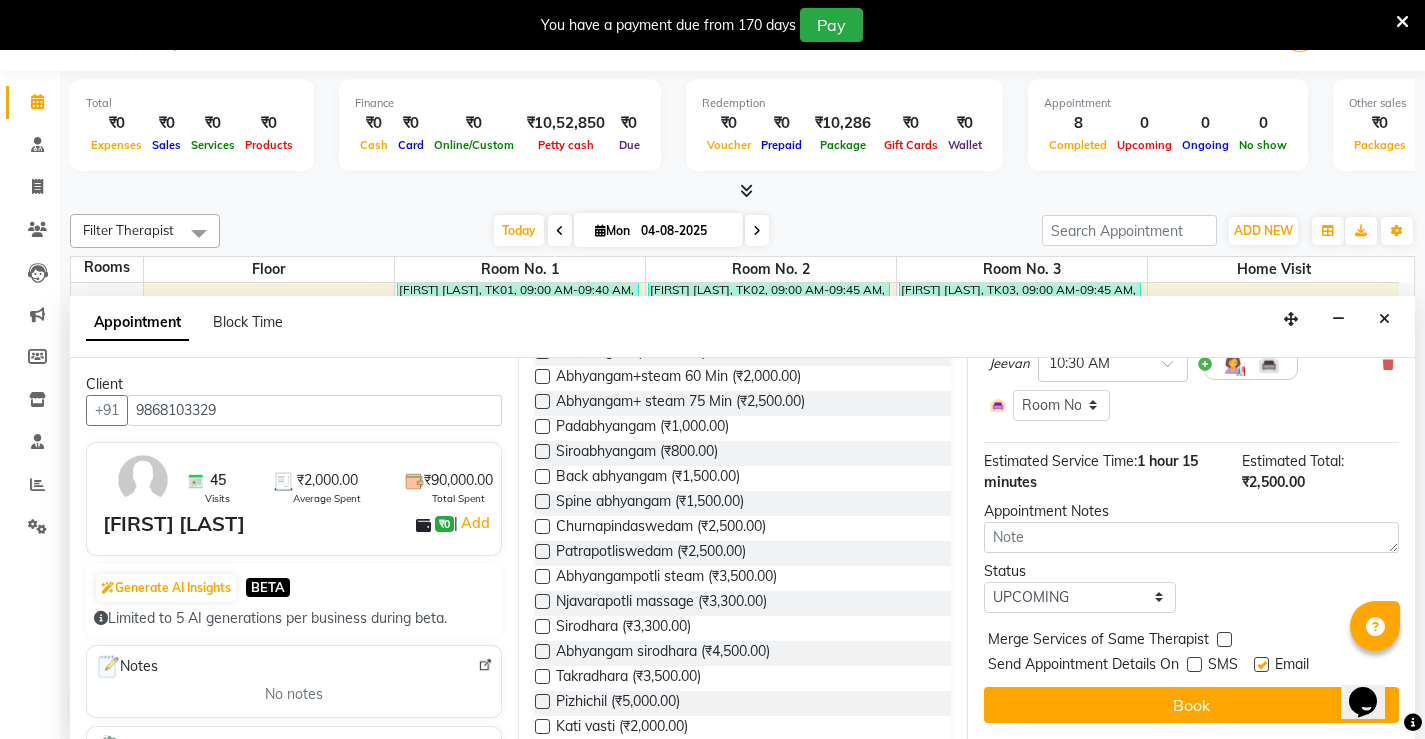 click at bounding box center [1261, 664] 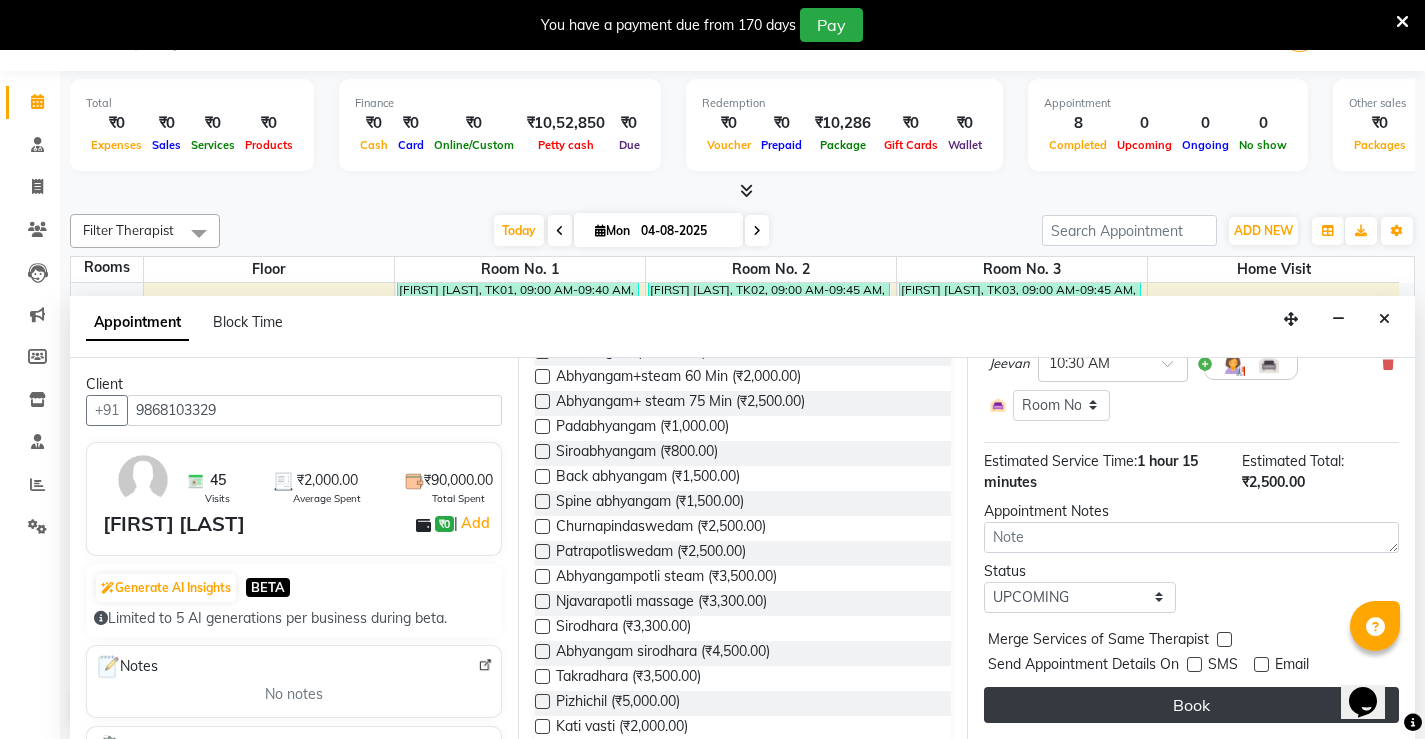 click on "Book" at bounding box center [1191, 705] 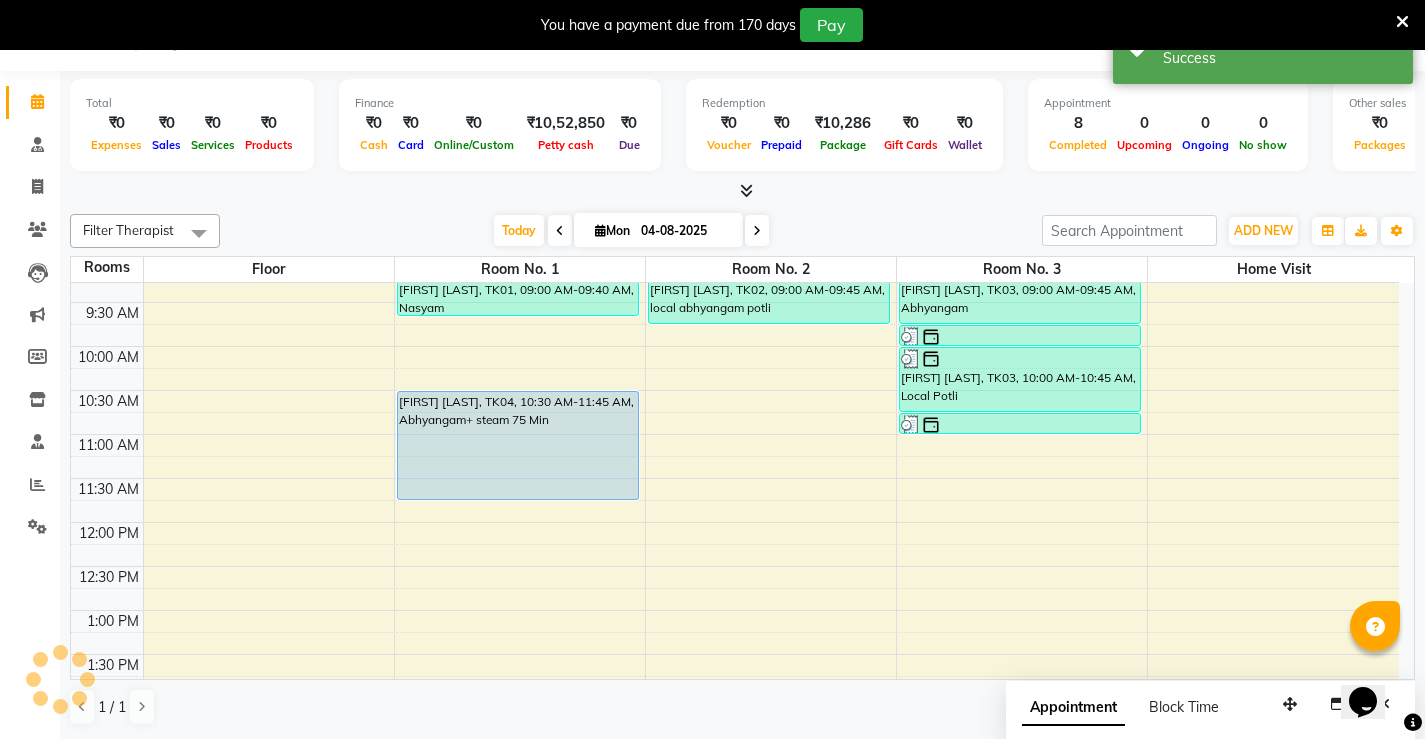 scroll, scrollTop: 0, scrollLeft: 0, axis: both 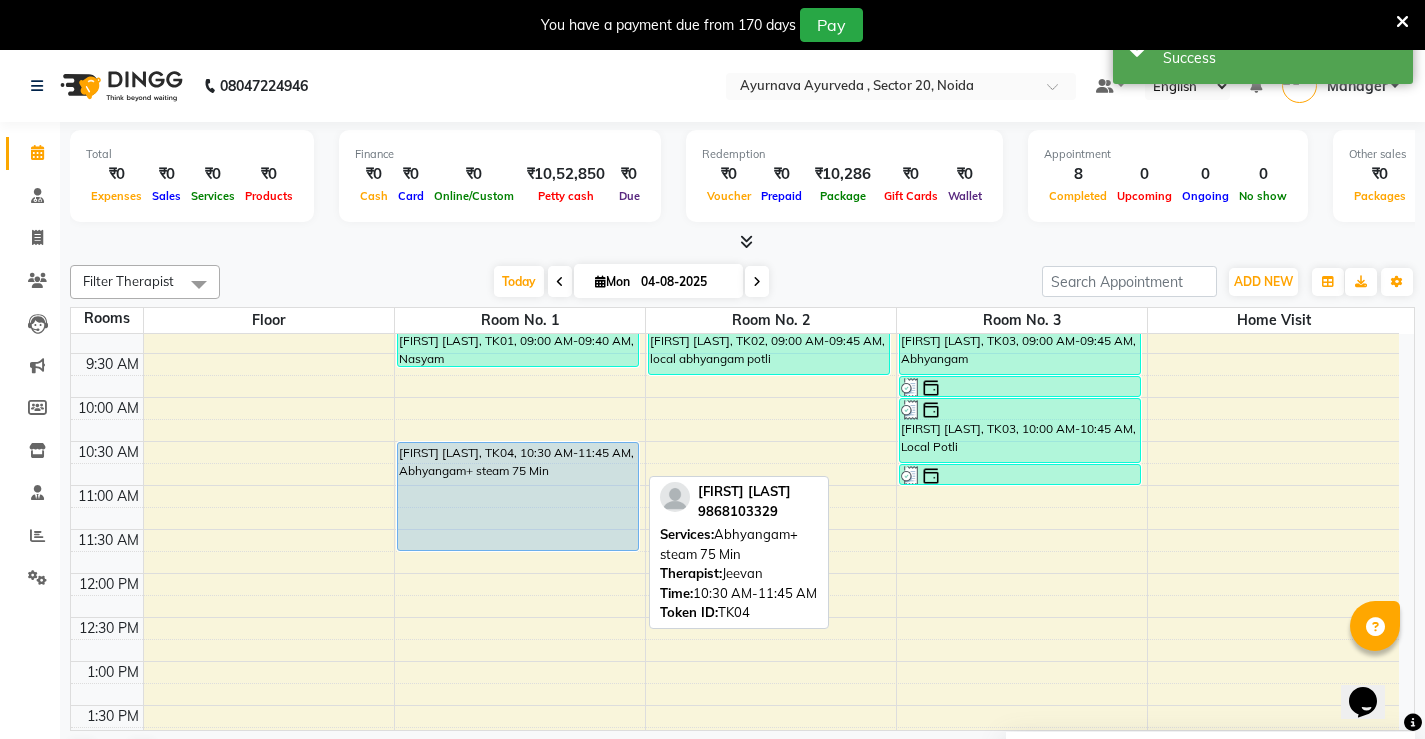 click on "[FIRST] [LAST], TK04, 10:30 AM-11:45 AM, Abhyangam+ steam 75 Min" at bounding box center (518, 496) 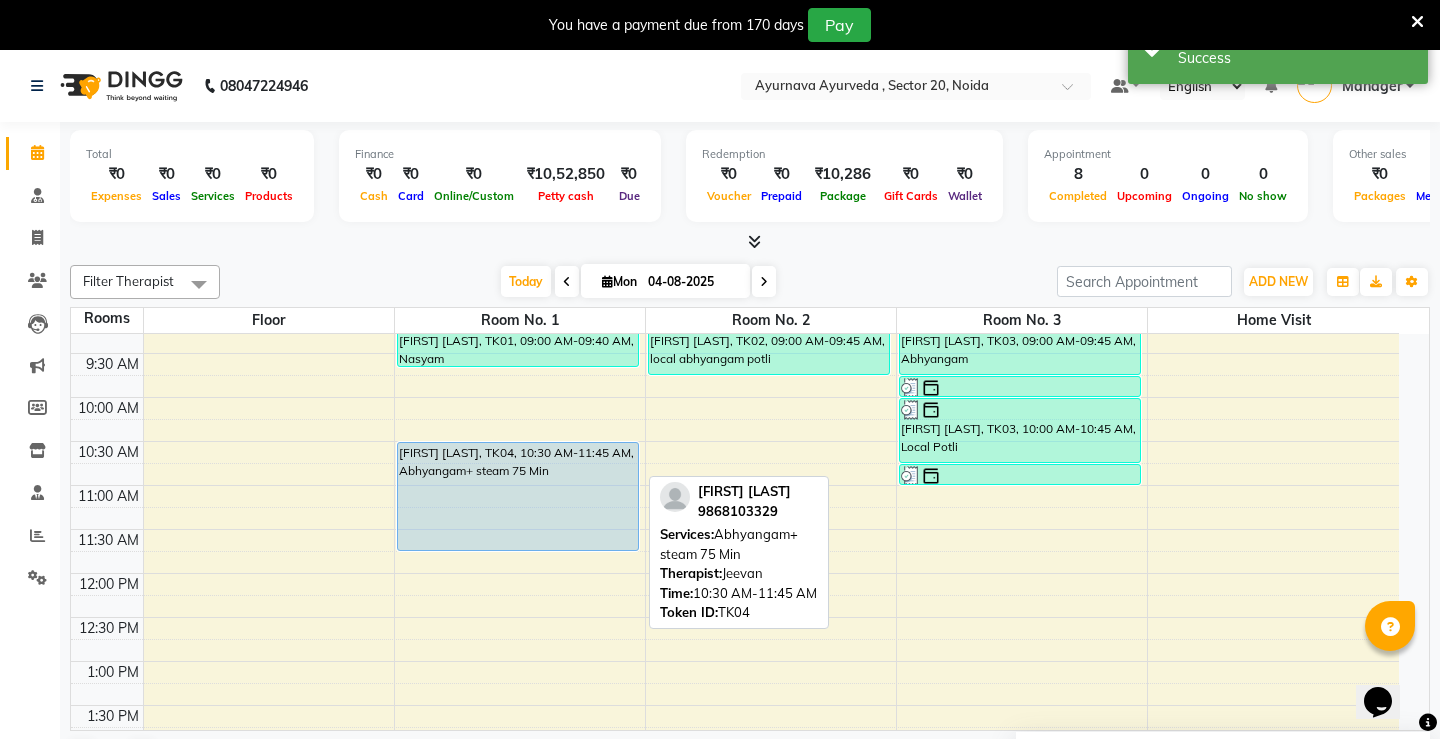 select on "5" 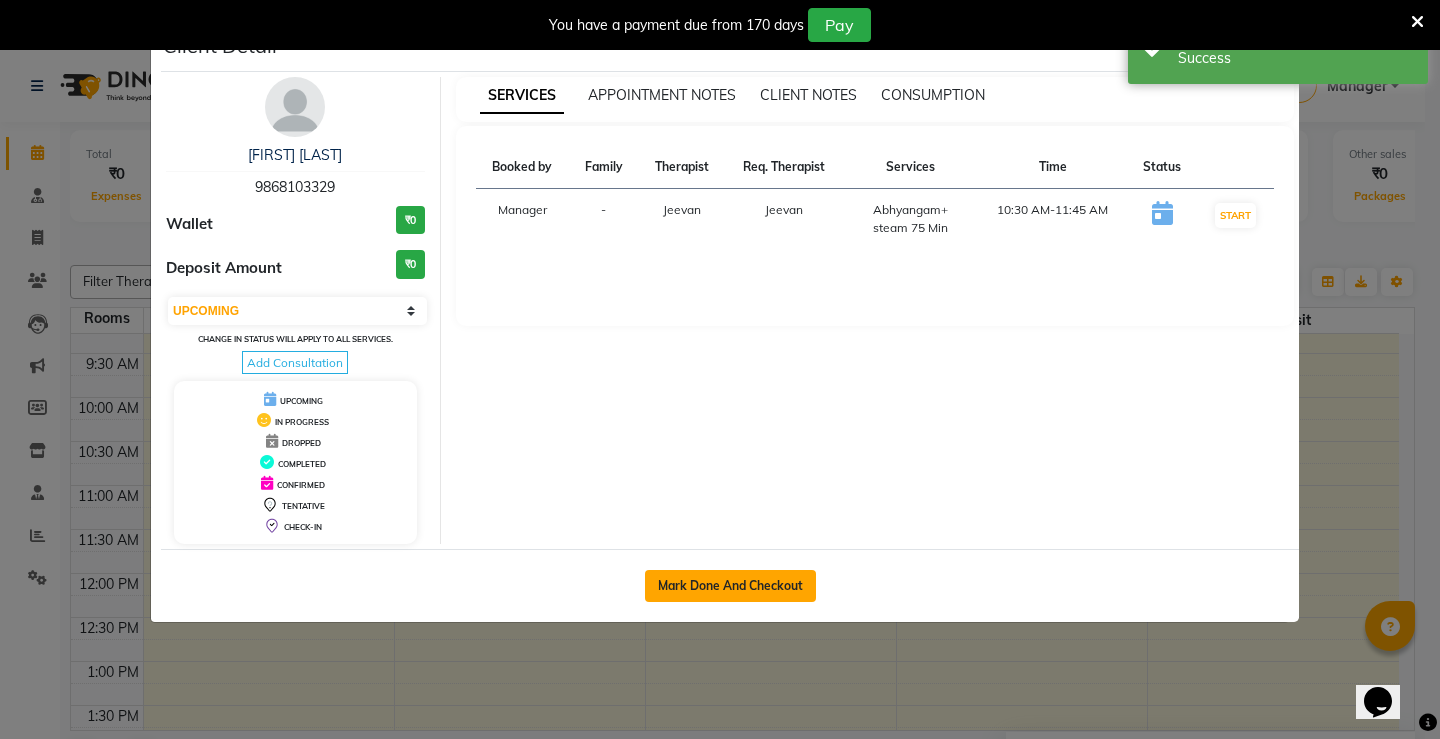 click on "Mark Done And Checkout" 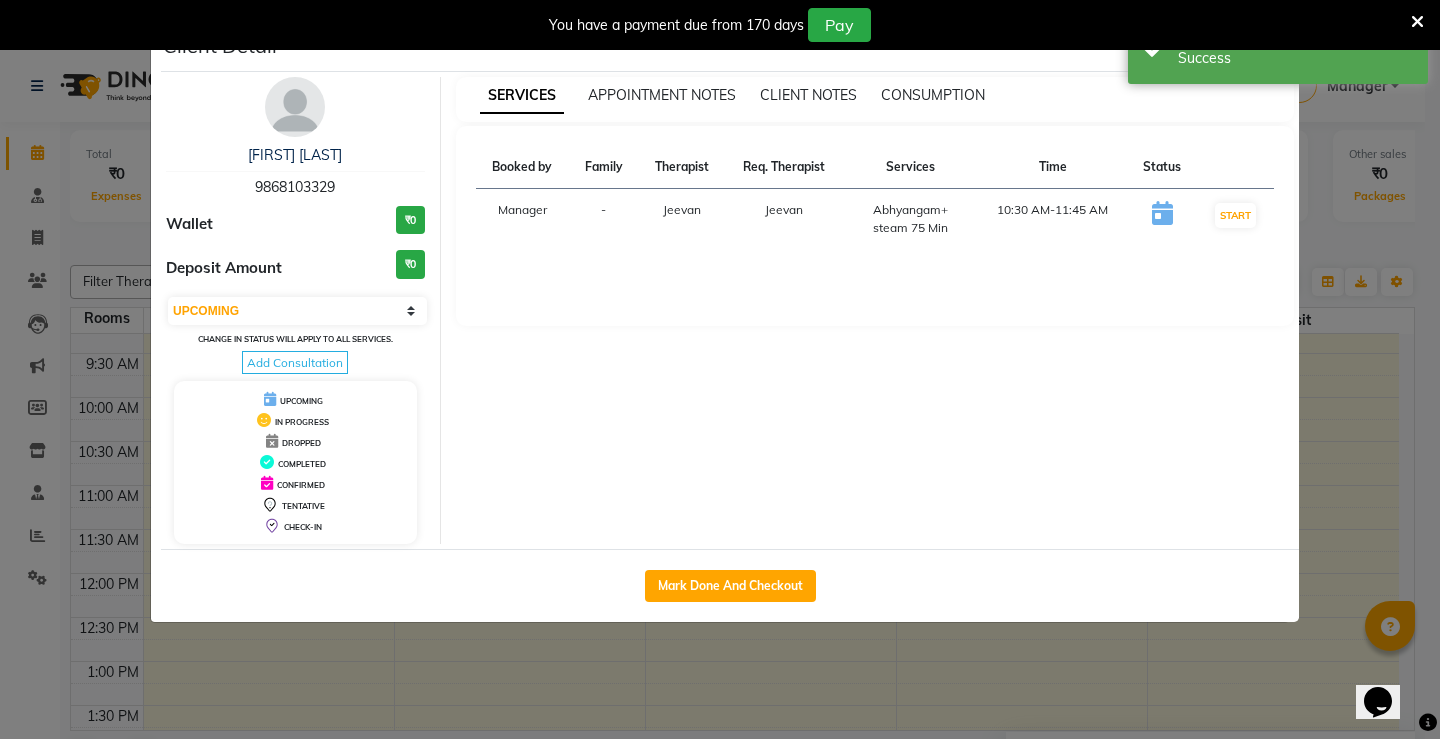 select on "service" 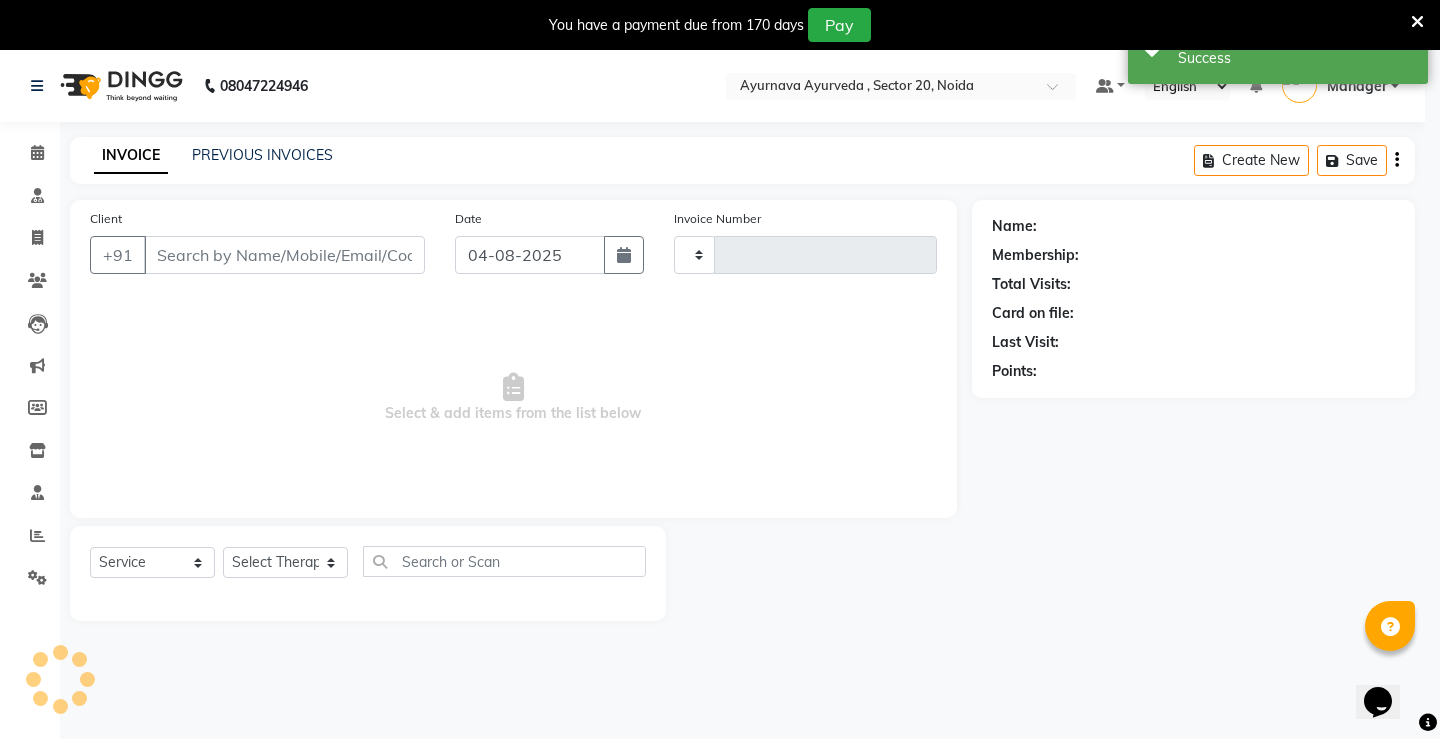 type on "1104" 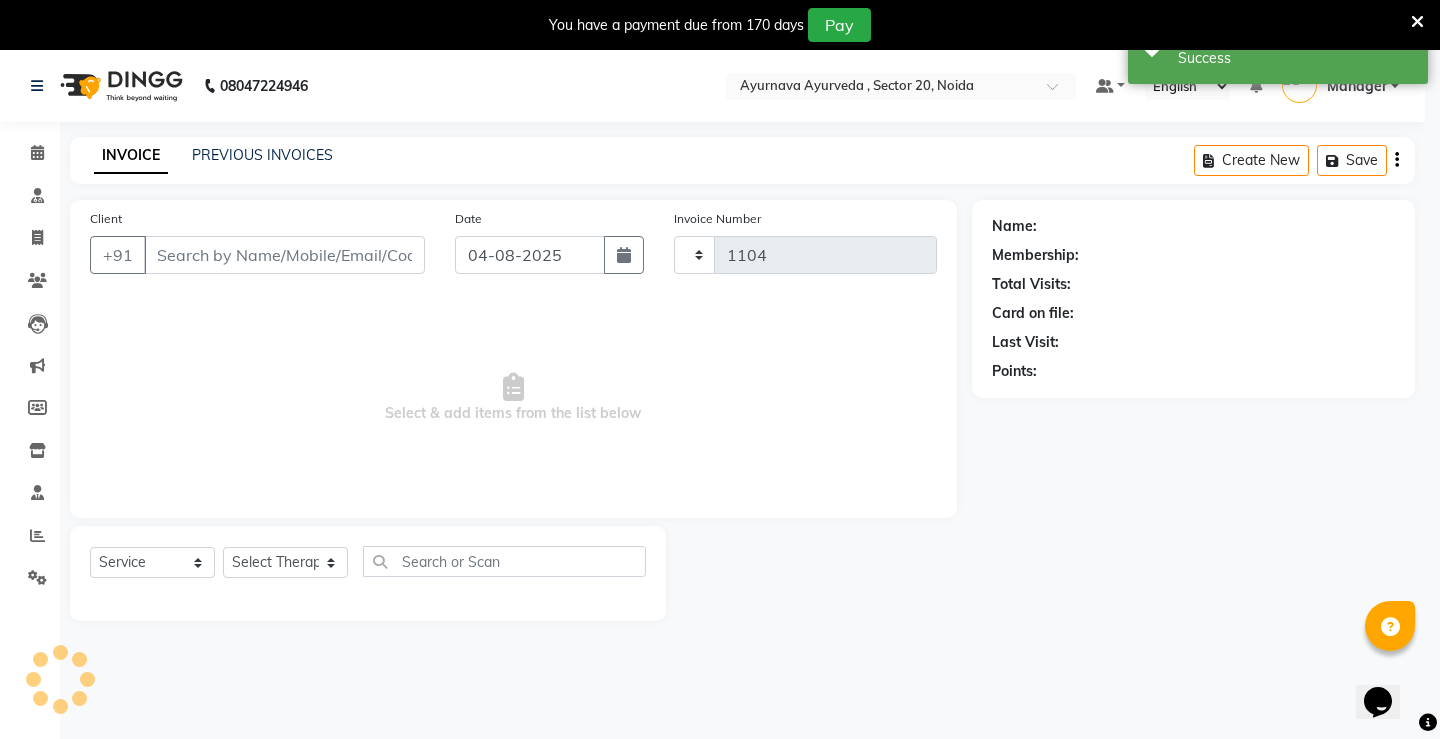 select on "[NUMBER]" 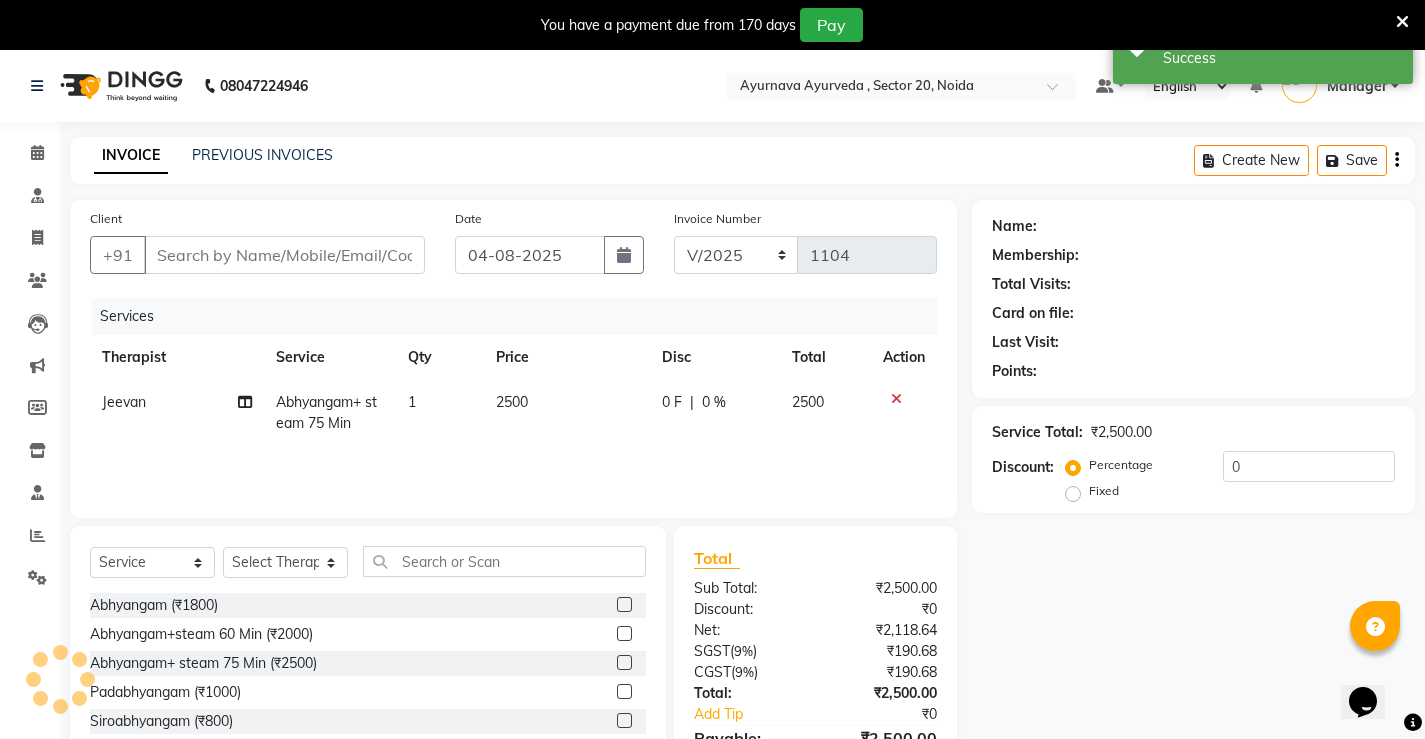 type on "9868103329" 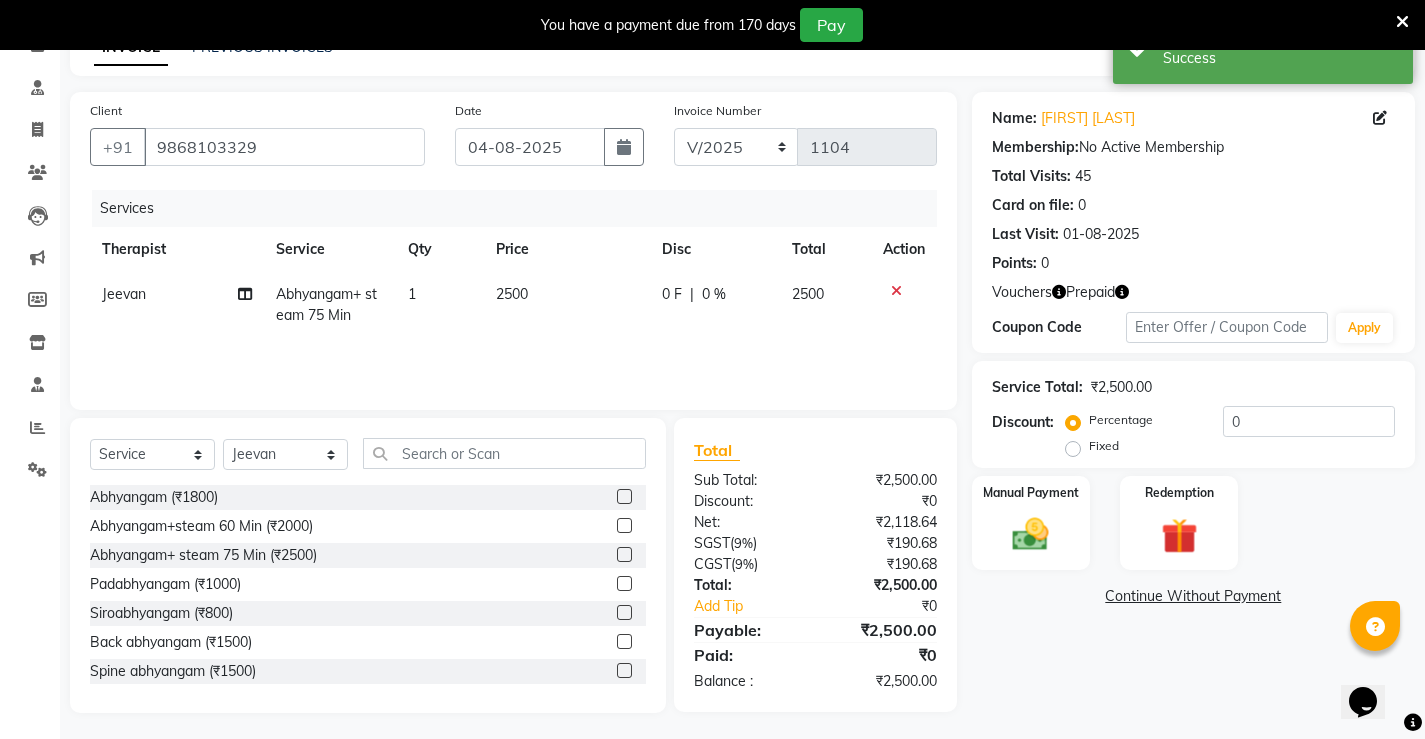 scroll, scrollTop: 112, scrollLeft: 0, axis: vertical 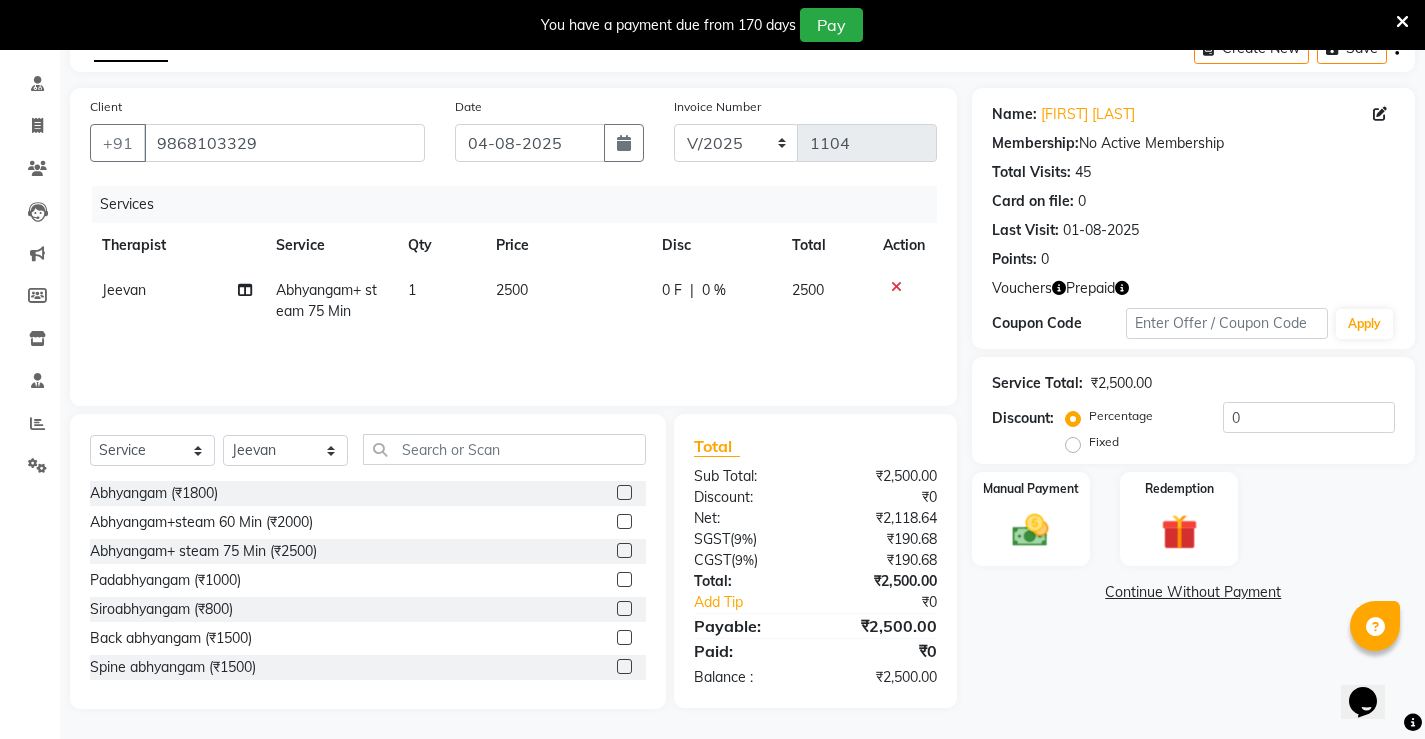 click on "Fixed" 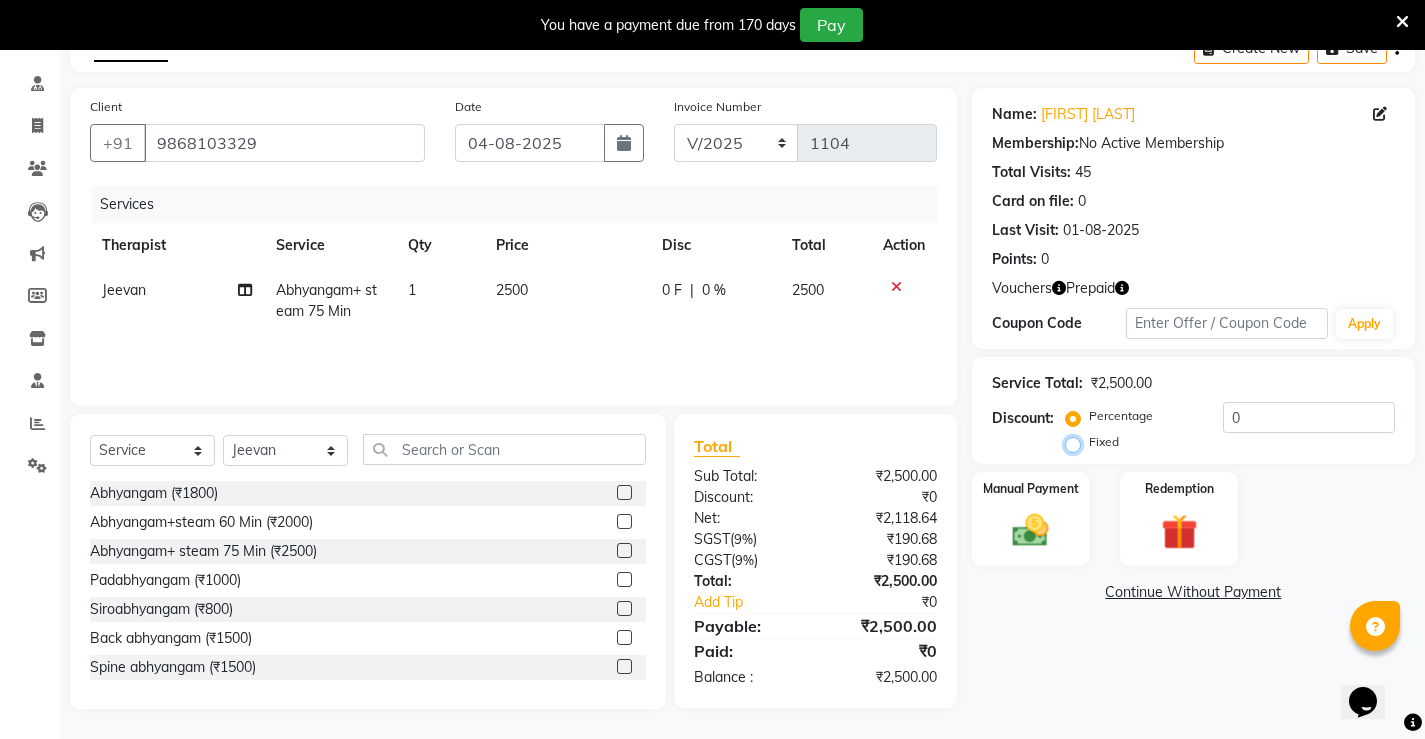 click on "Fixed" at bounding box center [1077, 442] 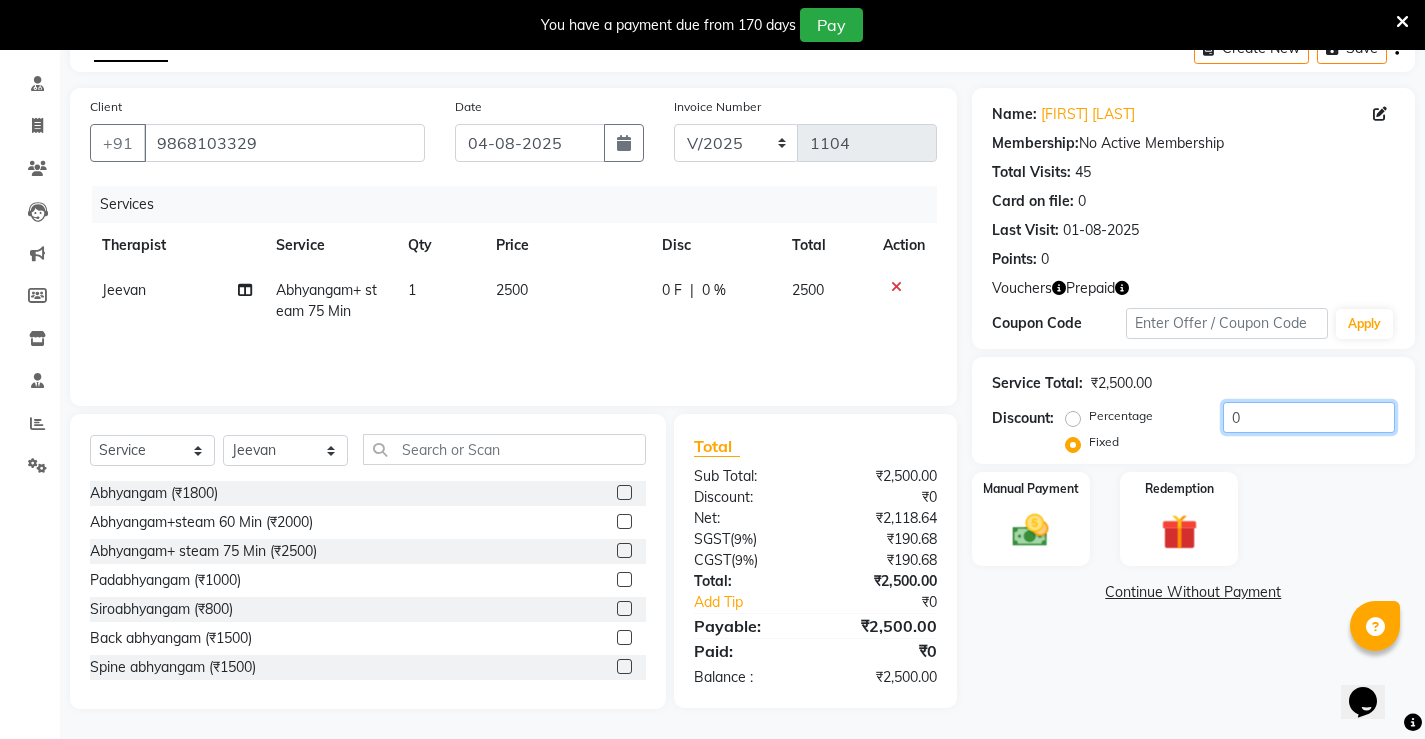 click on "0" 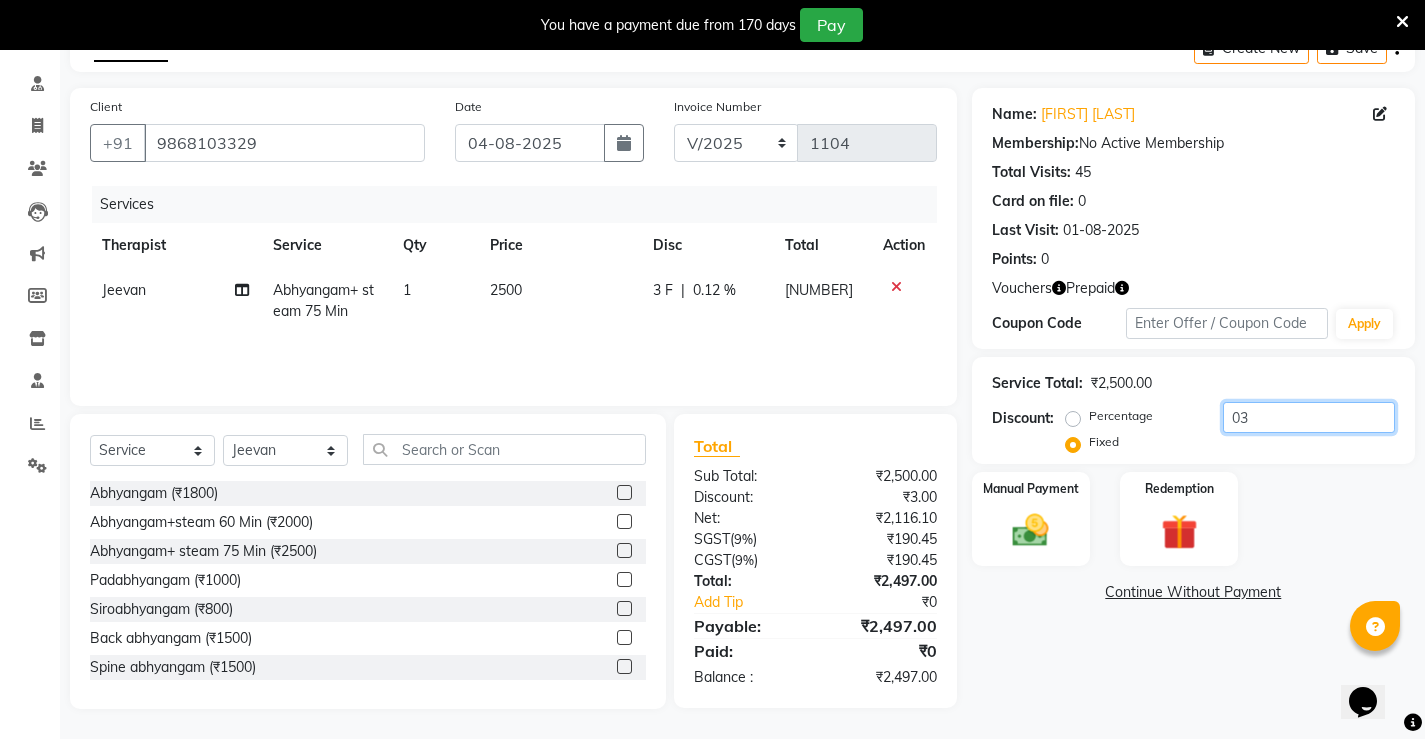 type on "0" 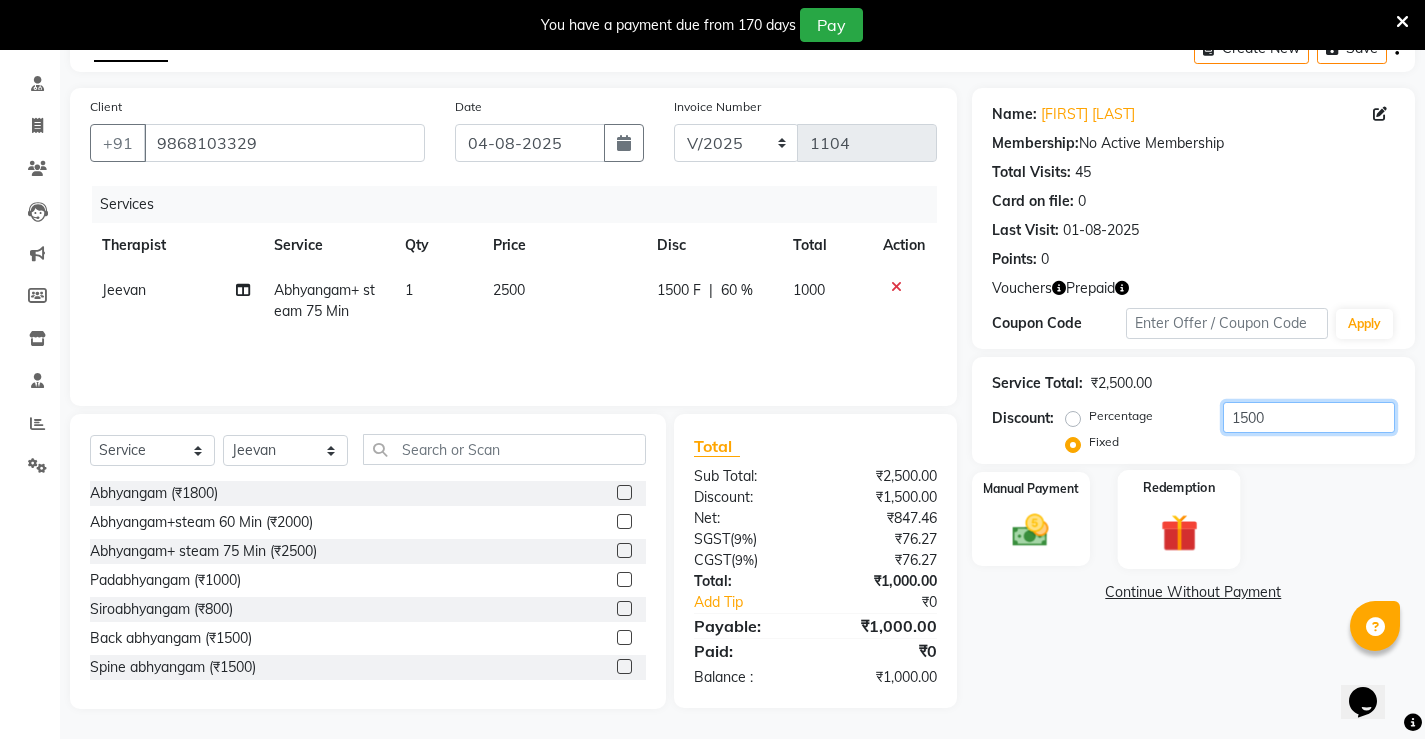 type on "1500" 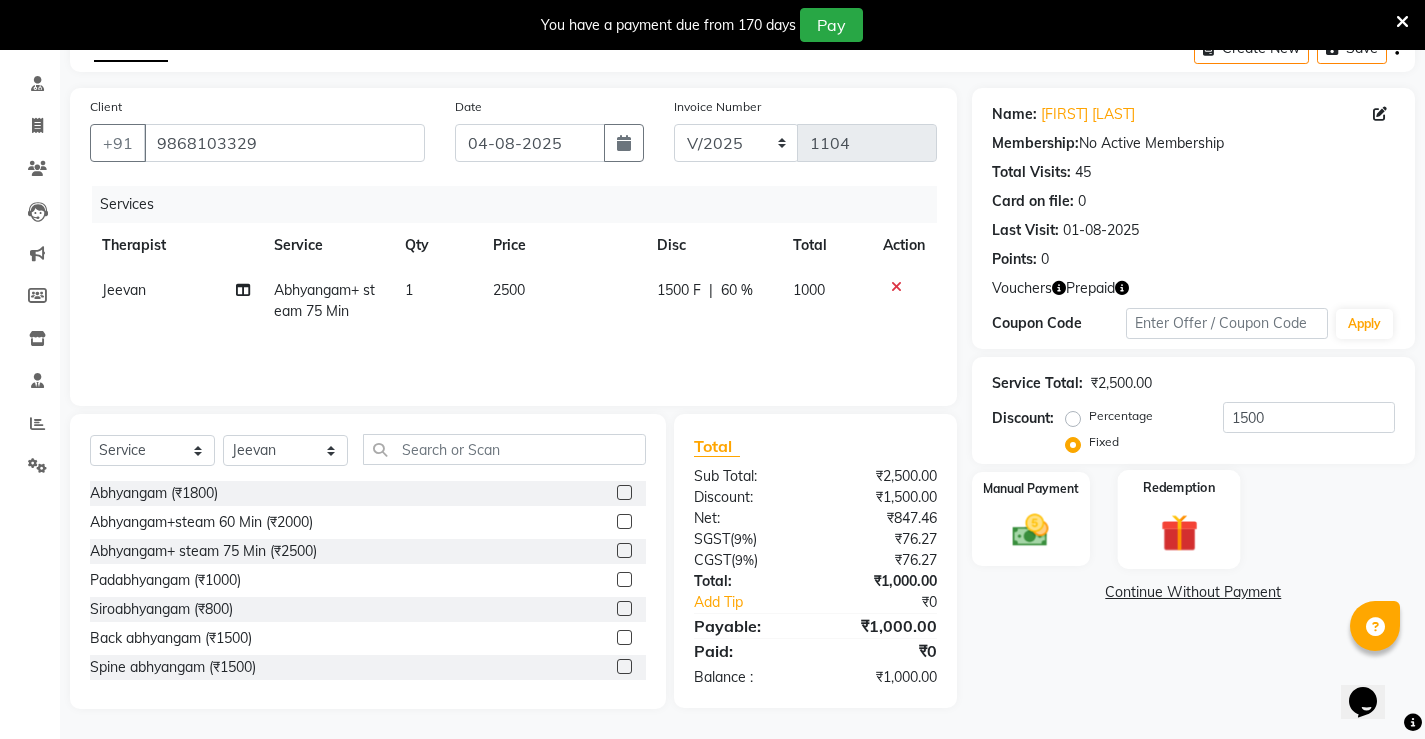 click 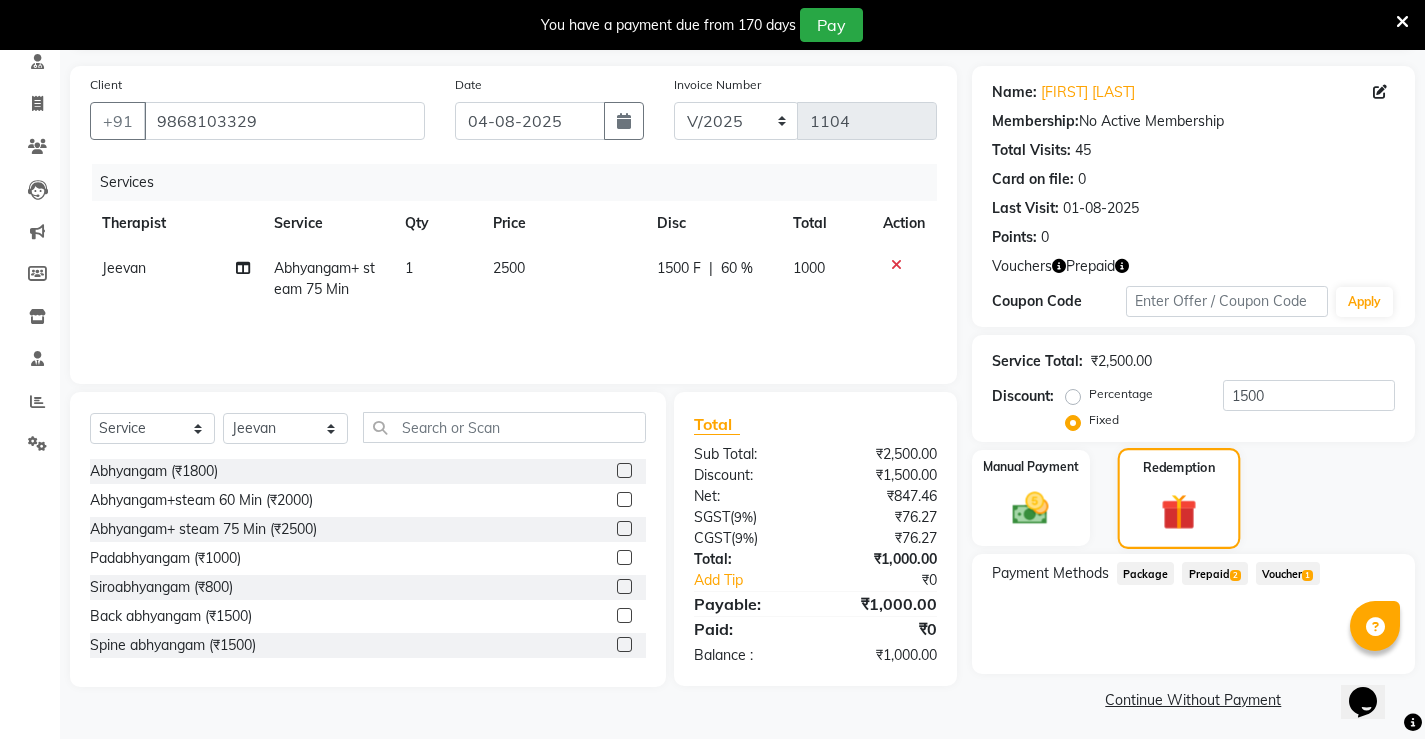 scroll, scrollTop: 140, scrollLeft: 0, axis: vertical 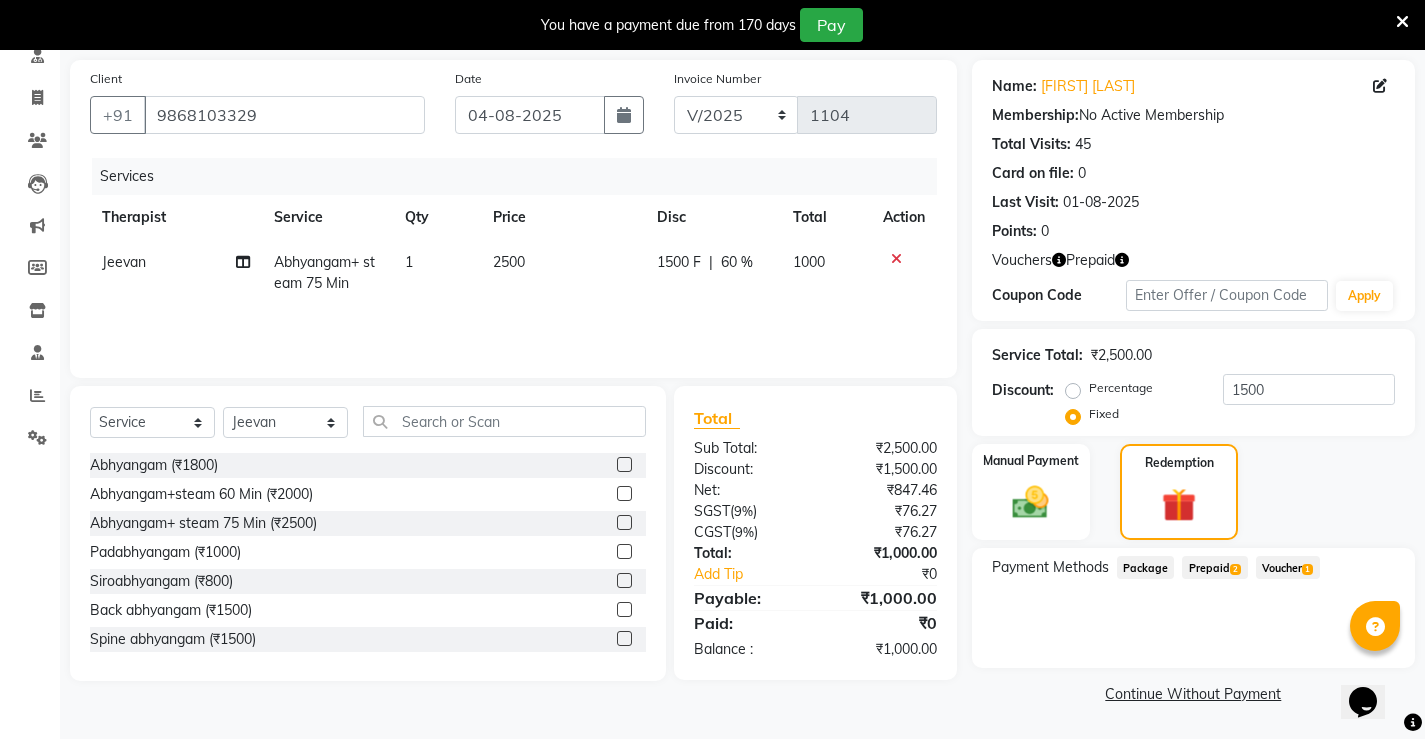 click on "Prepaid  2" 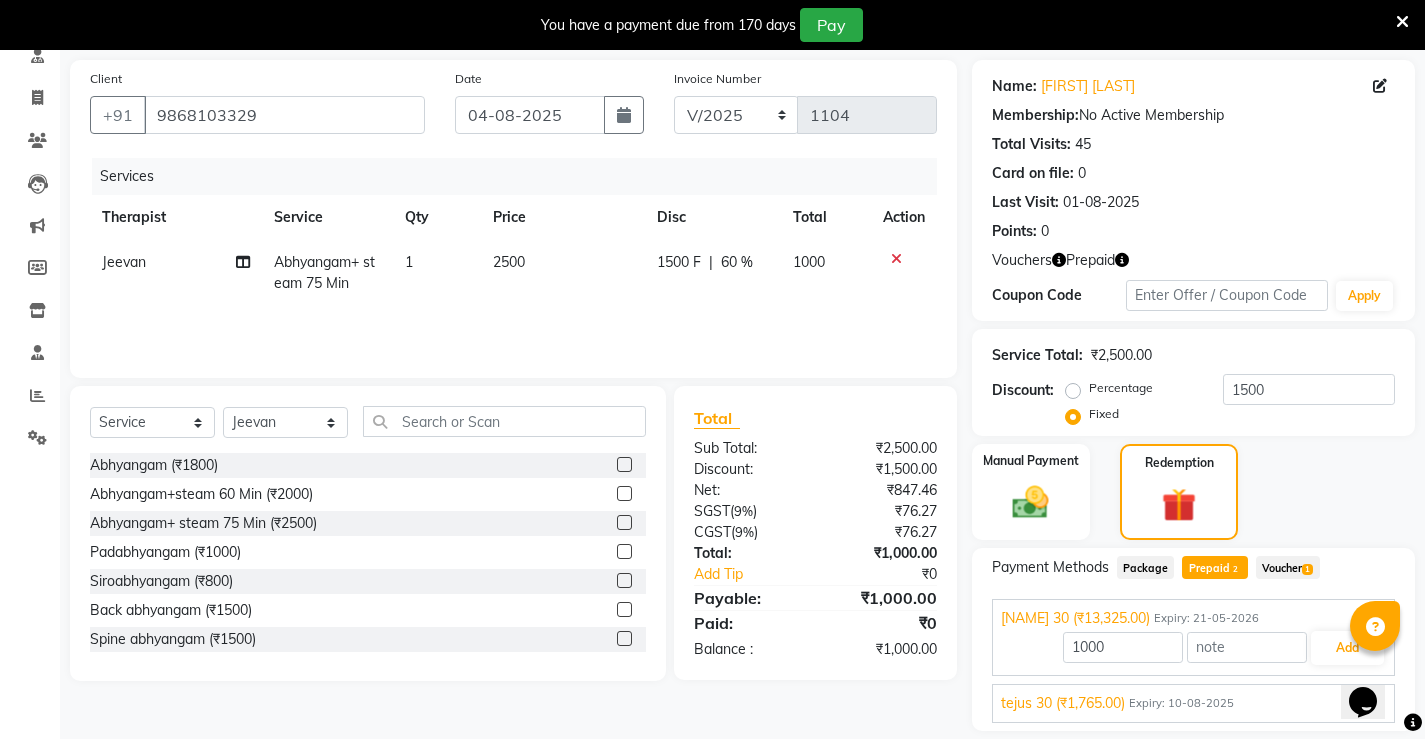 scroll, scrollTop: 203, scrollLeft: 0, axis: vertical 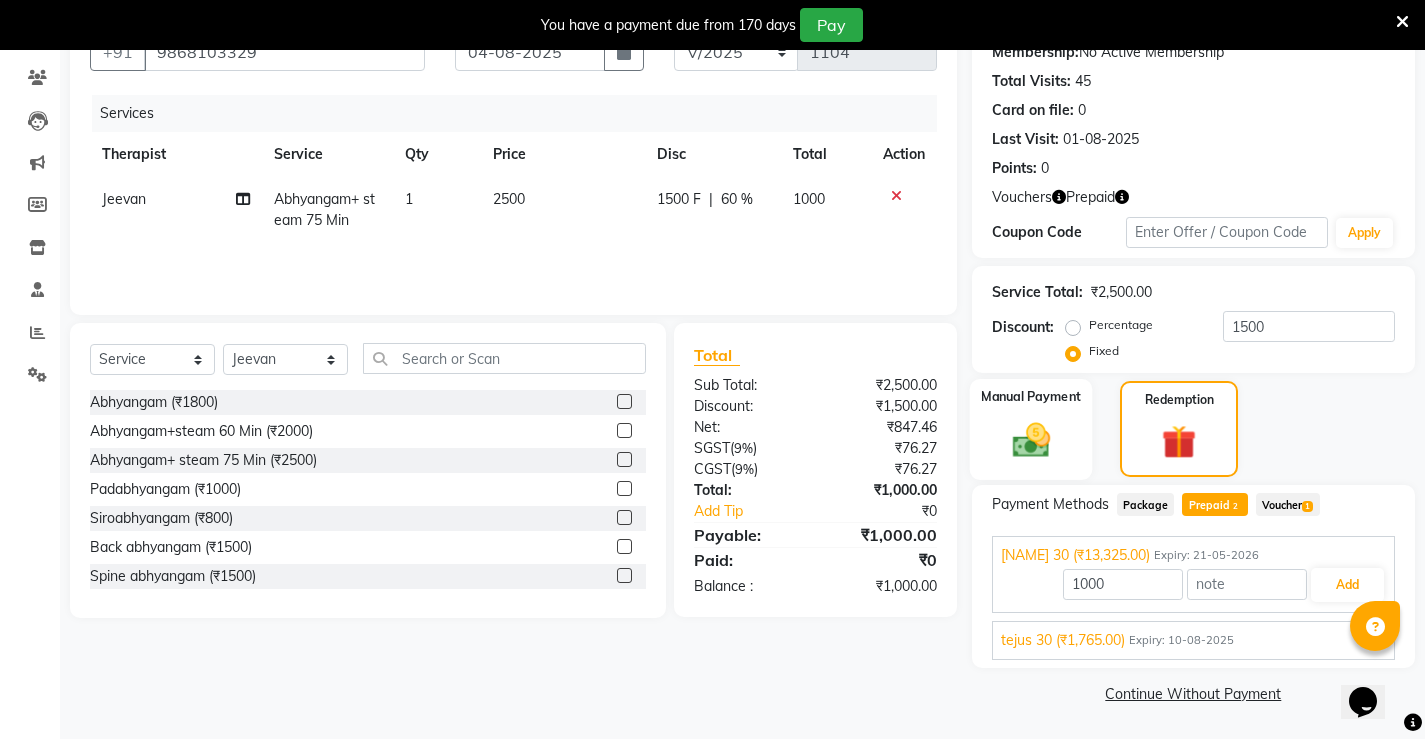 click 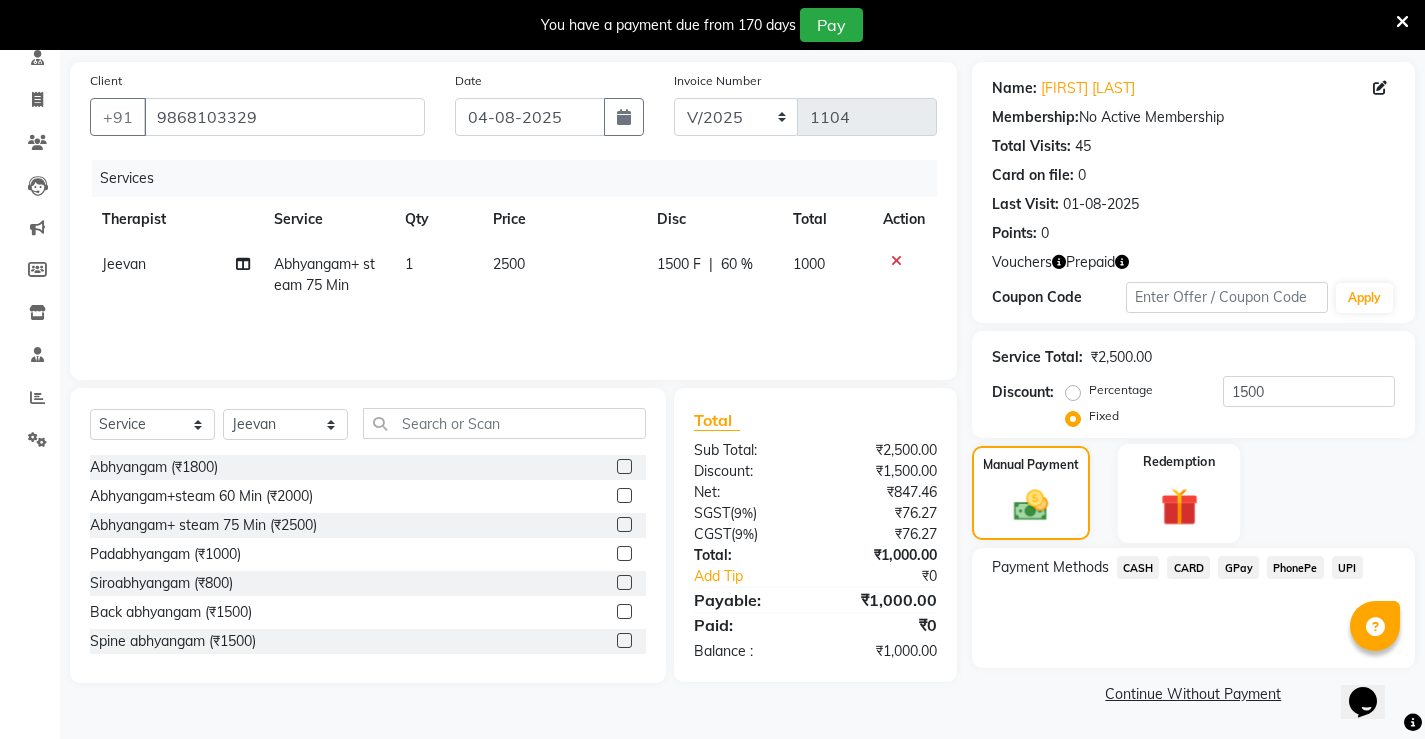 click on "Redemption" 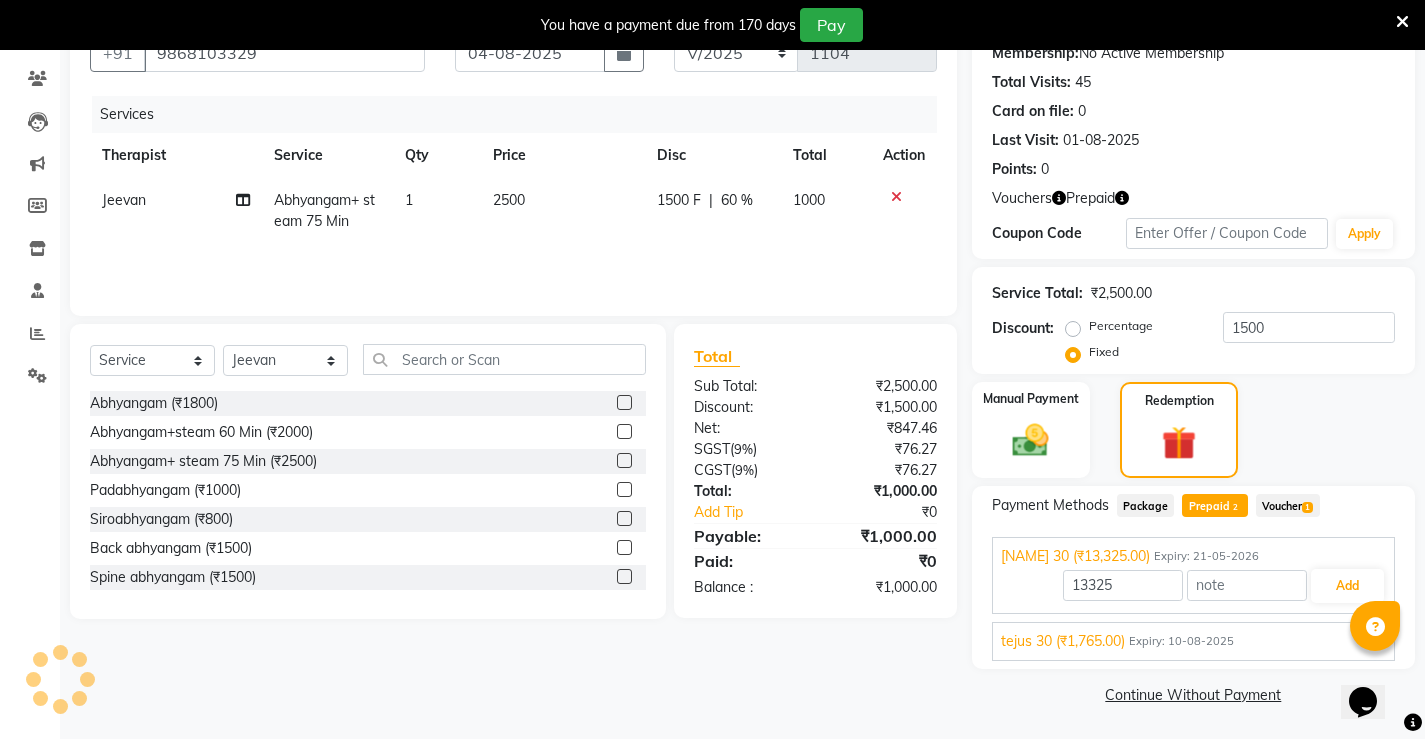 scroll, scrollTop: 203, scrollLeft: 0, axis: vertical 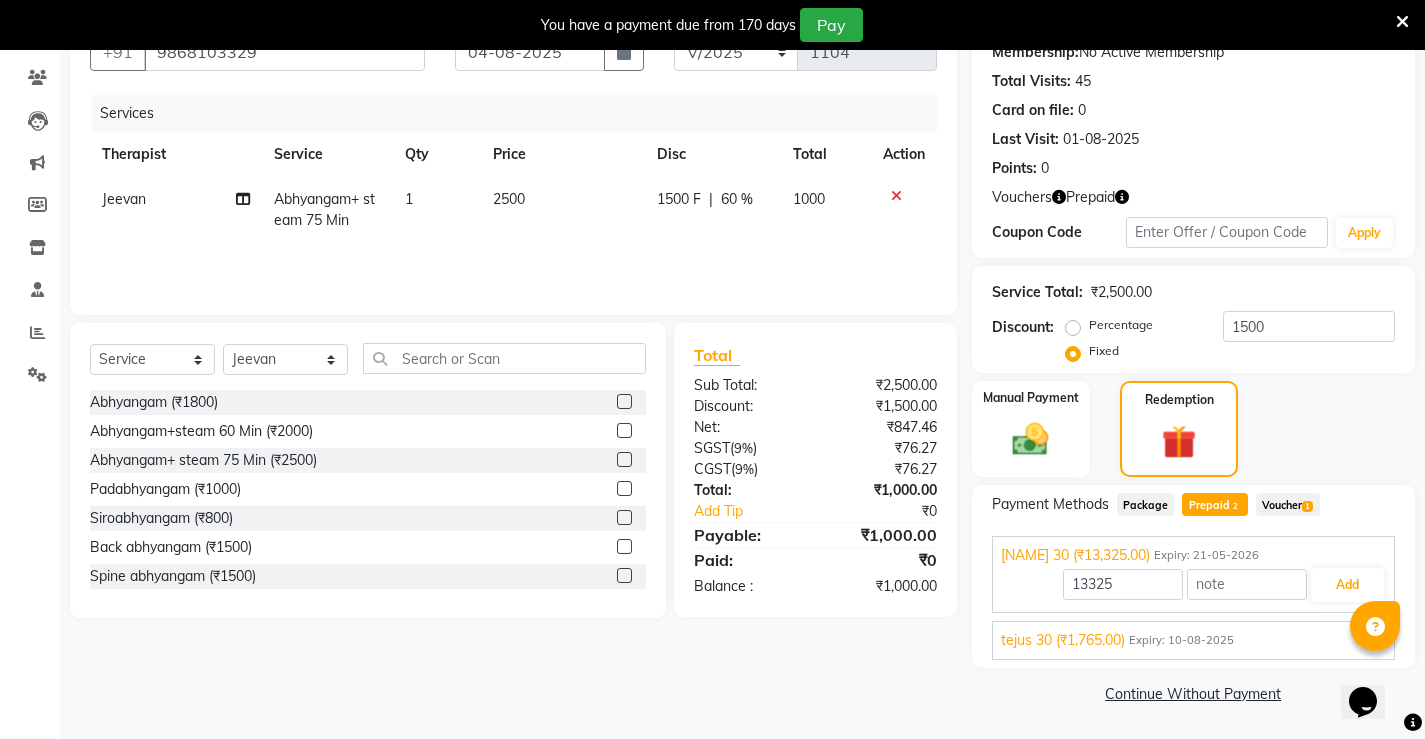 click on "Voucher  1" 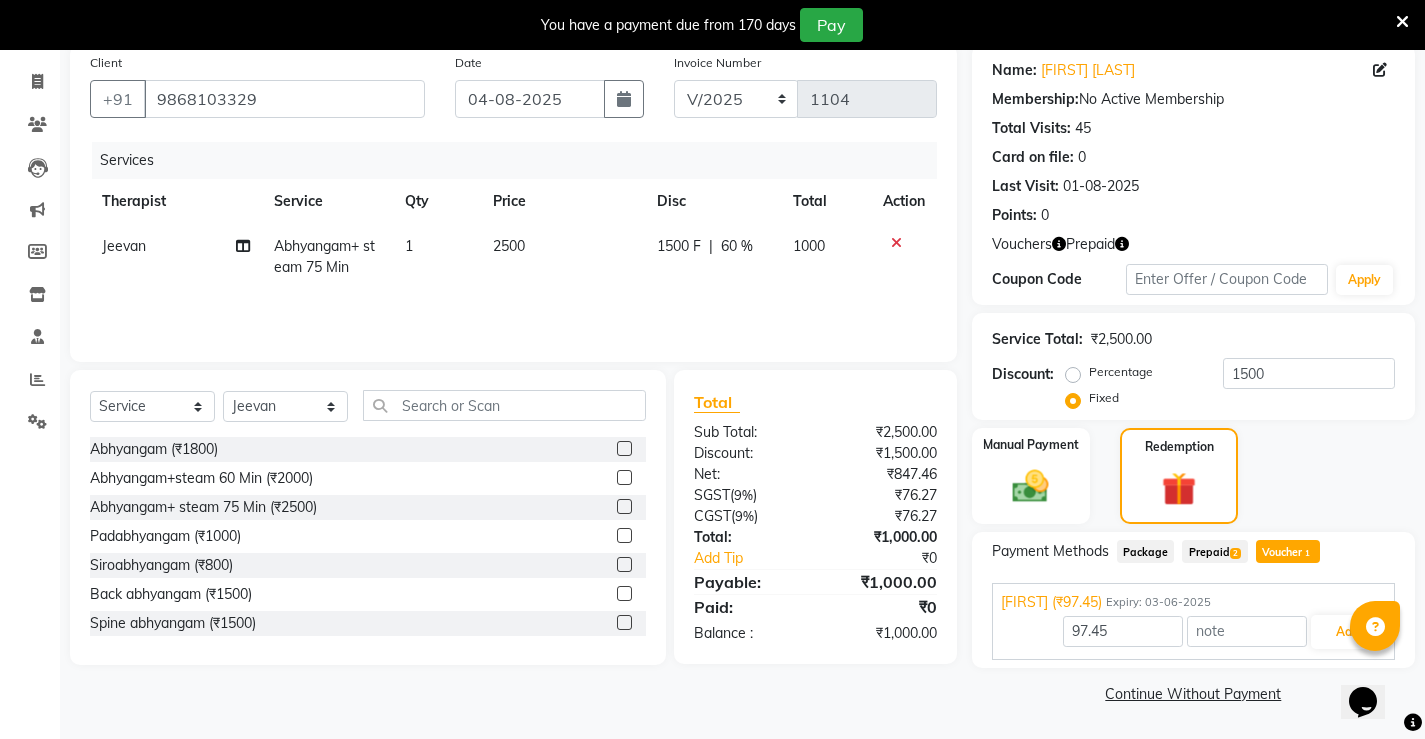 click on "Prepaid  2" 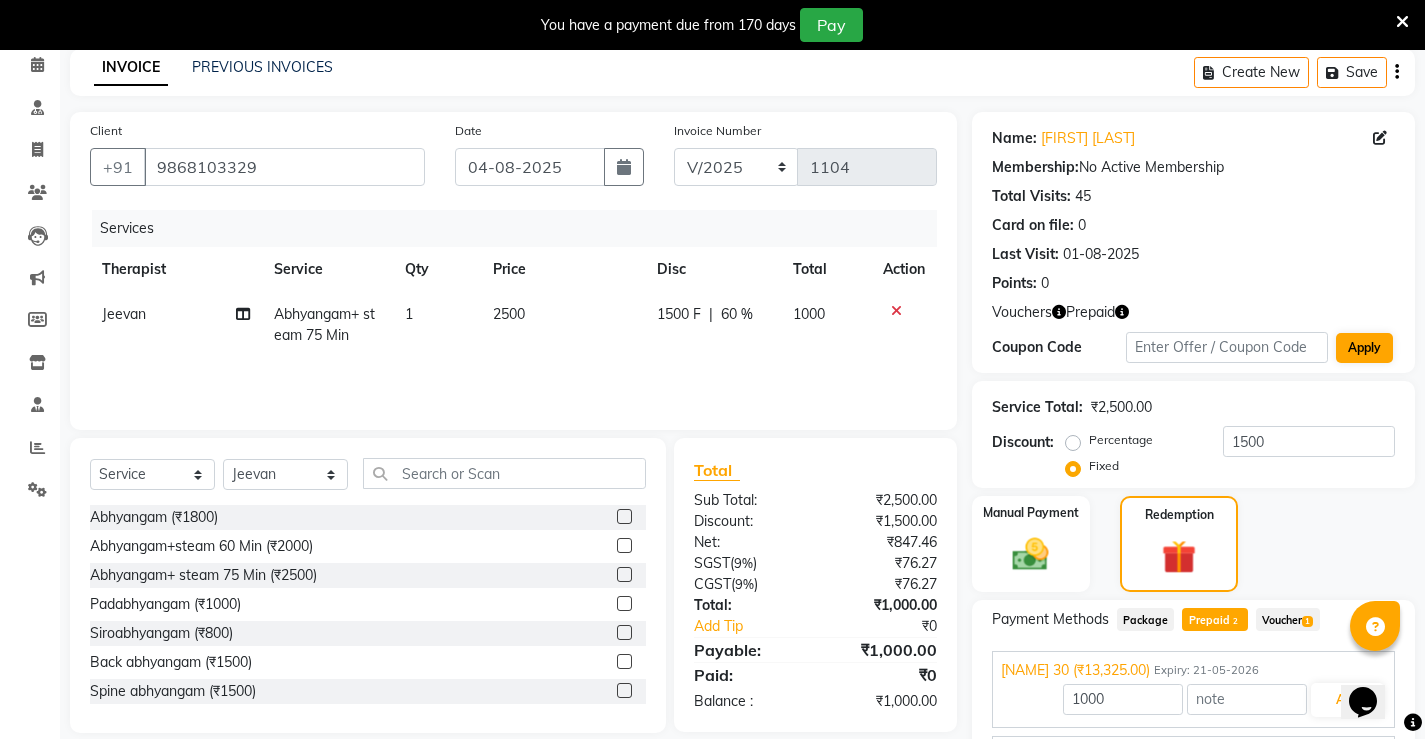scroll, scrollTop: 203, scrollLeft: 0, axis: vertical 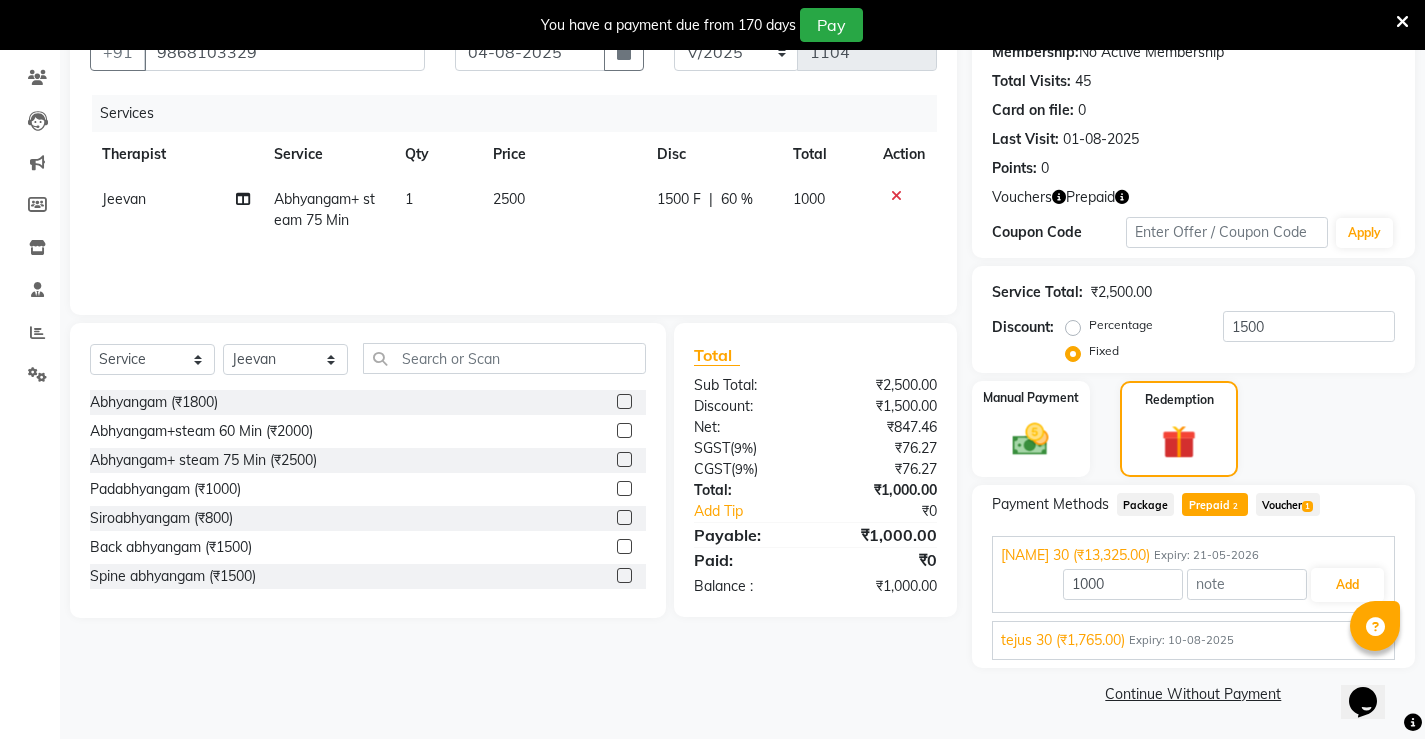 click on "Package" 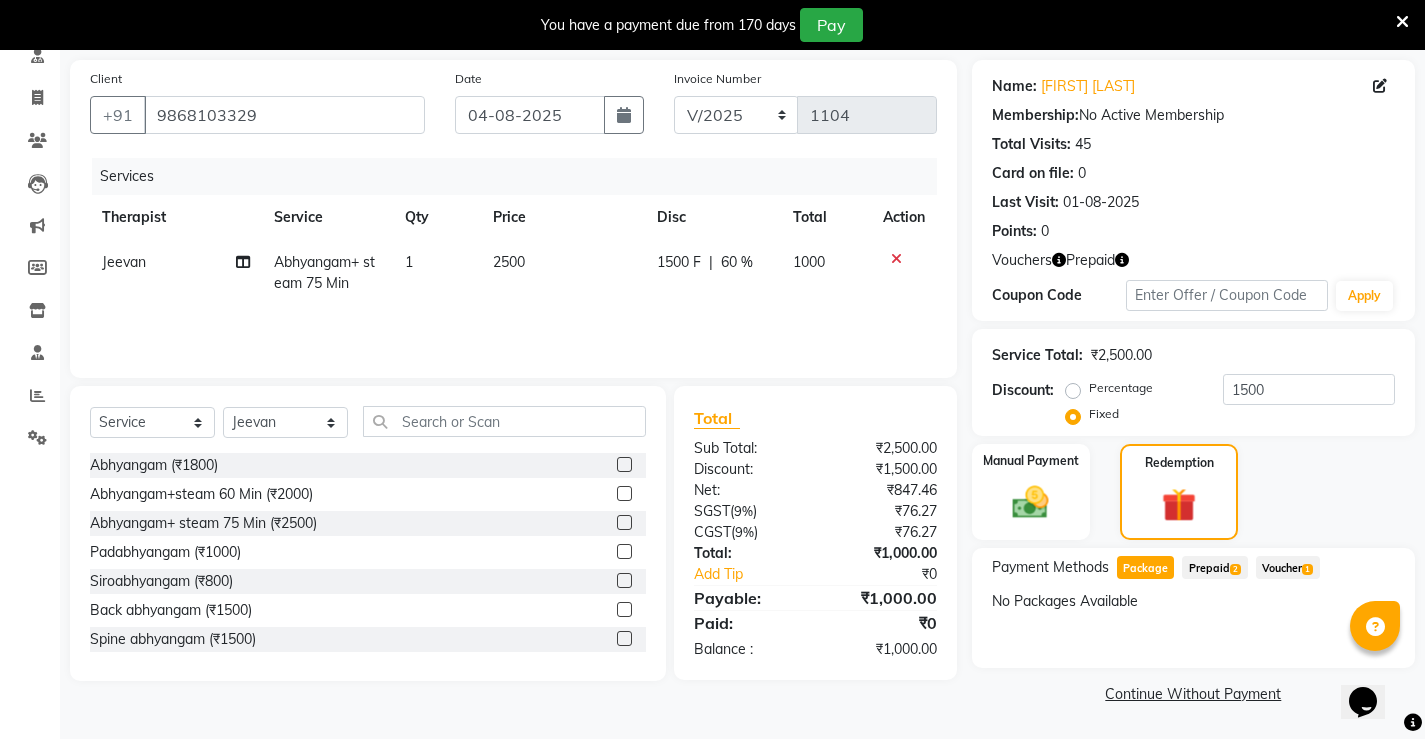 scroll, scrollTop: 140, scrollLeft: 0, axis: vertical 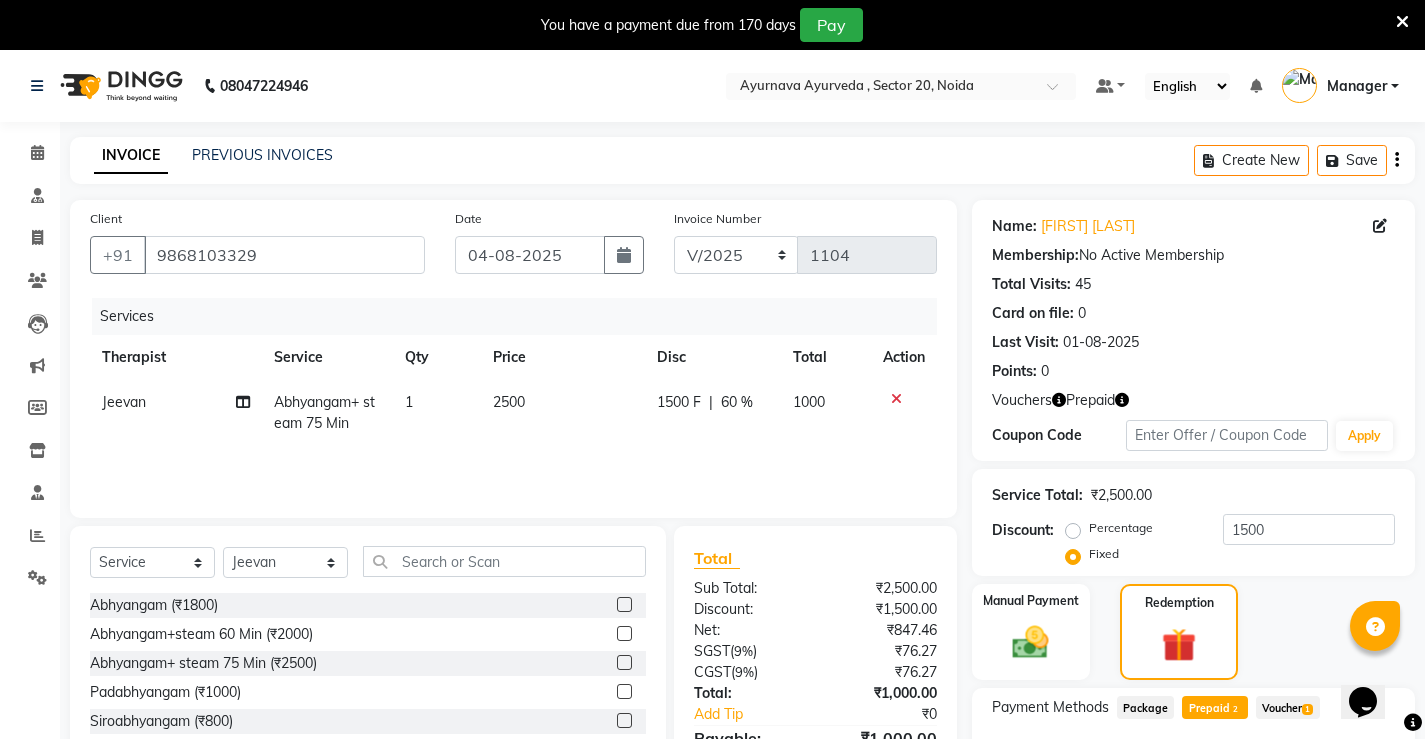 click 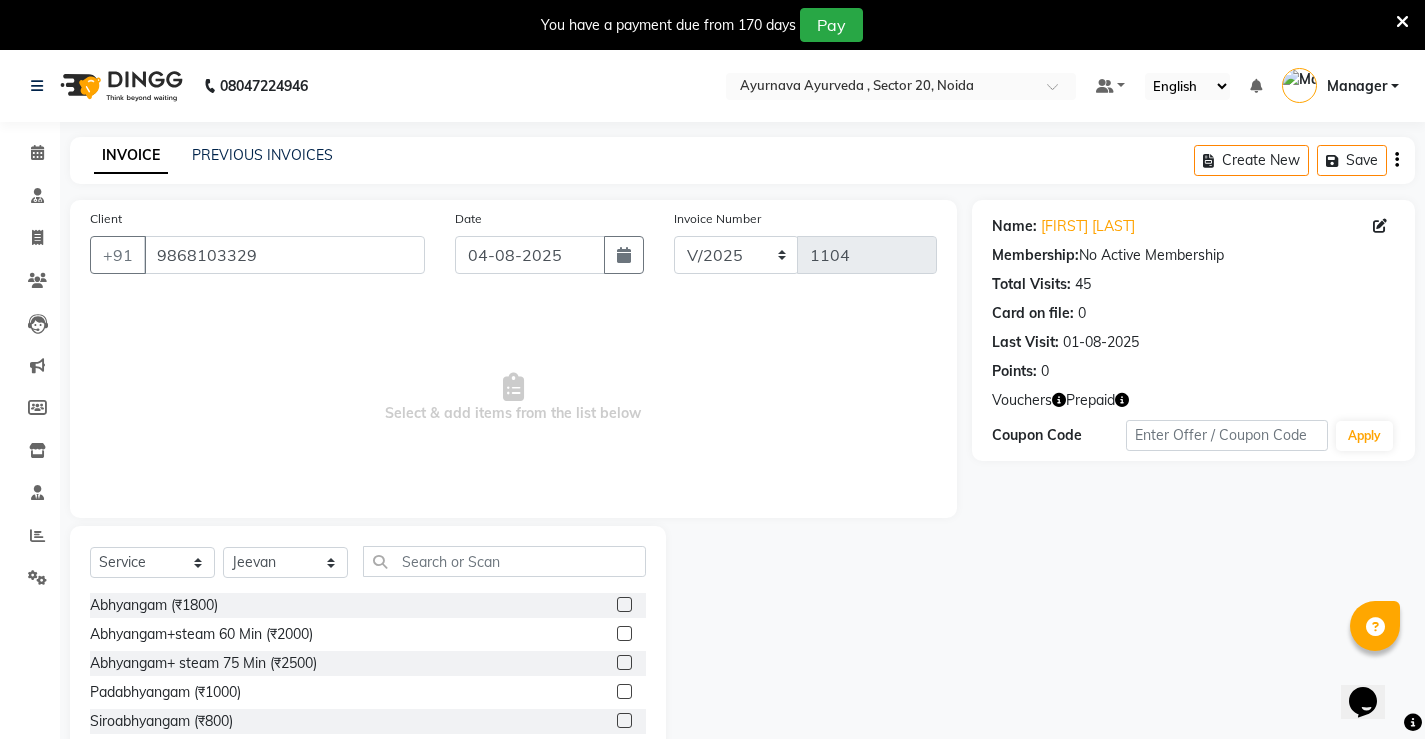 click on "Abhyangam+steam 60 Min (₹2000)" 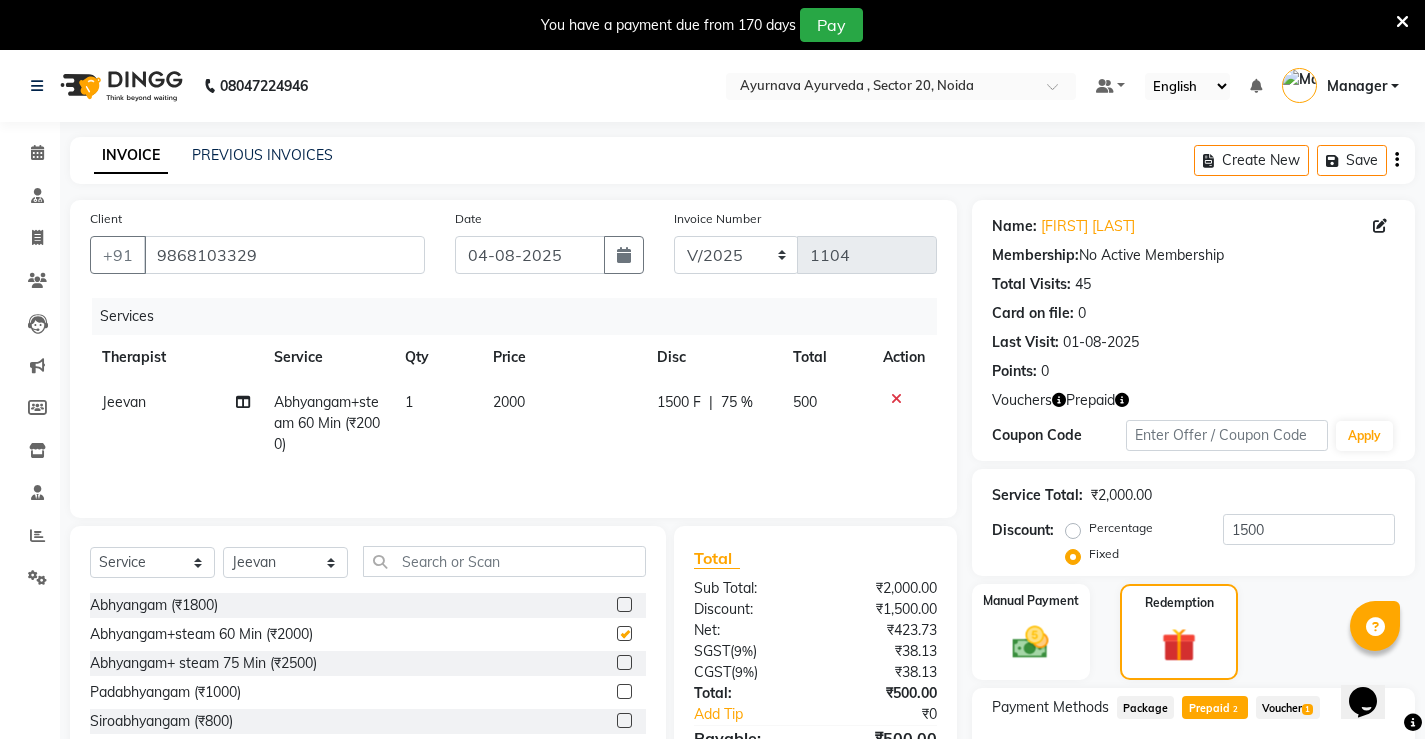 checkbox on "false" 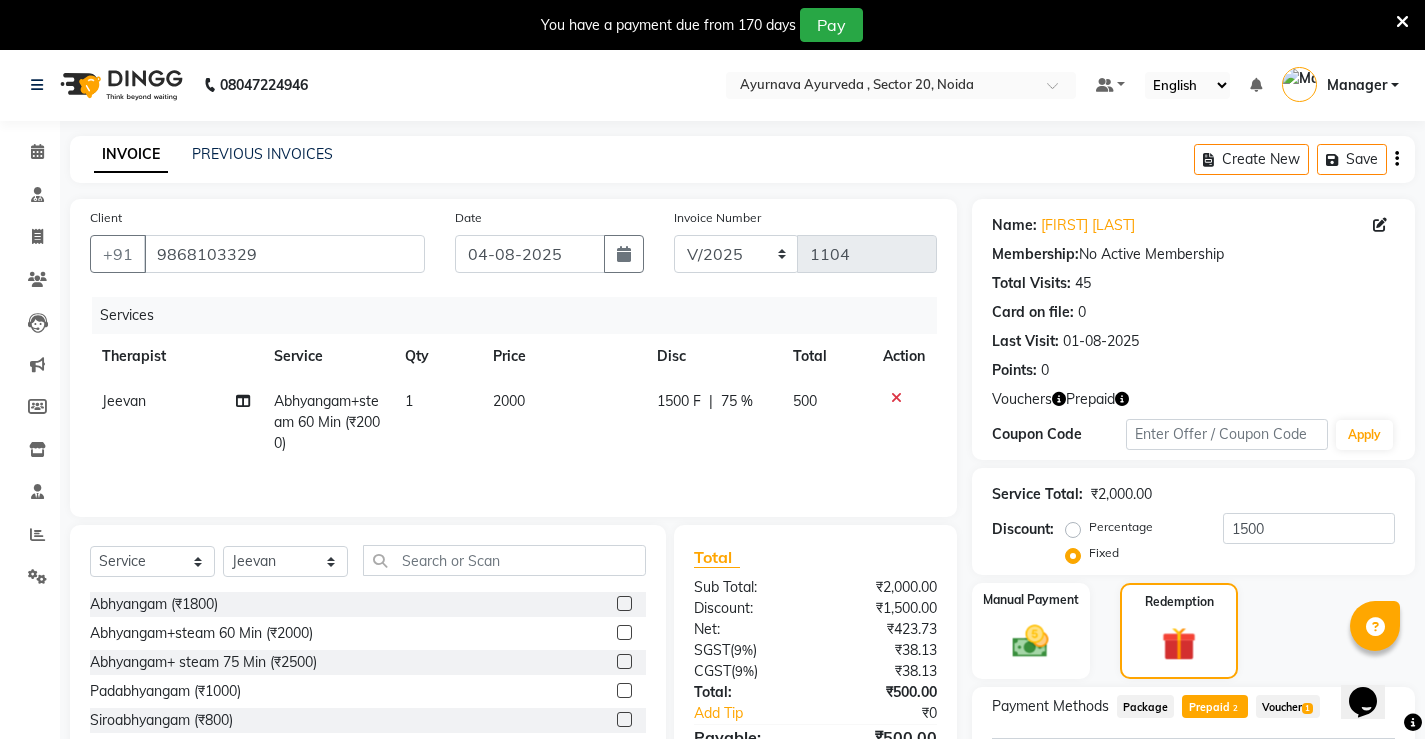 scroll, scrollTop: 0, scrollLeft: 0, axis: both 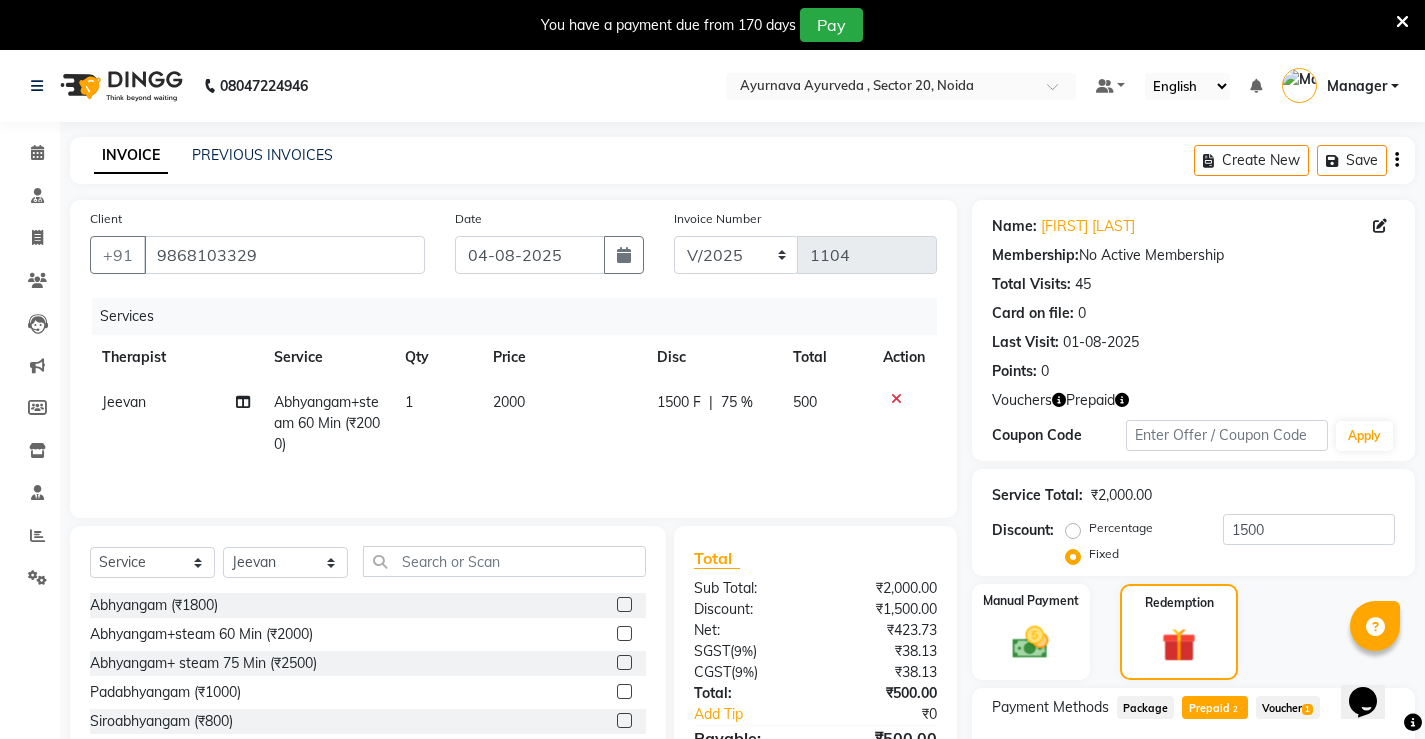click on "Create New   Save" 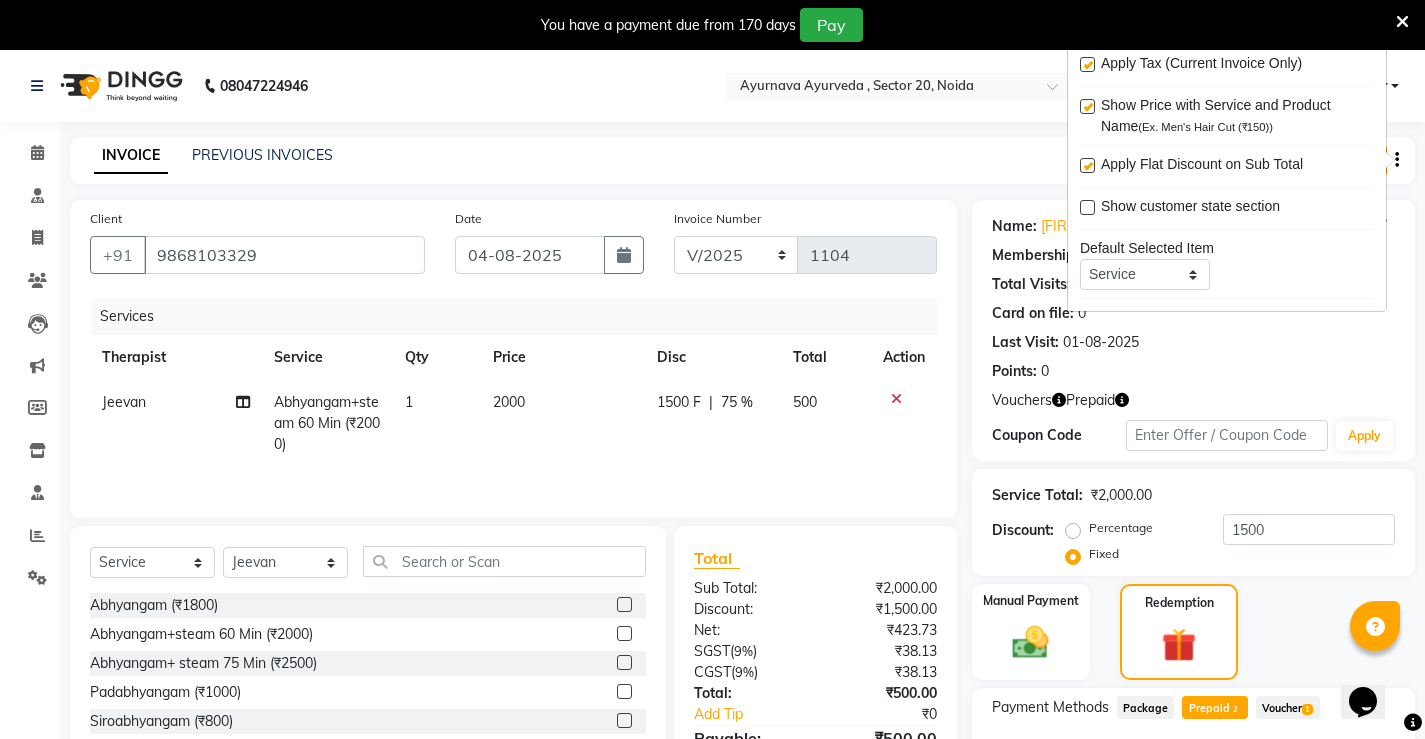 click on "Points:   0" 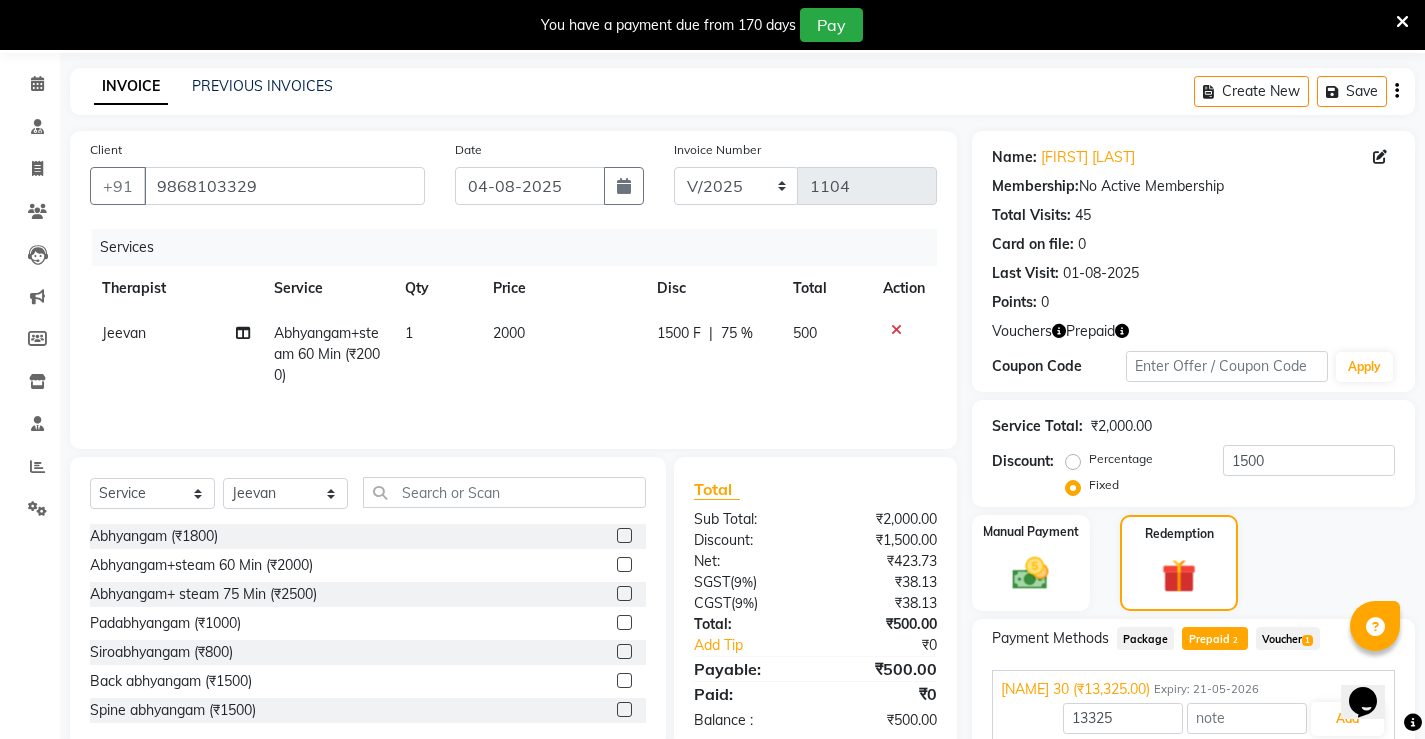 scroll, scrollTop: 203, scrollLeft: 0, axis: vertical 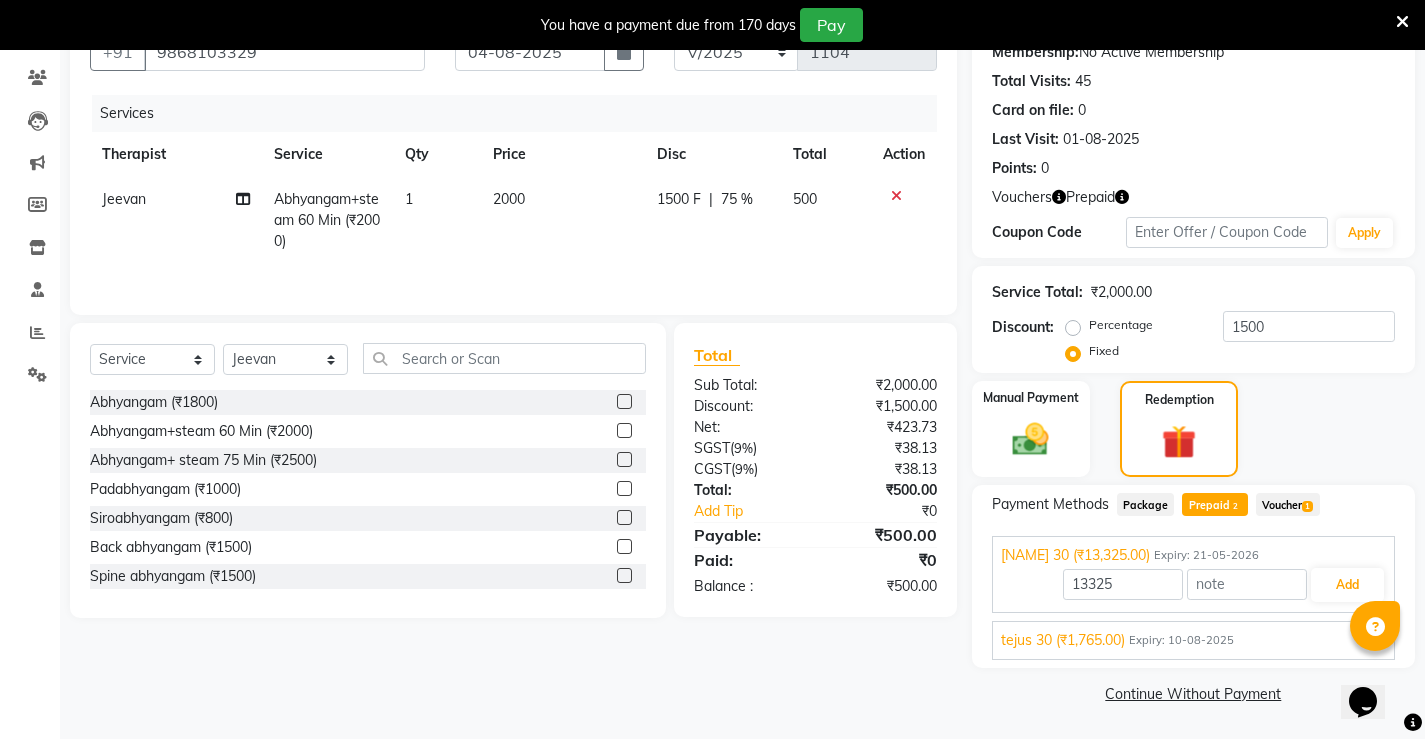 click on "Prepaid  2" 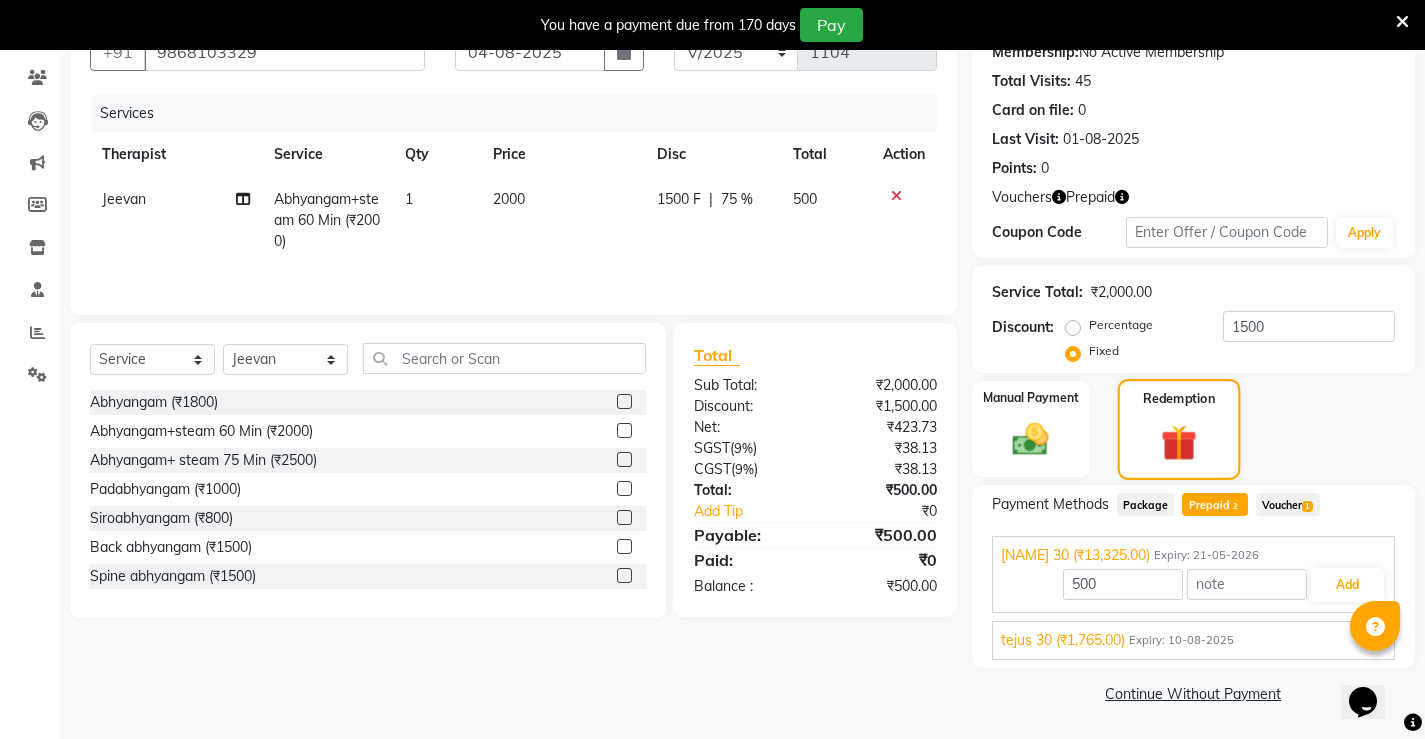 click 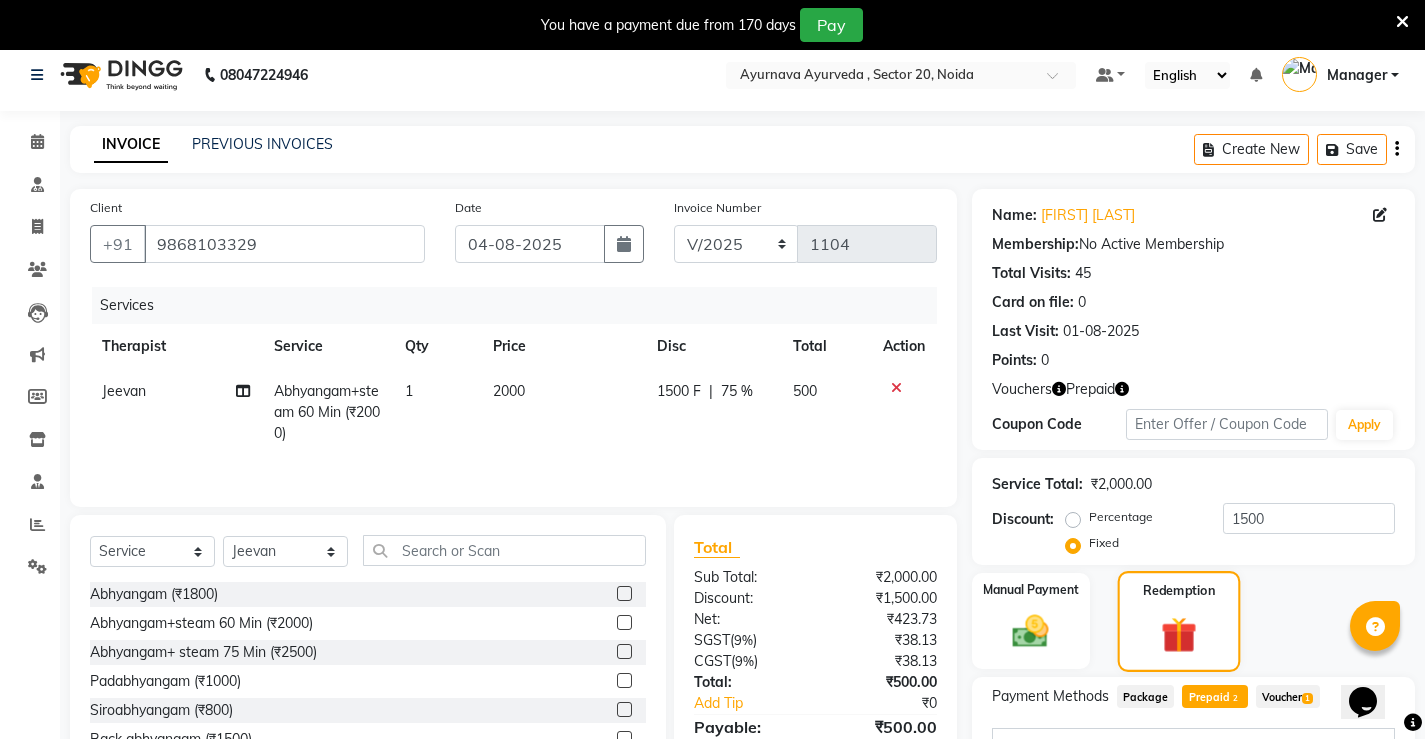 scroll, scrollTop: 3, scrollLeft: 0, axis: vertical 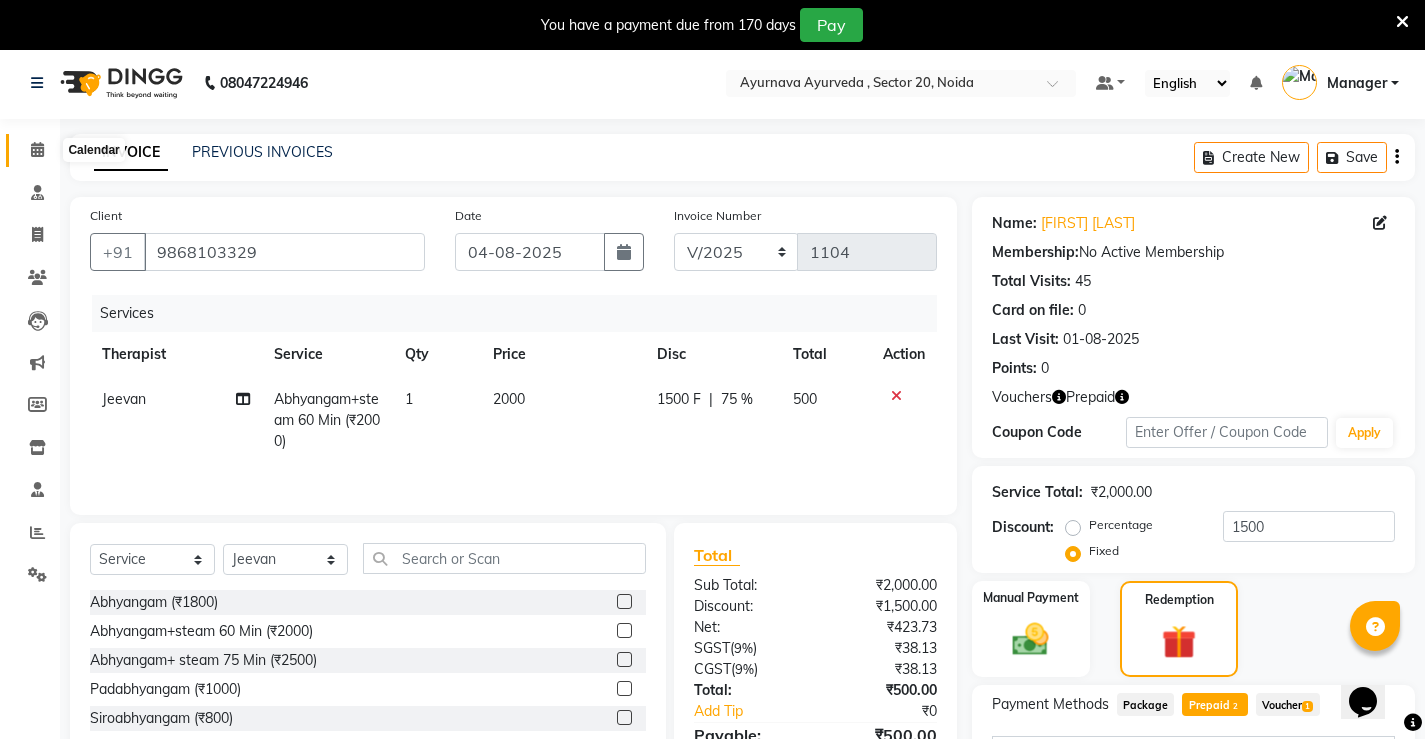 click 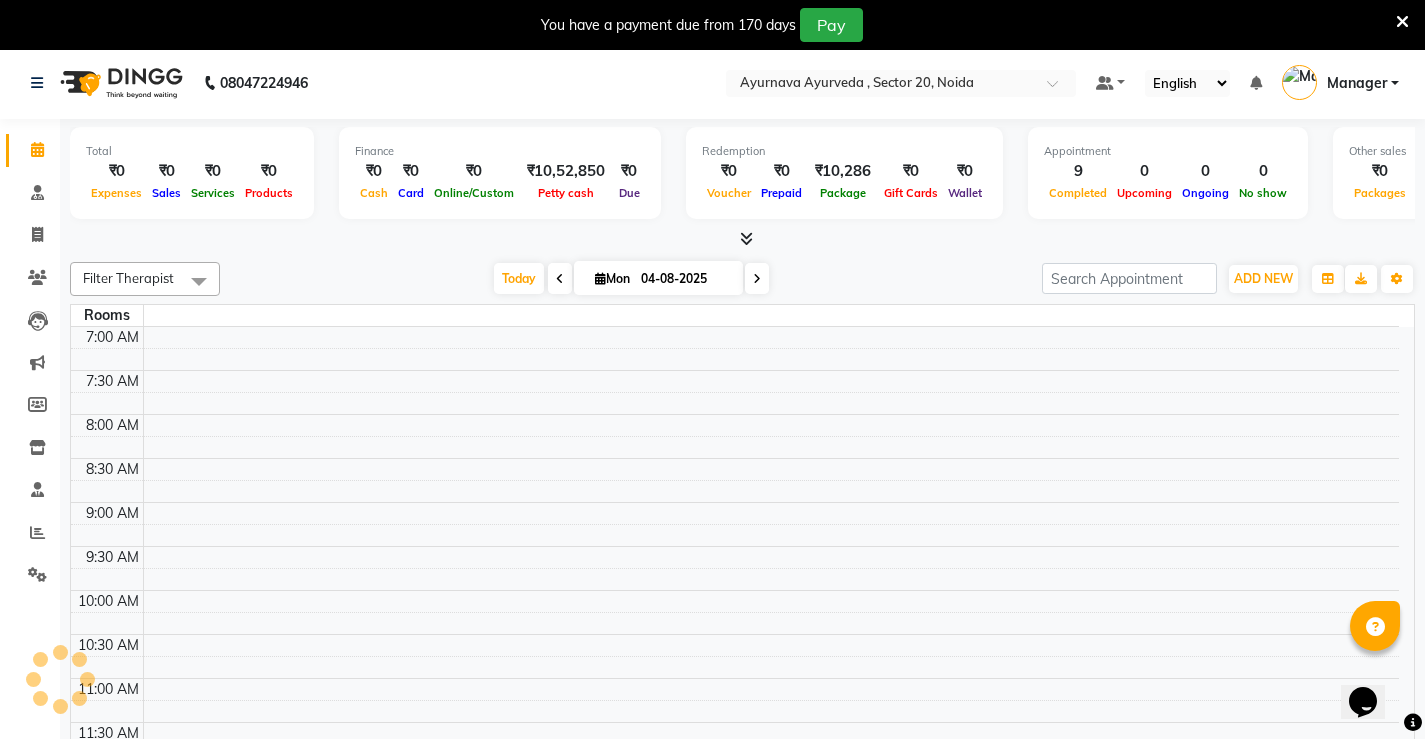 scroll, scrollTop: 0, scrollLeft: 0, axis: both 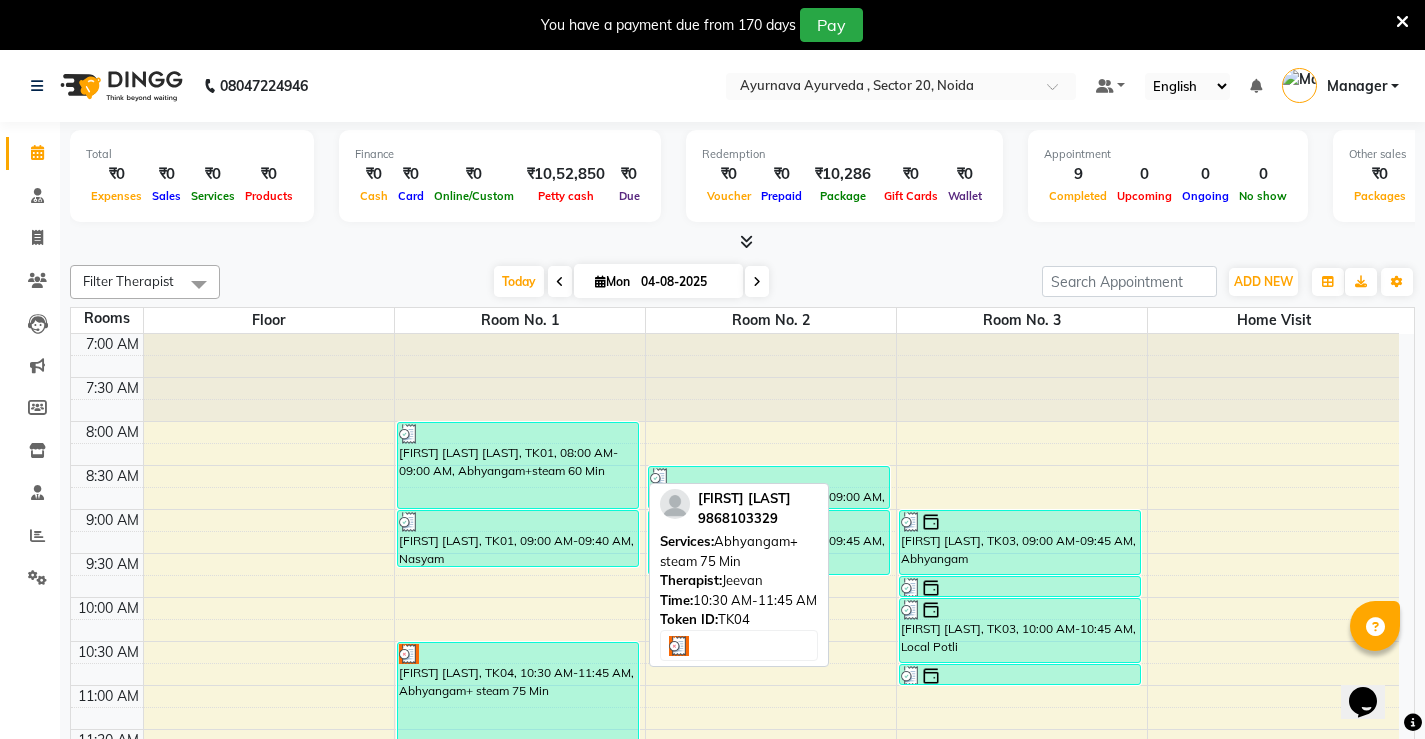 click on "[FIRST] [LAST], TK04, 10:30 AM-11:45 AM, Abhyangam+ steam 75 Min" at bounding box center (518, 696) 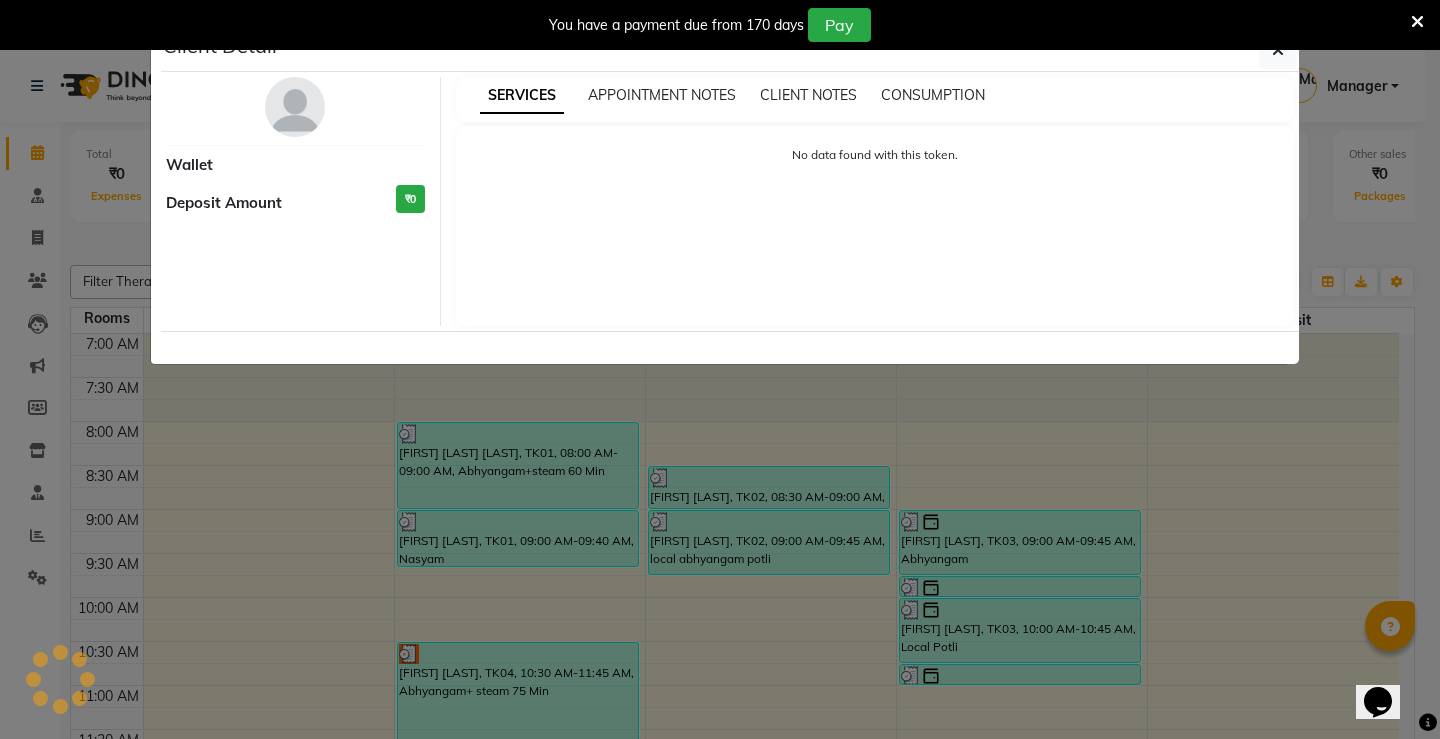 select on "3" 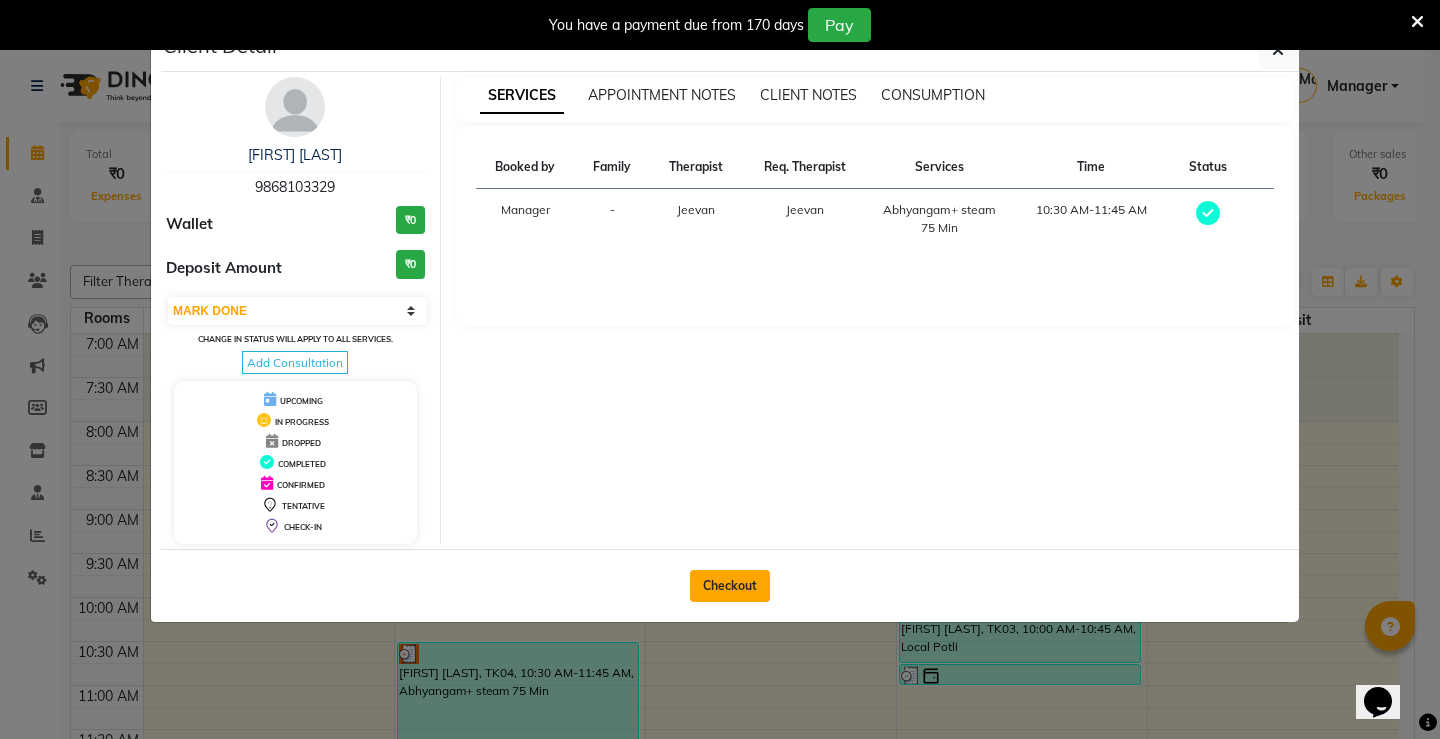 click on "Checkout" 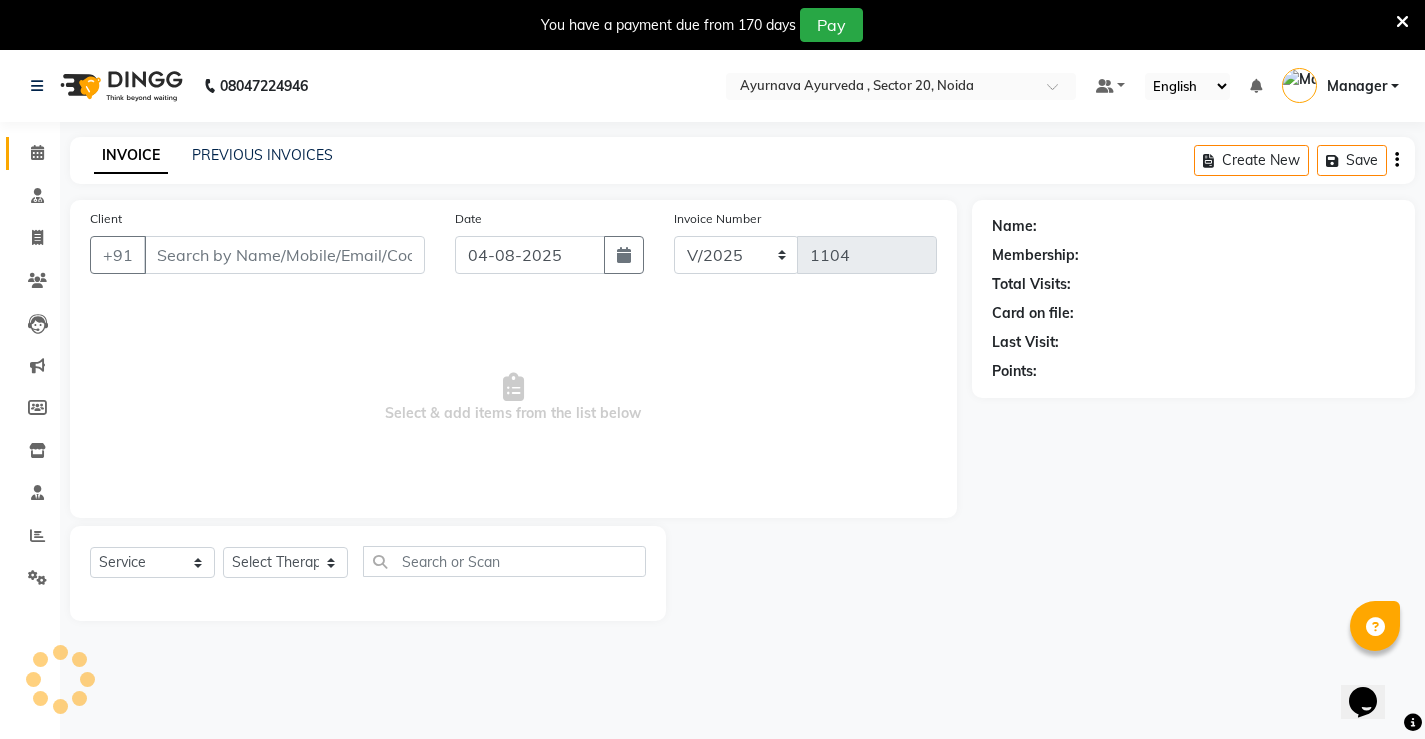 type on "9868103329" 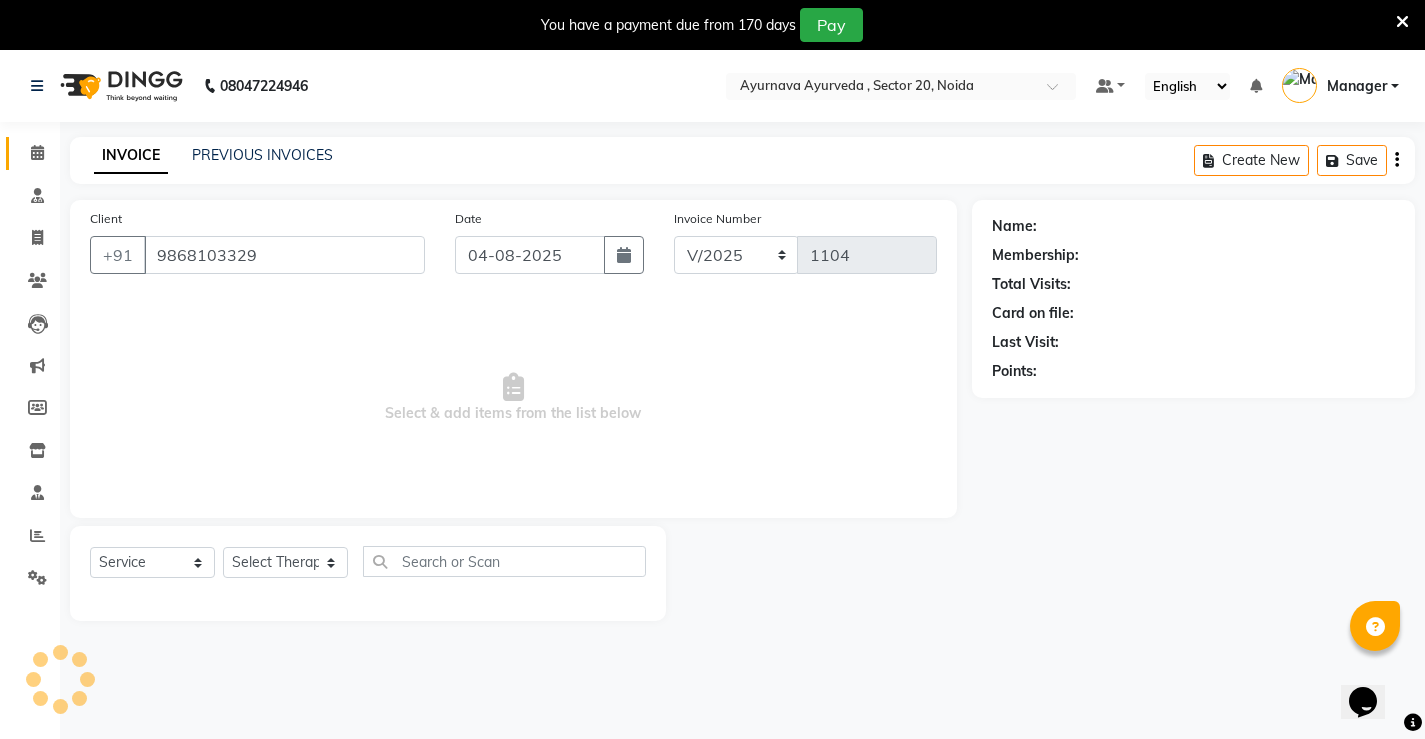 select on "62346" 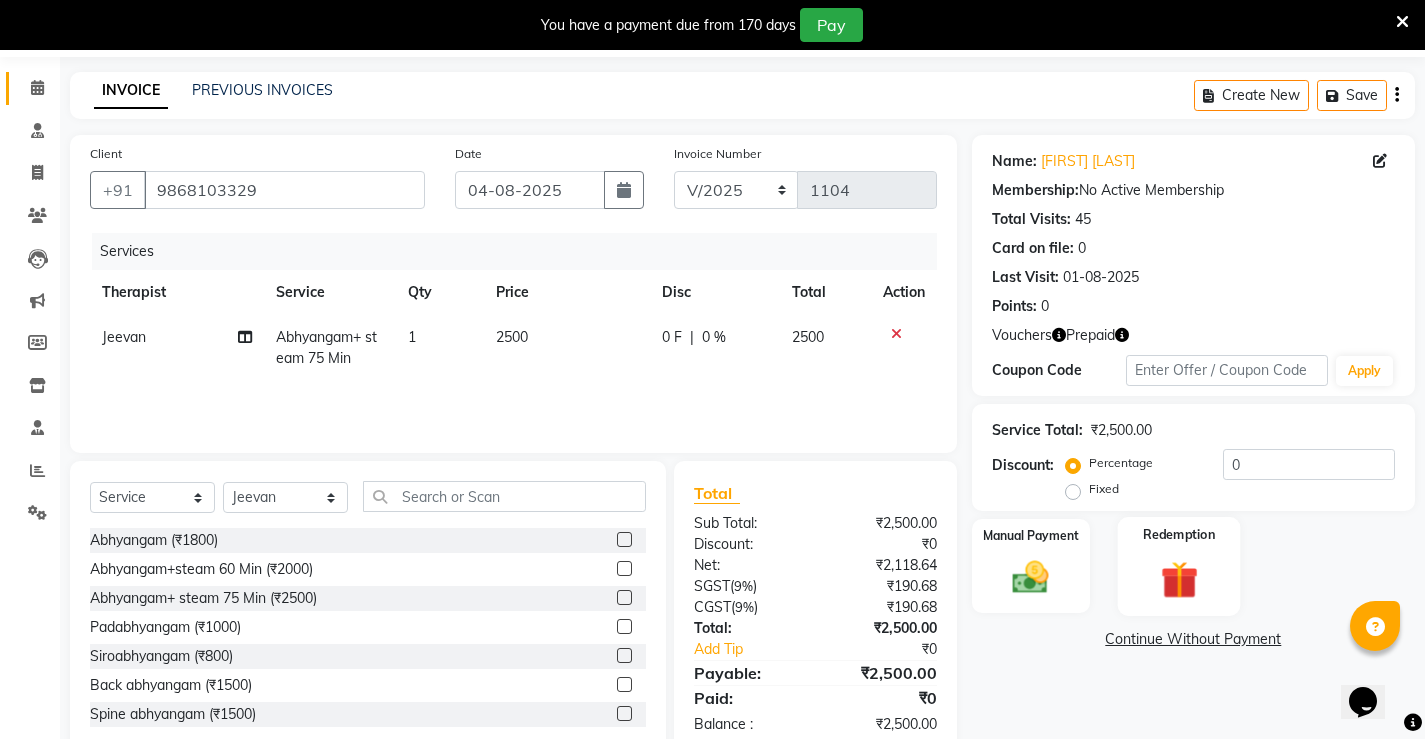 scroll, scrollTop: 100, scrollLeft: 0, axis: vertical 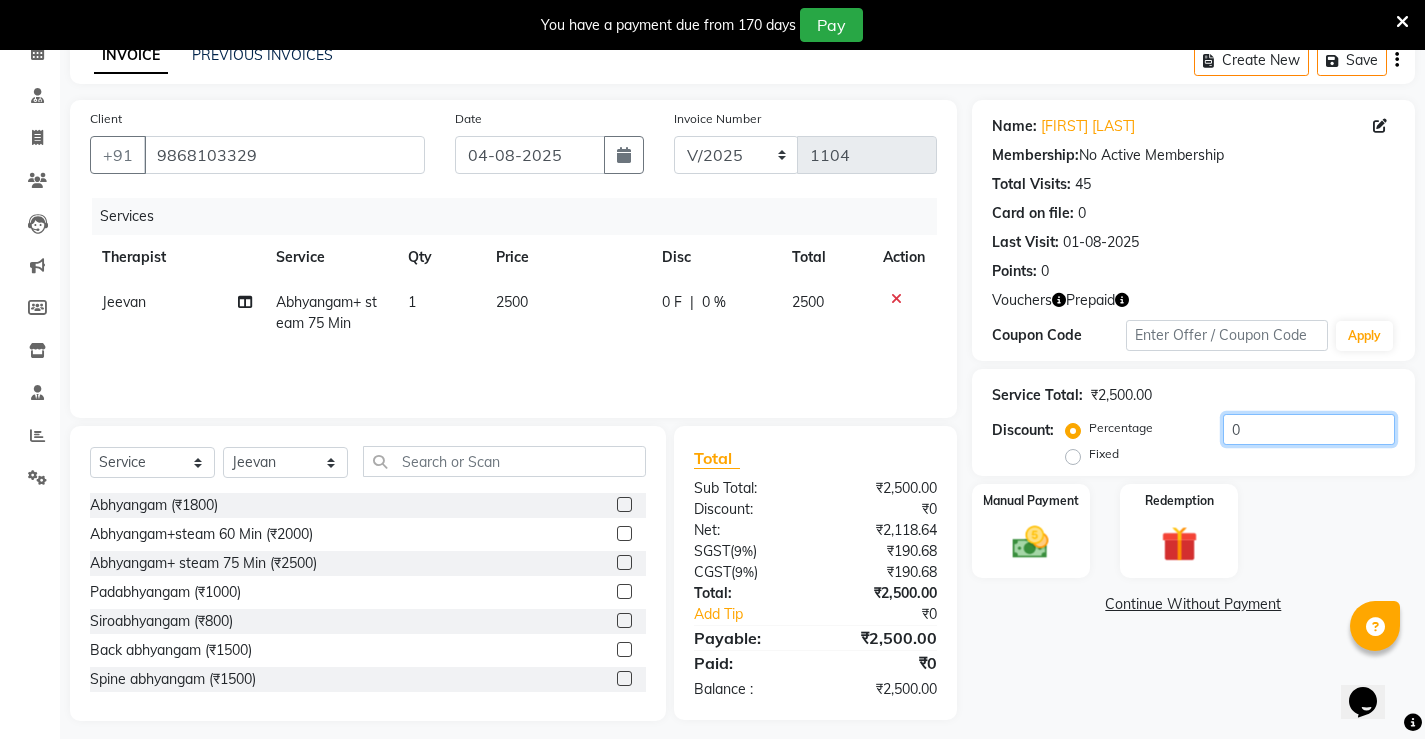click on "0" 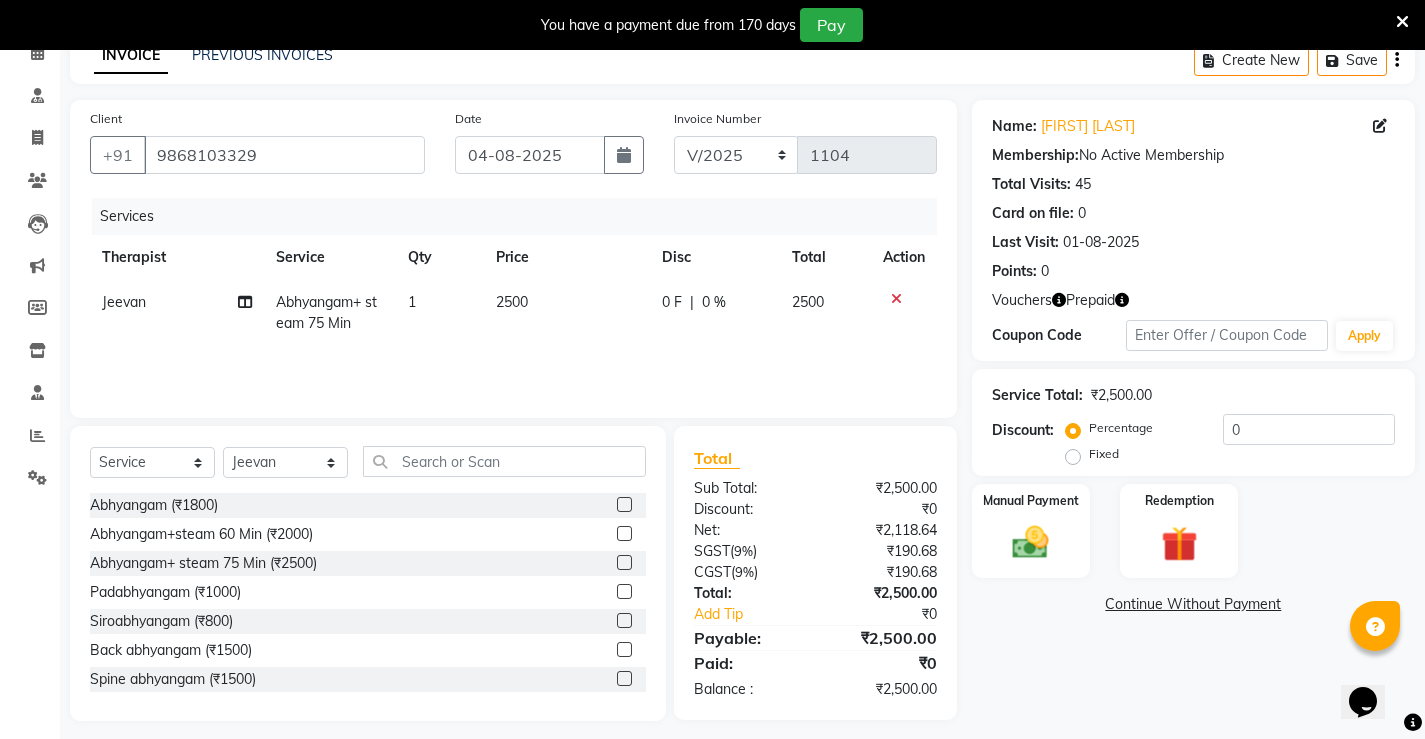 click on "Fixed" 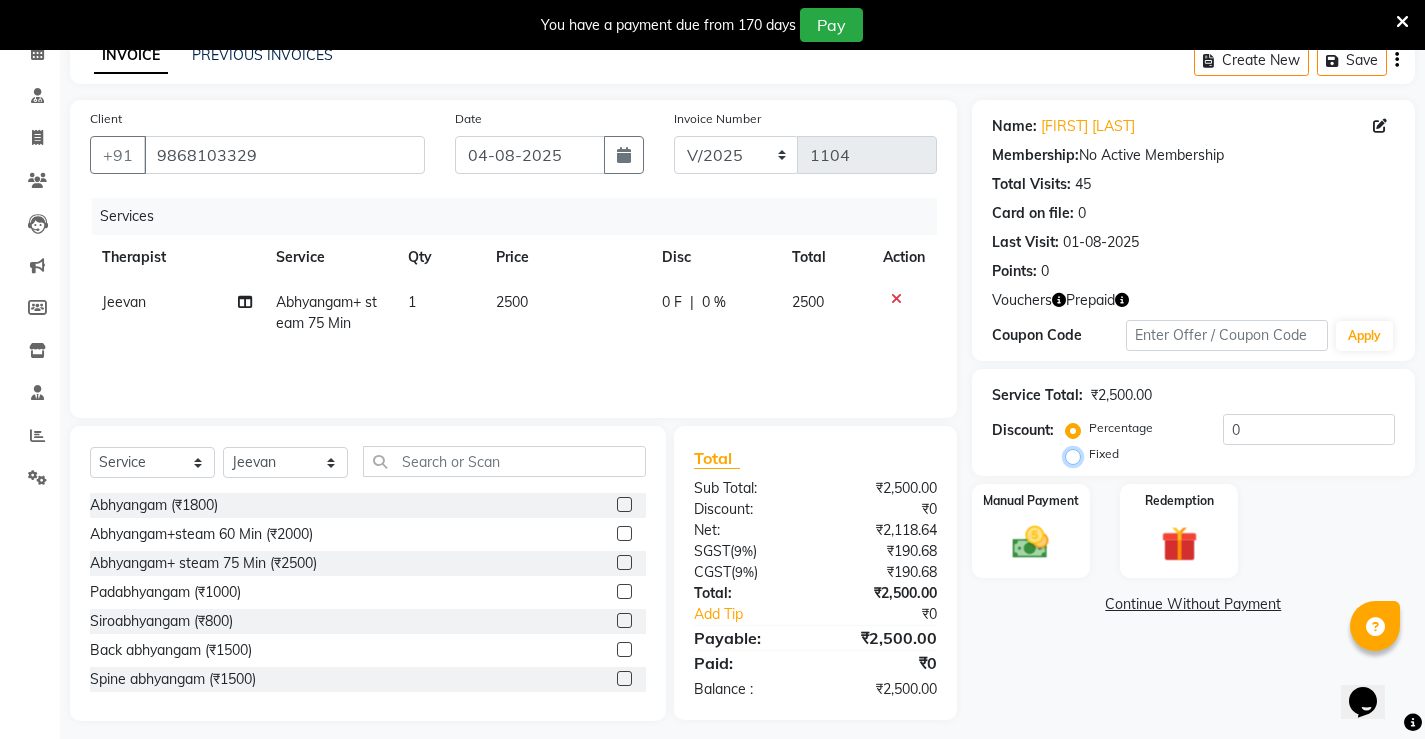 click on "Fixed" at bounding box center [1077, 454] 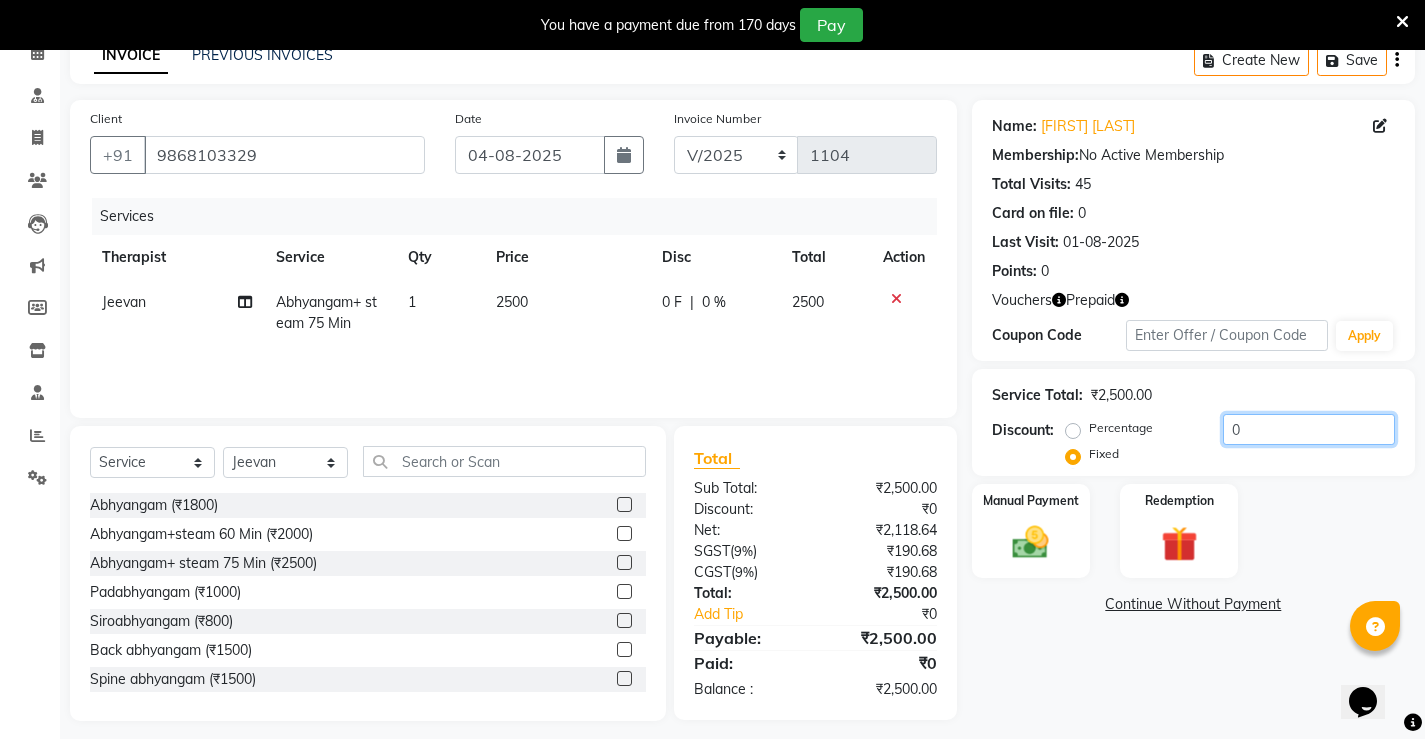 click on "0" 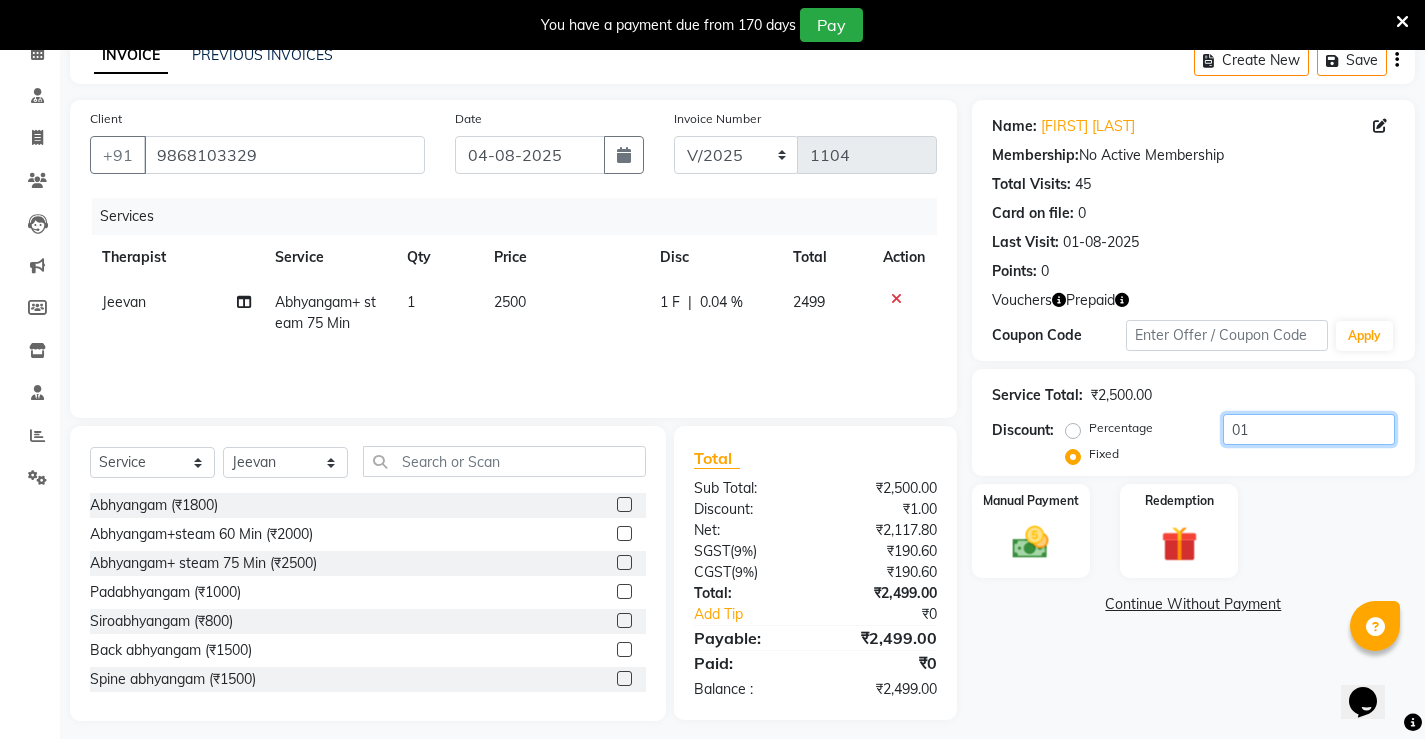 type on "0" 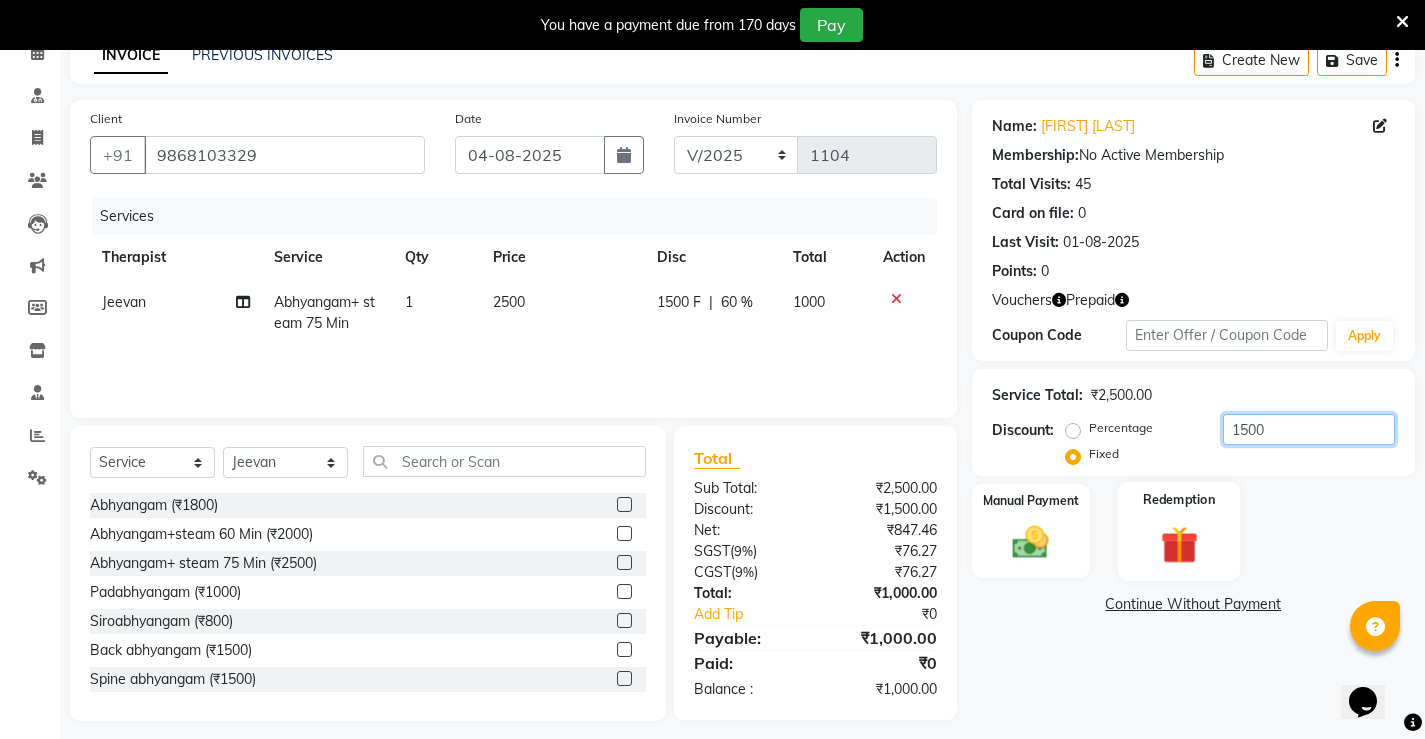 type on "1500" 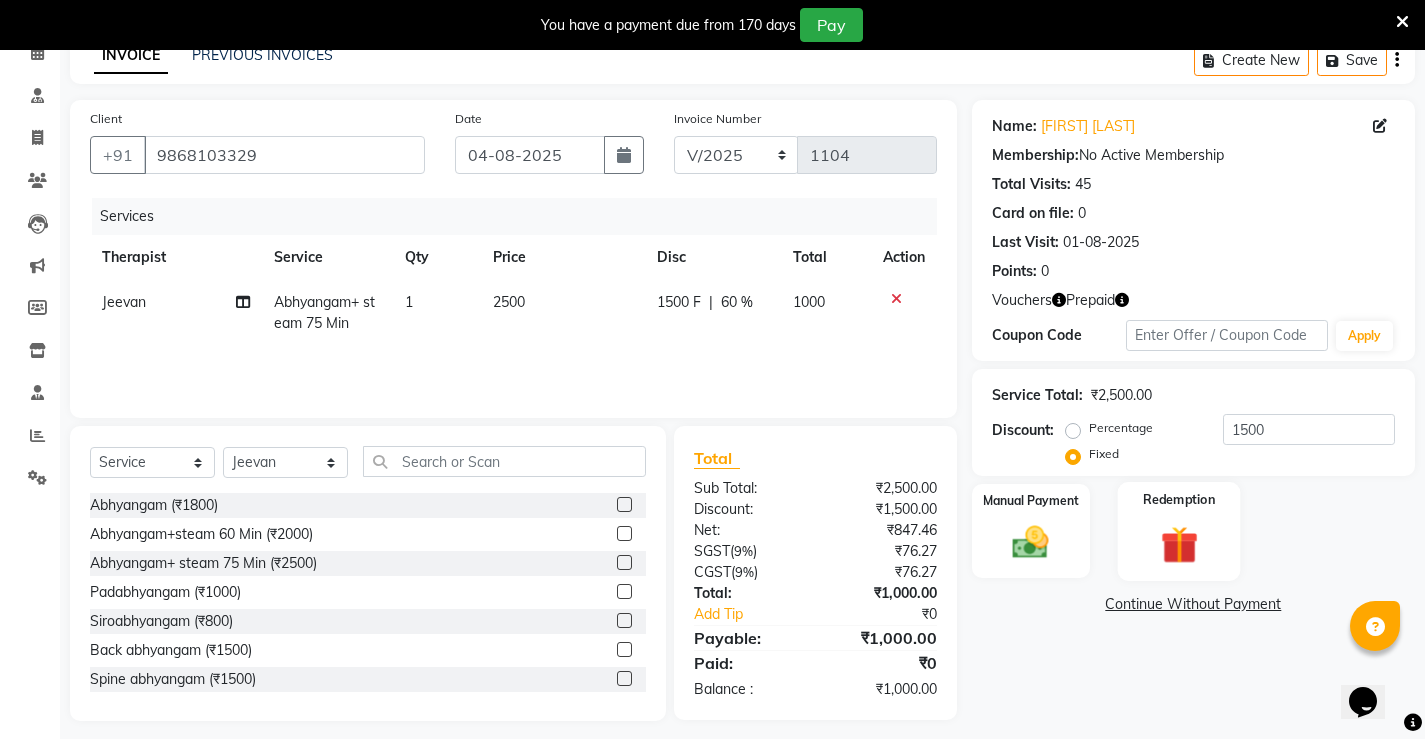click on "Redemption" 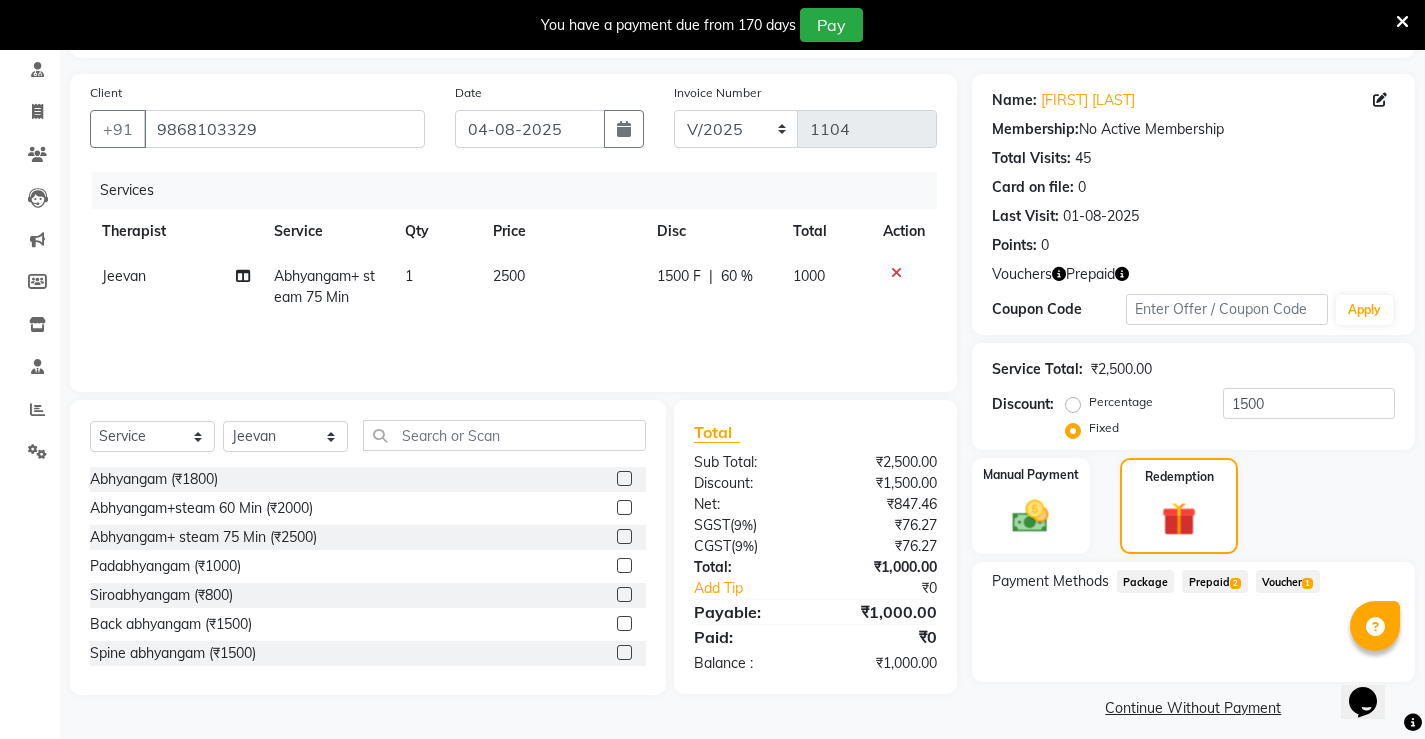 scroll, scrollTop: 140, scrollLeft: 0, axis: vertical 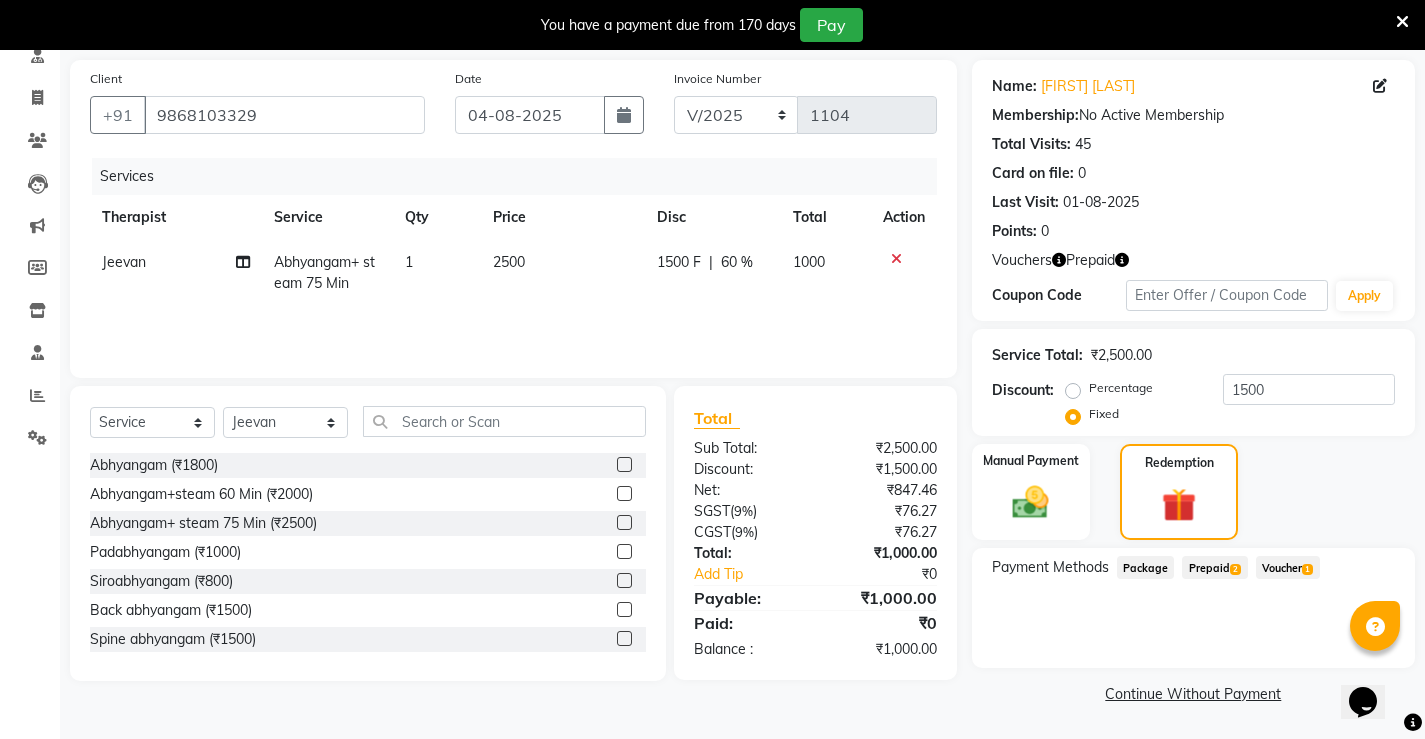 click on "Prepaid  2" 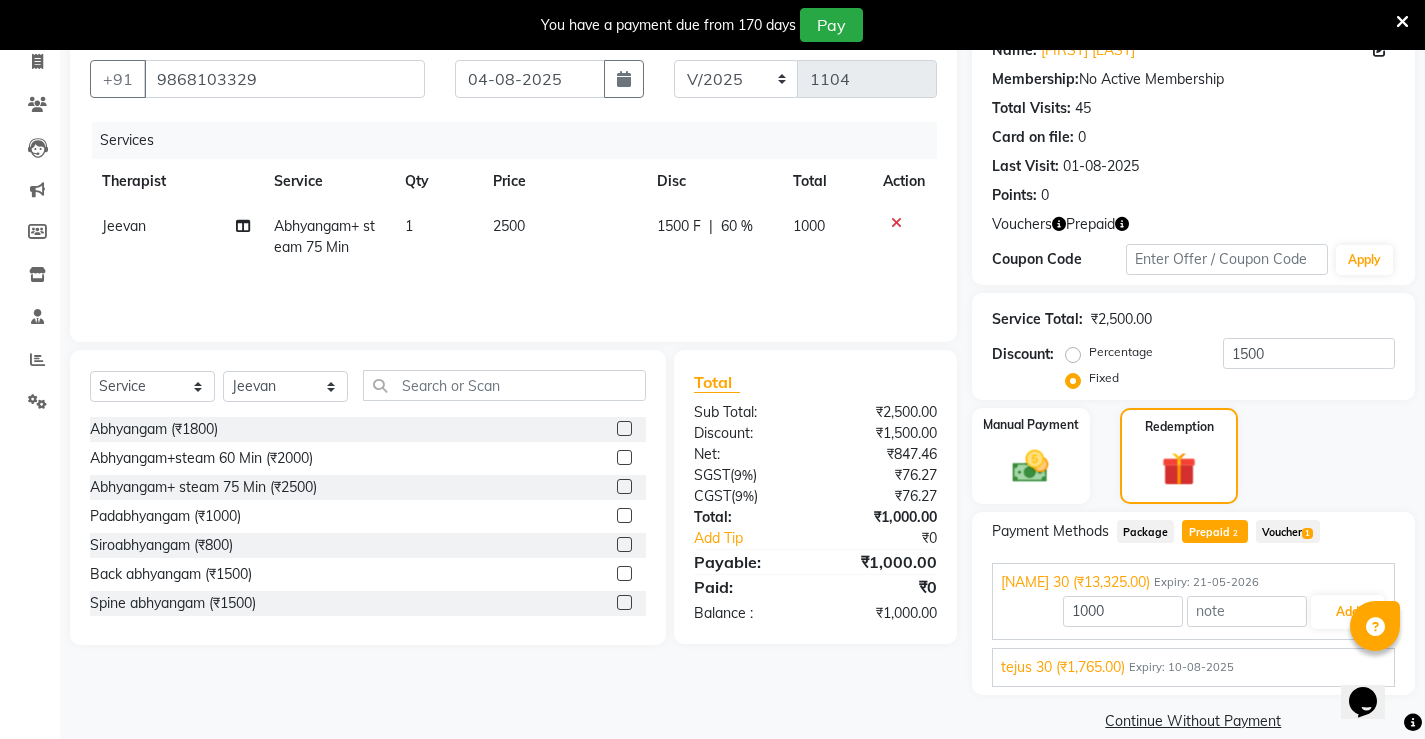 scroll, scrollTop: 203, scrollLeft: 0, axis: vertical 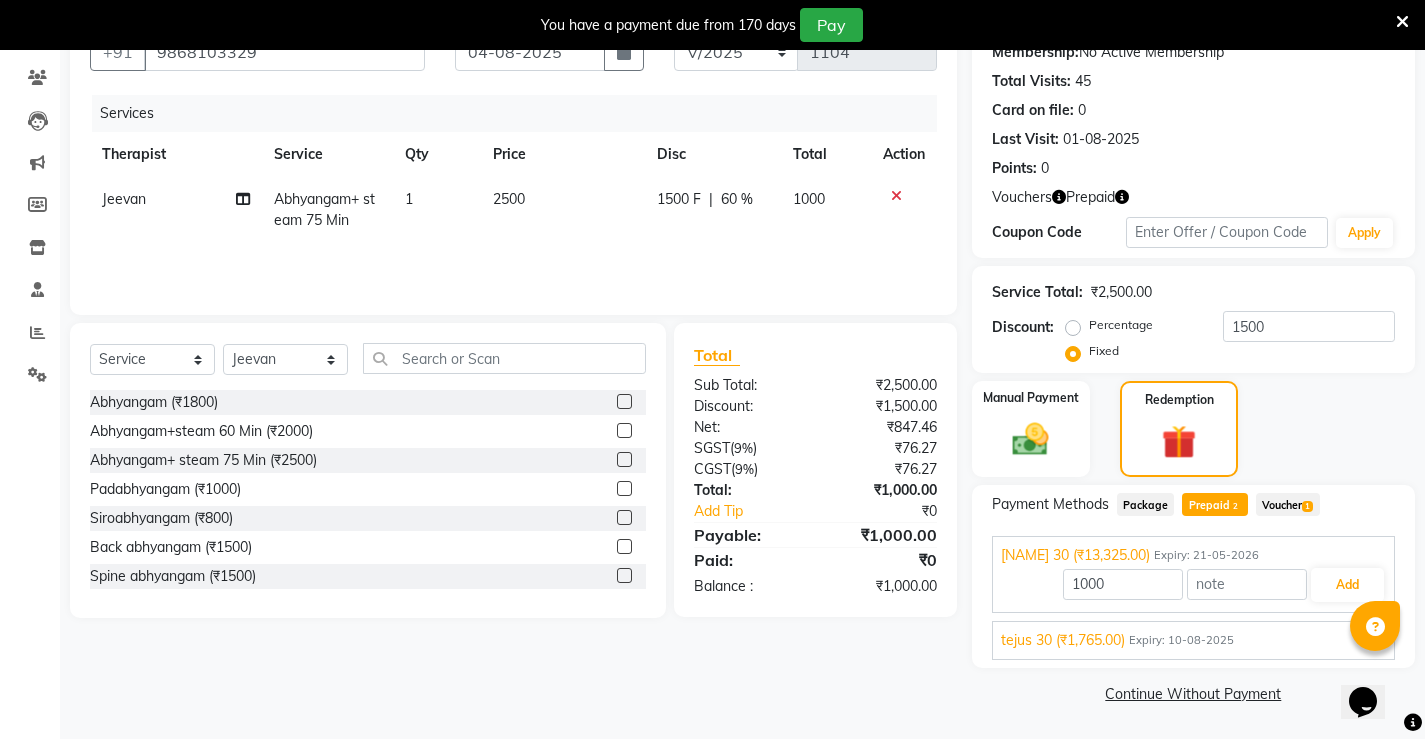 click on "You have a payment due from 170 days   Pay" at bounding box center (712, 25) 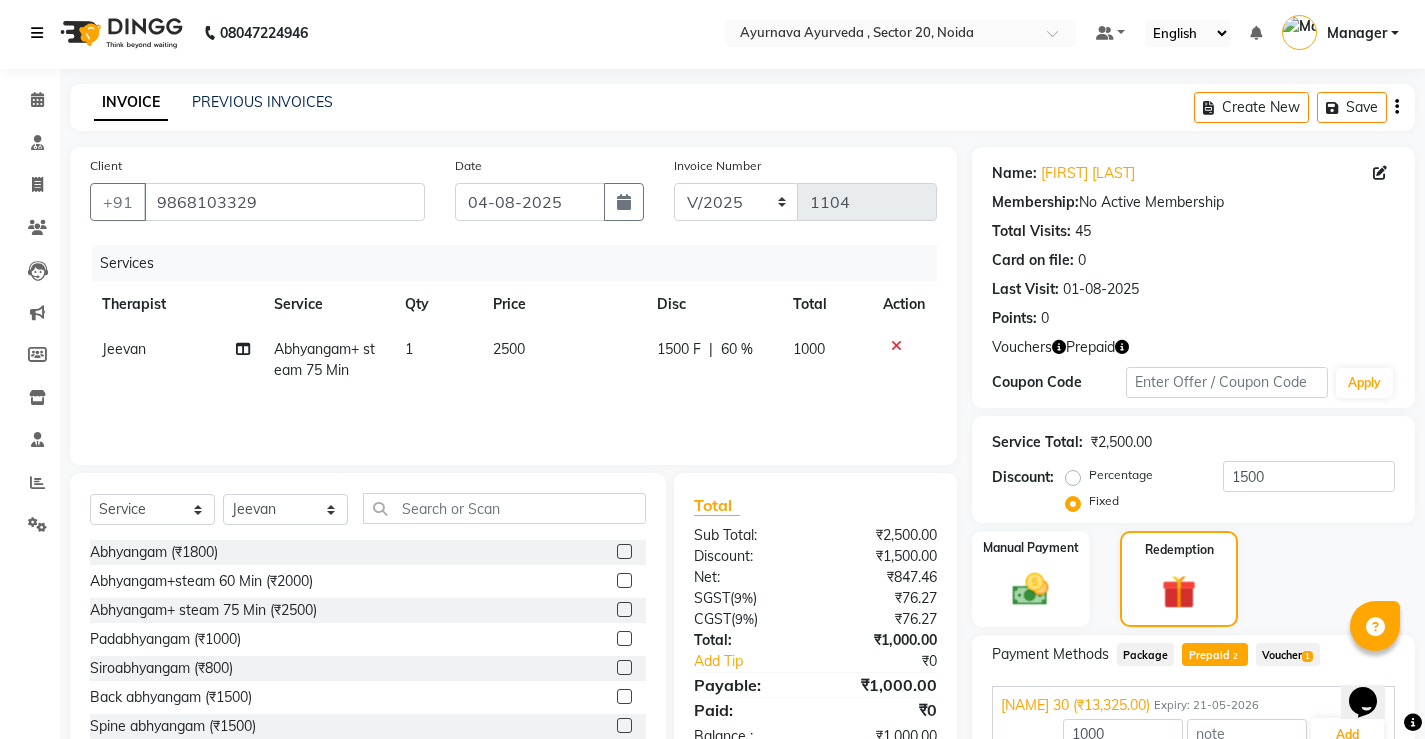 scroll, scrollTop: 0, scrollLeft: 0, axis: both 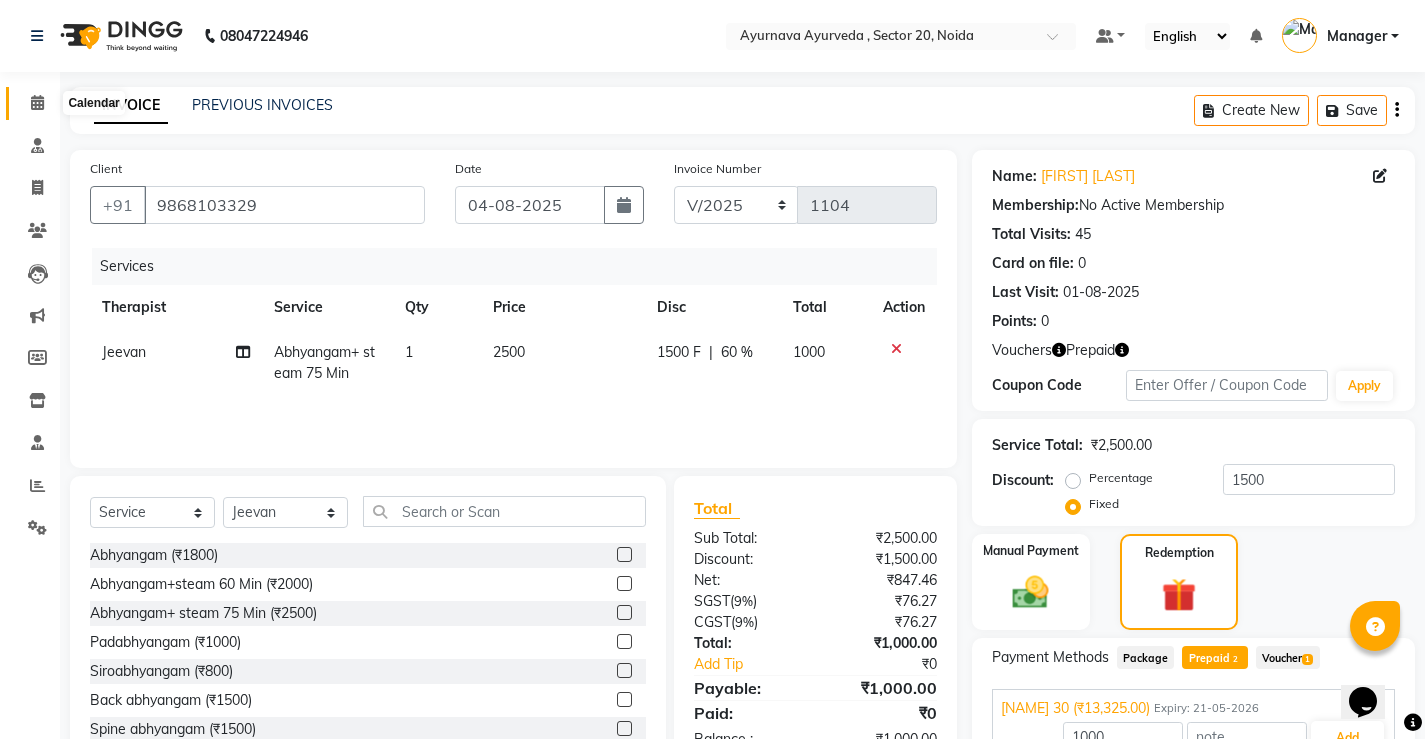 click 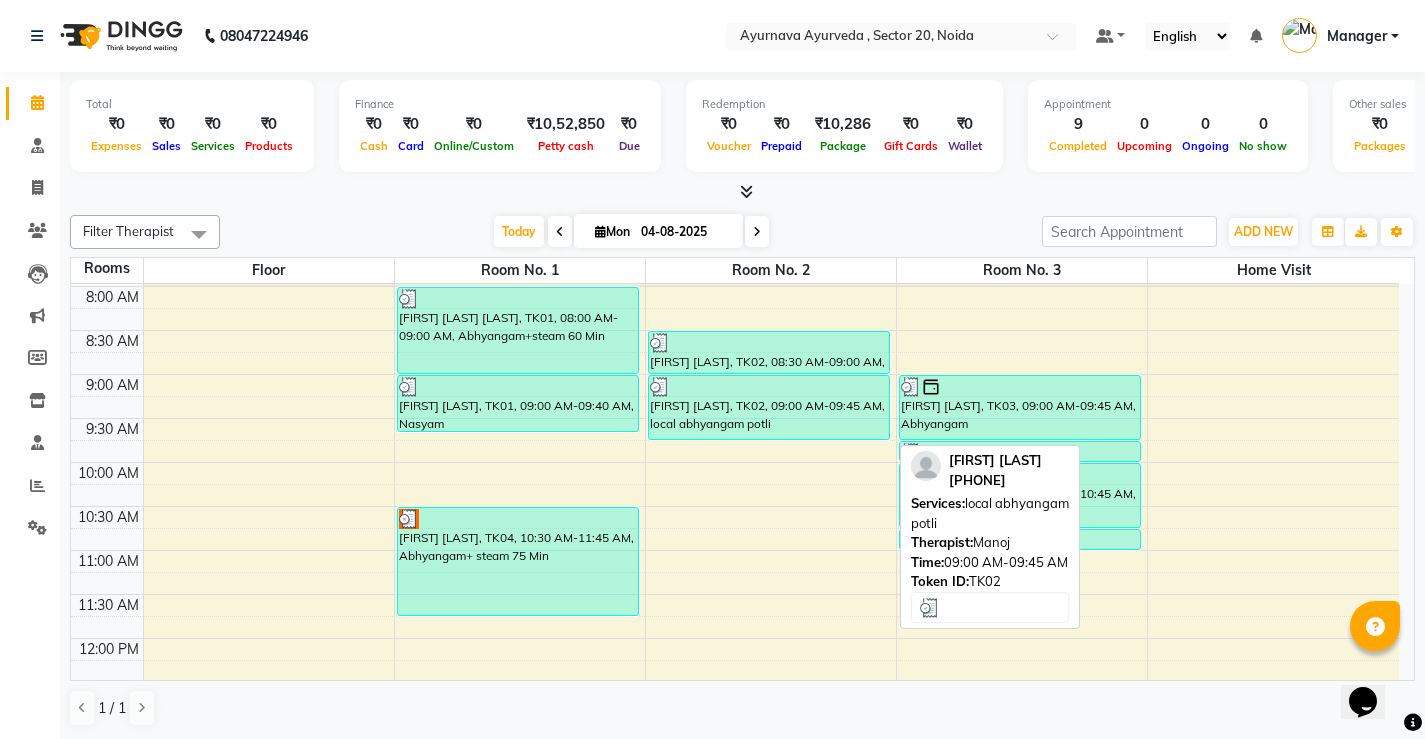 scroll, scrollTop: 200, scrollLeft: 0, axis: vertical 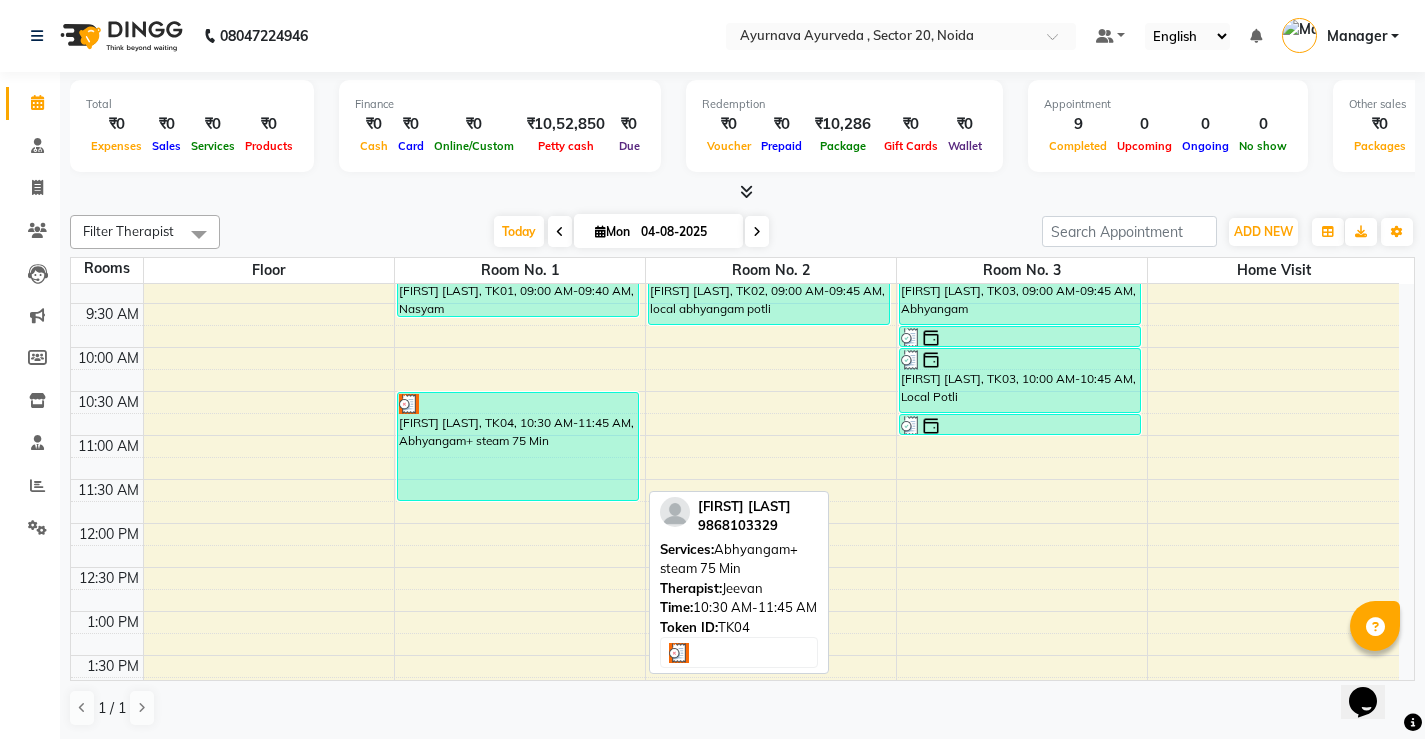 click on "[FIRST] [LAST], TK04, 10:30 AM-11:45 AM, Abhyangam+ steam 75 Min" at bounding box center (518, 446) 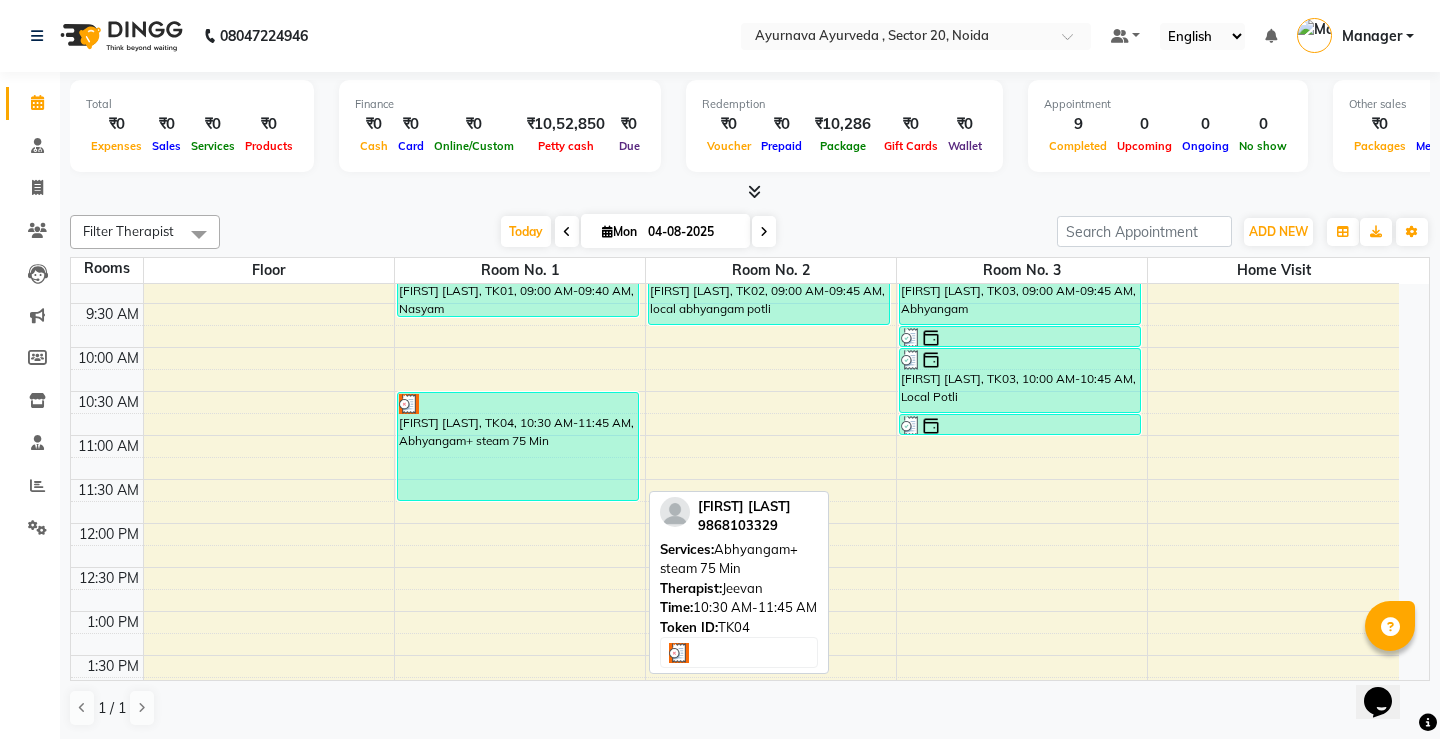 select on "3" 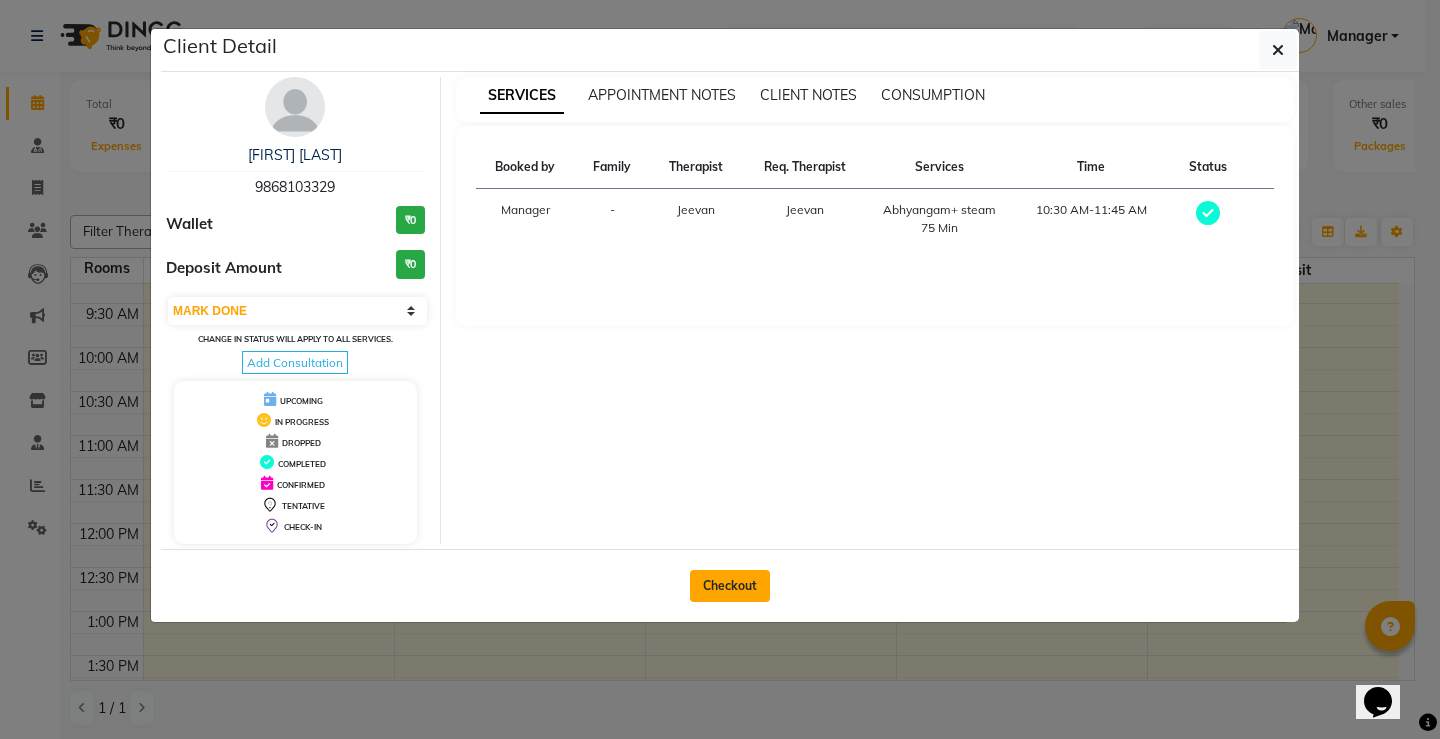 click on "Checkout" 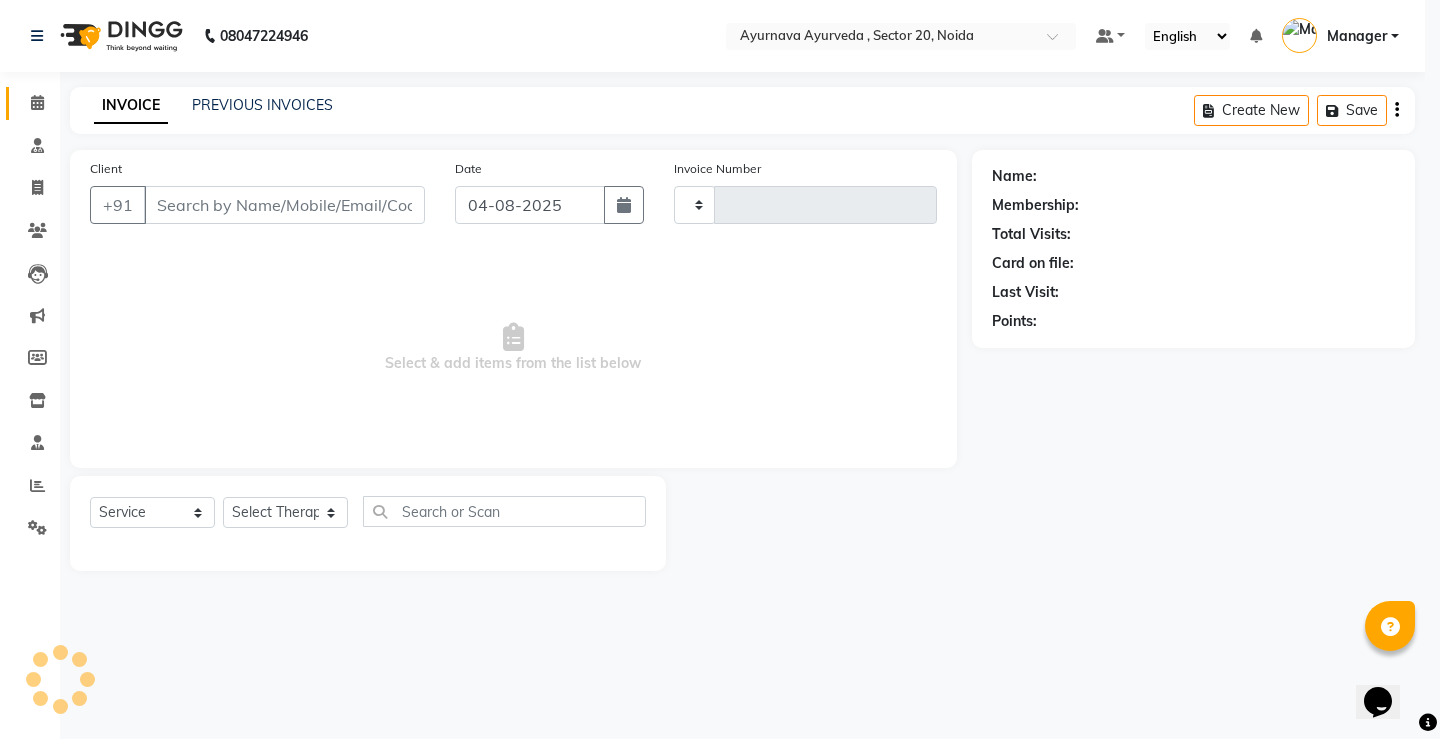 type on "1104" 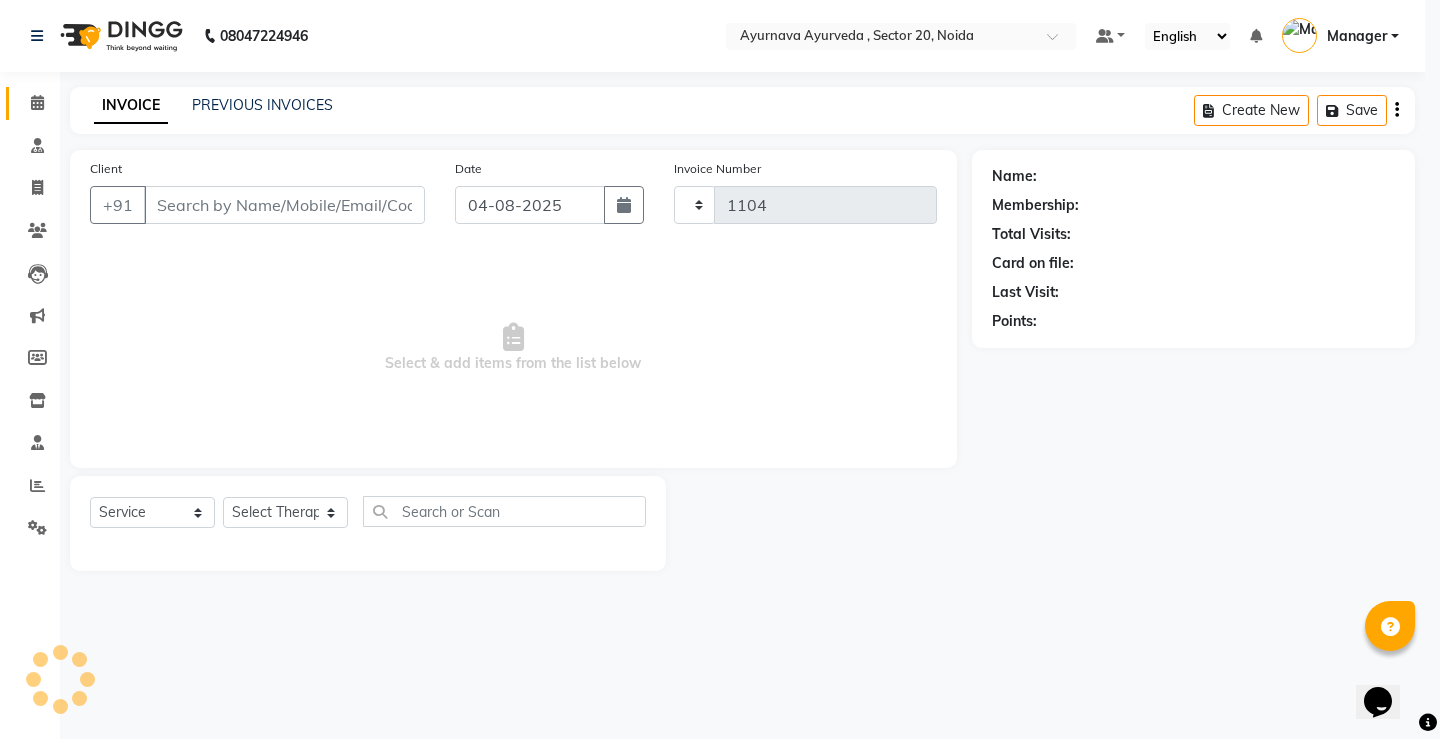 select on "[NUMBER]" 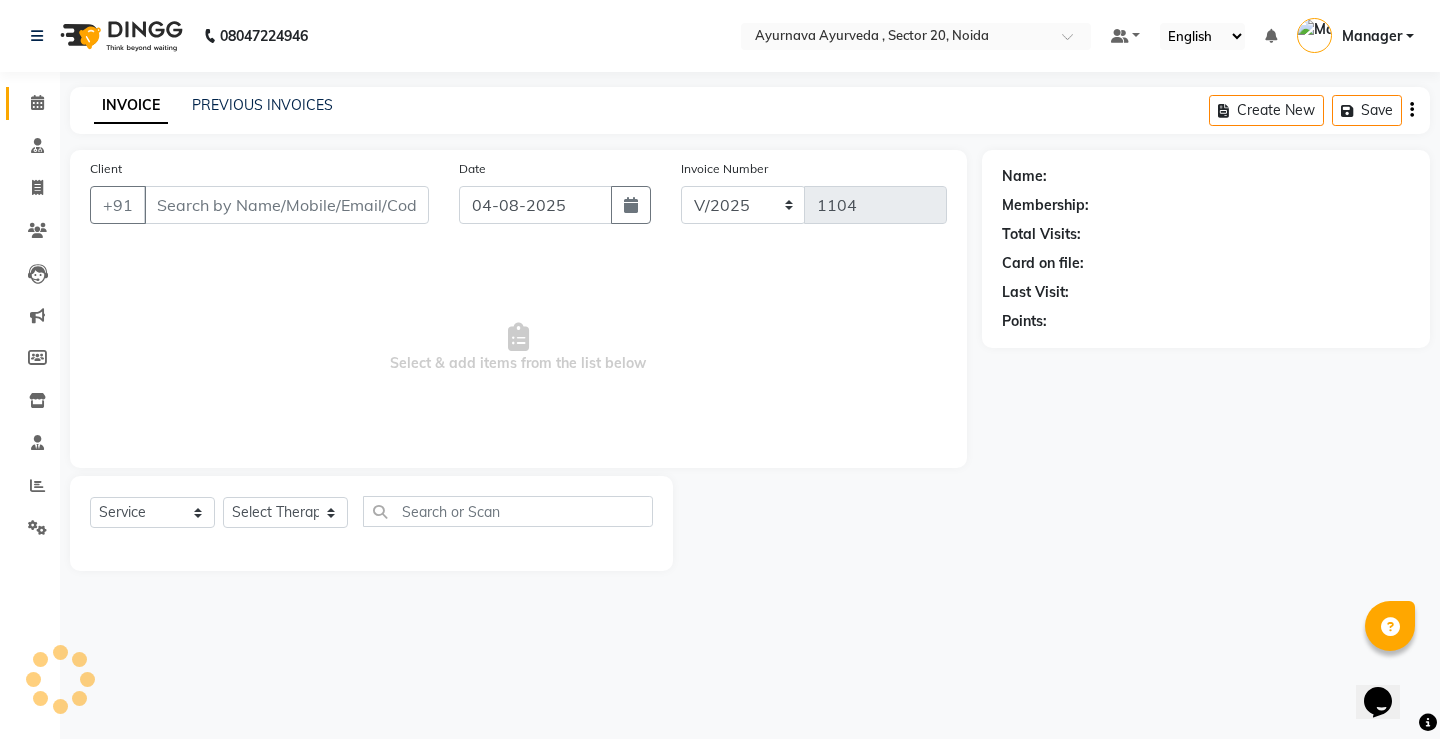 type on "9868103329" 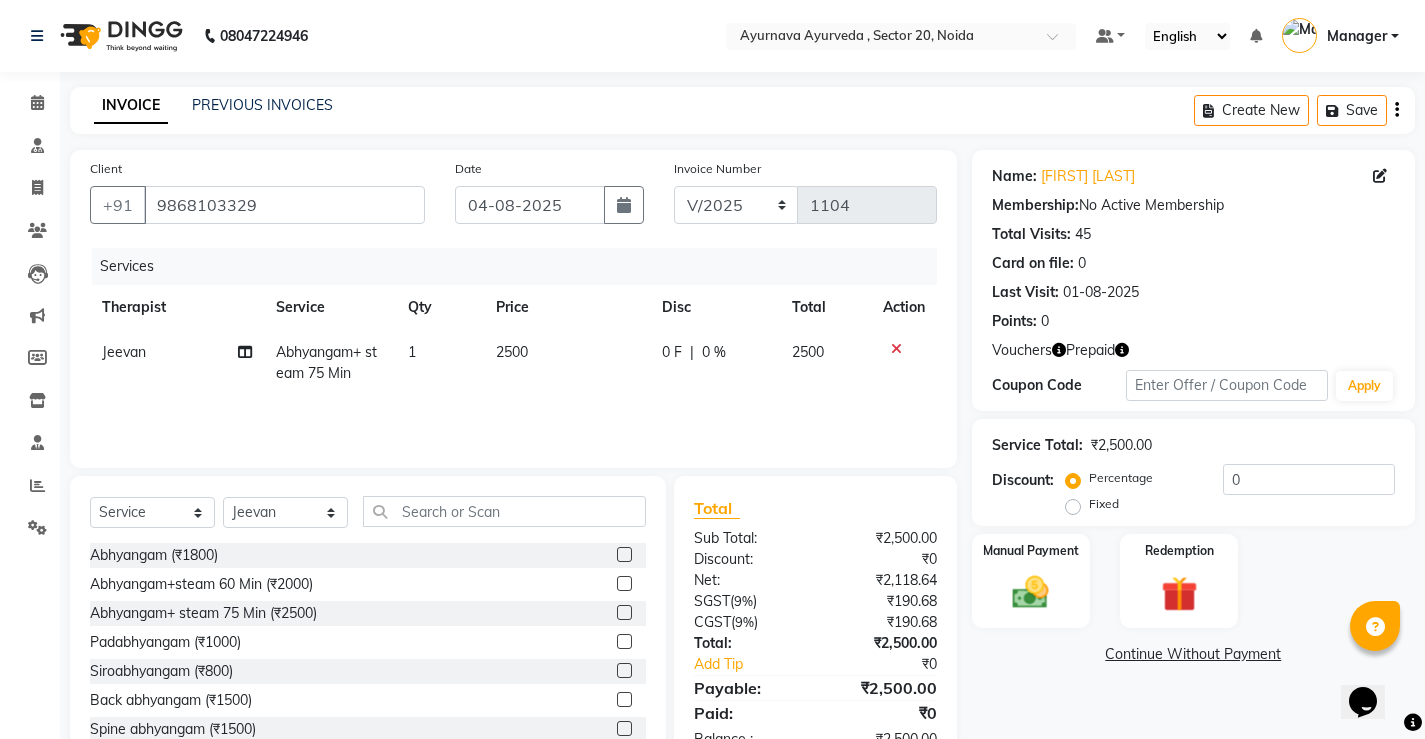 click on "Fixed" 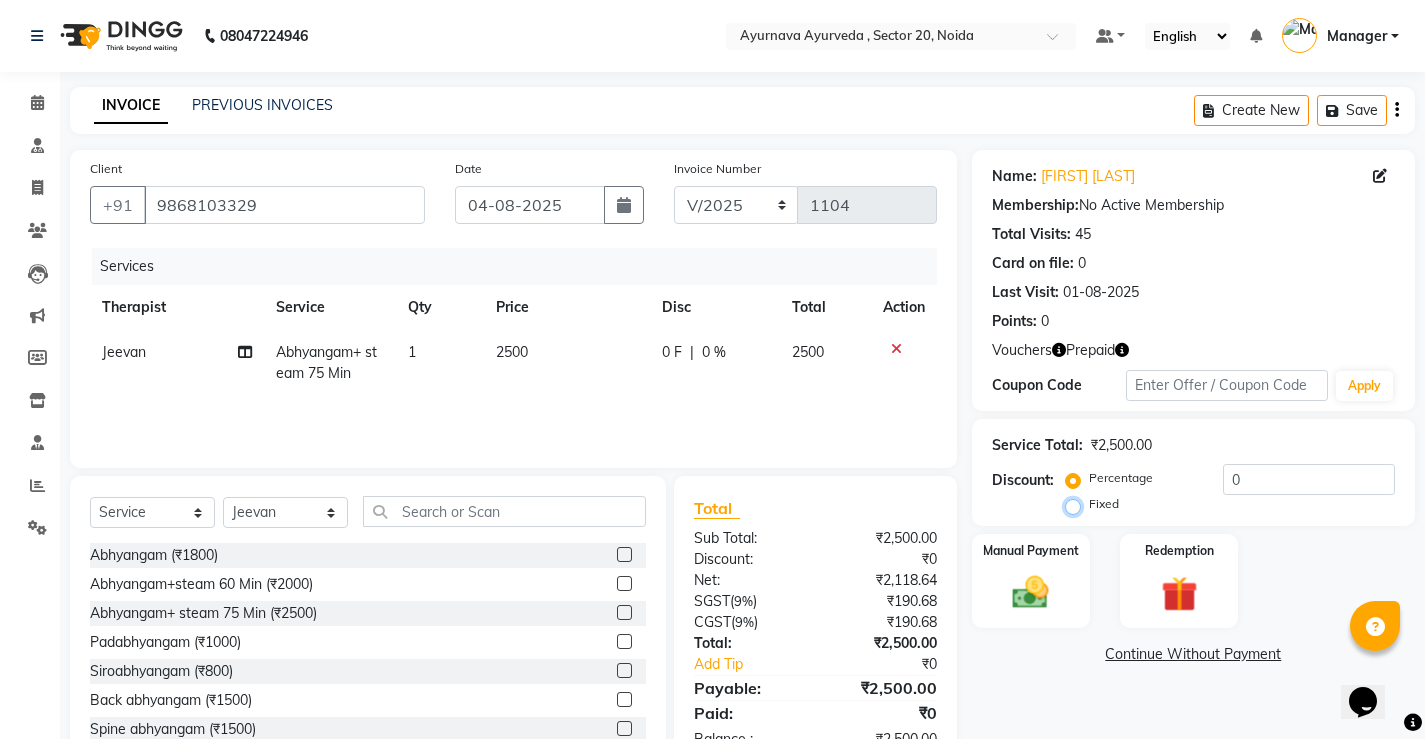click on "Fixed" at bounding box center [1077, 504] 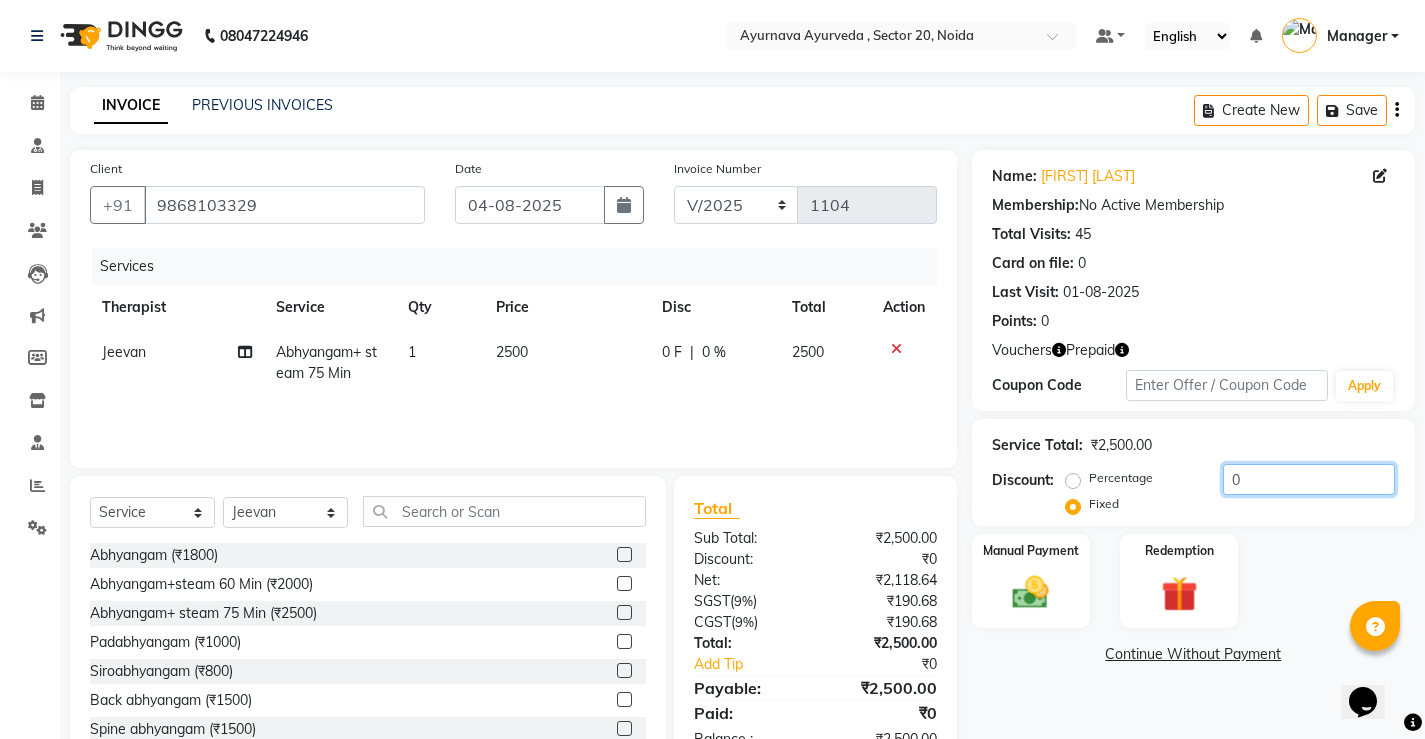 click on "0" 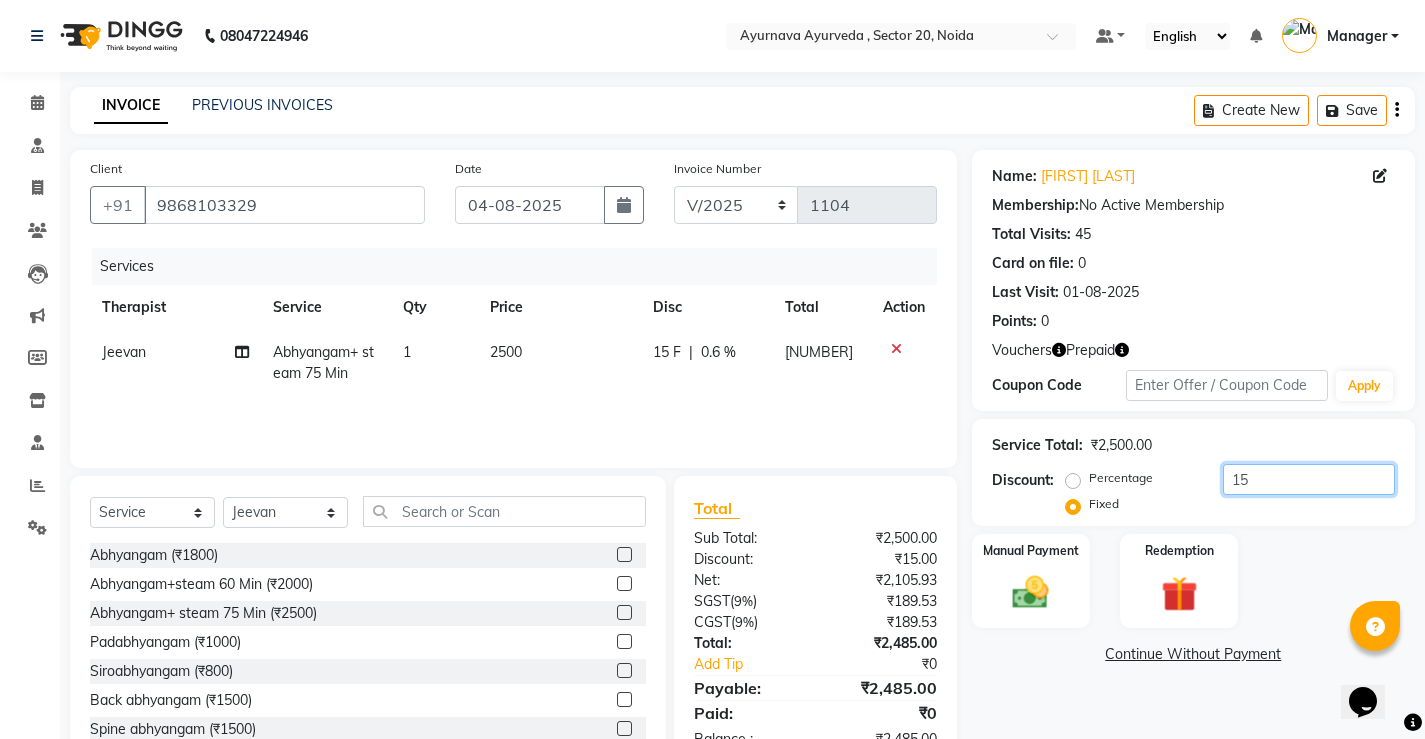 type on "1" 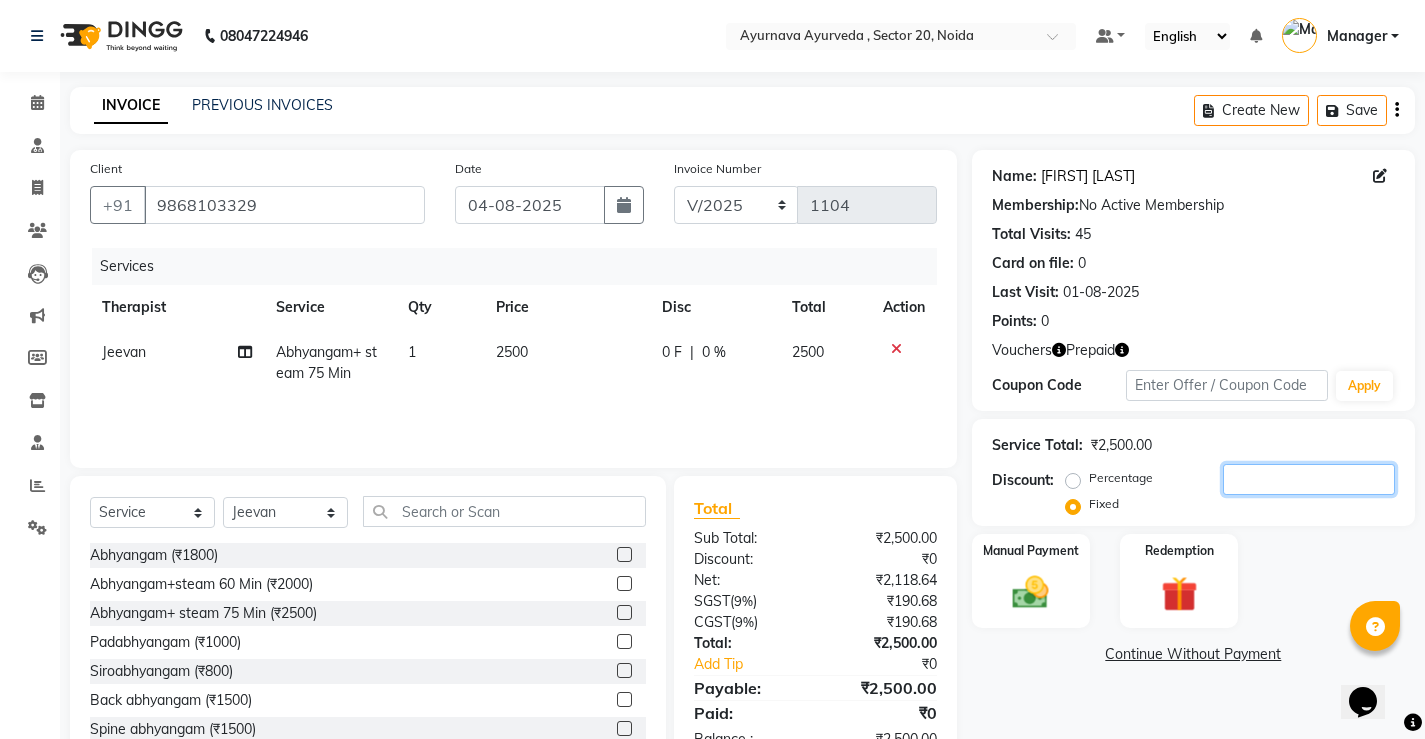 type 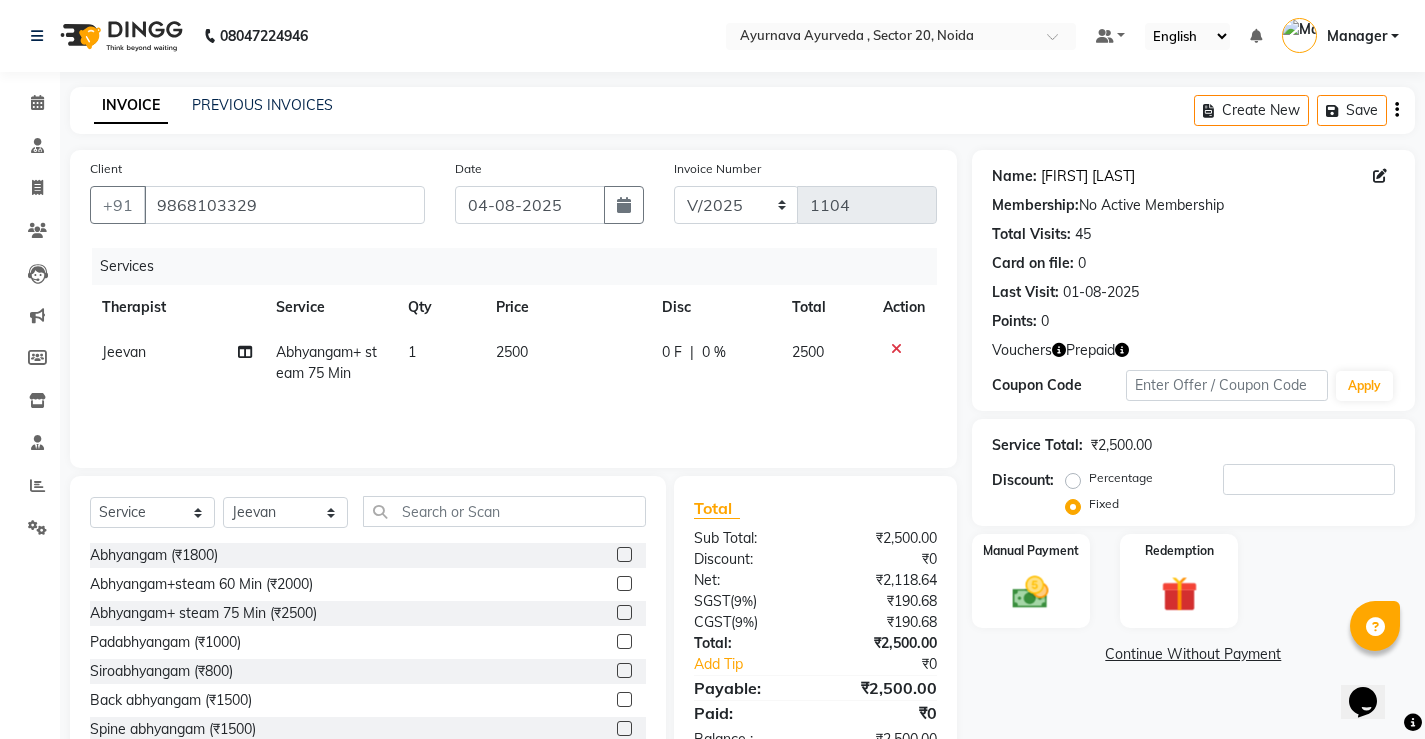 click on "[FIRST] [LAST]" 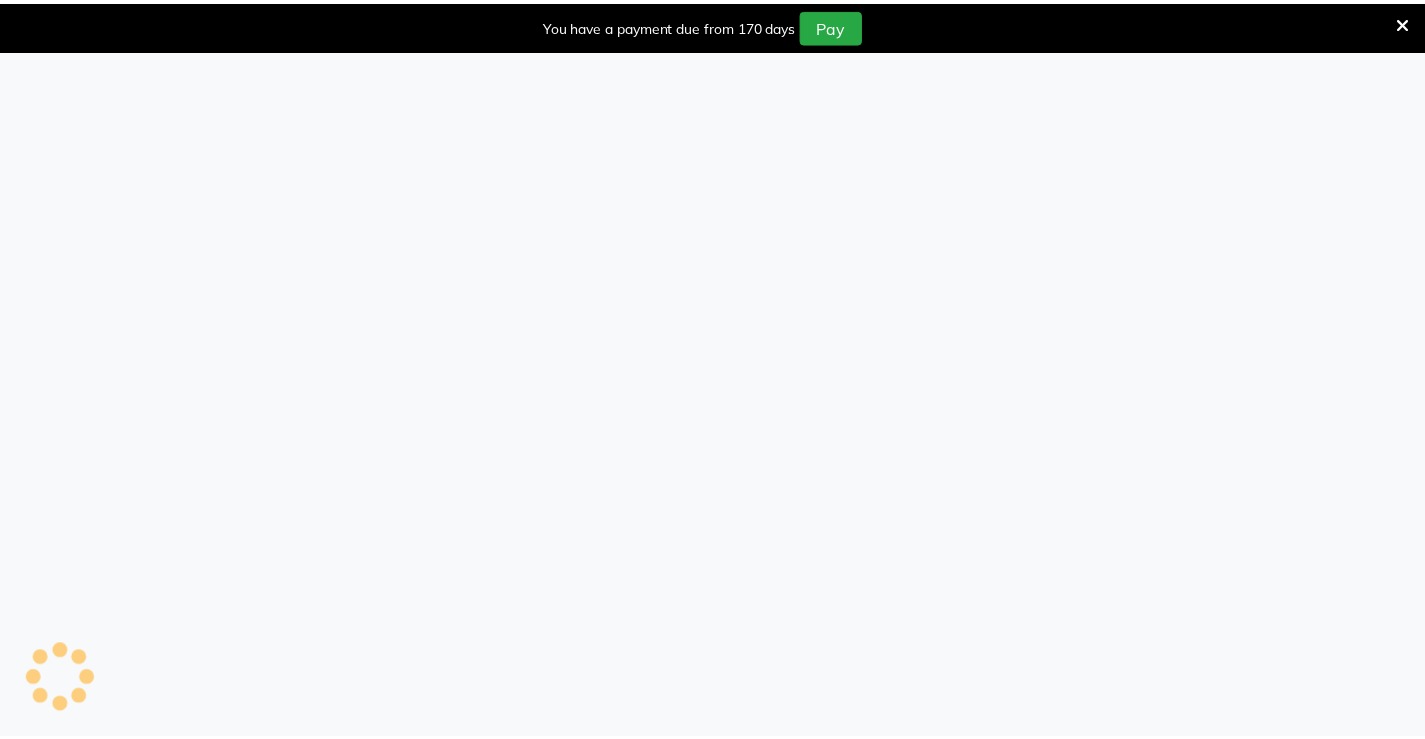 scroll, scrollTop: 0, scrollLeft: 0, axis: both 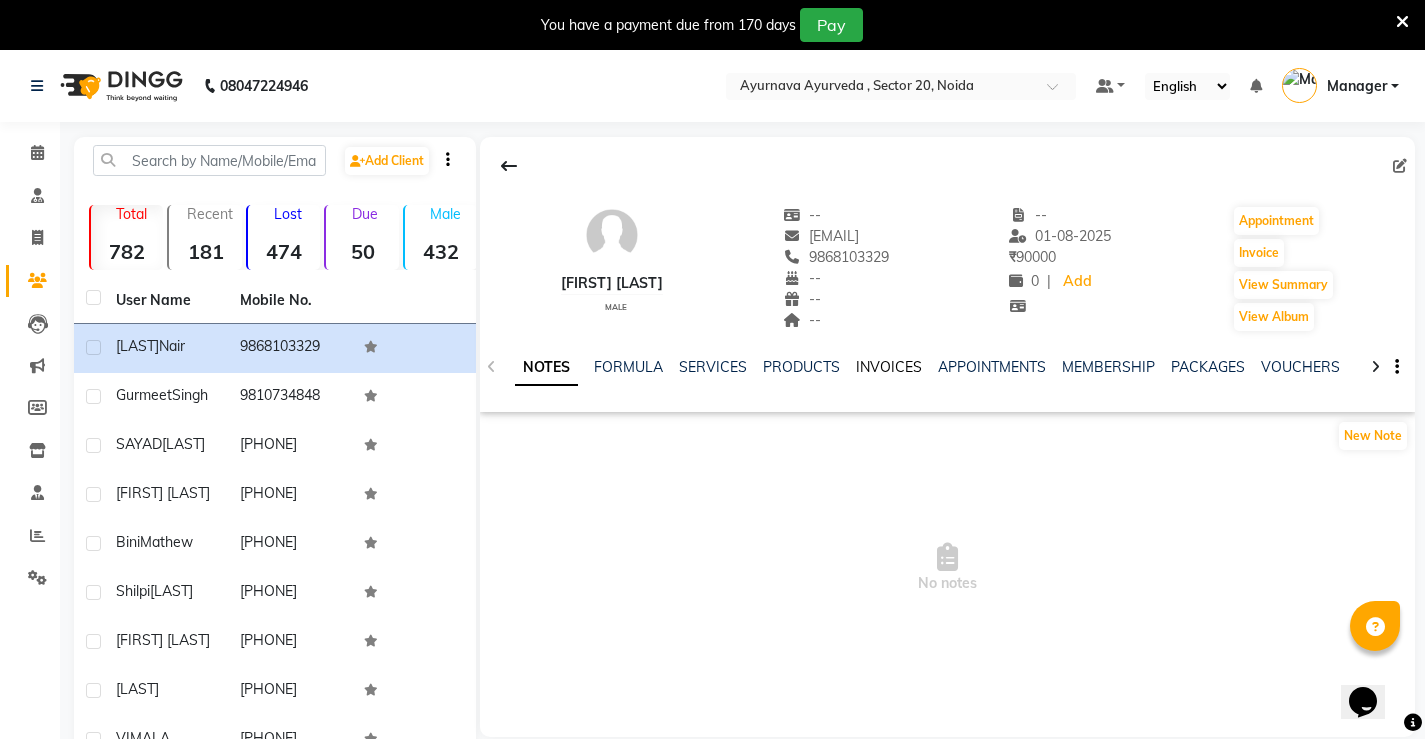 click on "INVOICES" 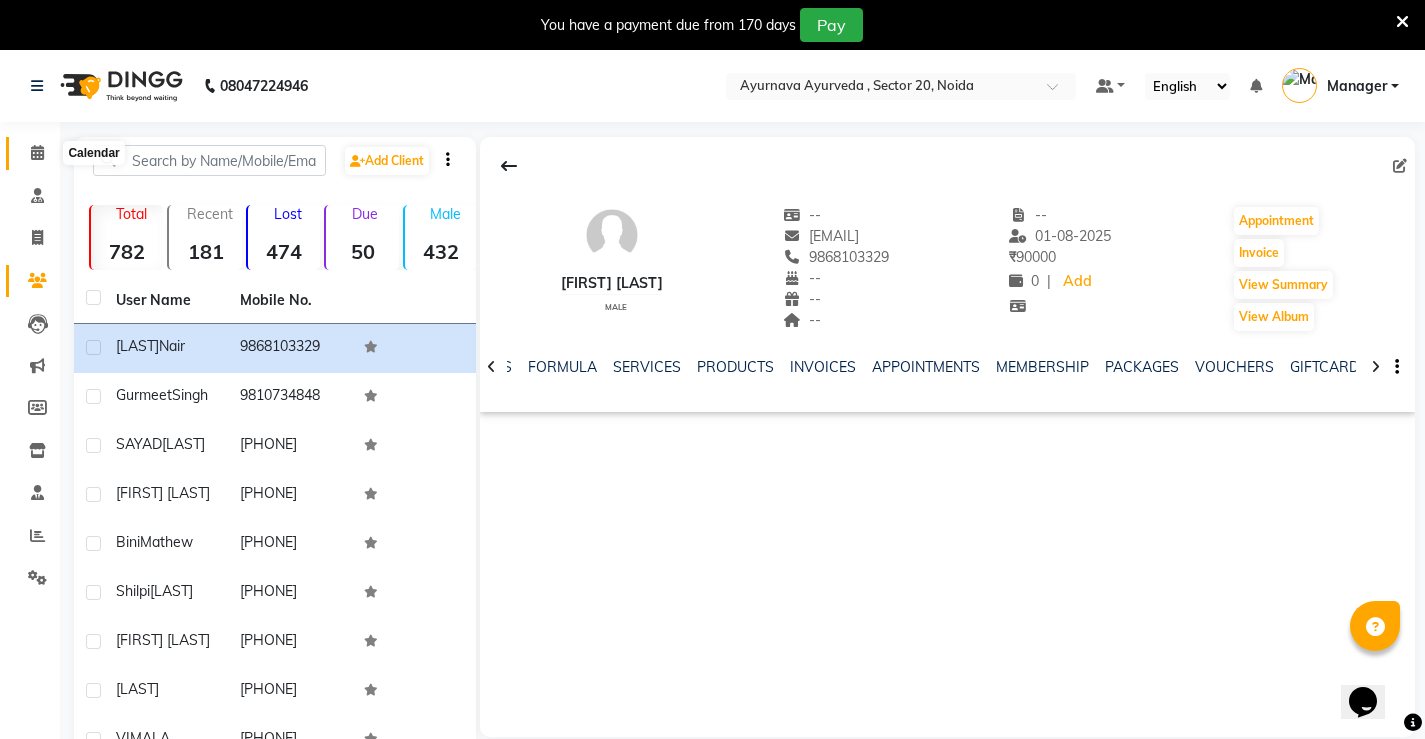 click 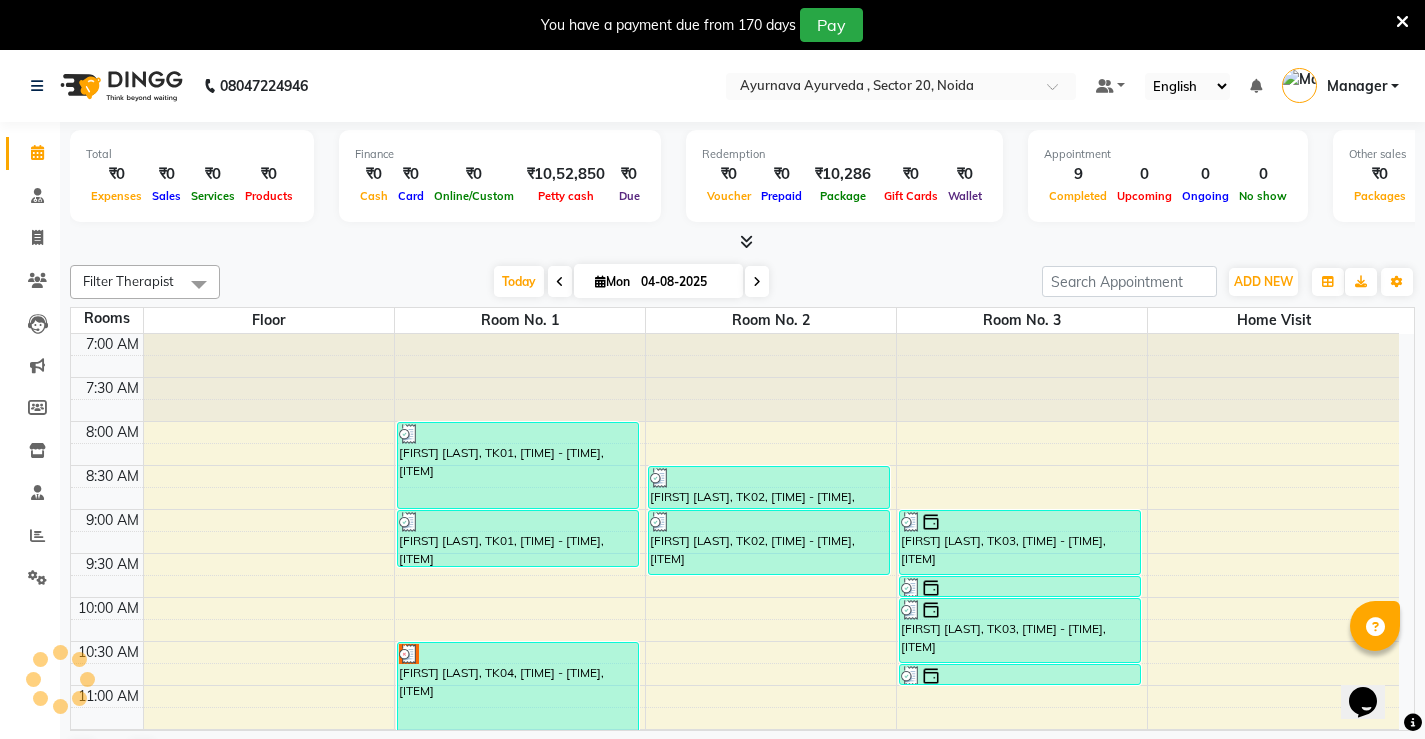 scroll, scrollTop: 0, scrollLeft: 0, axis: both 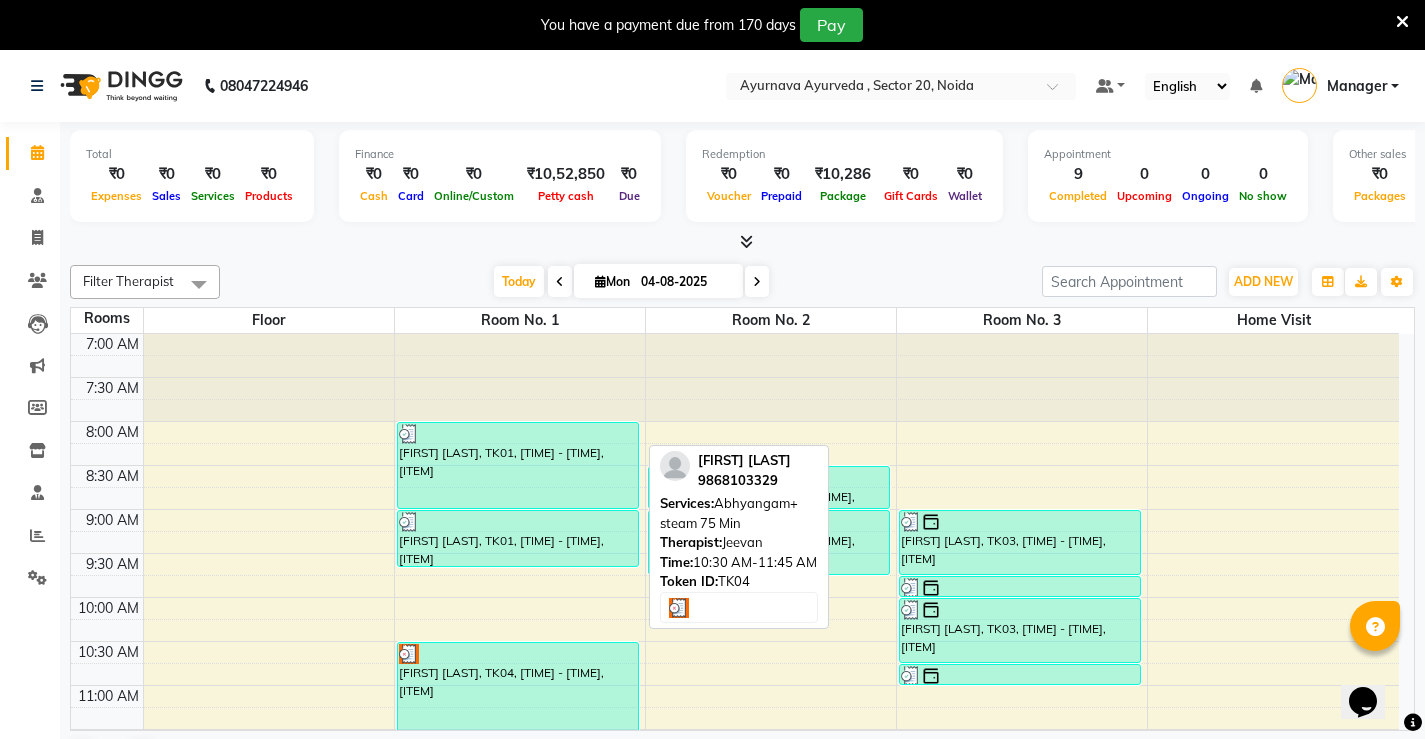 click on "[FIRST] [LAST], TK04, 10:30 AM-11:45 AM, Abhyangam+ steam 75 Min" at bounding box center [518, 696] 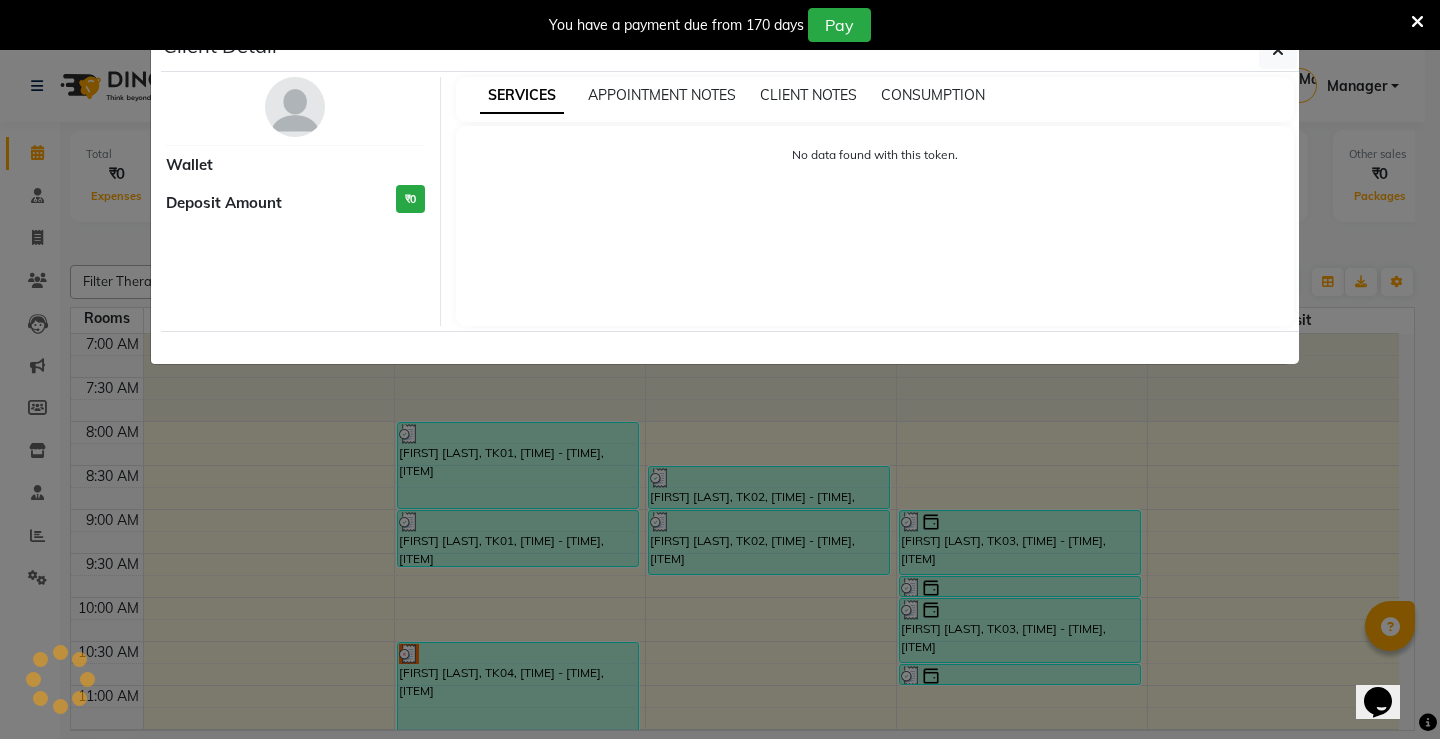 select on "3" 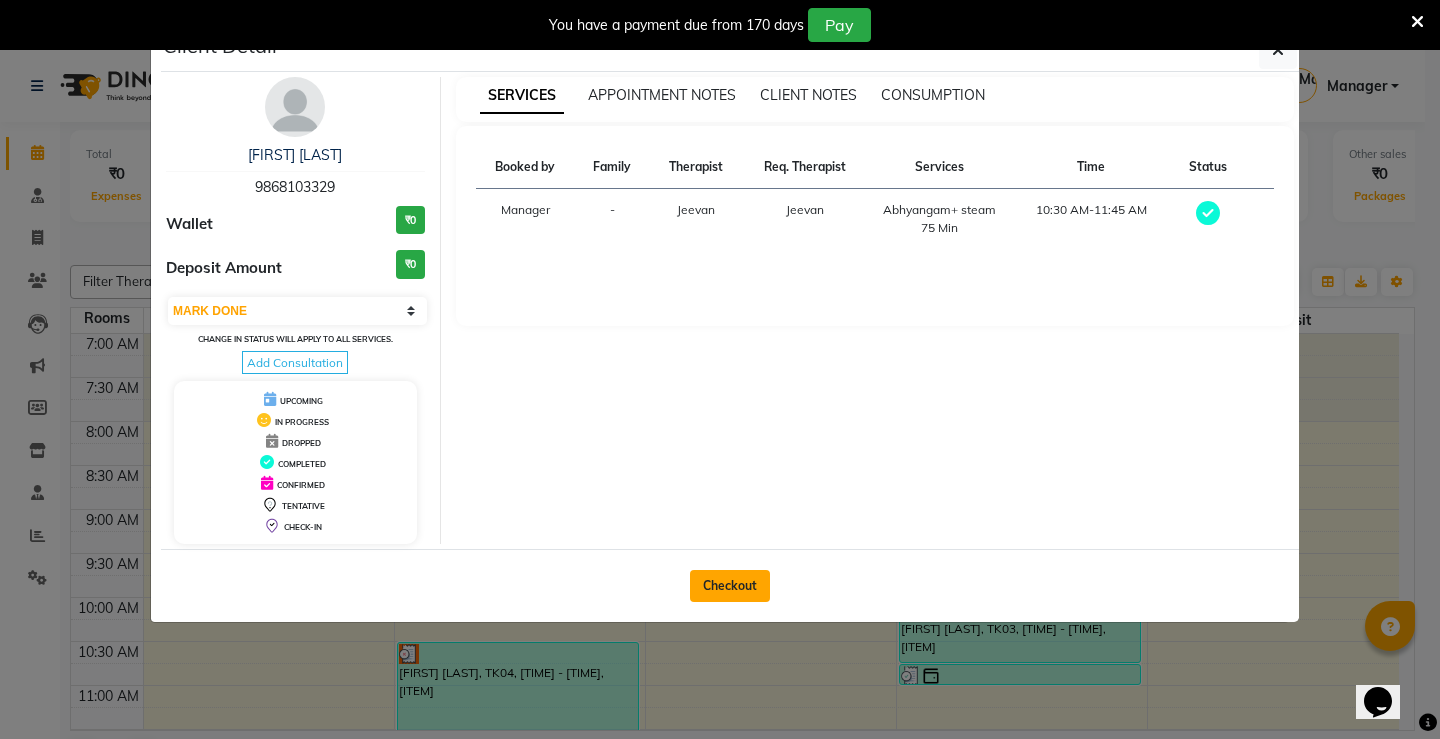 click on "Checkout" 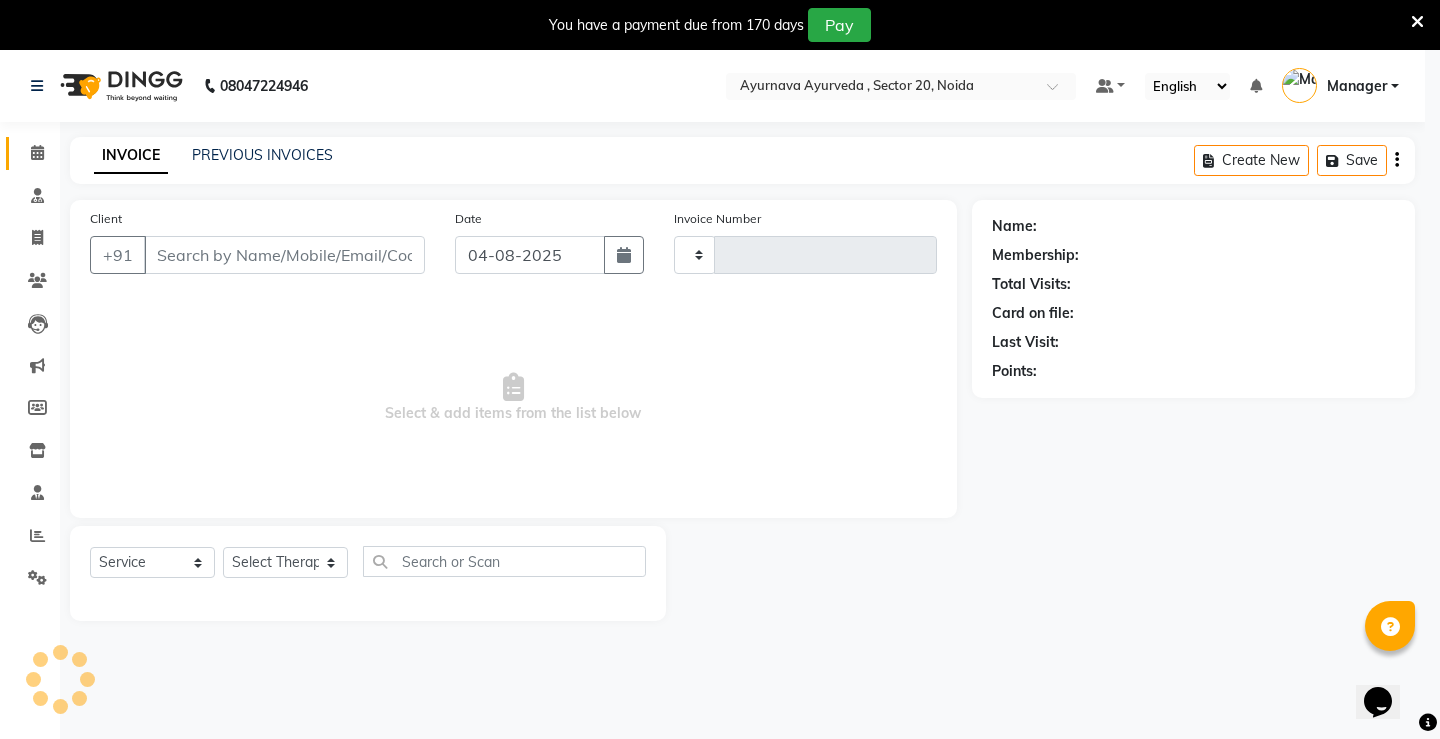 type on "1104" 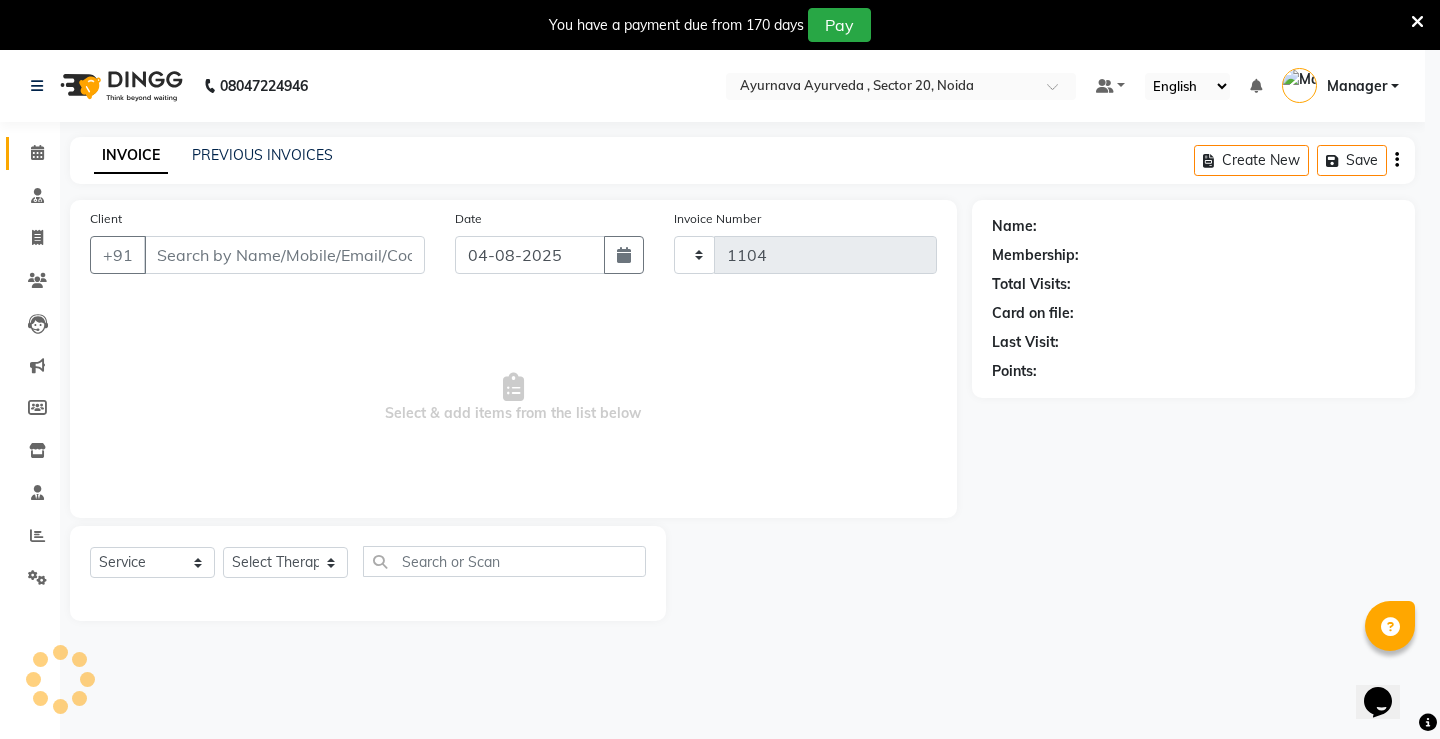 select on "[NUMBER]" 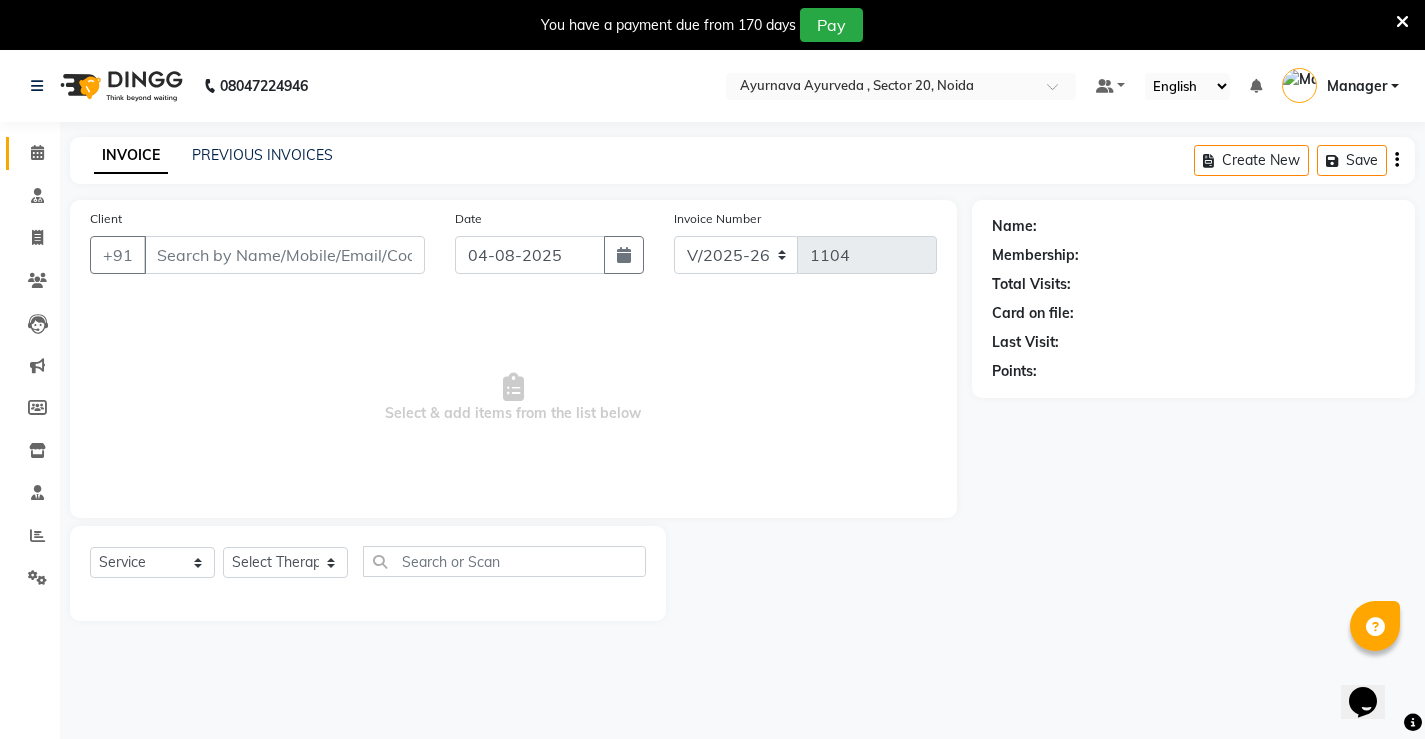 type on "9868103329" 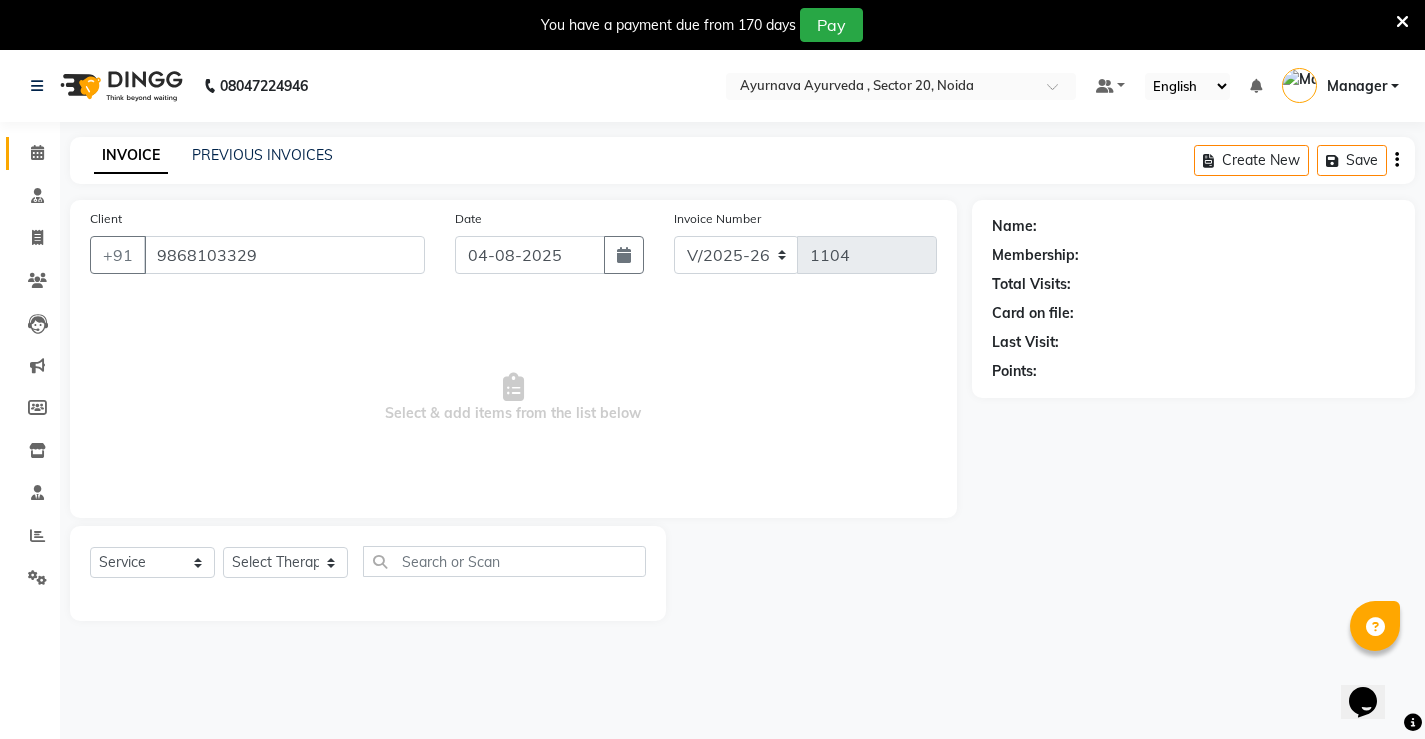 select on "62346" 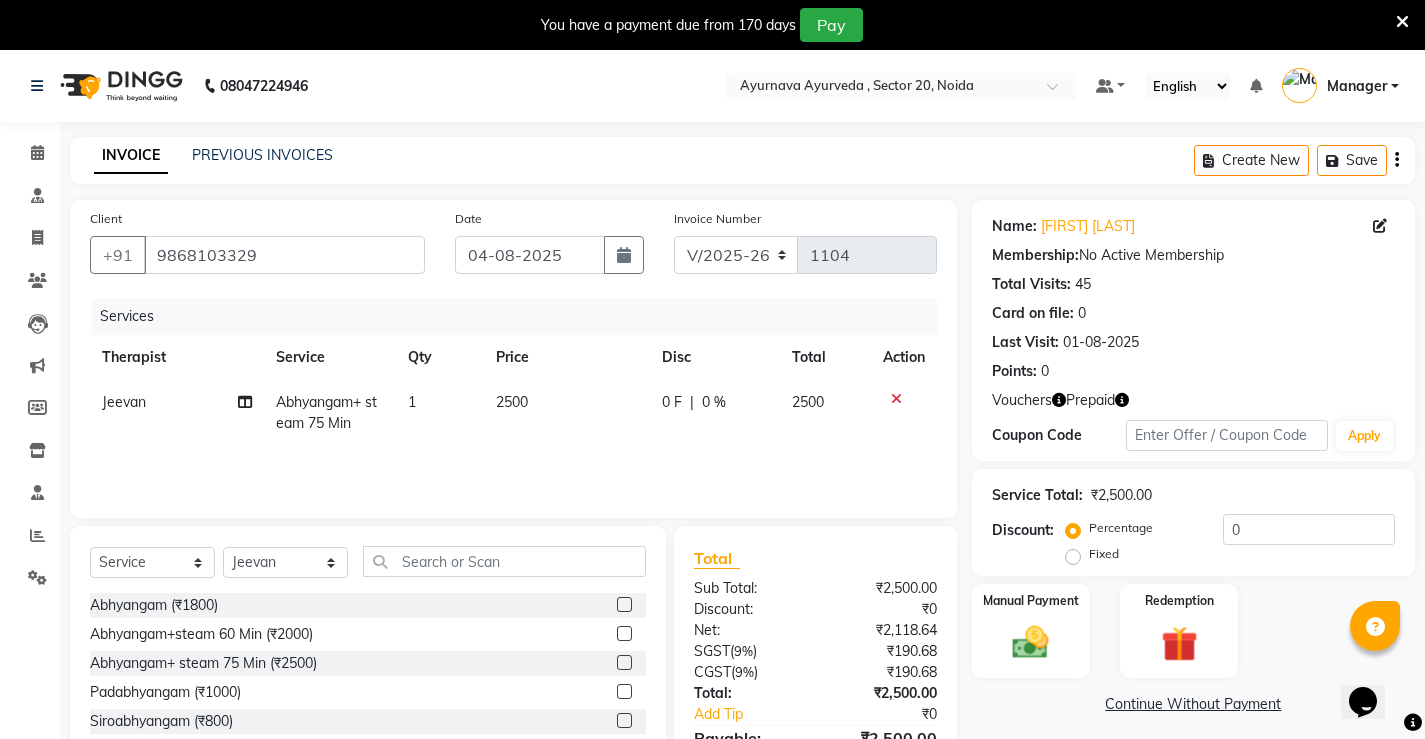 drag, startPoint x: 1078, startPoint y: 558, endPoint x: 1089, endPoint y: 556, distance: 11.18034 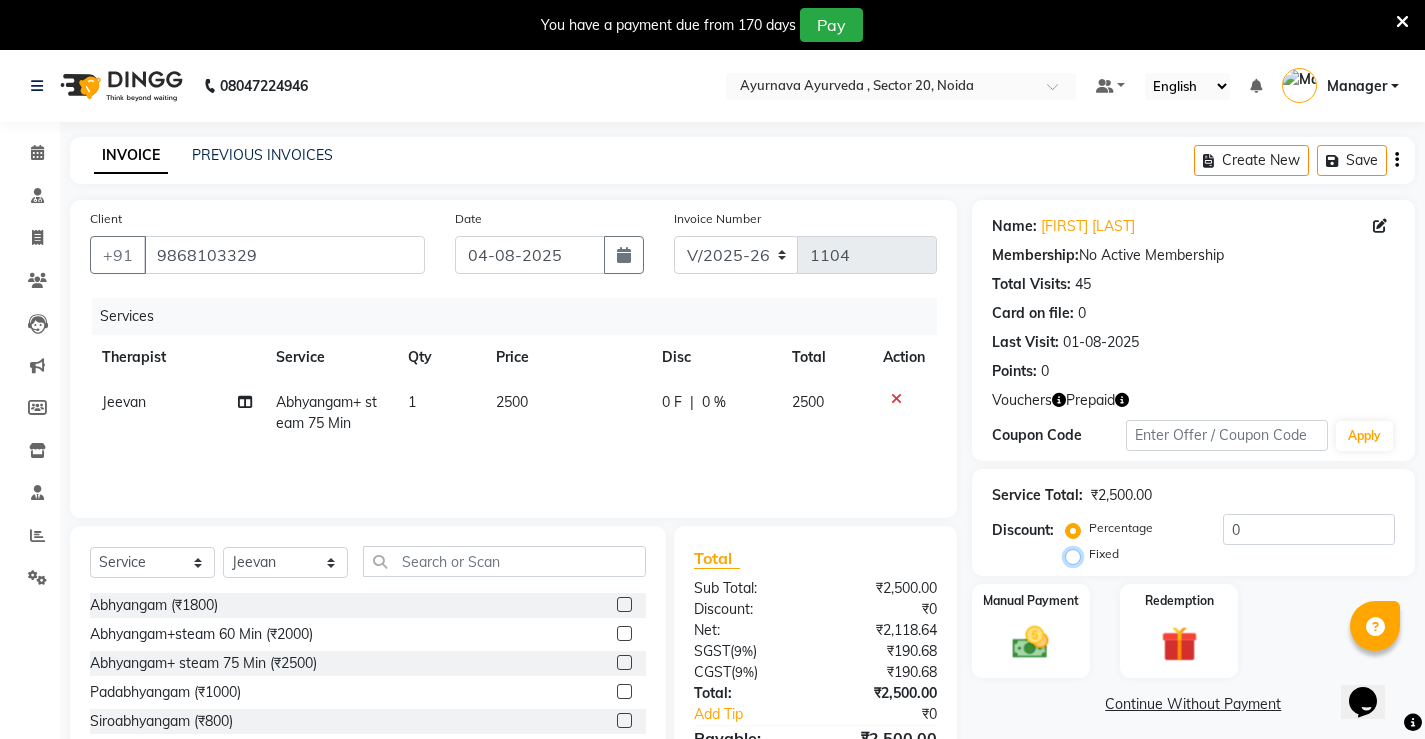 click on "Fixed" at bounding box center (1077, 554) 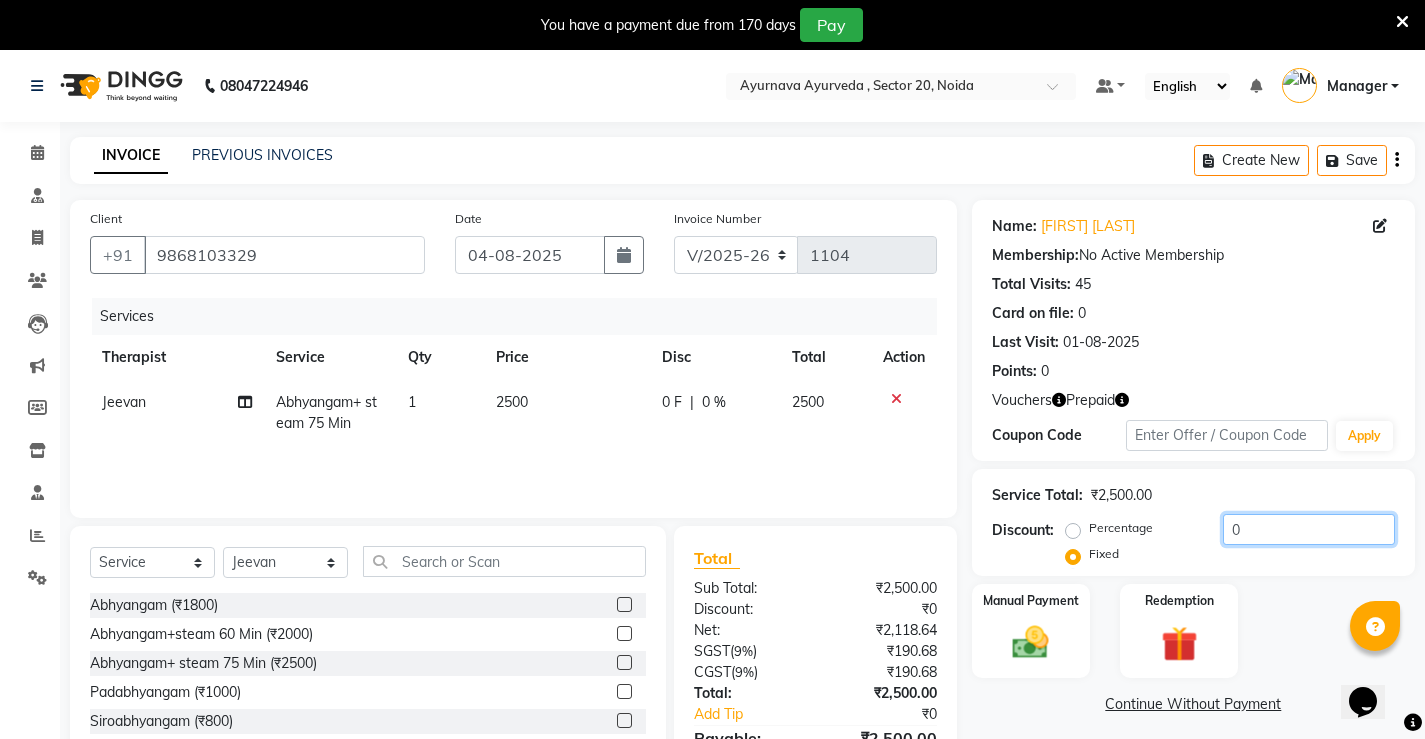 click on "0" 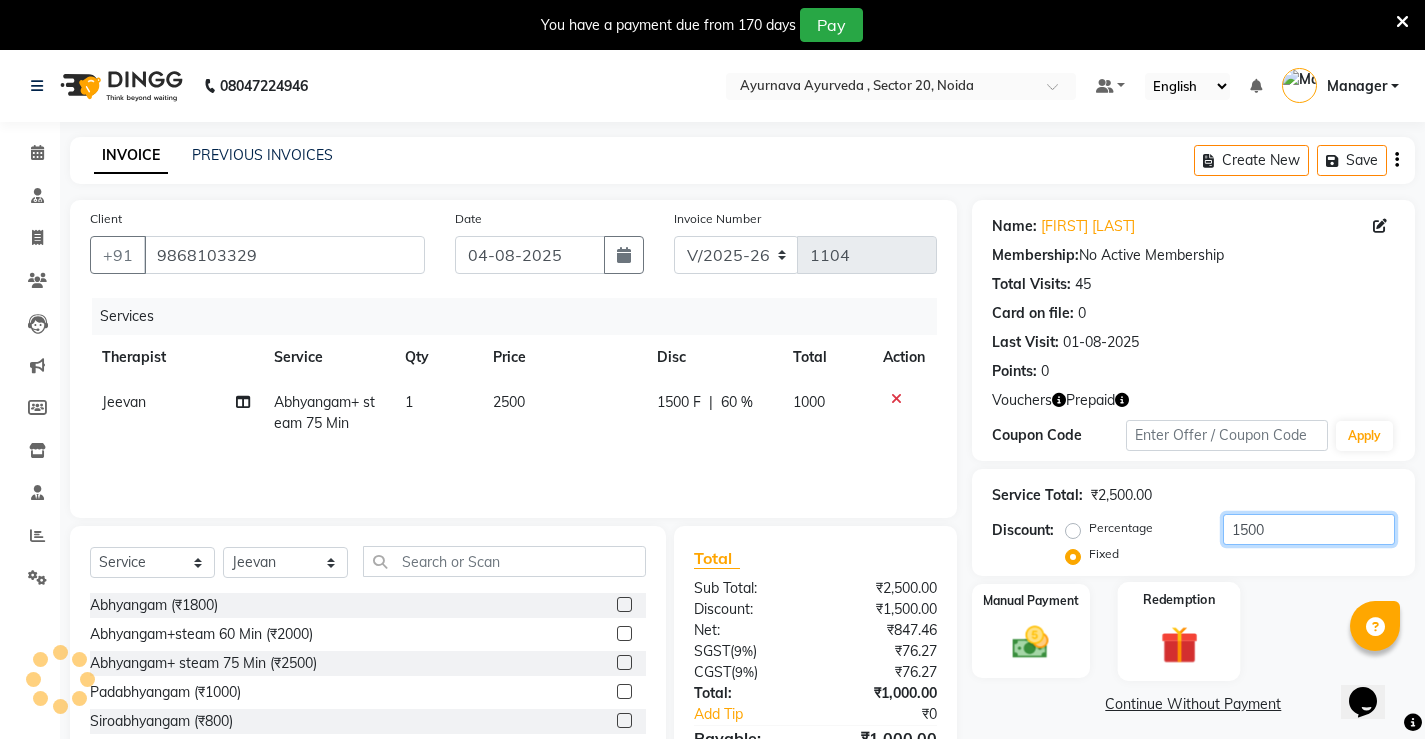 type on "1500" 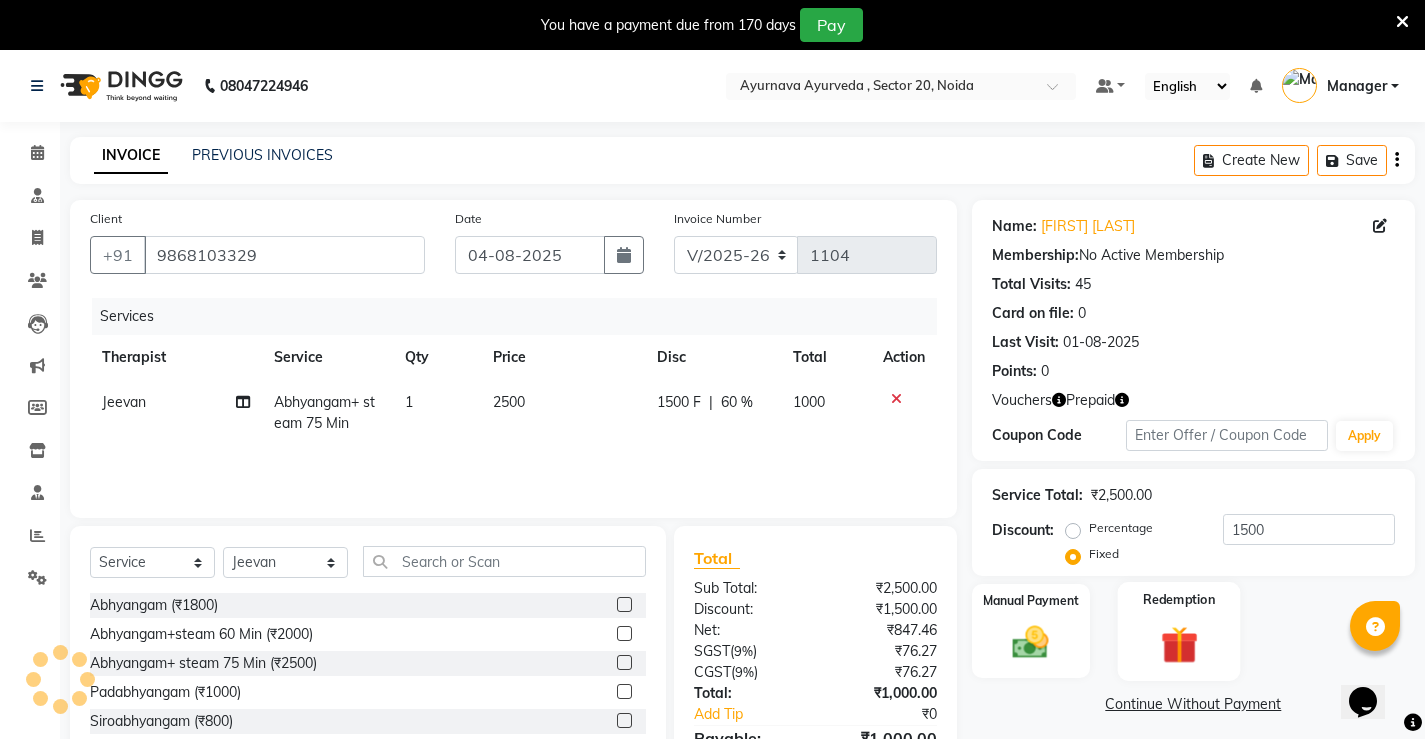 click on "Redemption" 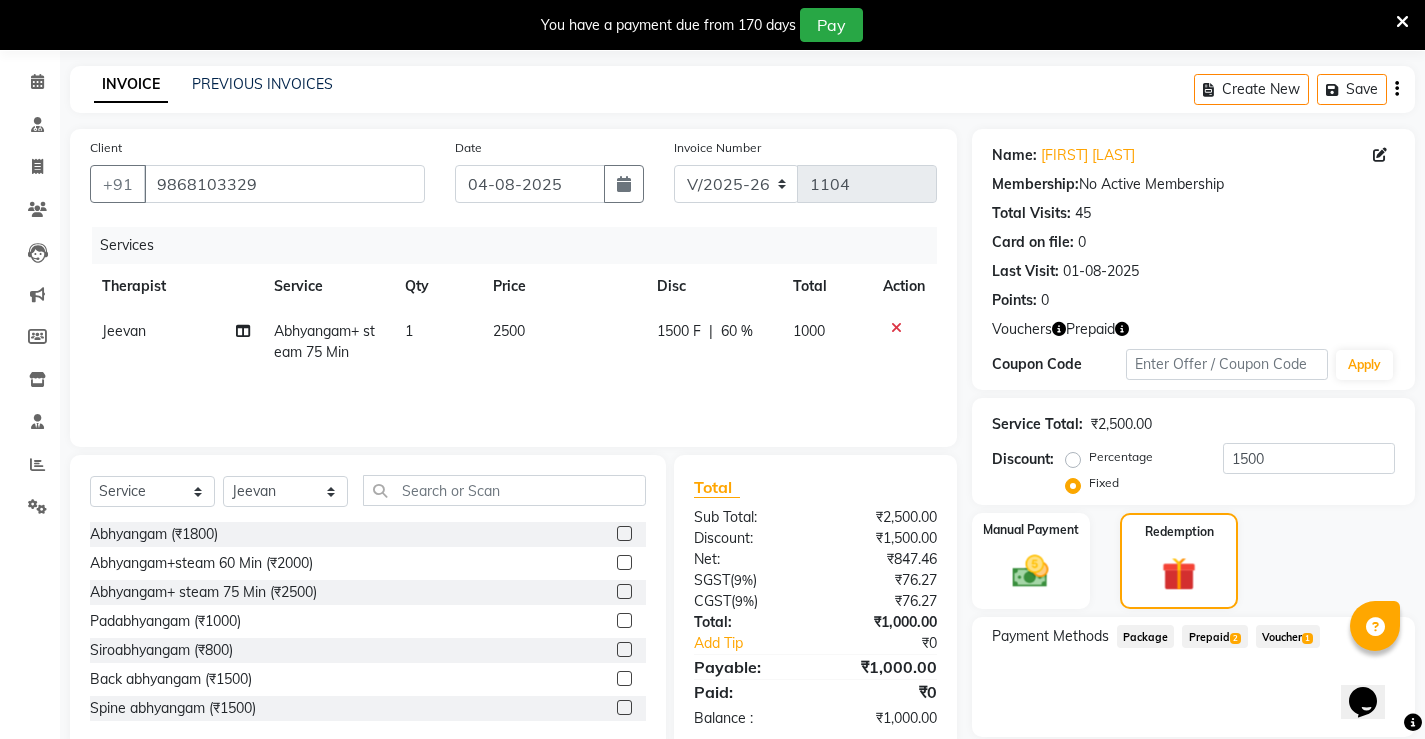 scroll, scrollTop: 140, scrollLeft: 0, axis: vertical 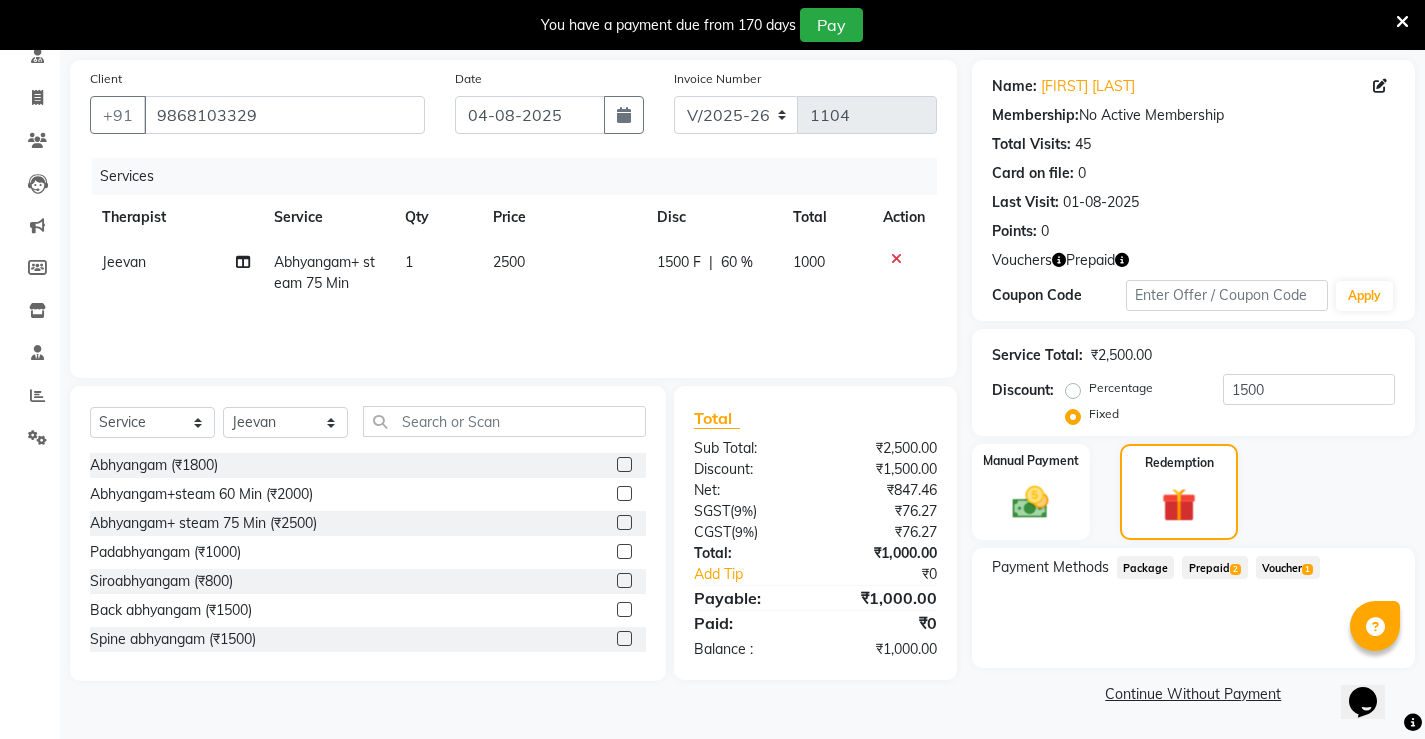 click on "Prepaid  2" 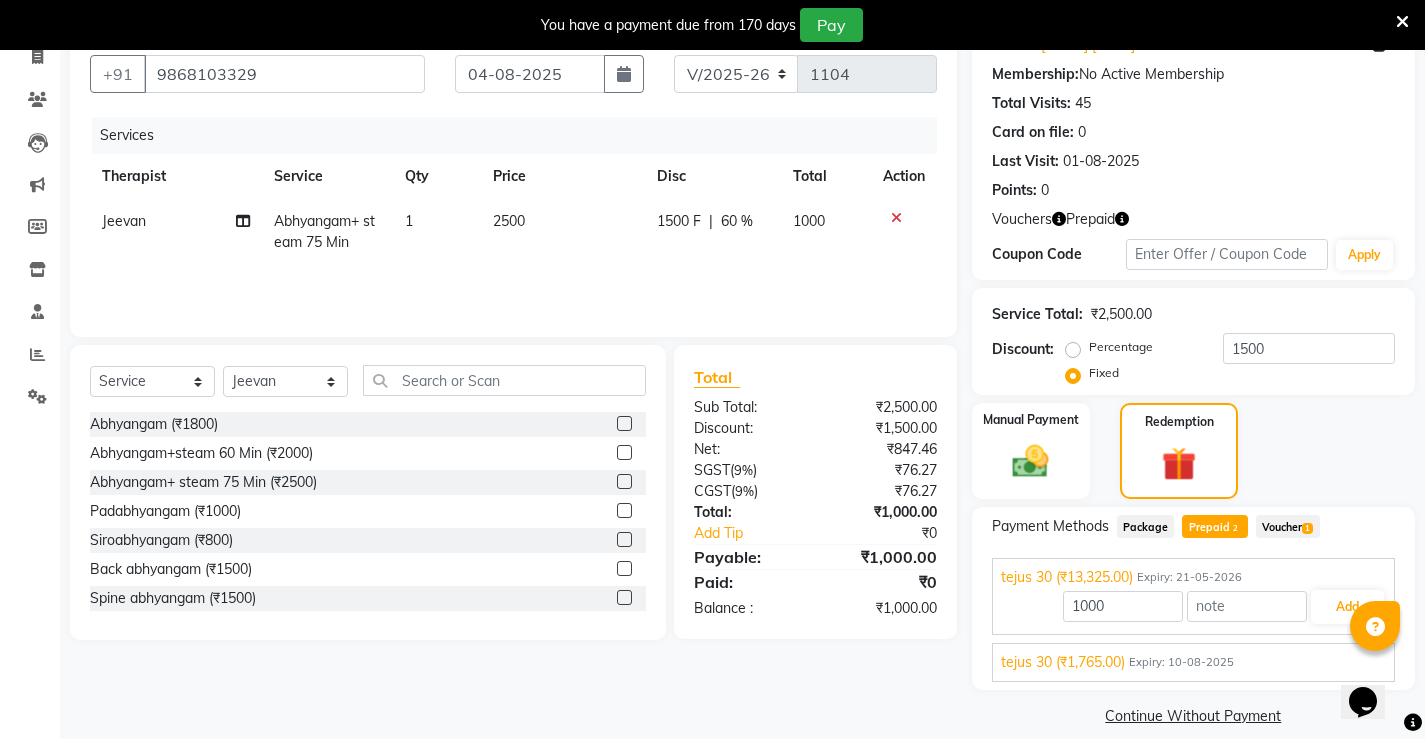 scroll, scrollTop: 203, scrollLeft: 0, axis: vertical 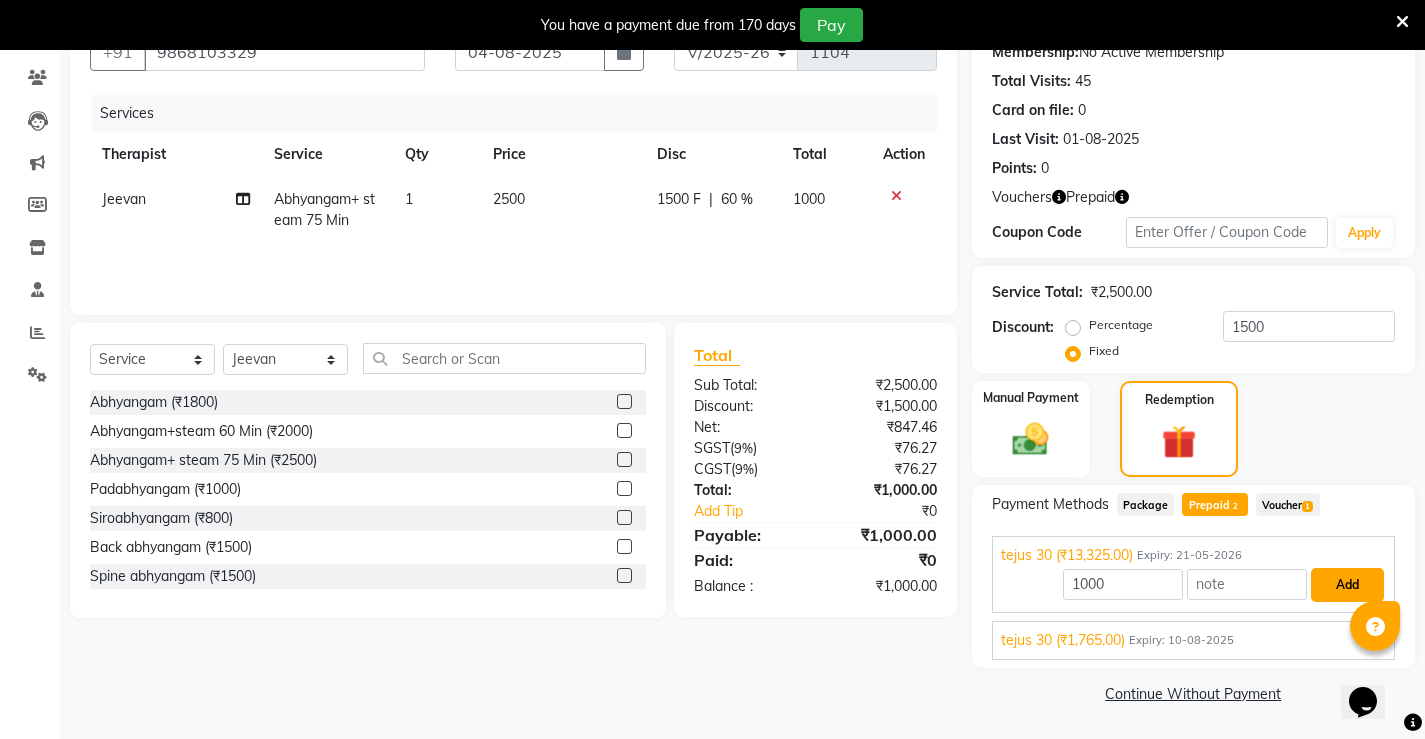 click on "Add" at bounding box center (1347, 585) 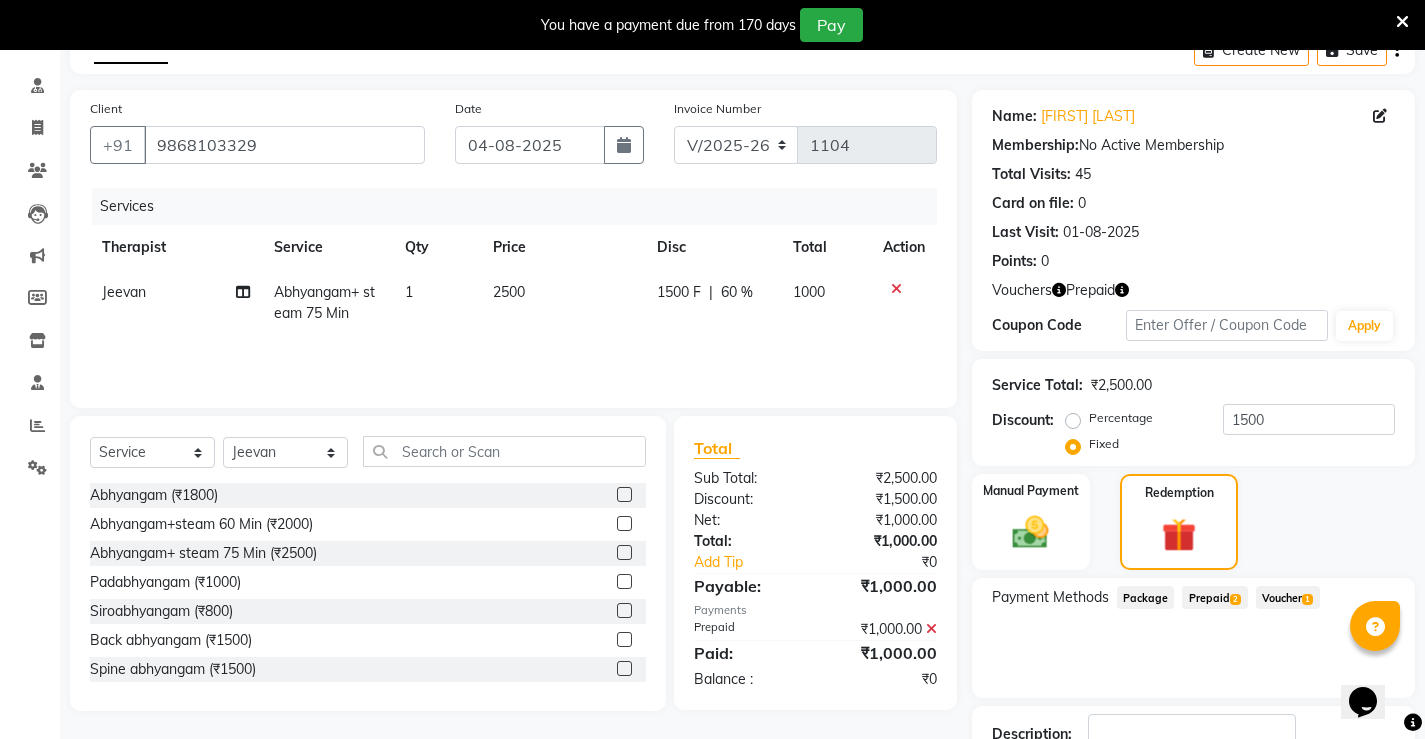 scroll, scrollTop: 253, scrollLeft: 0, axis: vertical 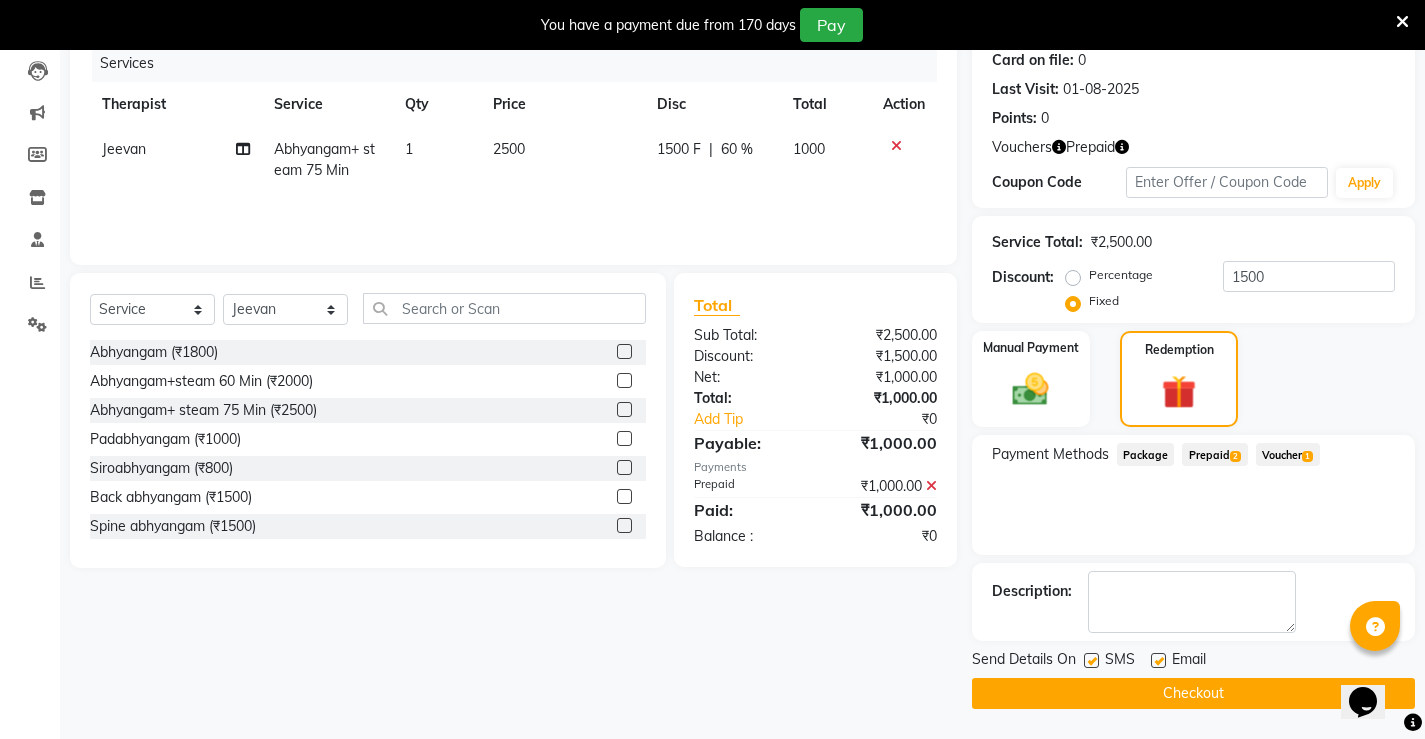 click 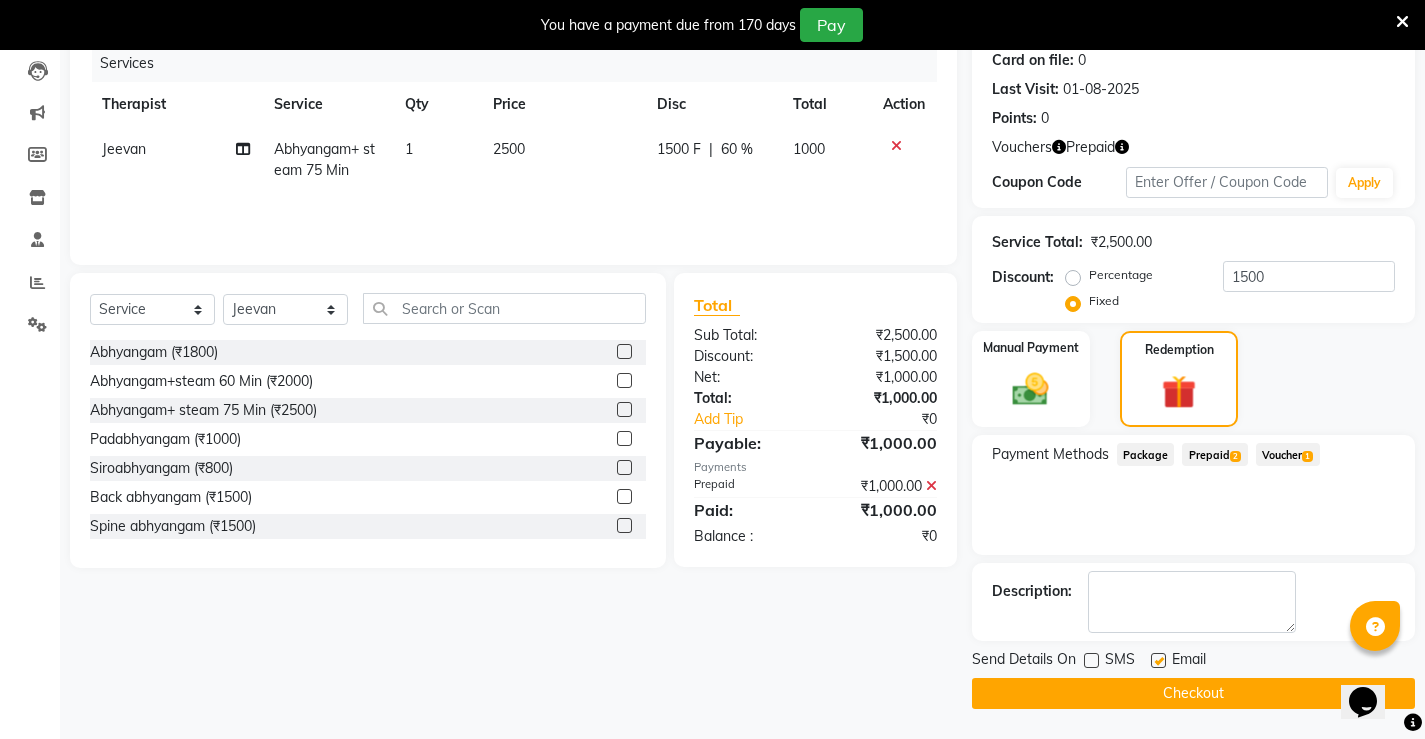 click 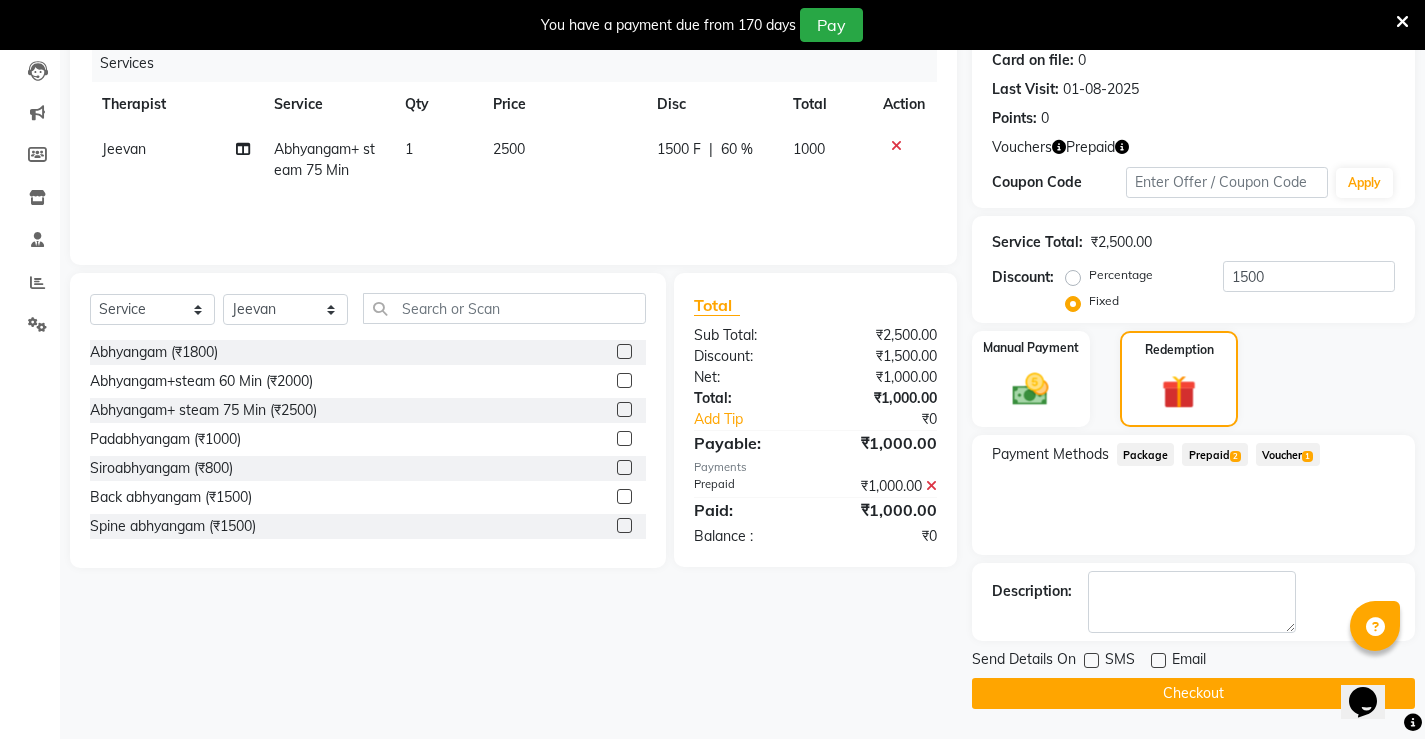 click on "Checkout" 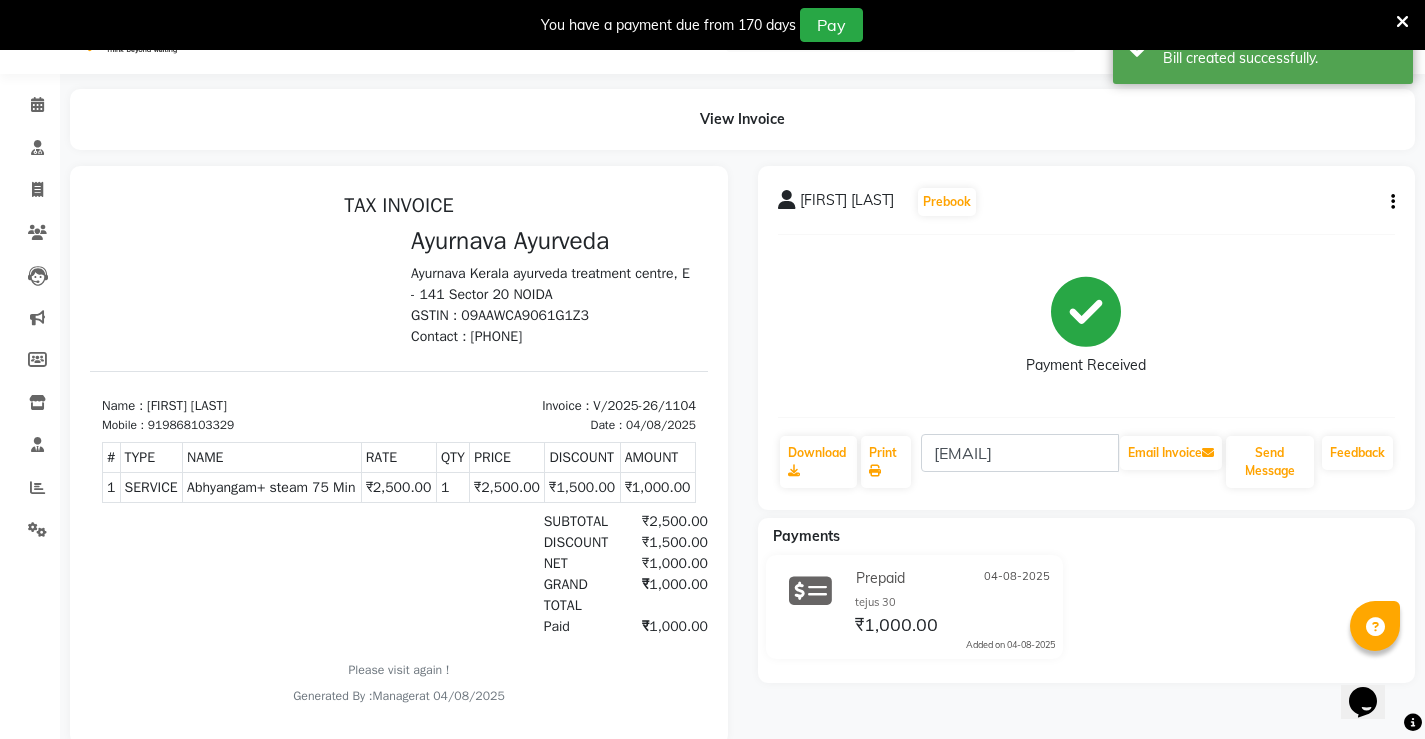 scroll, scrollTop: 0, scrollLeft: 0, axis: both 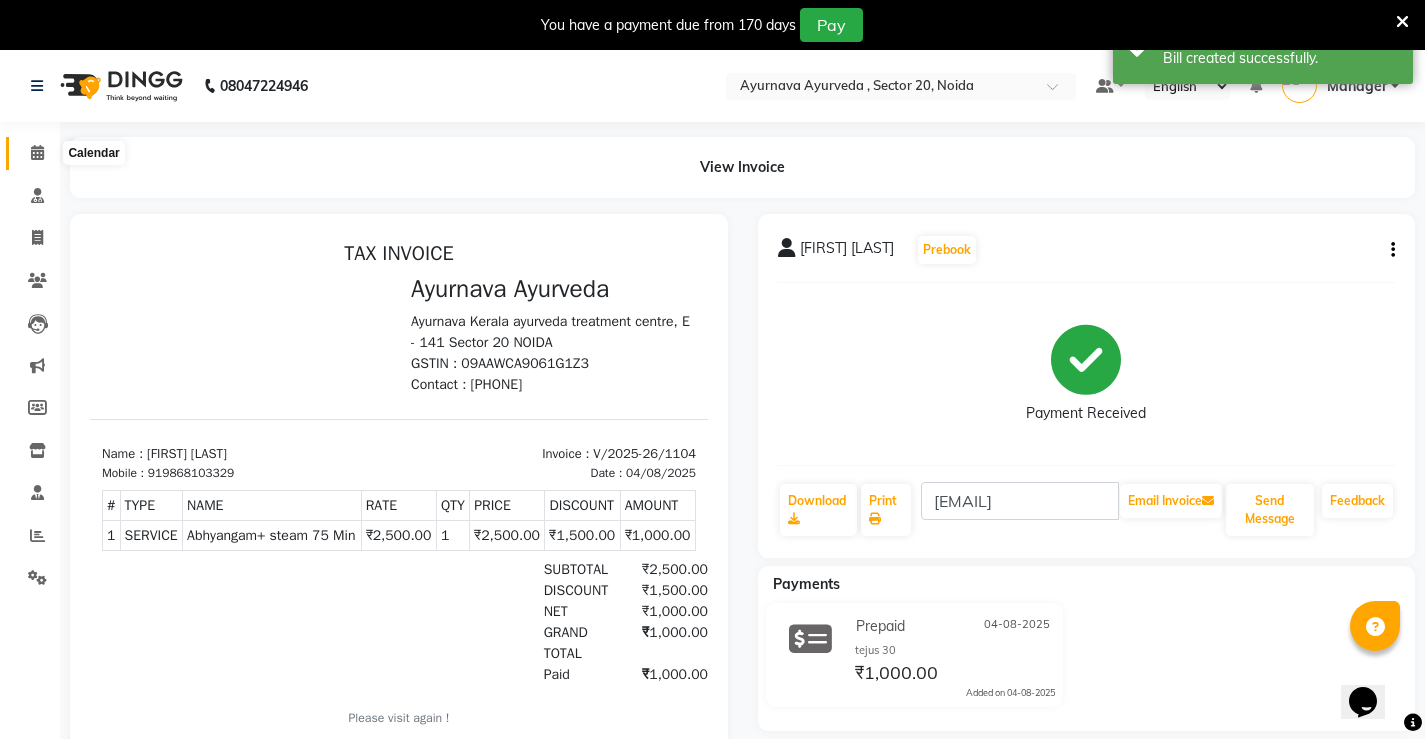 click 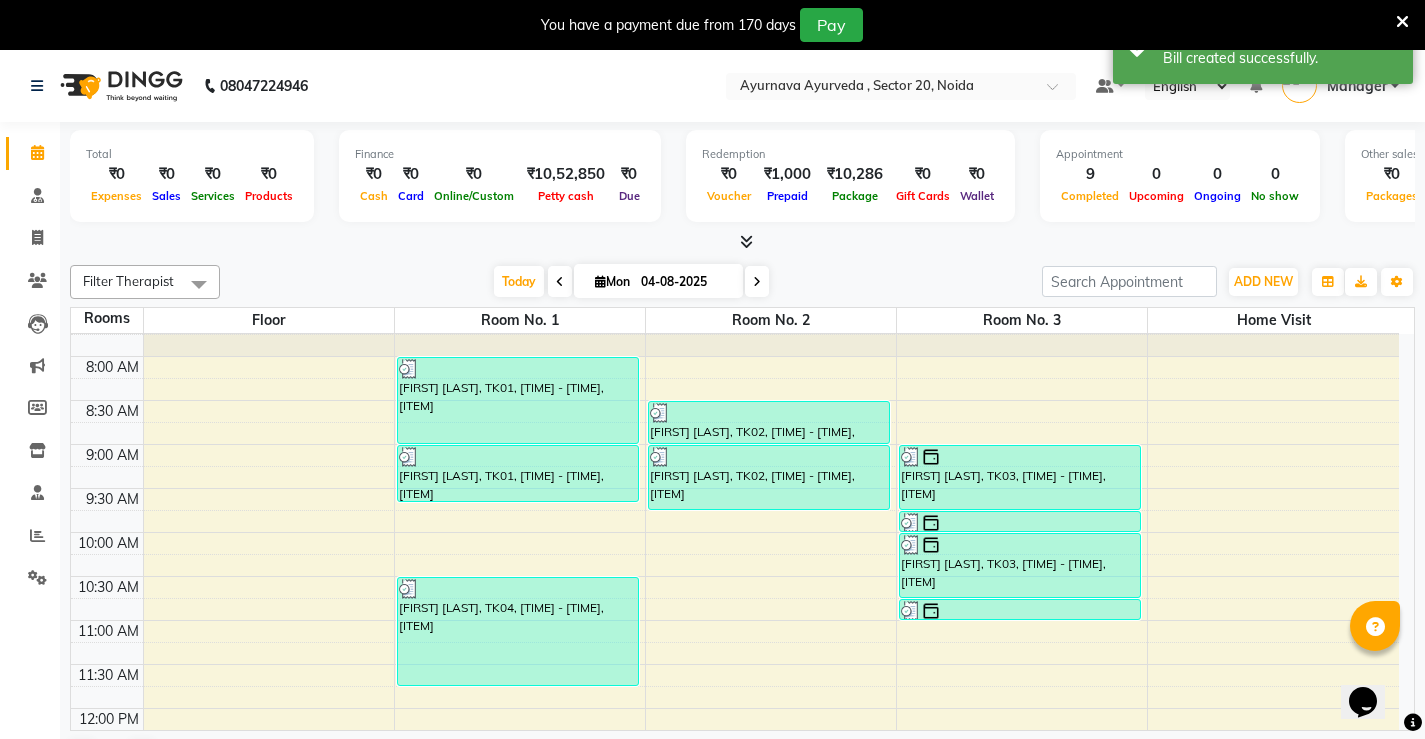scroll, scrollTop: 200, scrollLeft: 0, axis: vertical 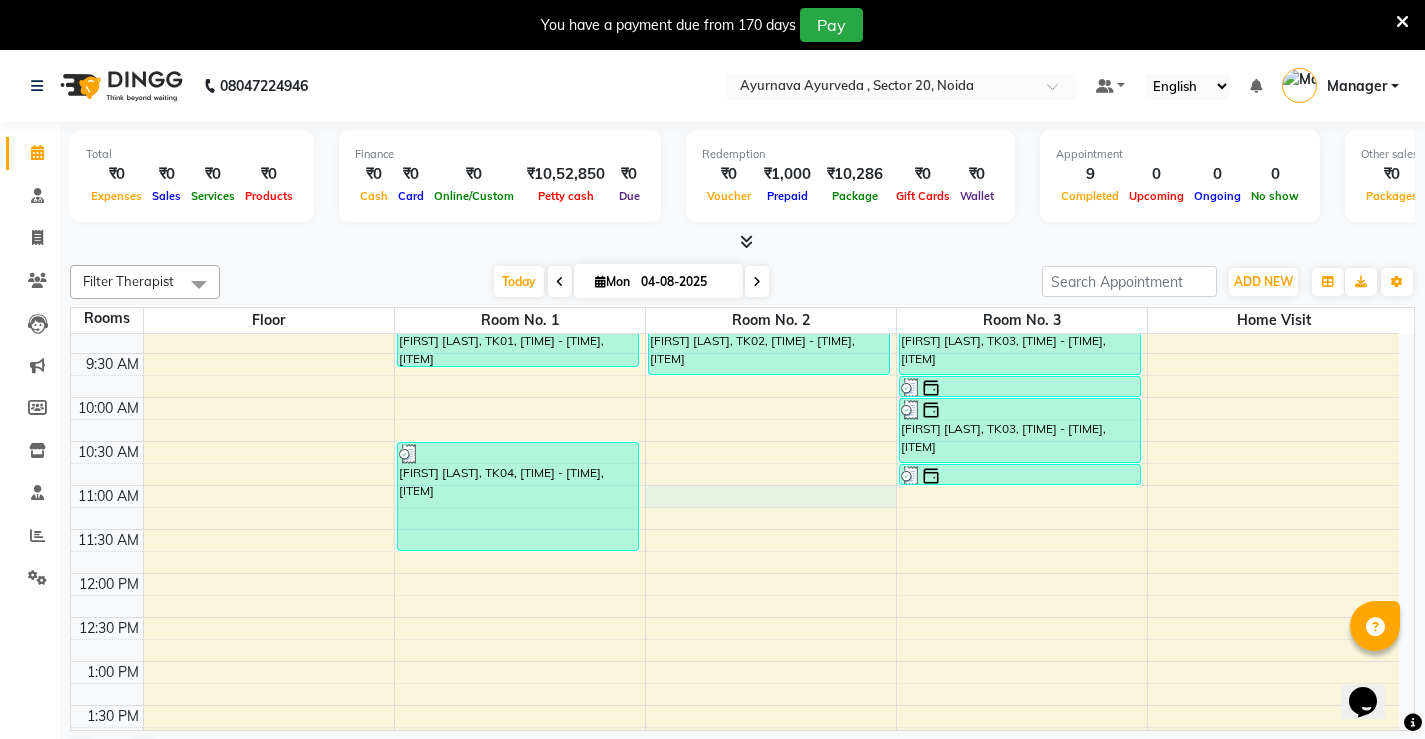 click on "7:00 AM 7:30 AM 8:00 AM 8:30 AM 9:00 AM 9:30 AM 10:00 AM 10:30 AM 11:00 AM 11:30 AM 12:00 PM 12:30 PM 1:00 PM 1:30 PM 2:00 PM 2:30 PM 3:00 PM 3:30 PM 4:00 PM 4:30 PM 5:00 PM 5:30 PM 6:00 PM 6:30 PM 7:00 PM 7:30 PM 8:00 PM 8:30 PM     Arvind kumar maurya, TK01, 08:00 AM-09:00 AM, Abhyangam+steam 60 Min     Arvind kumar maurya, TK01, 09:00 AM-09:40 AM, Nasyam     Jagdeeshan Nair, TK04, 10:30 AM-11:45 AM, Abhyangam+ steam 75 Min     SAYAD MARSOOK, TK02, 08:30 AM-09:00 AM, Pichu(small)     SAYAD MARSOOK, TK02, 09:00 AM-09:45 AM, local abhyangam potli     Gurmeet Singh, TK03, 09:00 AM-09:45 AM, Abhyangam     Gurmeet Singh, TK03, 09:45 AM-10:00 AM, Lepam     Gurmeet Singh, TK03, 10:00 AM-10:45 AM, Local Potli     Gurmeet Singh, TK03, 10:45 AM-11:00 AM, Matravasti" at bounding box center (735, 749) 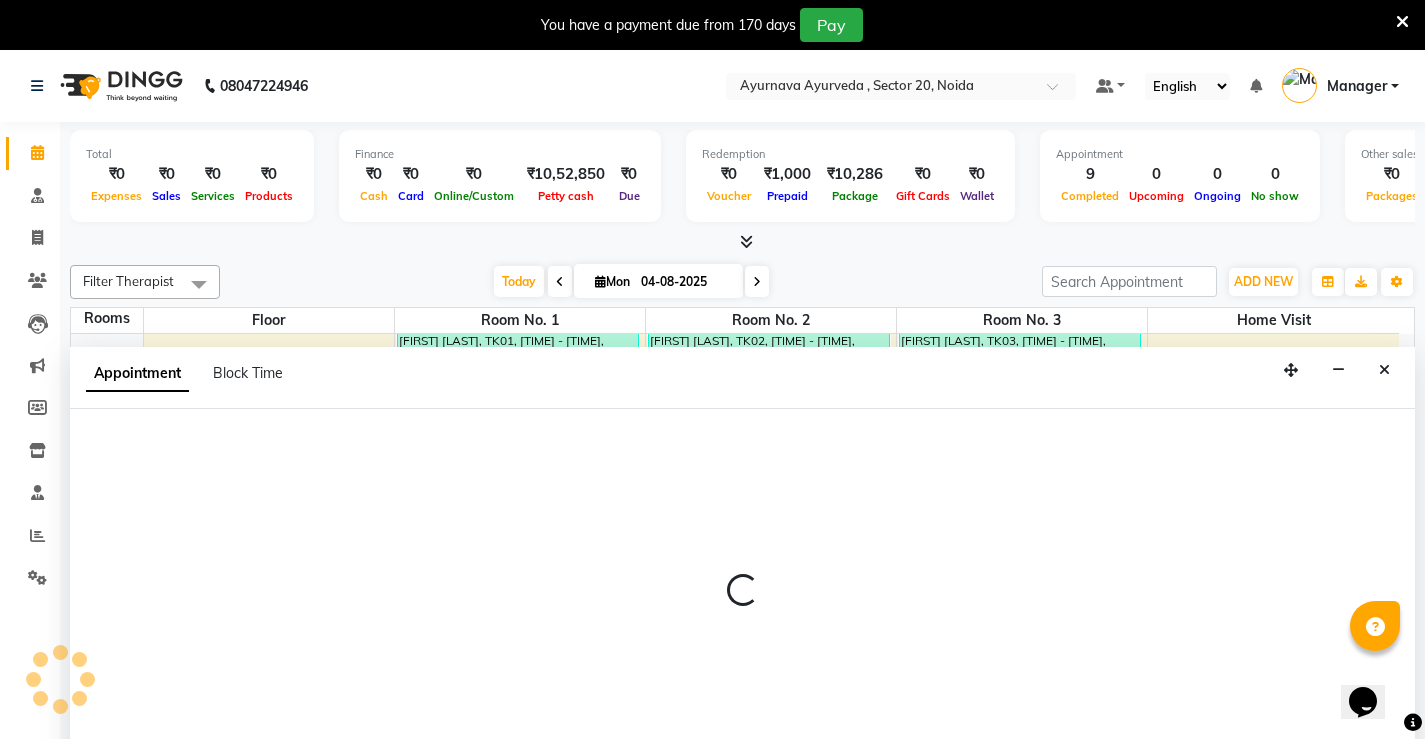 scroll, scrollTop: 51, scrollLeft: 0, axis: vertical 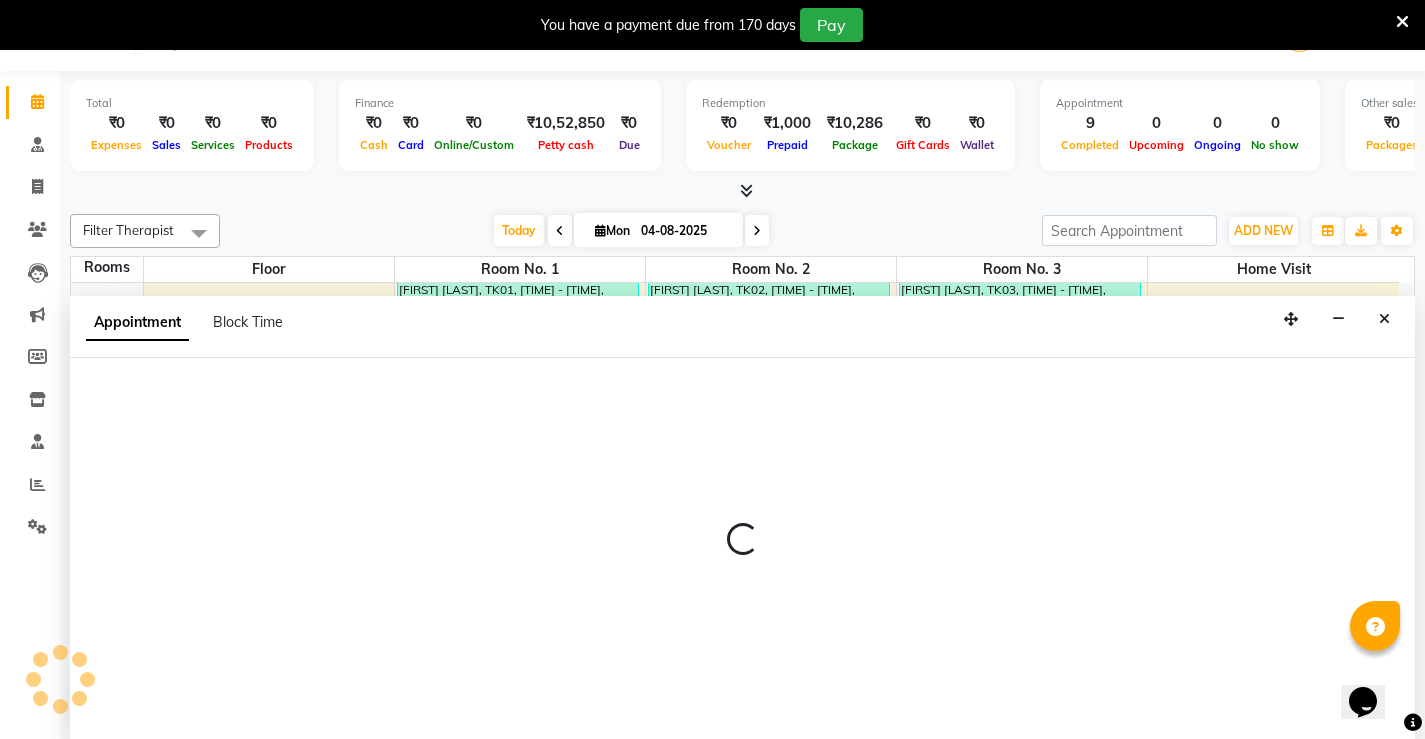 select on "tentative" 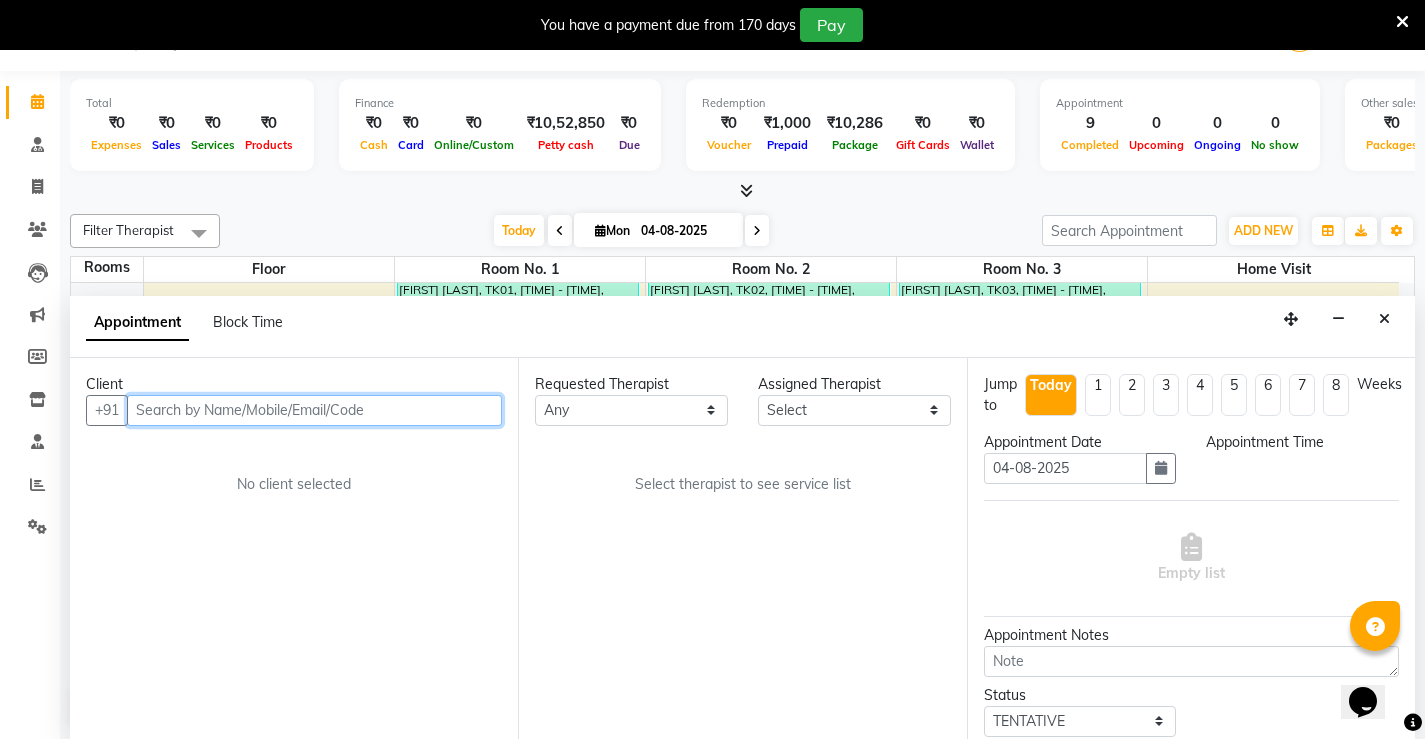 select on "660" 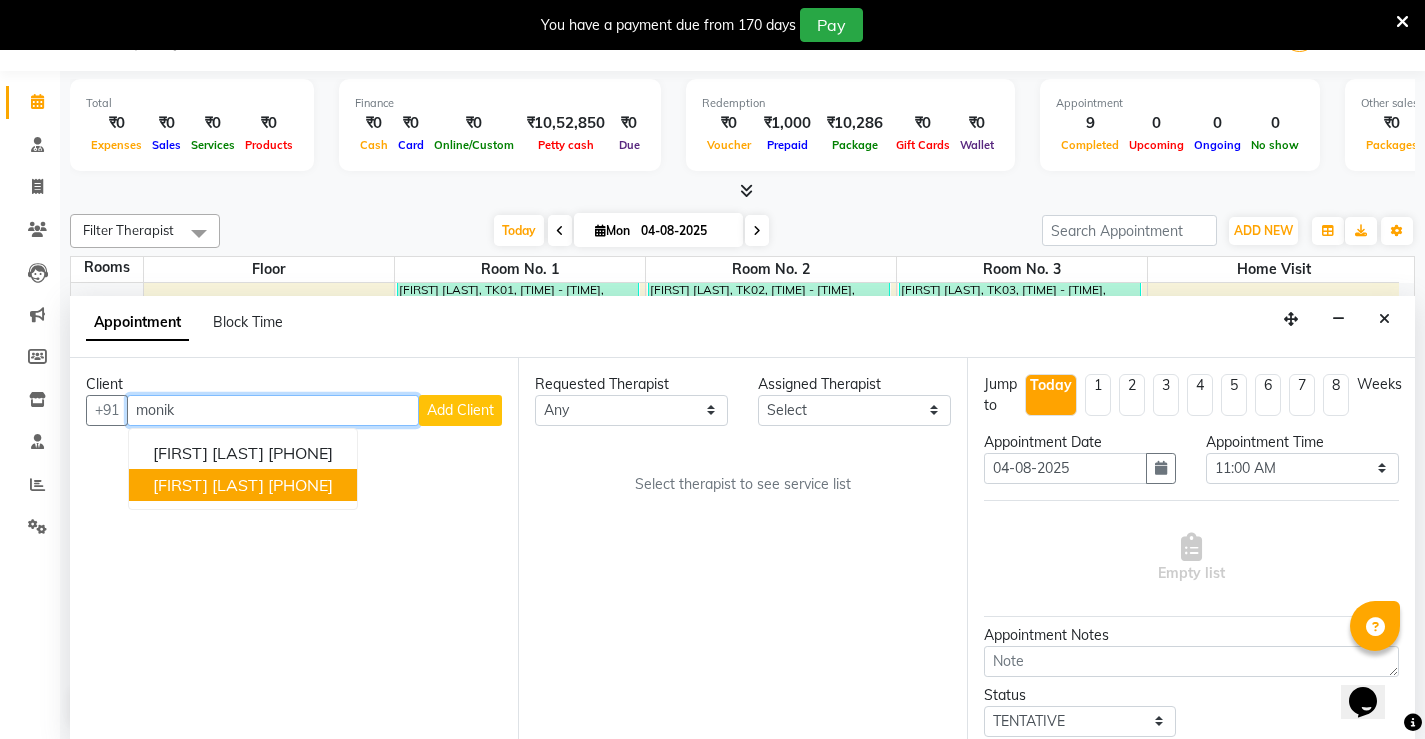 click on "9899947147" at bounding box center [300, 485] 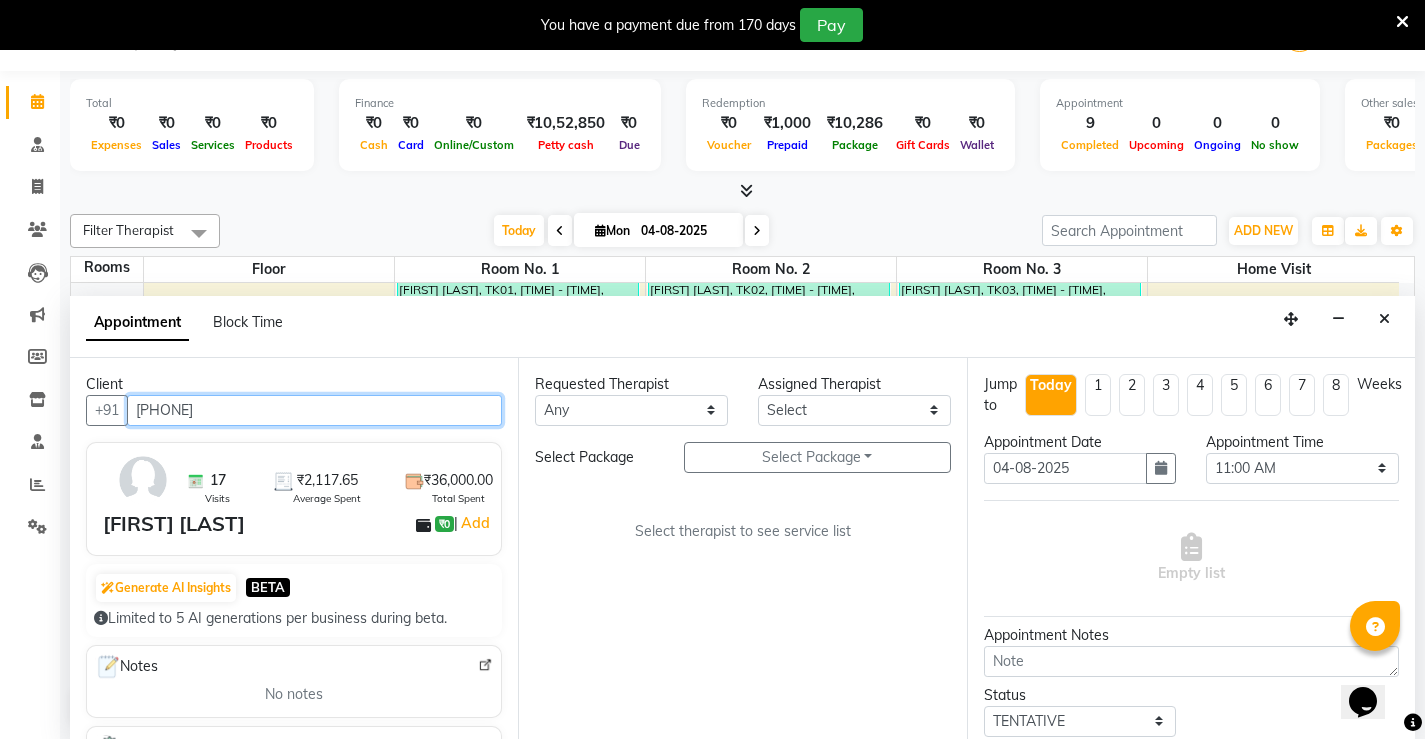 type on "9899947147" 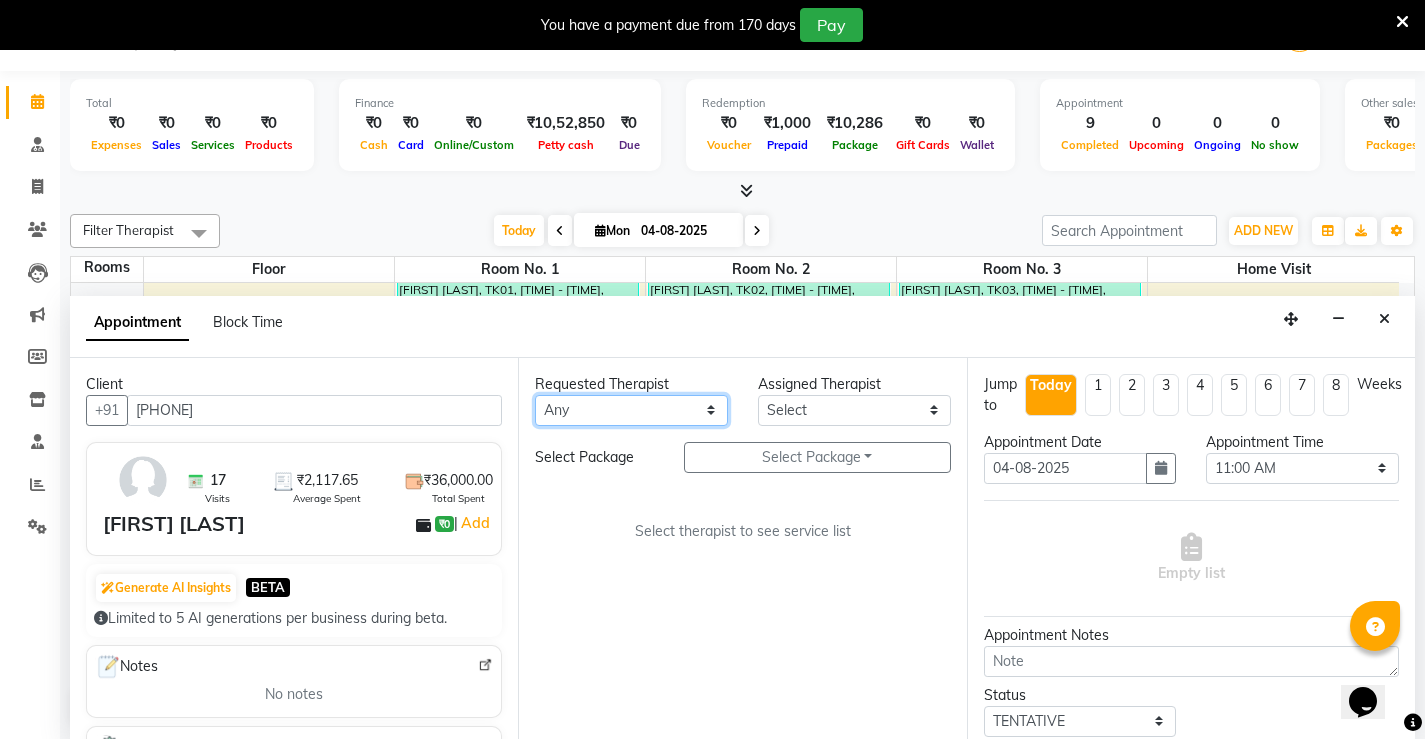 click on "With [FIRST] [FIRST] [FIRST] [FIRST] [FIRST] [FIRST] [FIRST] [FIRST] [FIRST] [FIRST] [FIRST] [FIRST] [FIRST] [FIRST] [FIRST] [FIRST] [FIRST] [FIRST] [FIRST] [FIRST] [FIRST] [FIRST] [FIRST] [FIRST] [FIRST] [FIRST] [FIRST] [FIRST]" at bounding box center (631, 410) 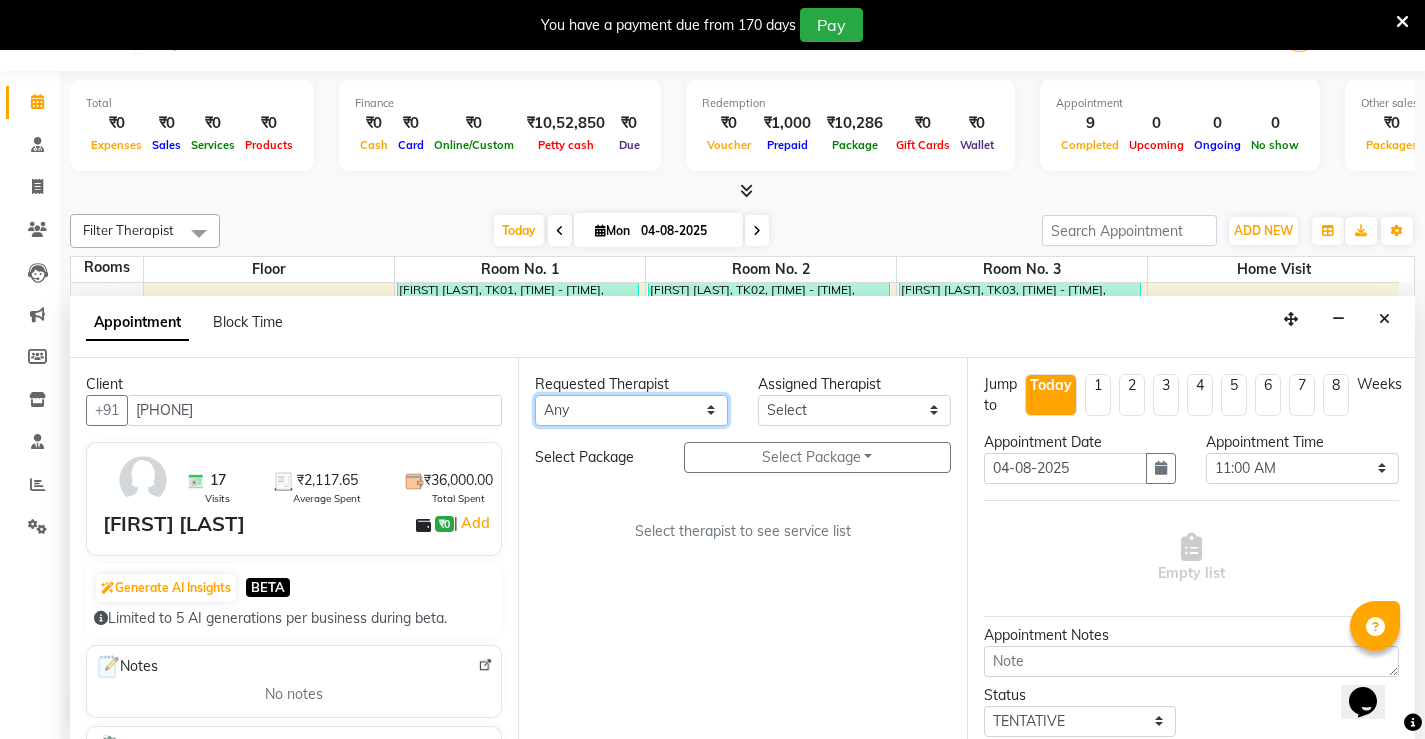 select on "83763" 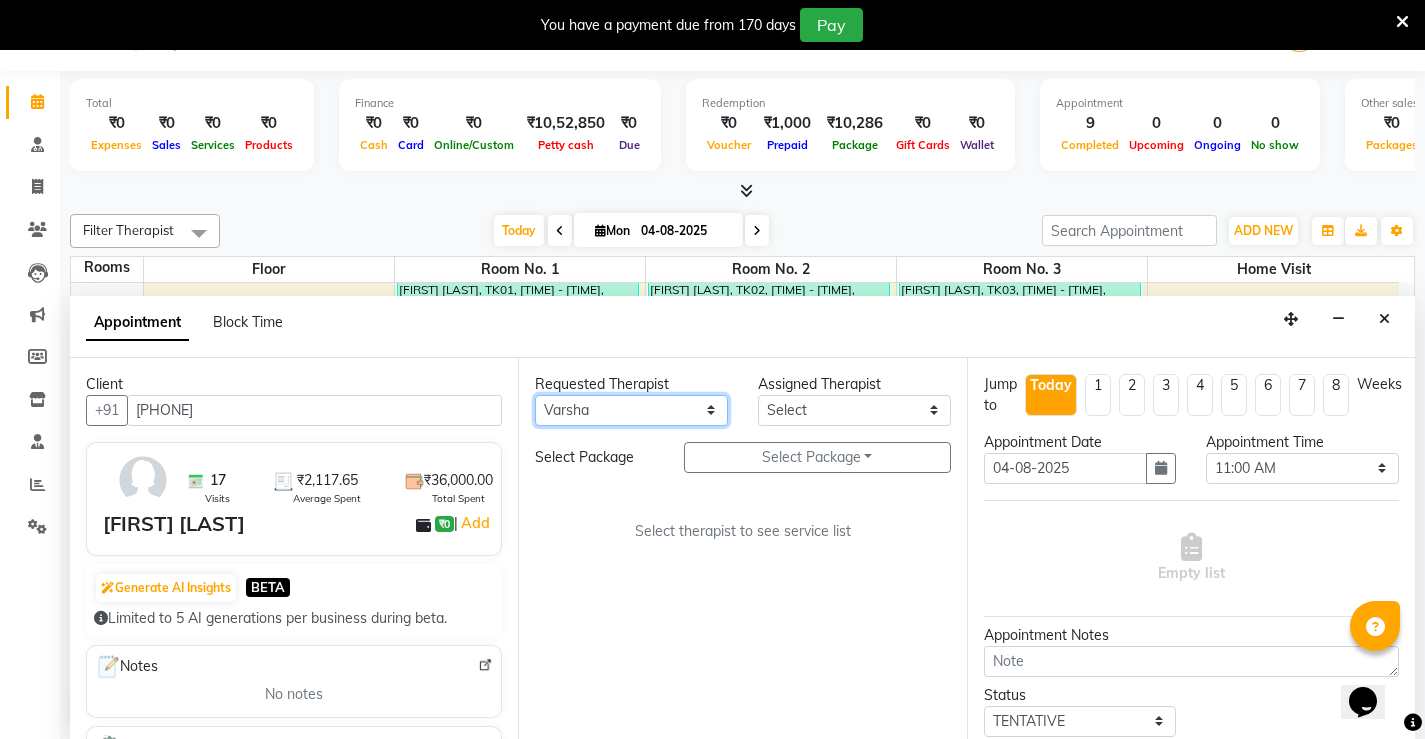 click on "With [FIRST] [FIRST] [FIRST] [FIRST] [FIRST] [FIRST] [FIRST] [FIRST] [FIRST] [FIRST] [FIRST] [FIRST] [FIRST] [FIRST] [FIRST] [FIRST] [FIRST] [FIRST] [FIRST] [FIRST] [FIRST] [FIRST] [FIRST] [FIRST] [FIRST] [FIRST] [FIRST] [FIRST]" at bounding box center [631, 410] 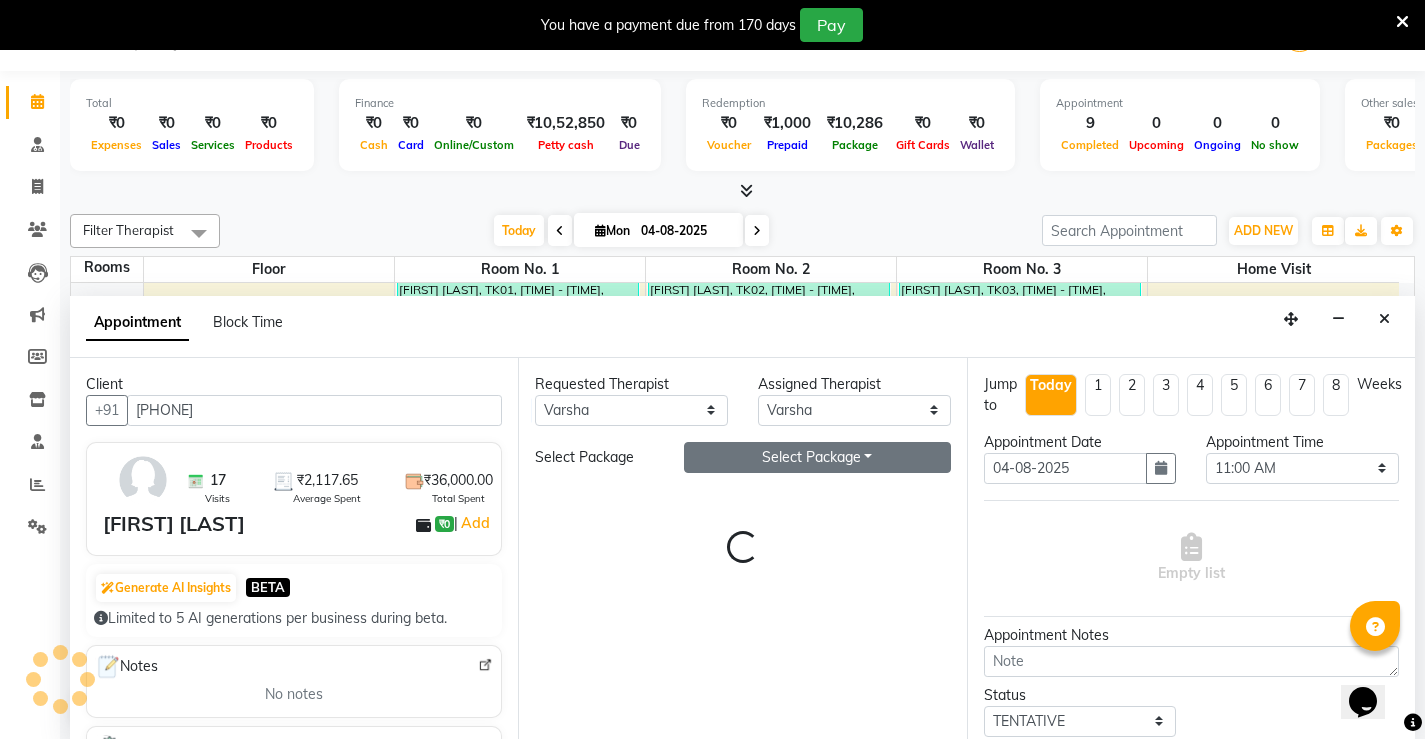 click on "Select Package  Toggle Dropdown" at bounding box center [817, 457] 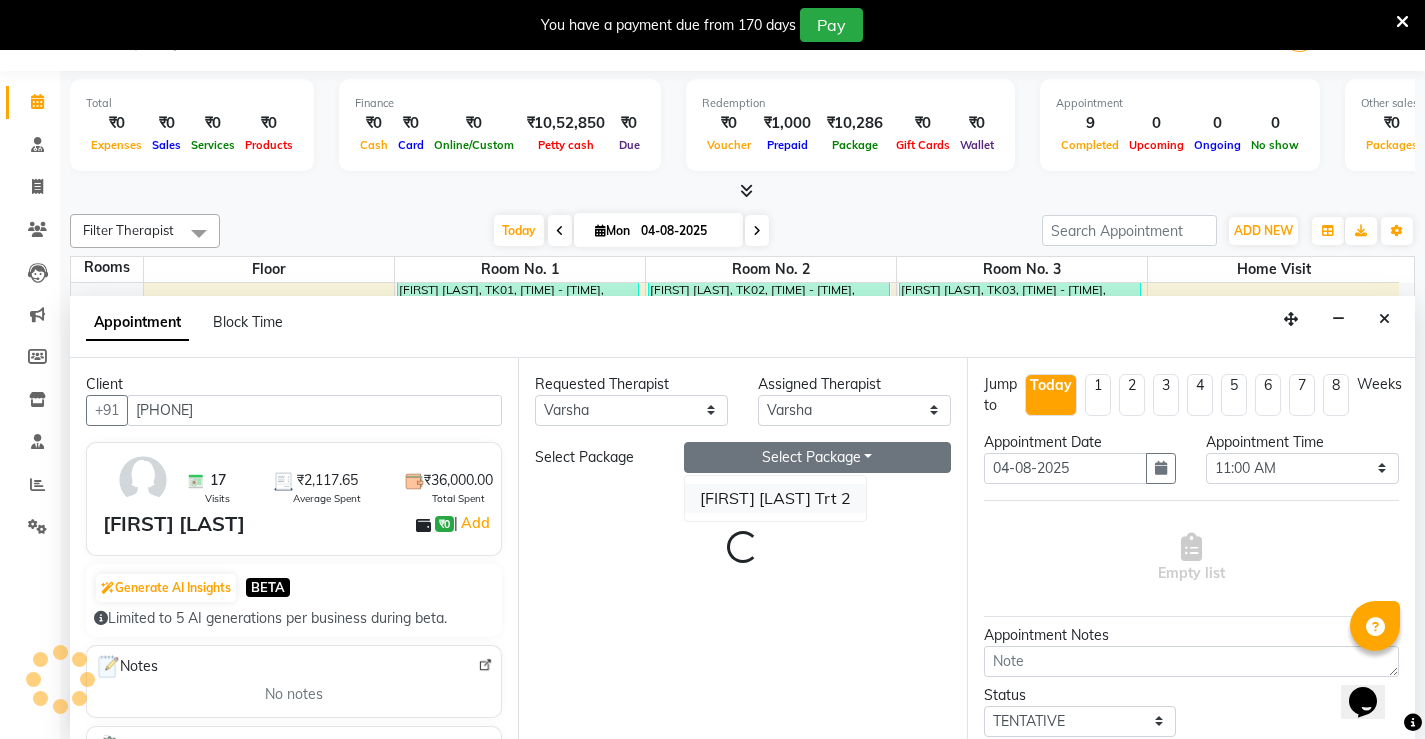 click on "Monika Bhatt Trt 2" at bounding box center [775, 498] 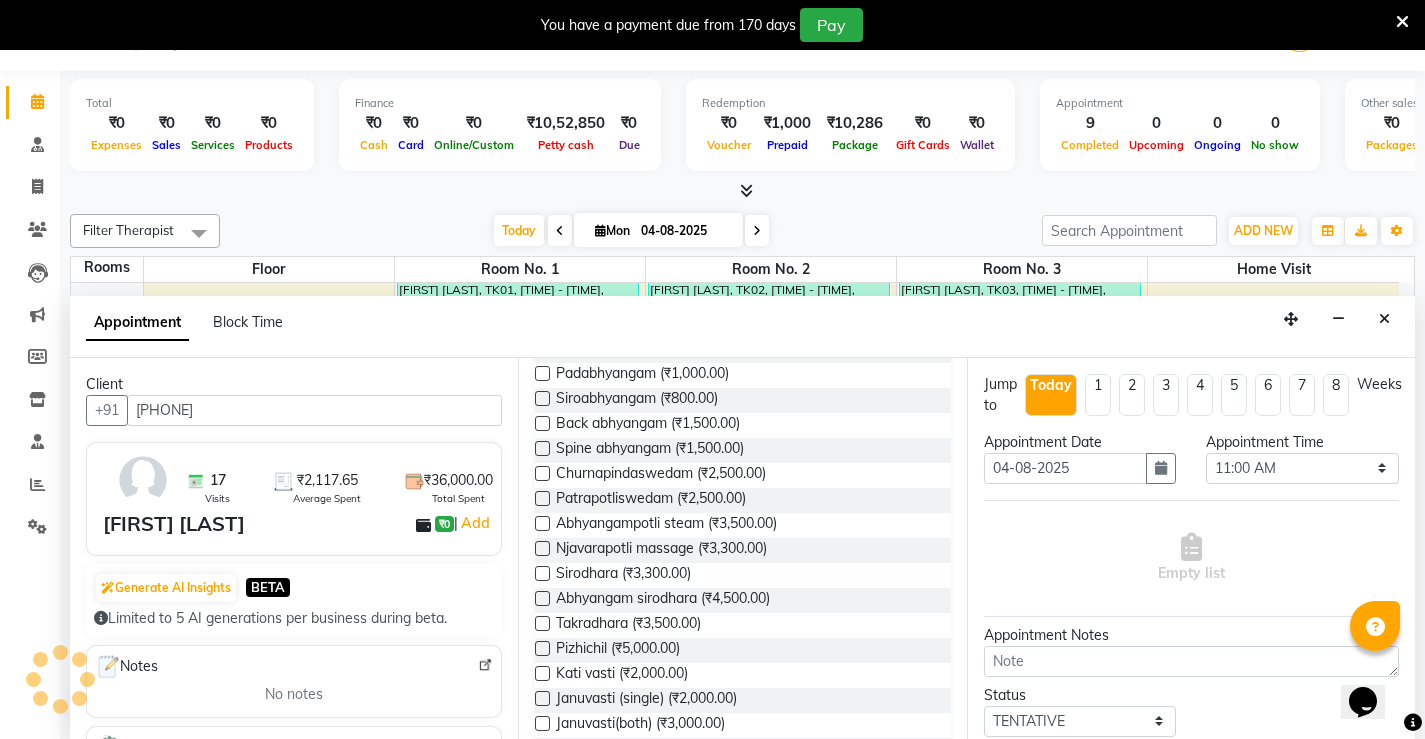 scroll, scrollTop: 0, scrollLeft: 0, axis: both 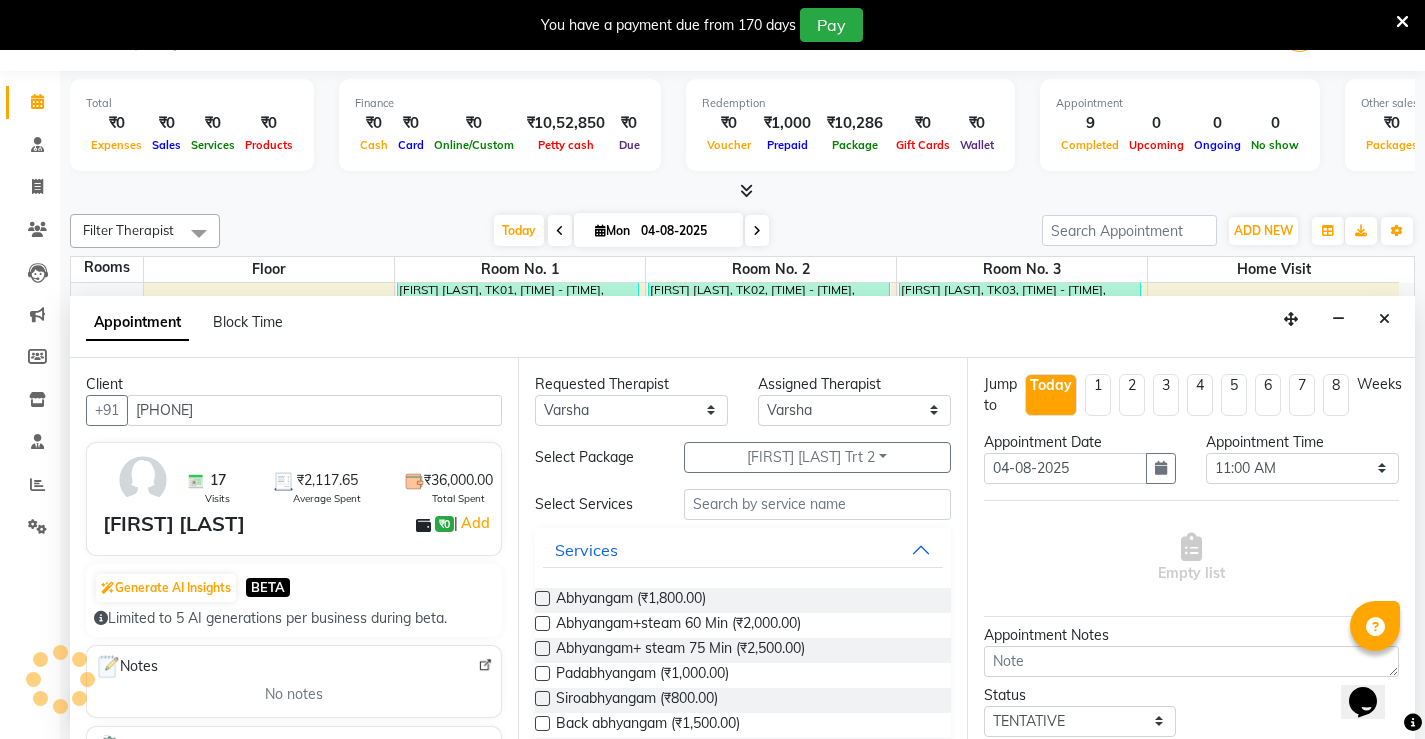 click on "Services" at bounding box center (742, 550) 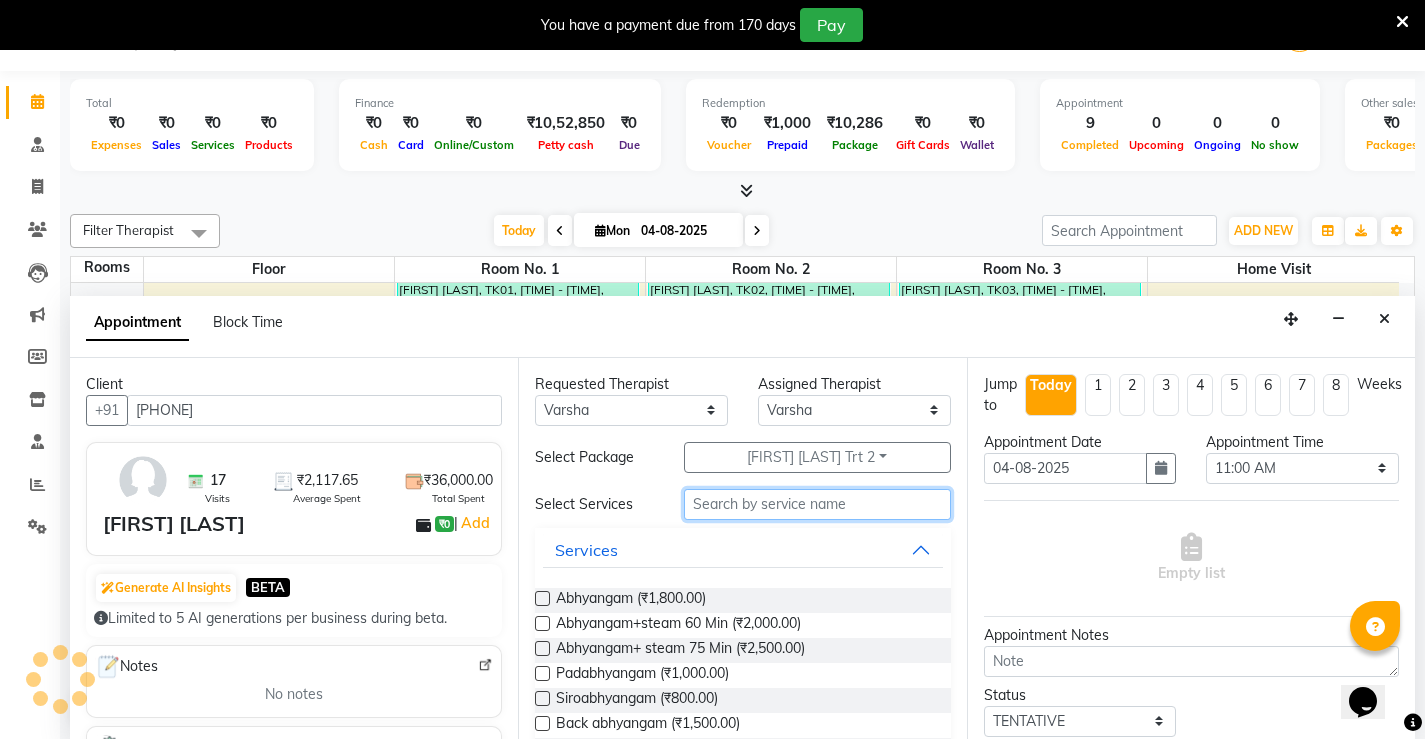 click at bounding box center [817, 504] 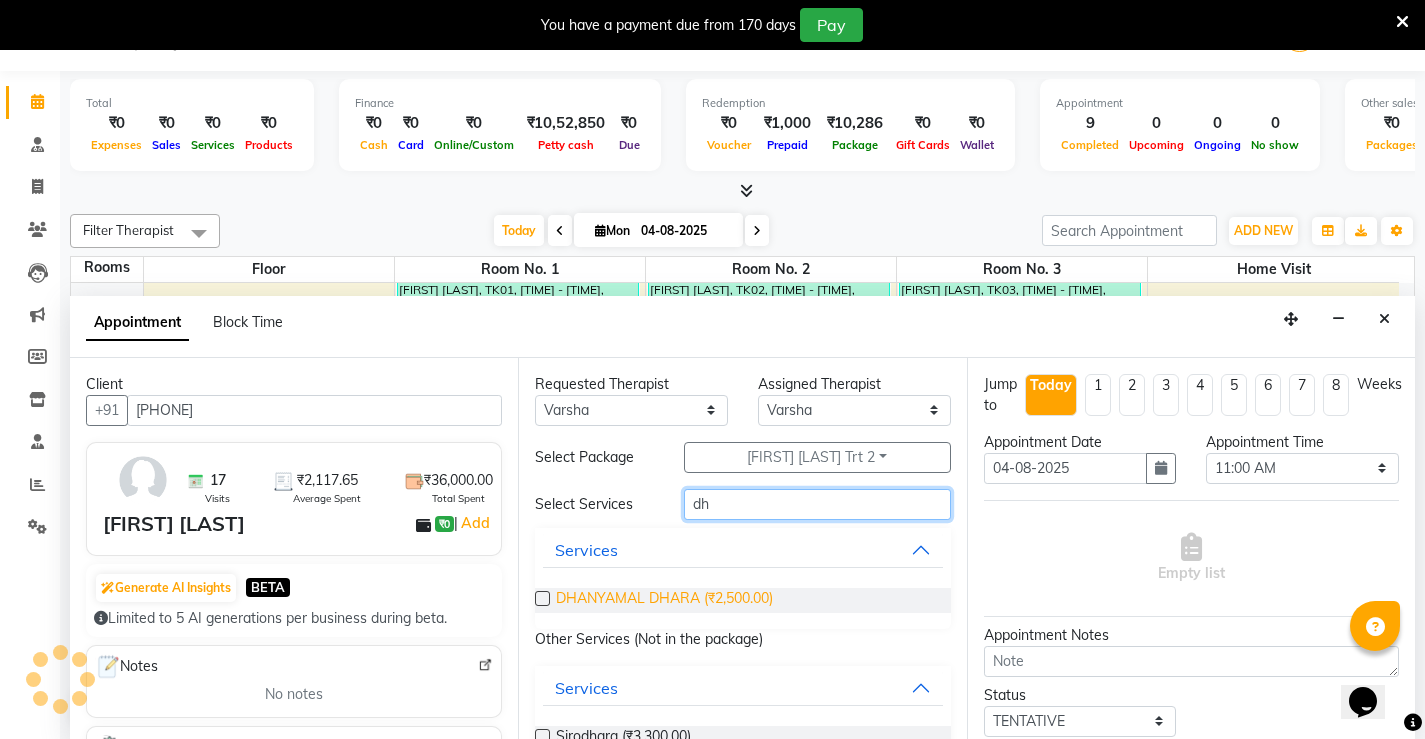 type on "dh" 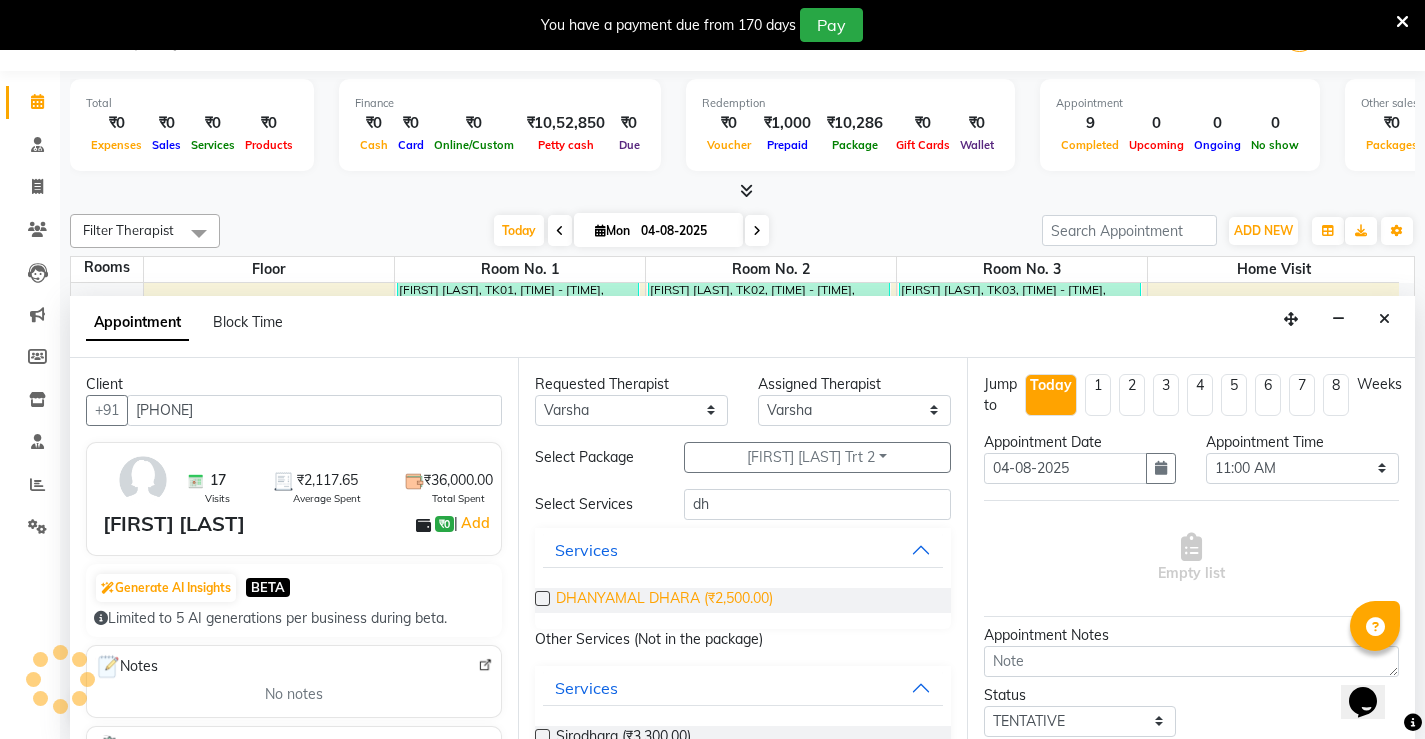 click on "DHANYAMAL DHARA (₹2,500.00)" at bounding box center (664, 600) 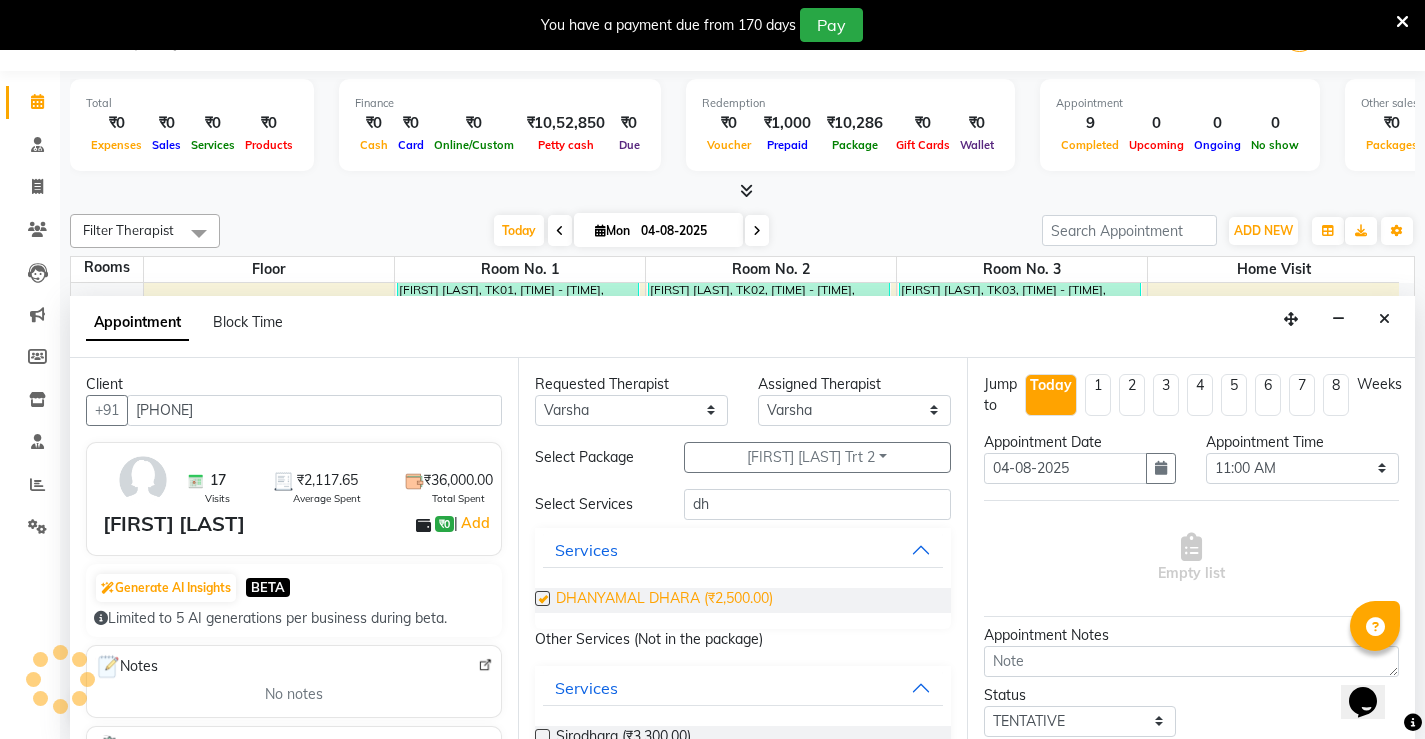 checkbox on "true" 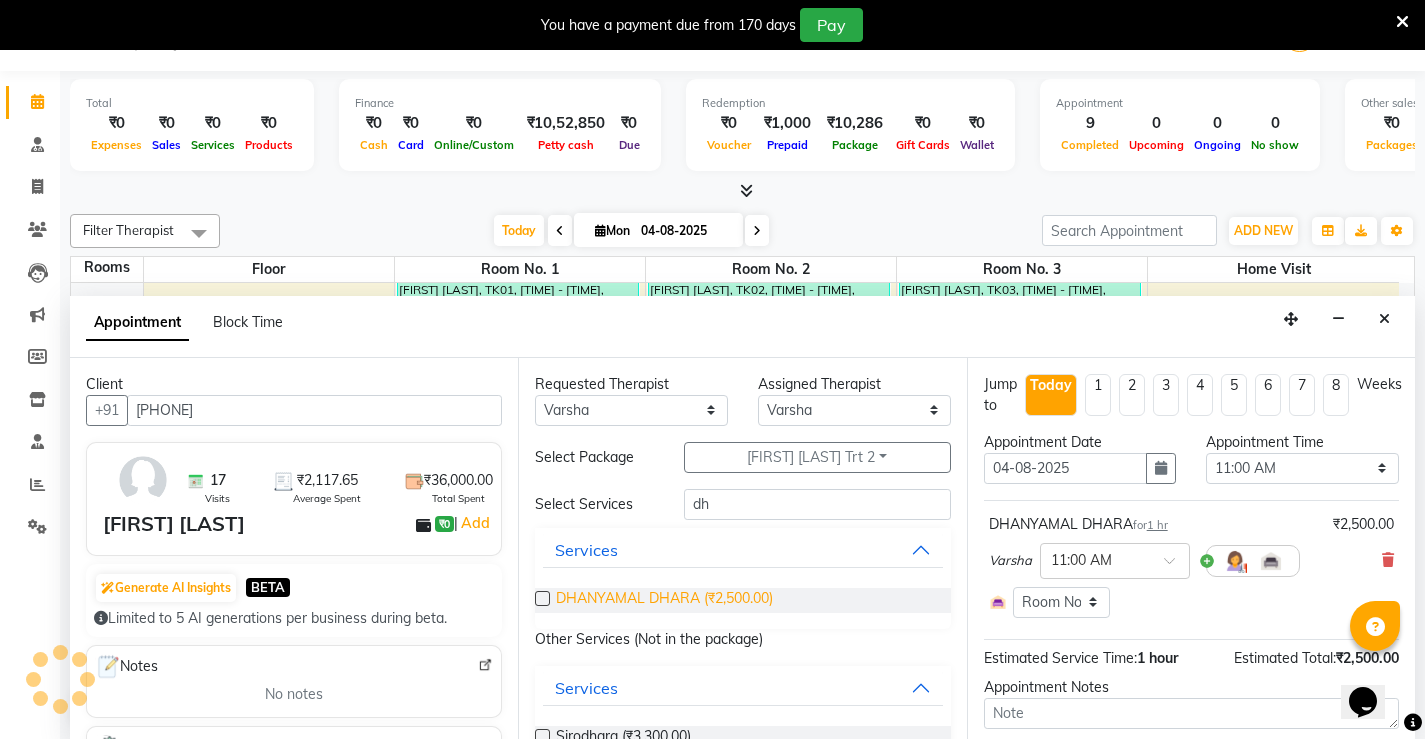 checkbox on "false" 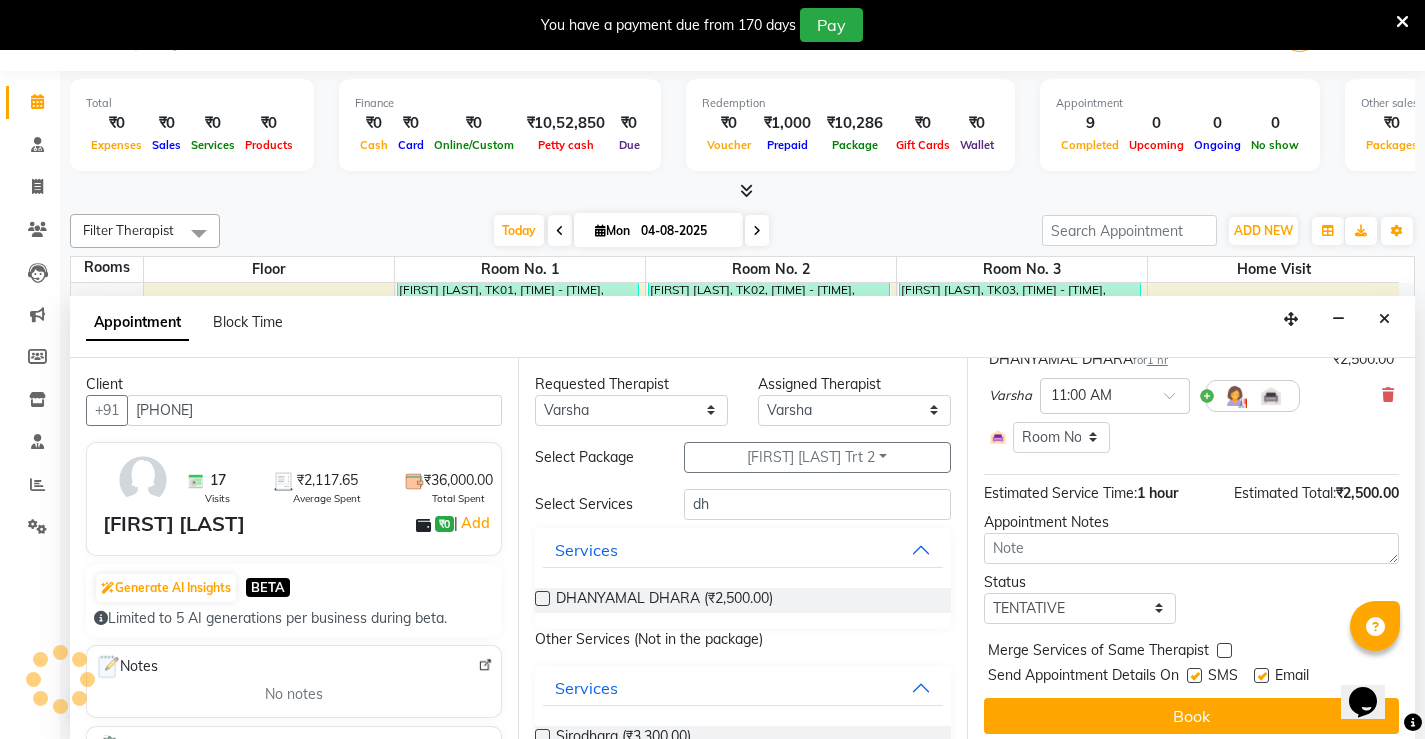 scroll, scrollTop: 176, scrollLeft: 0, axis: vertical 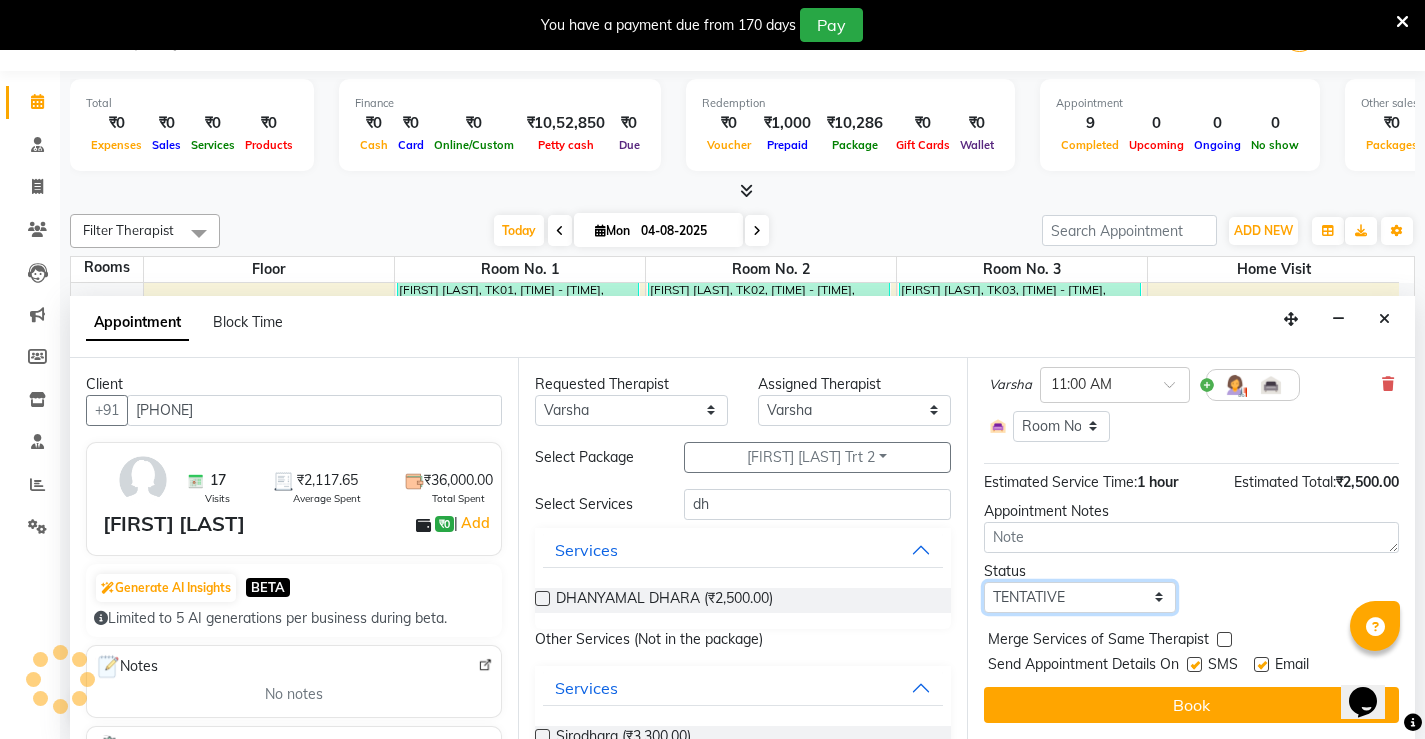 click on "Select TENTATIVE CONFIRM CHECK-IN UPCOMING" at bounding box center [1080, 597] 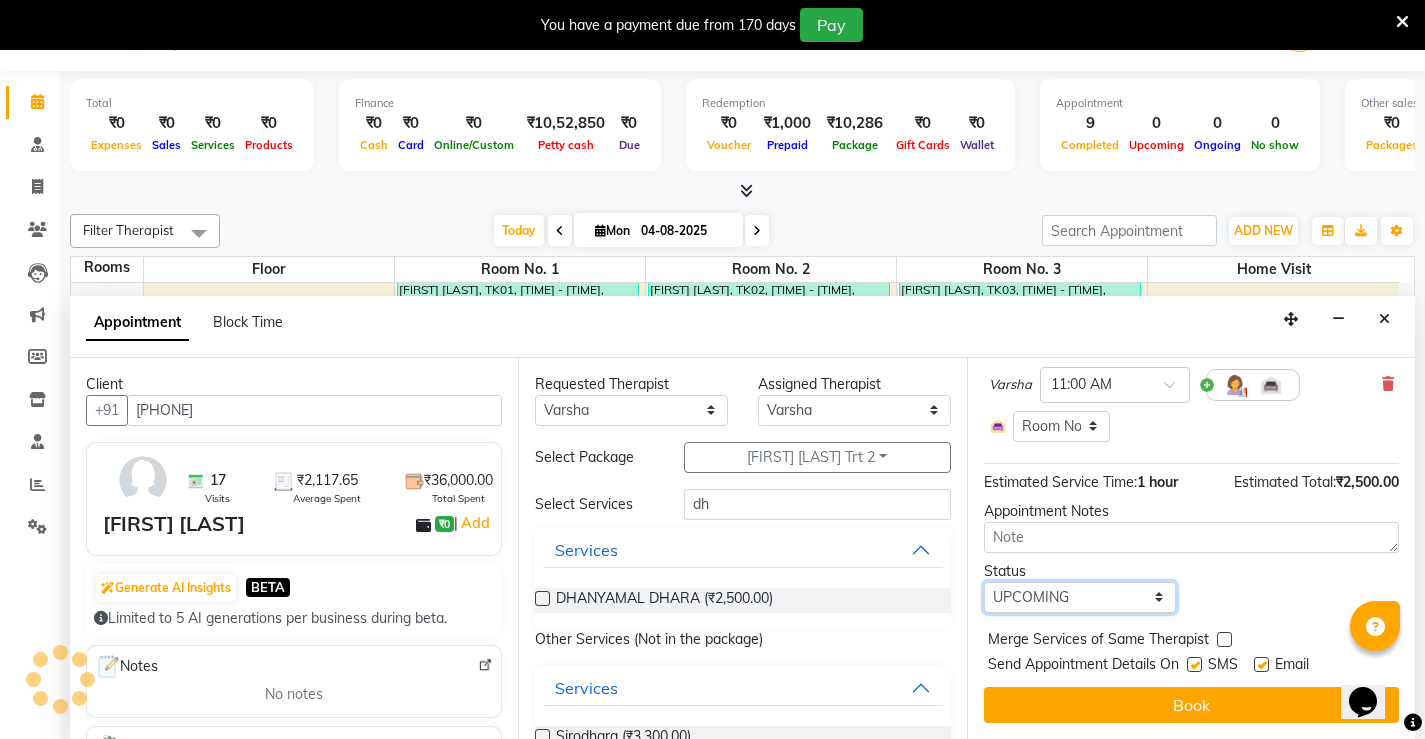 click on "Select TENTATIVE CONFIRM CHECK-IN UPCOMING" at bounding box center [1080, 597] 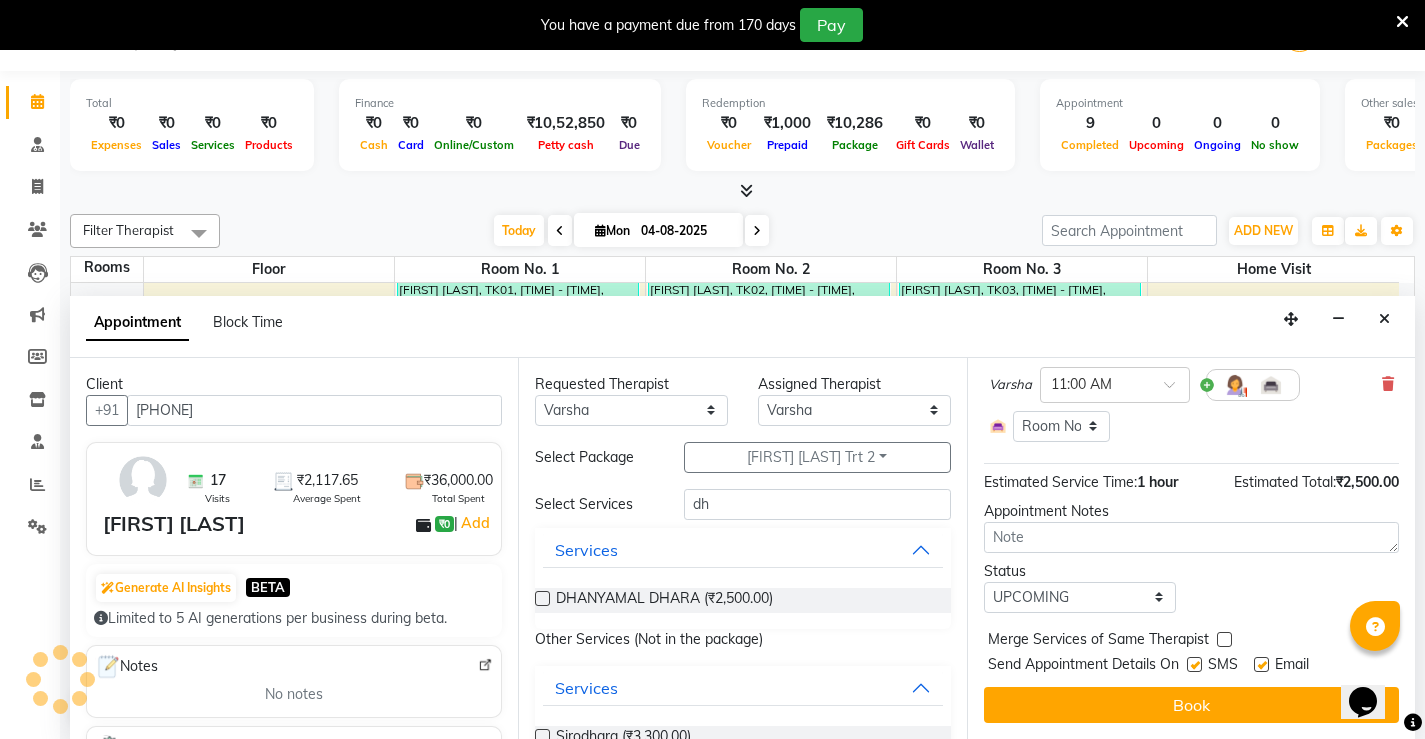 click at bounding box center (1194, 664) 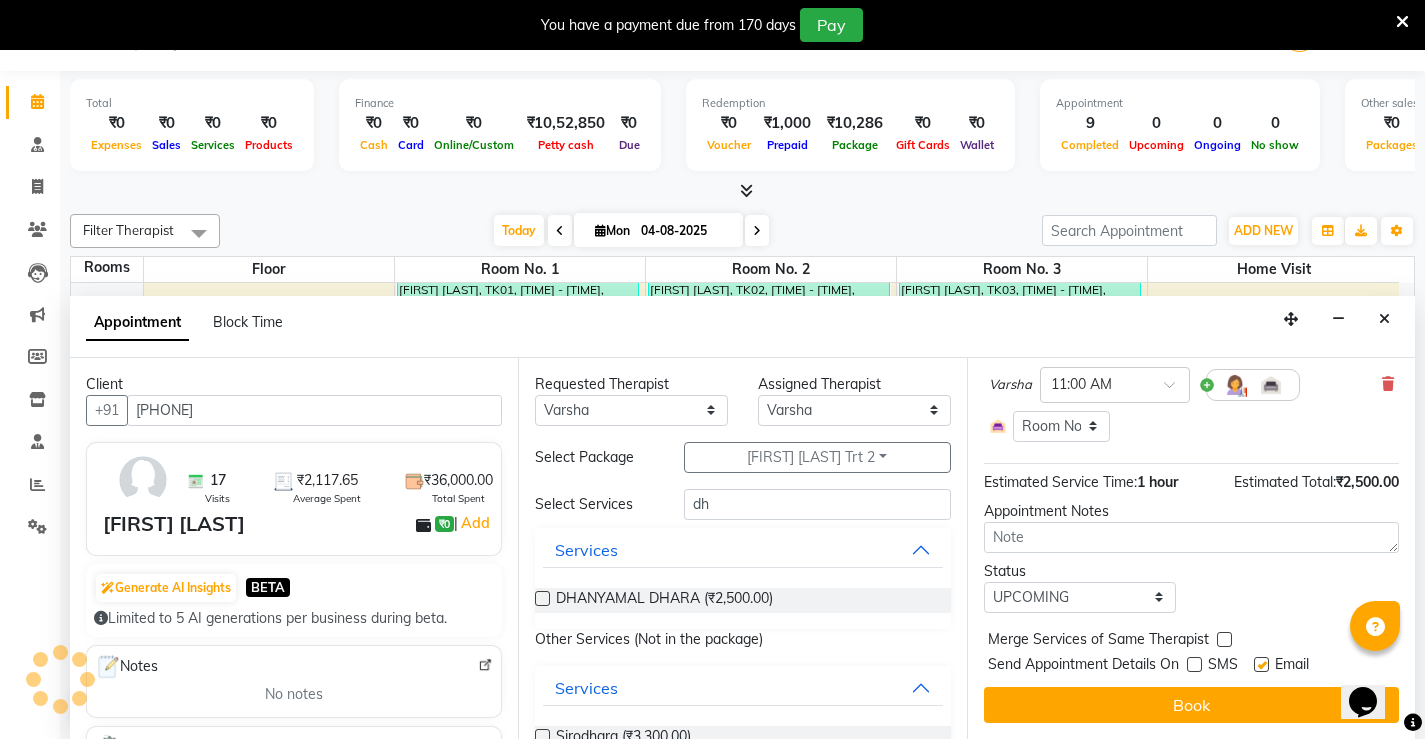 click at bounding box center (1261, 664) 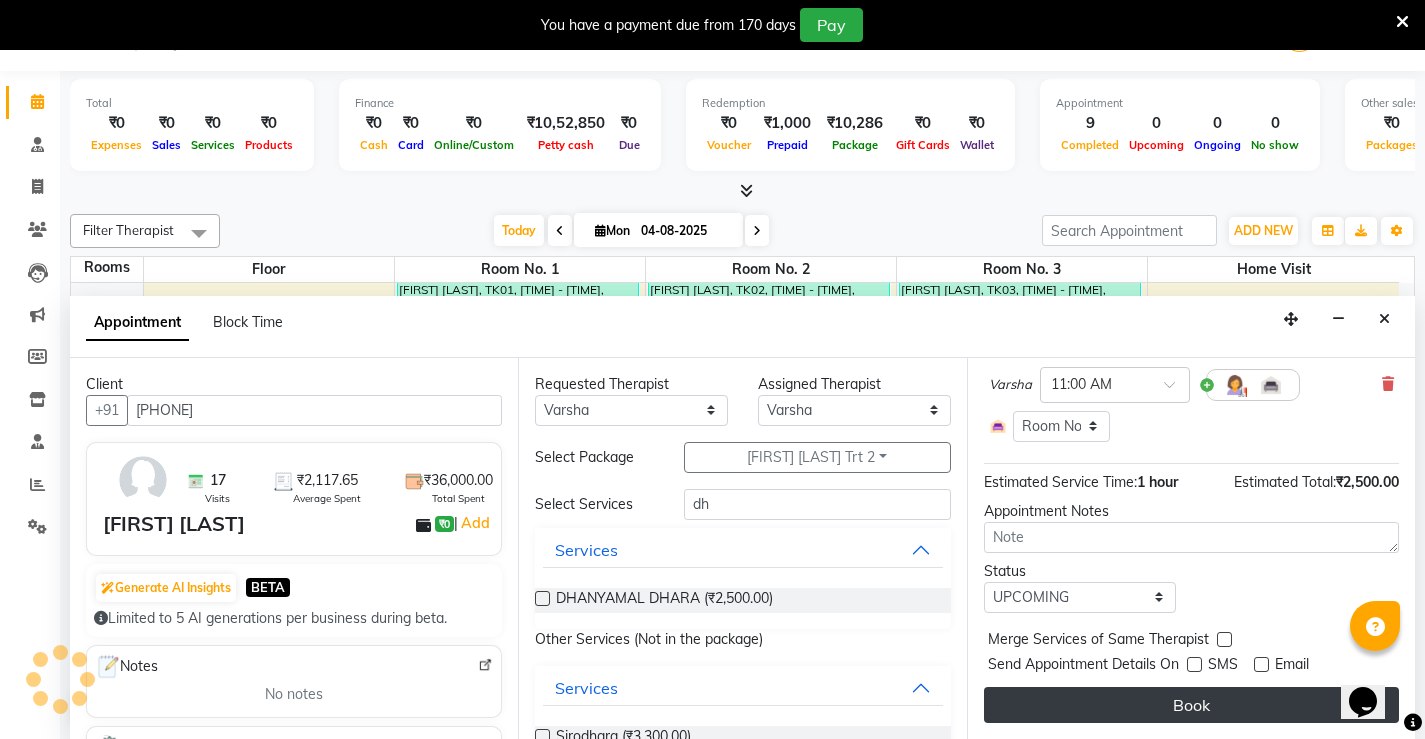 click on "Book" at bounding box center [1191, 705] 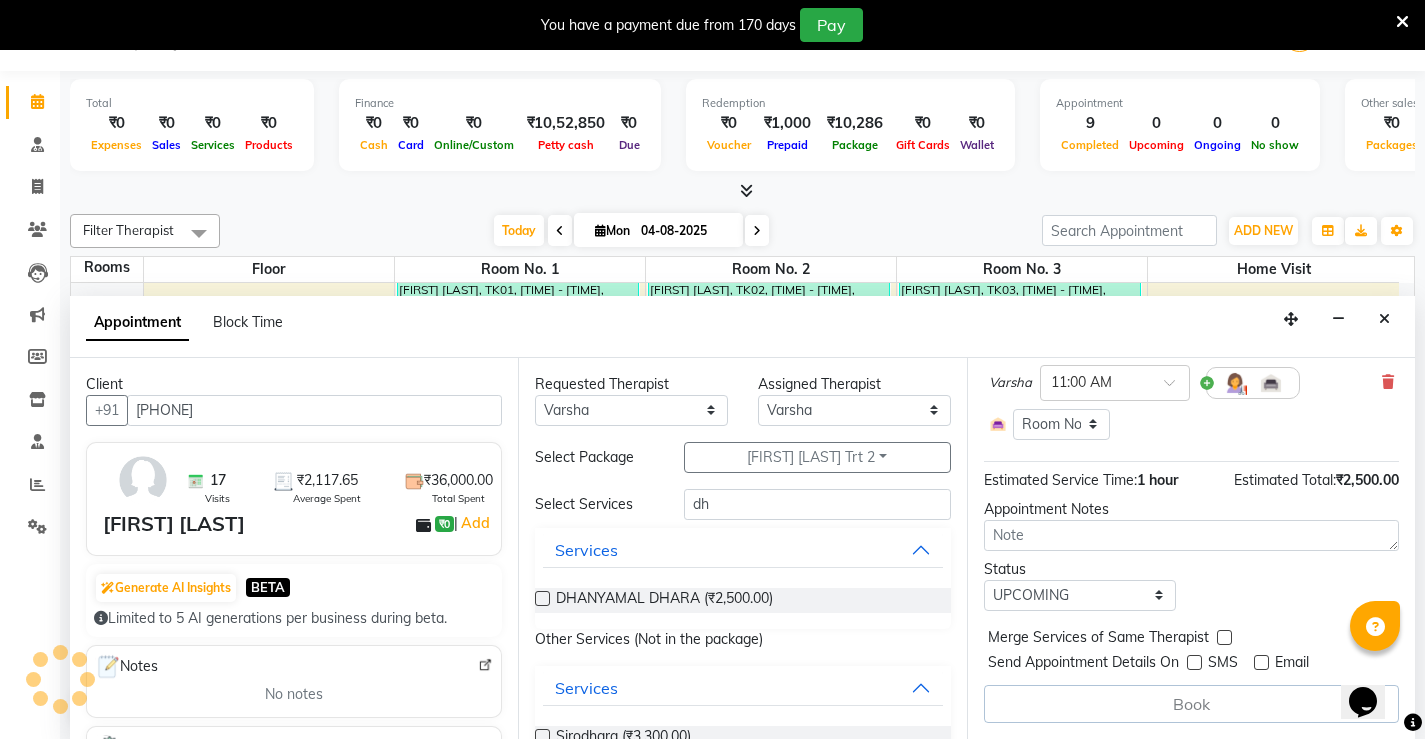 scroll, scrollTop: 176, scrollLeft: 0, axis: vertical 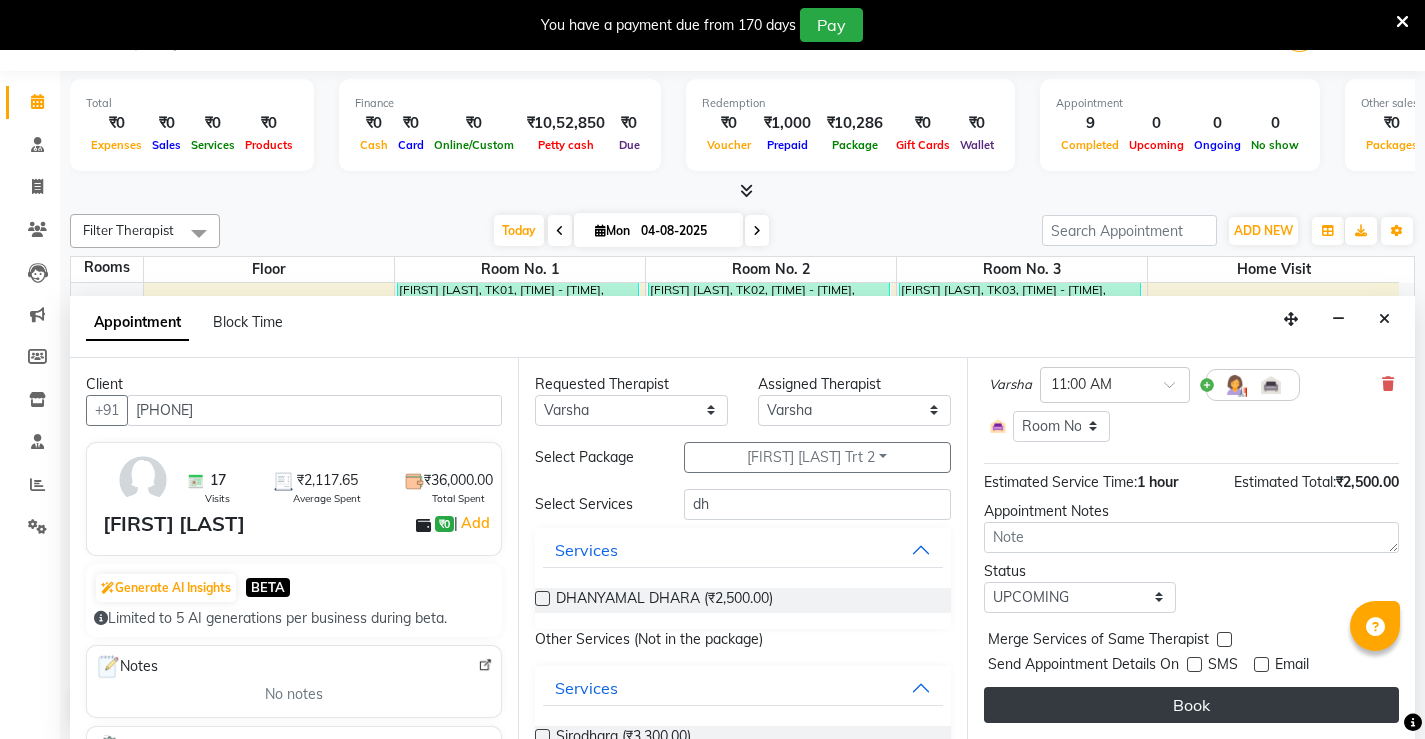 click on "Book" at bounding box center [1191, 705] 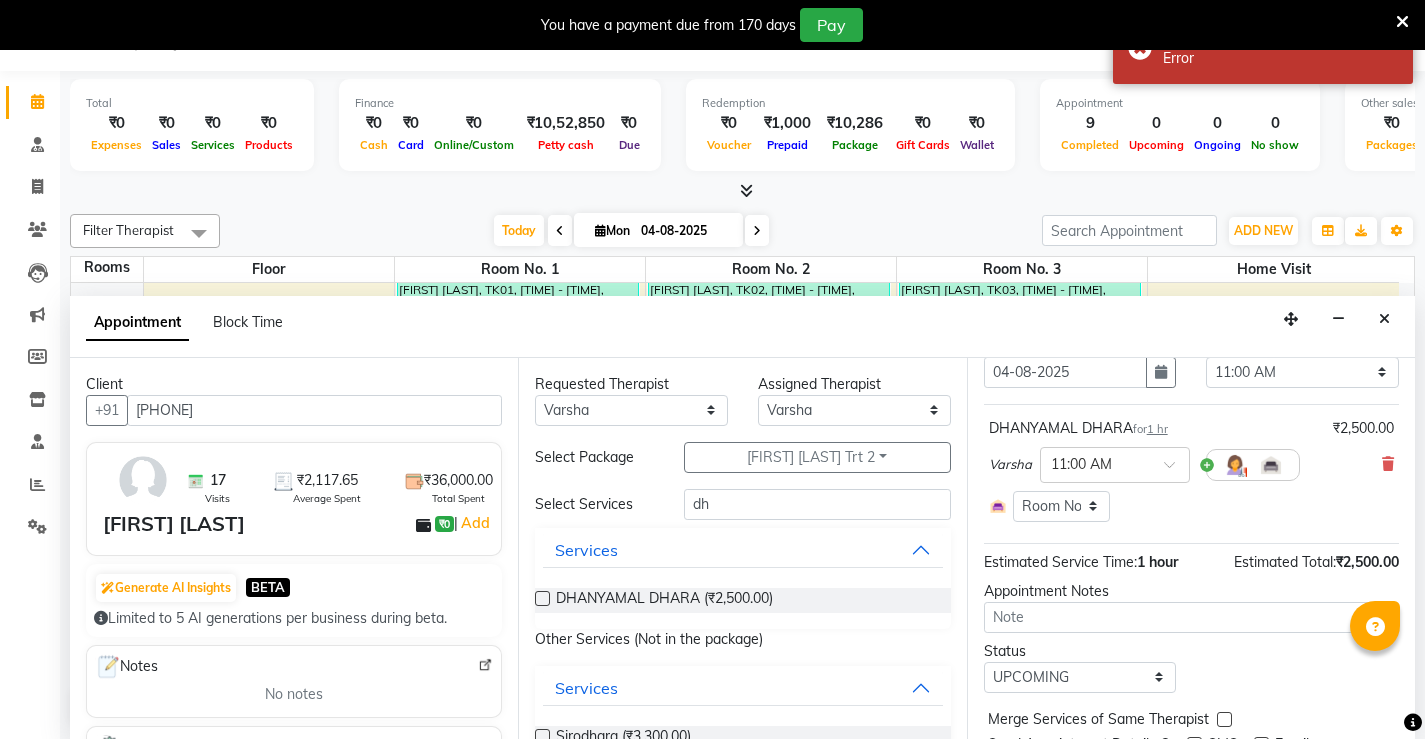 scroll, scrollTop: 0, scrollLeft: 0, axis: both 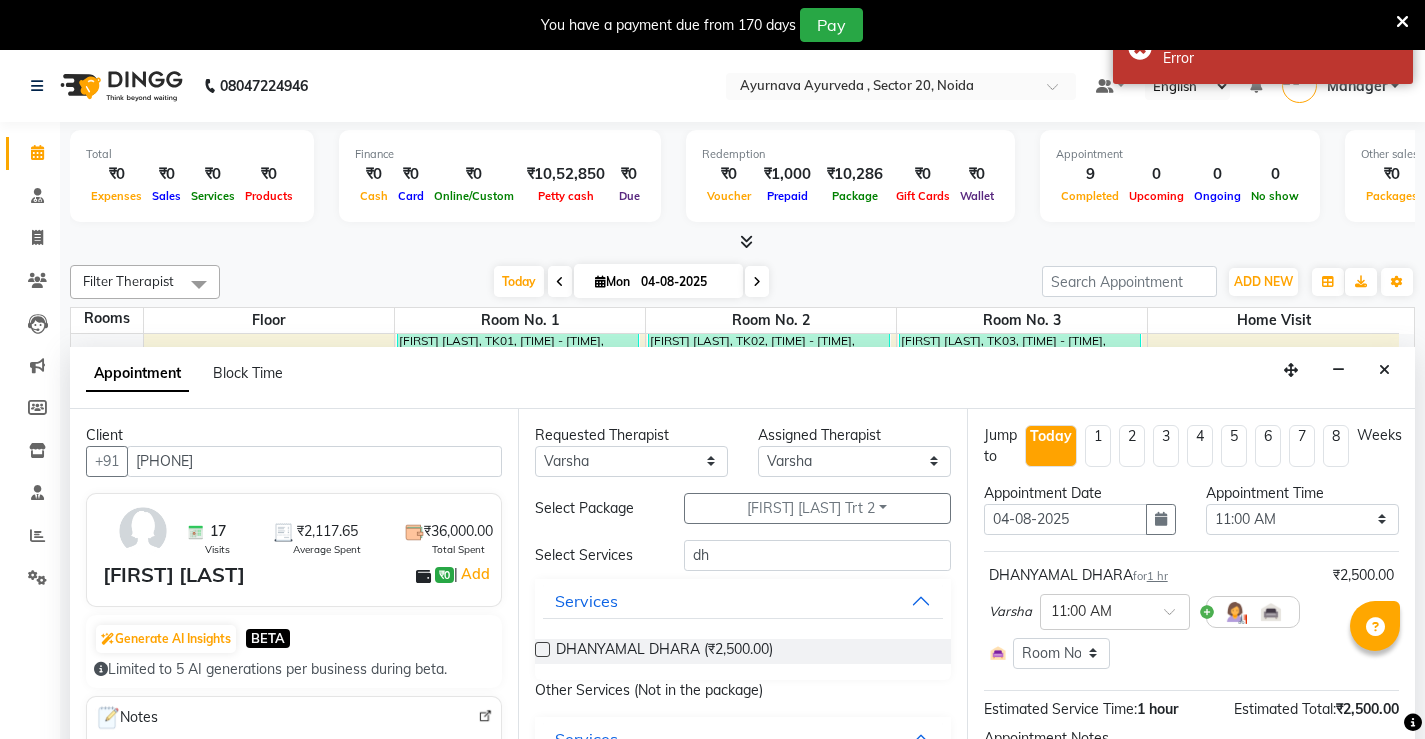 click on "Default Panel My Panel English ENGLISH Español العربية मराठी हिंदी ગુજરાતી தமிழ் 中文 Notifications nothing to show Manager Manage Profile Change Password Sign out  Version:3.16.0" at bounding box center (901, 86) 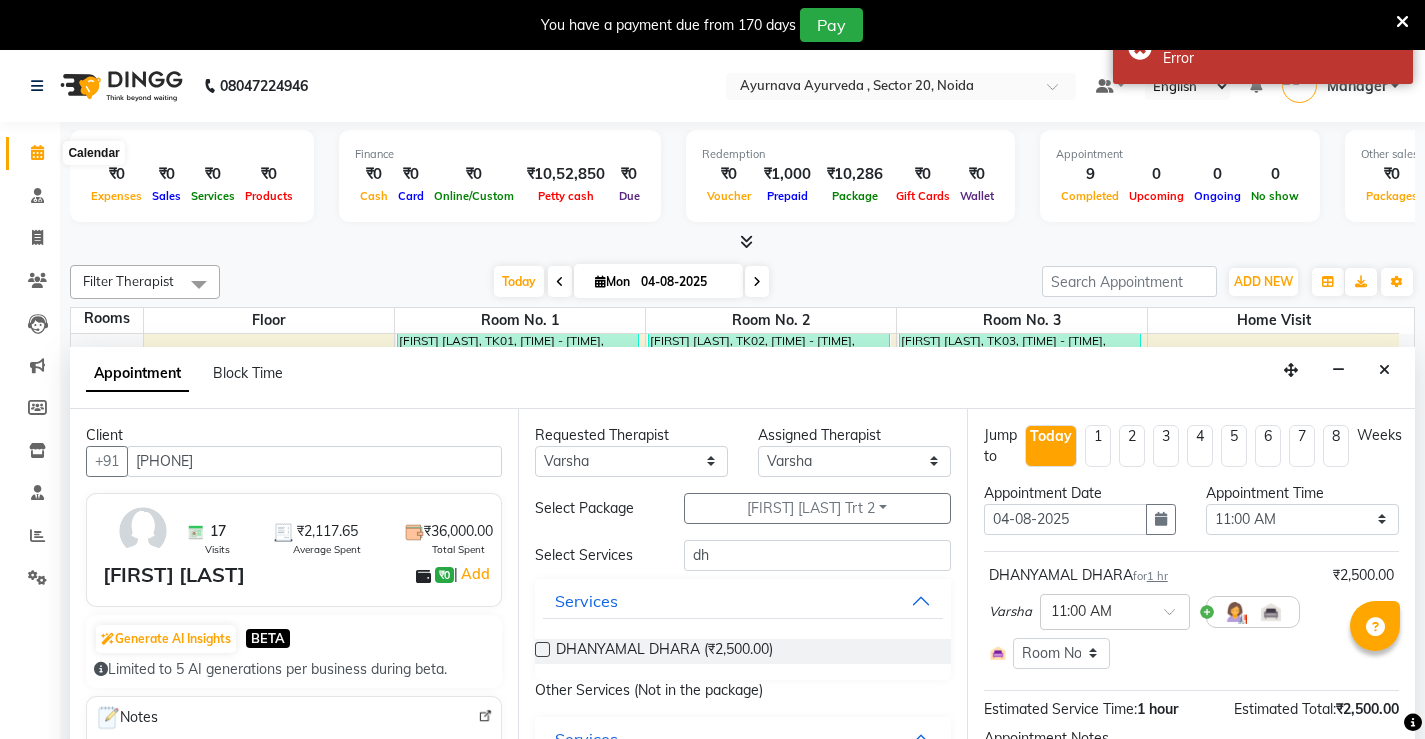 click 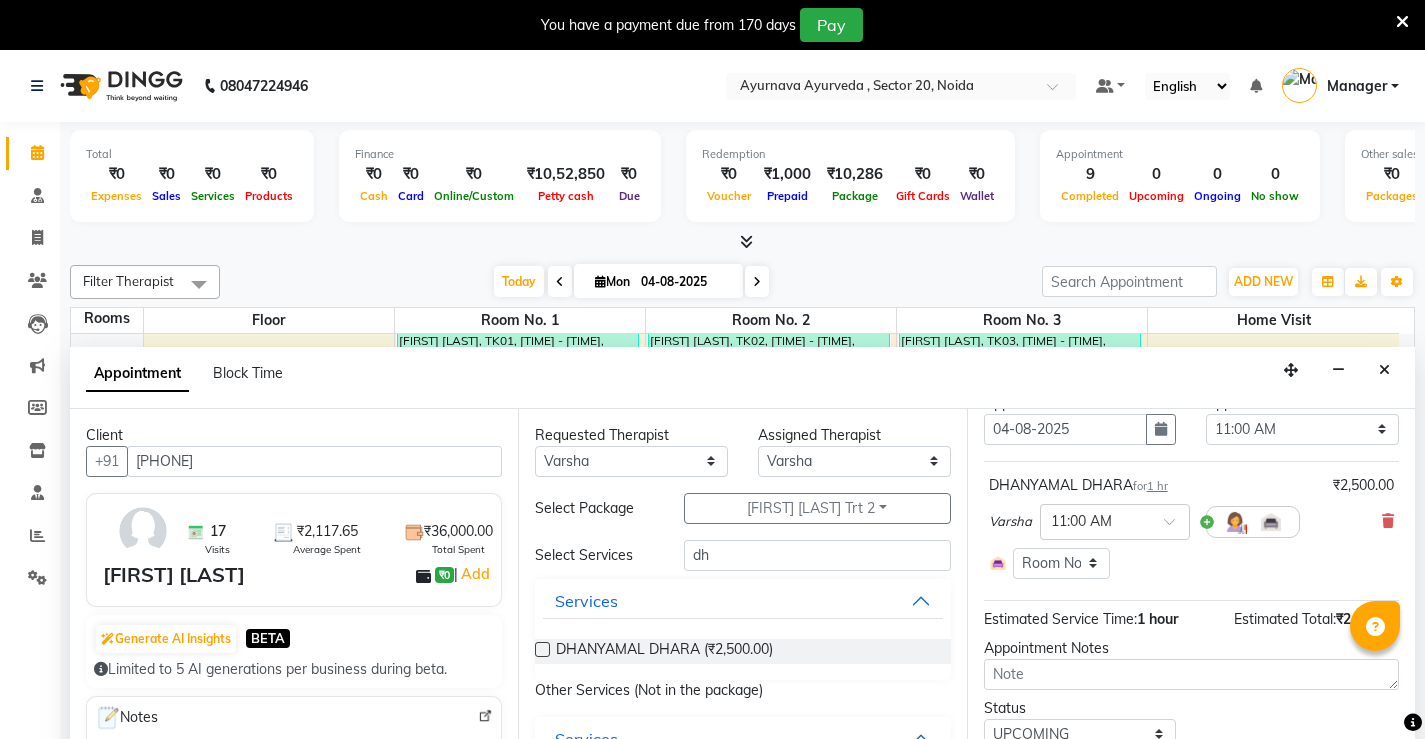 scroll, scrollTop: 176, scrollLeft: 0, axis: vertical 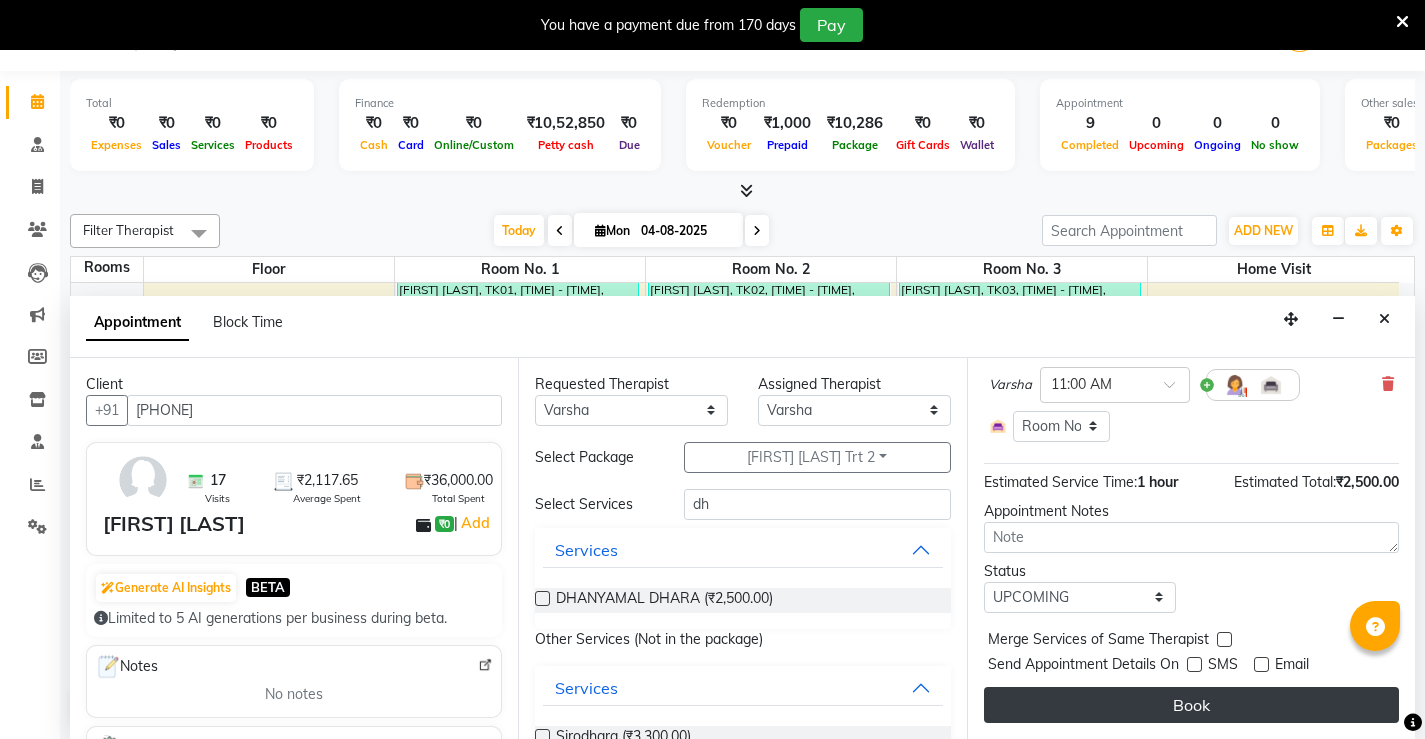 click on "Book" at bounding box center (1191, 705) 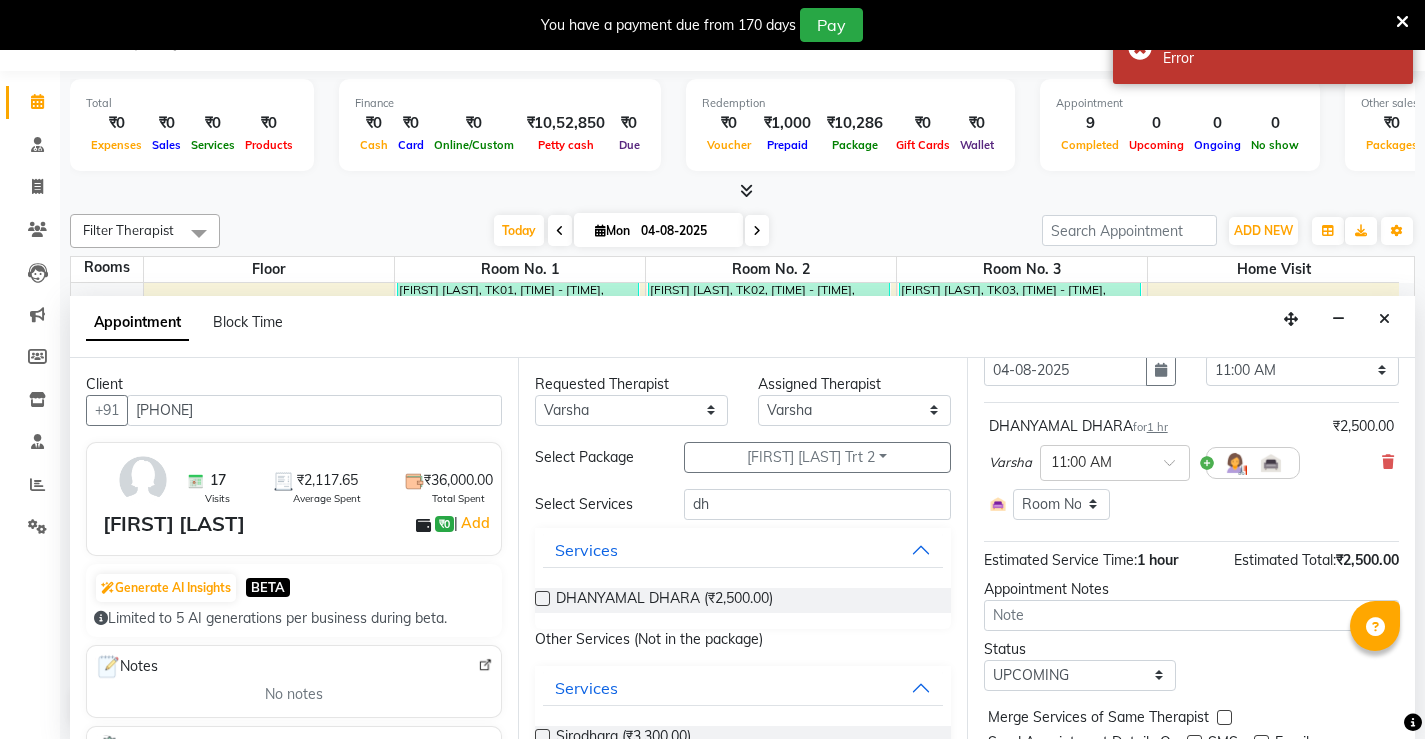 scroll, scrollTop: 0, scrollLeft: 0, axis: both 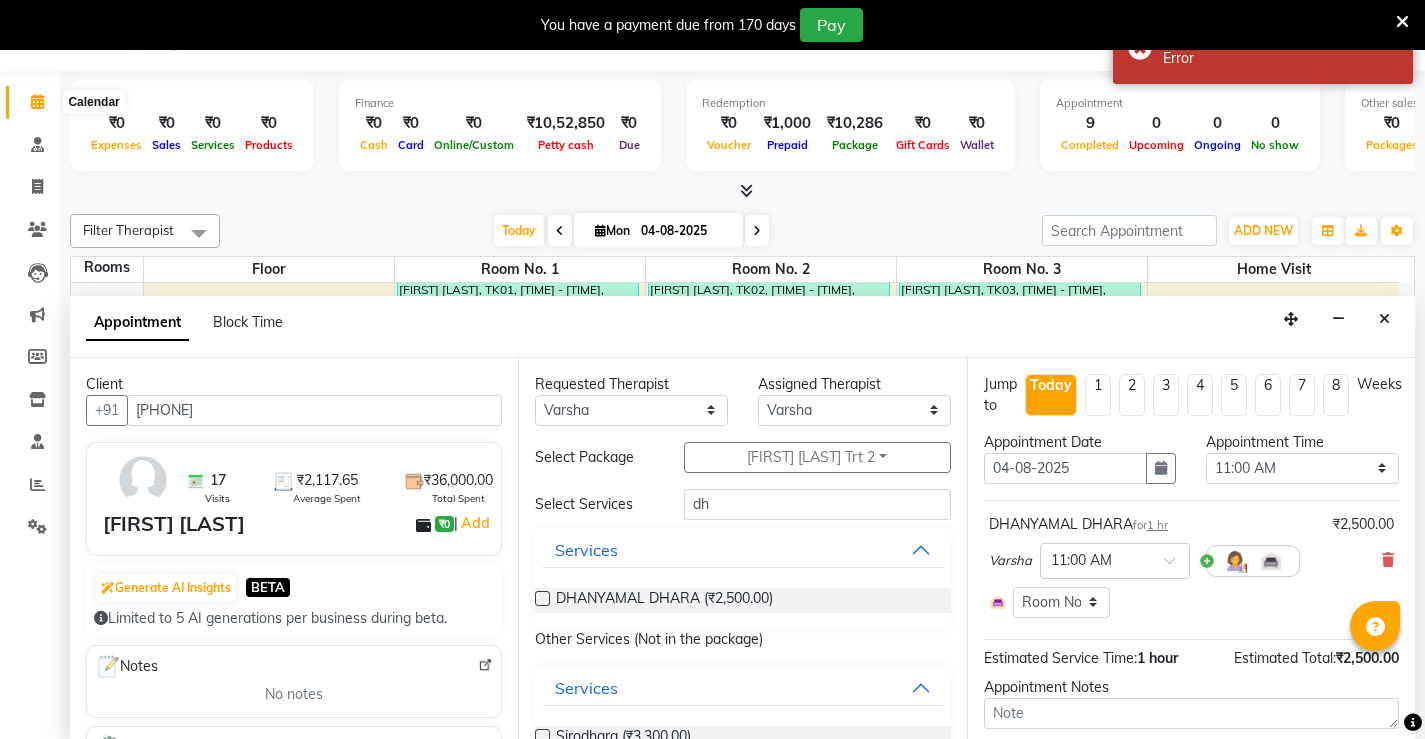click 